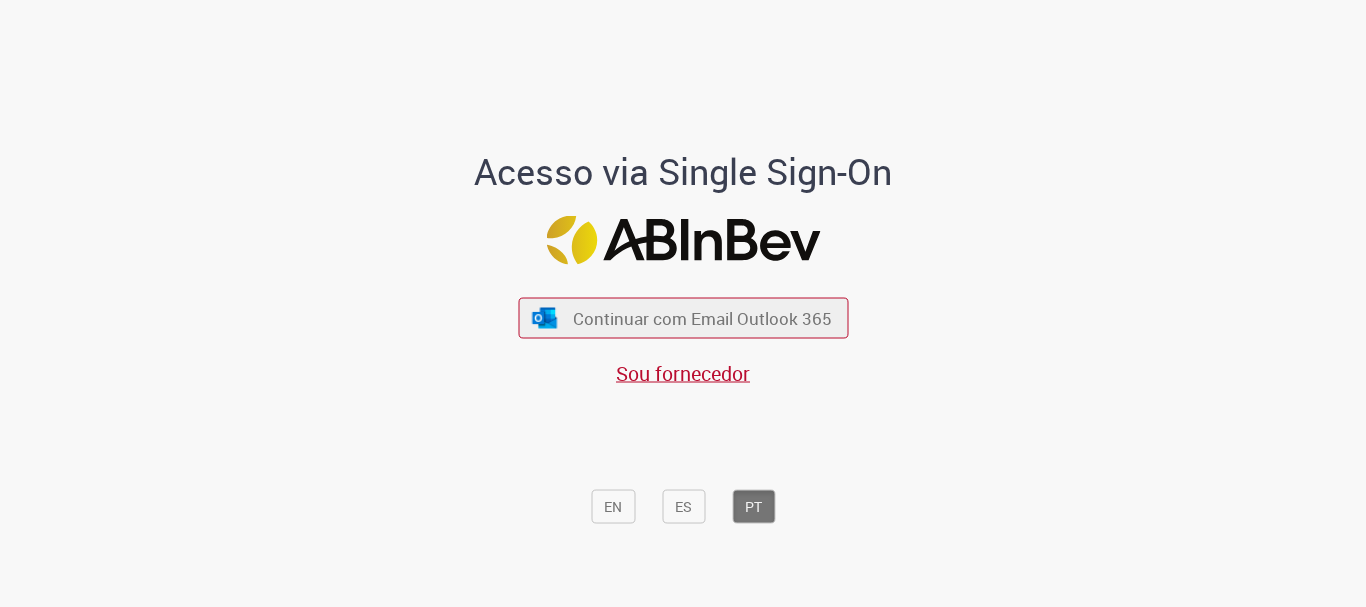 scroll, scrollTop: 0, scrollLeft: 0, axis: both 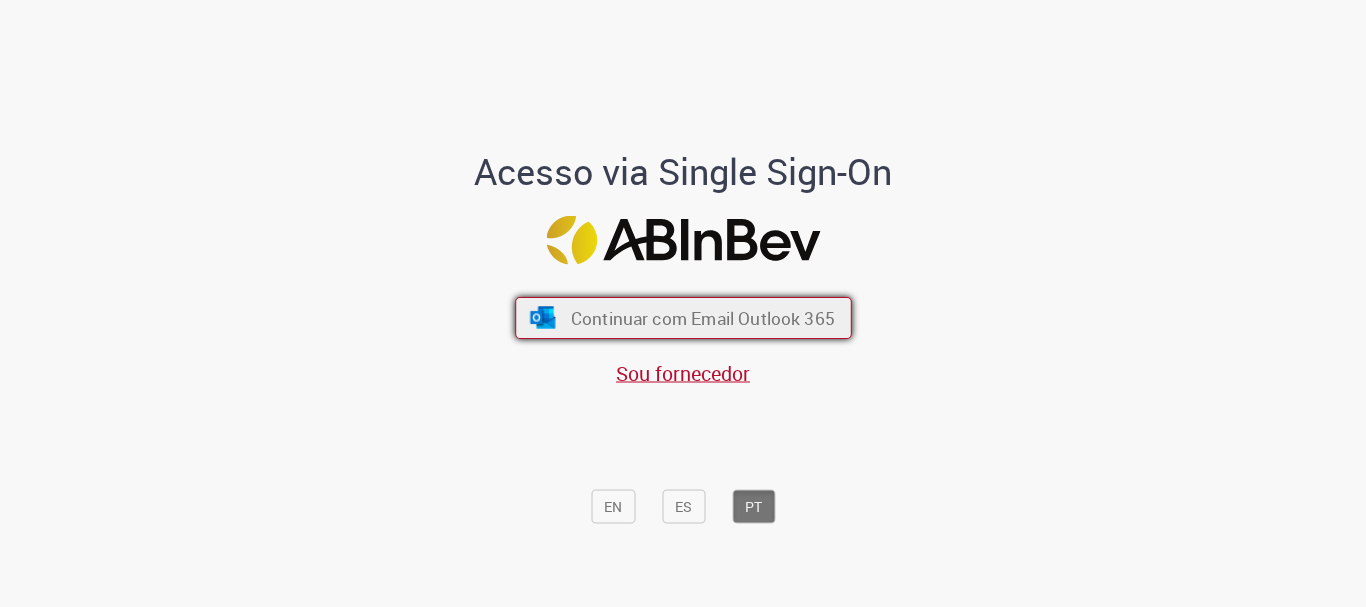 click on "Continuar com Email Outlook 365" at bounding box center (683, 318) 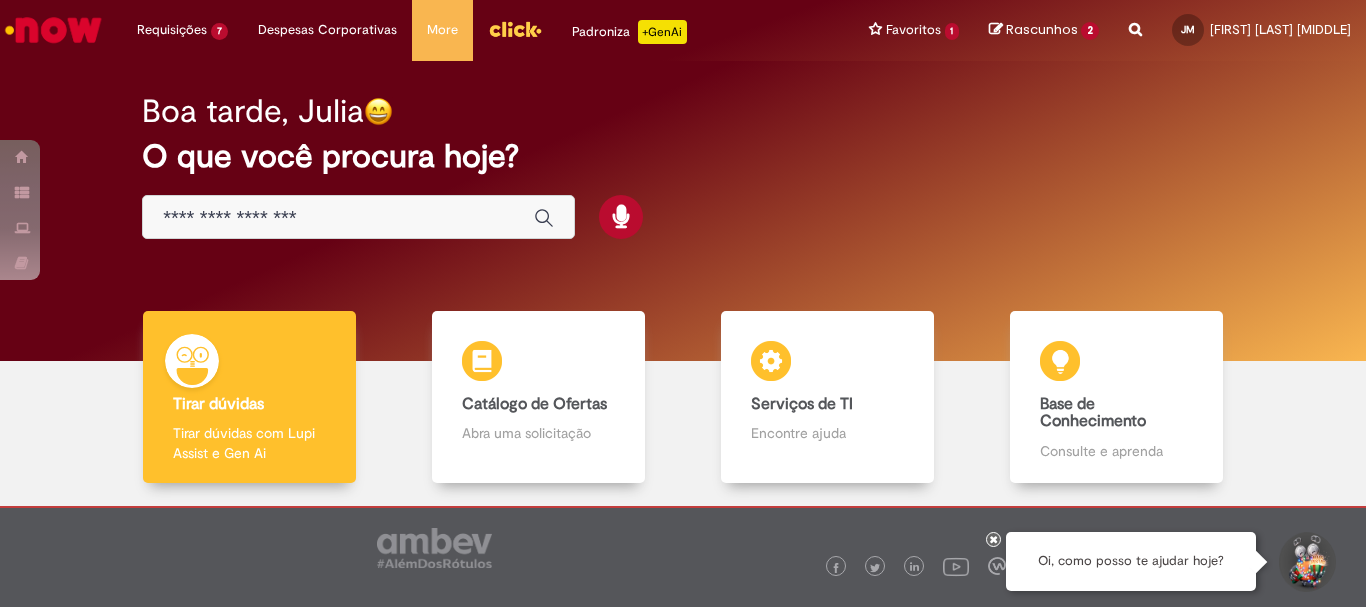 scroll, scrollTop: 0, scrollLeft: 0, axis: both 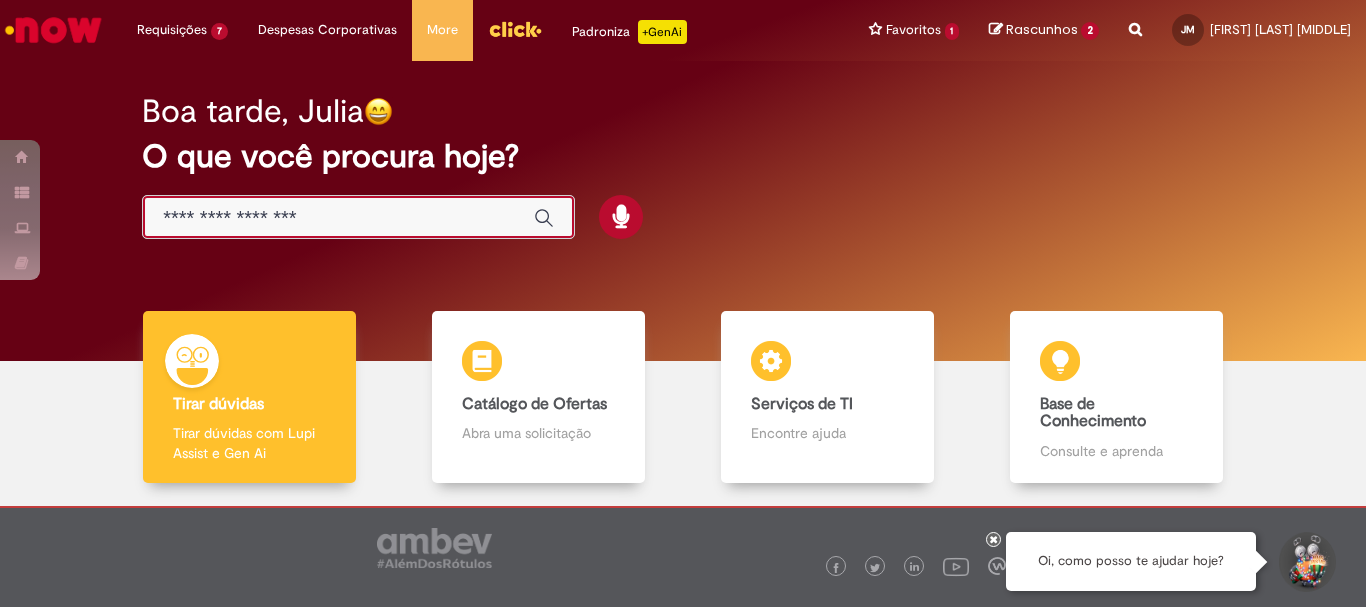 click at bounding box center (338, 218) 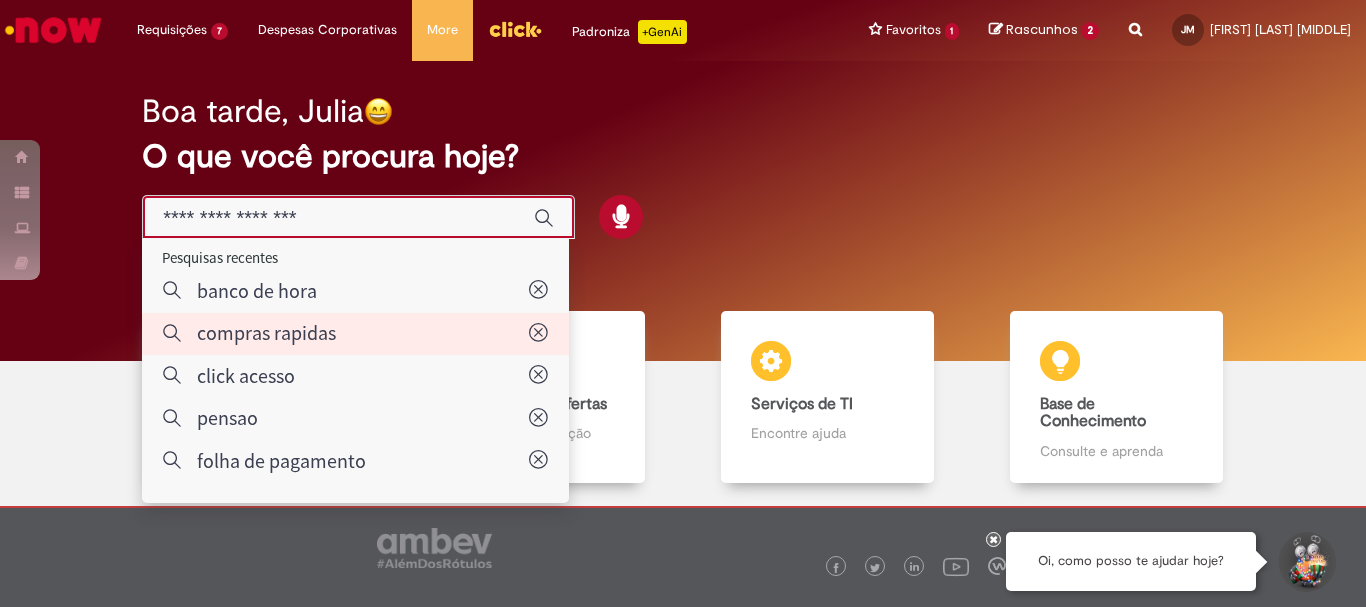 type on "**********" 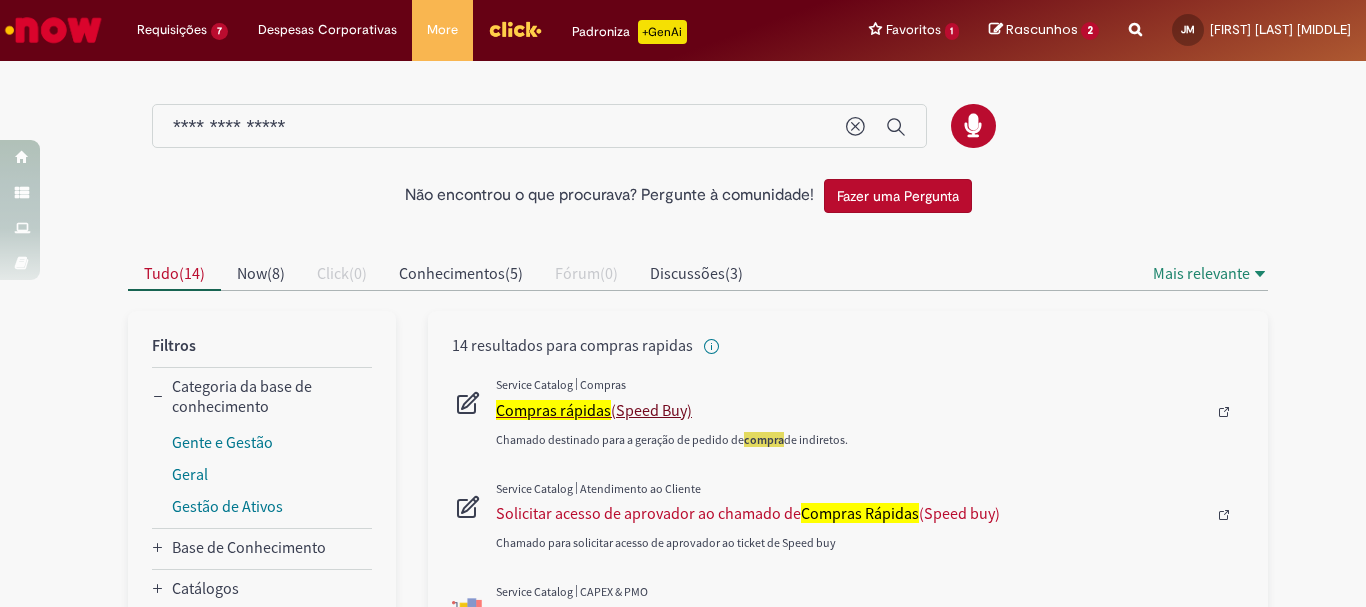 click on "Compras rápidas" at bounding box center (553, 410) 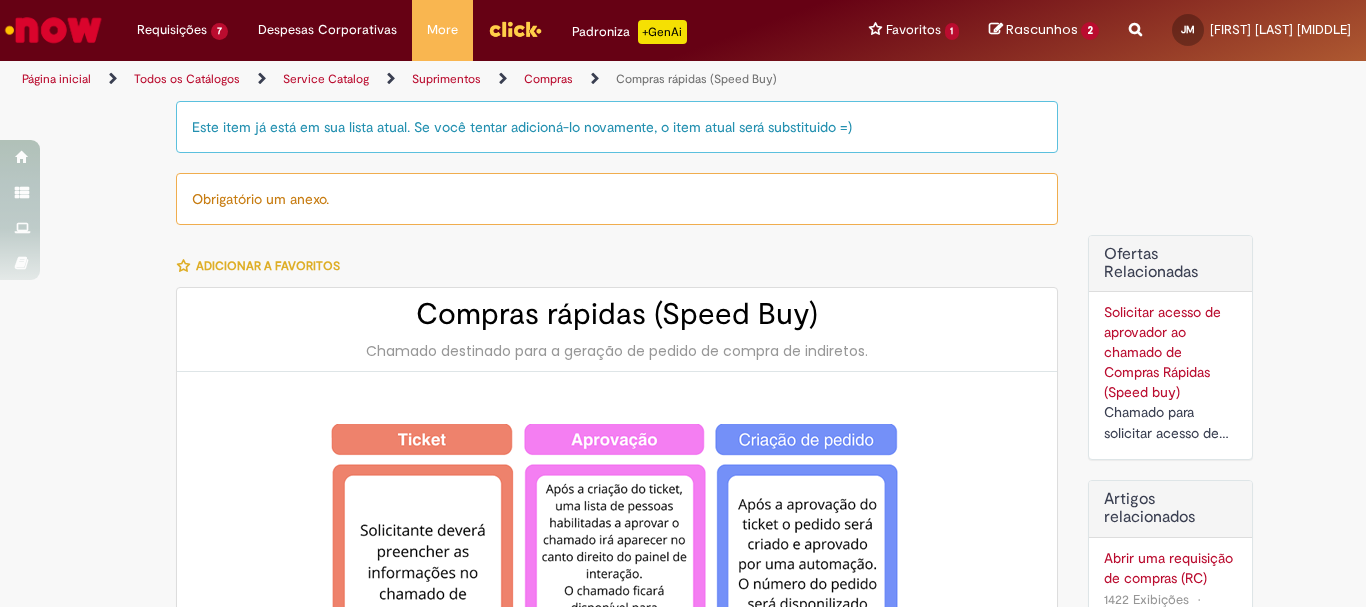 type on "********" 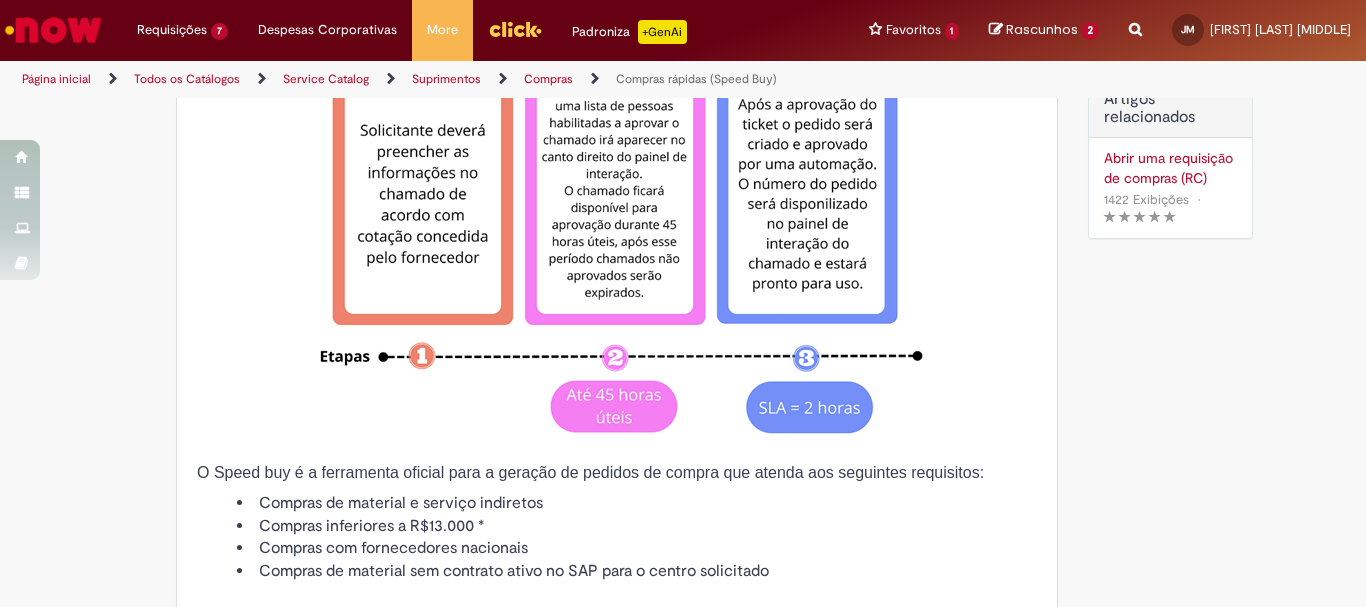 type on "**********" 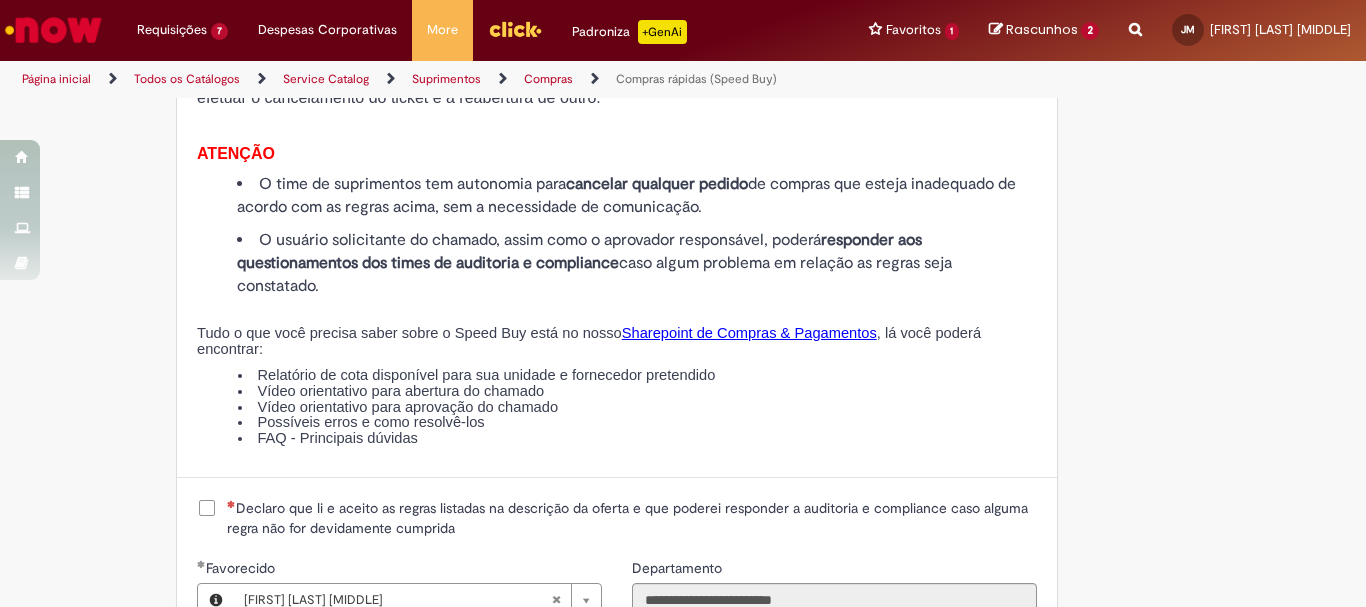 scroll, scrollTop: 2600, scrollLeft: 0, axis: vertical 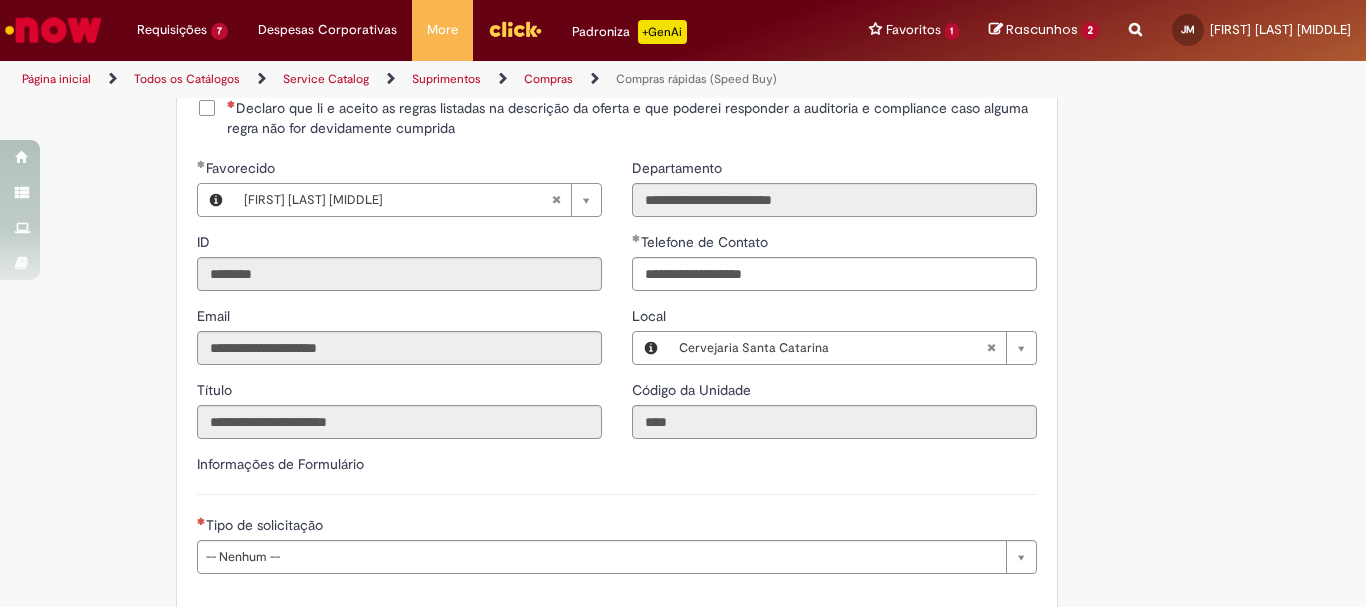 click on "Declaro que li e aceito as regras listadas na descrição da oferta e que poderei responder a auditoria e compliance caso alguma regra não for devidamente cumprida" at bounding box center [632, 118] 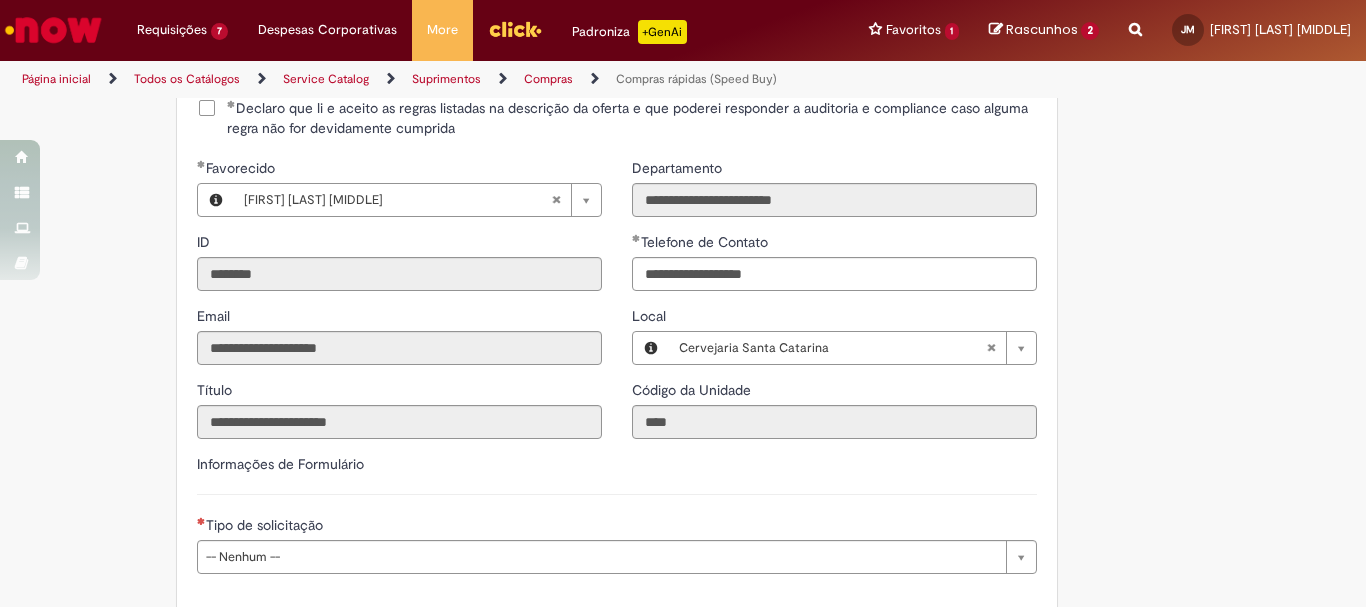 scroll, scrollTop: 2800, scrollLeft: 0, axis: vertical 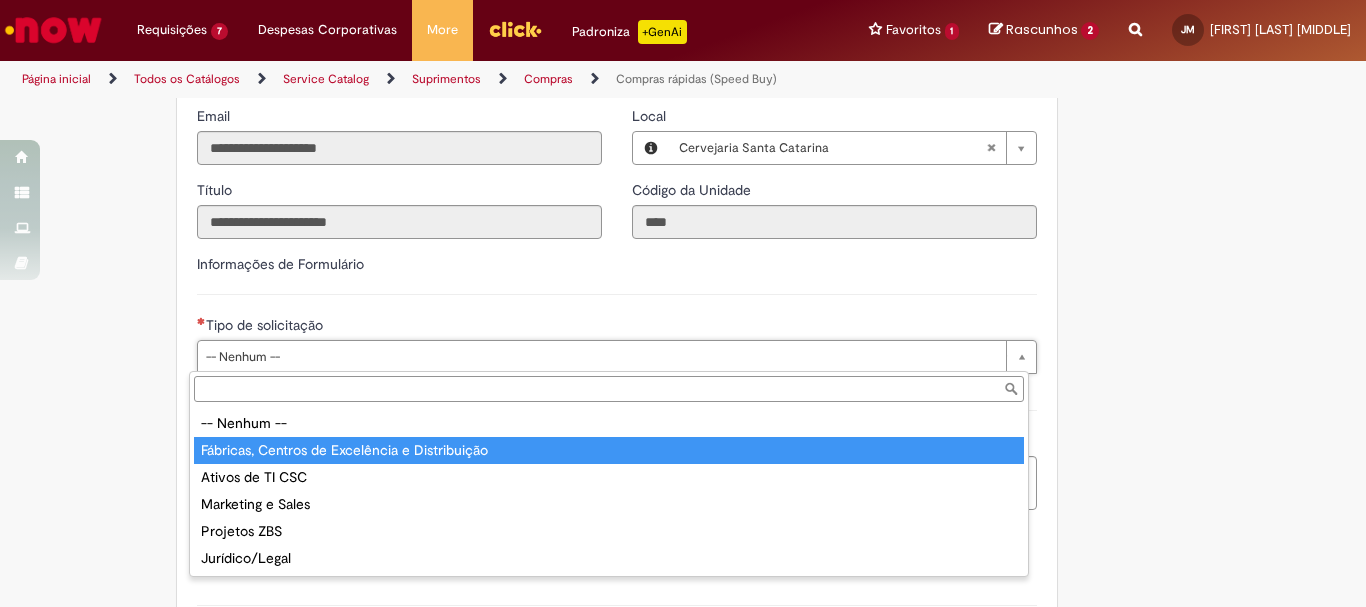 type on "**********" 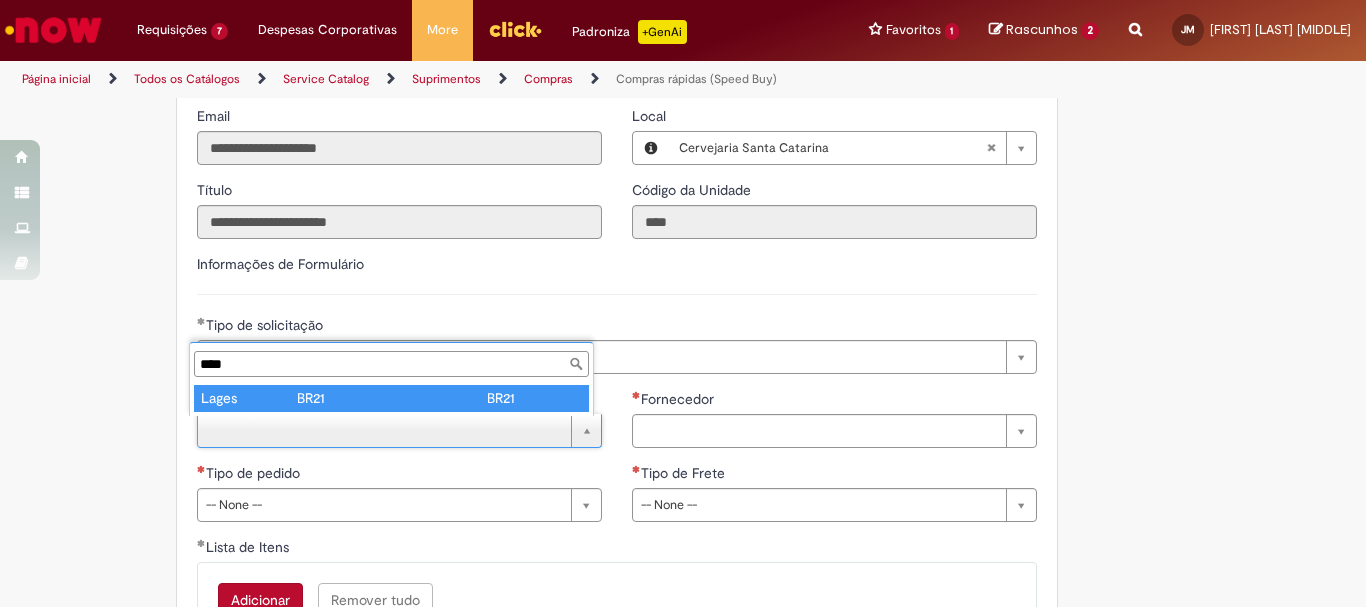 type on "****" 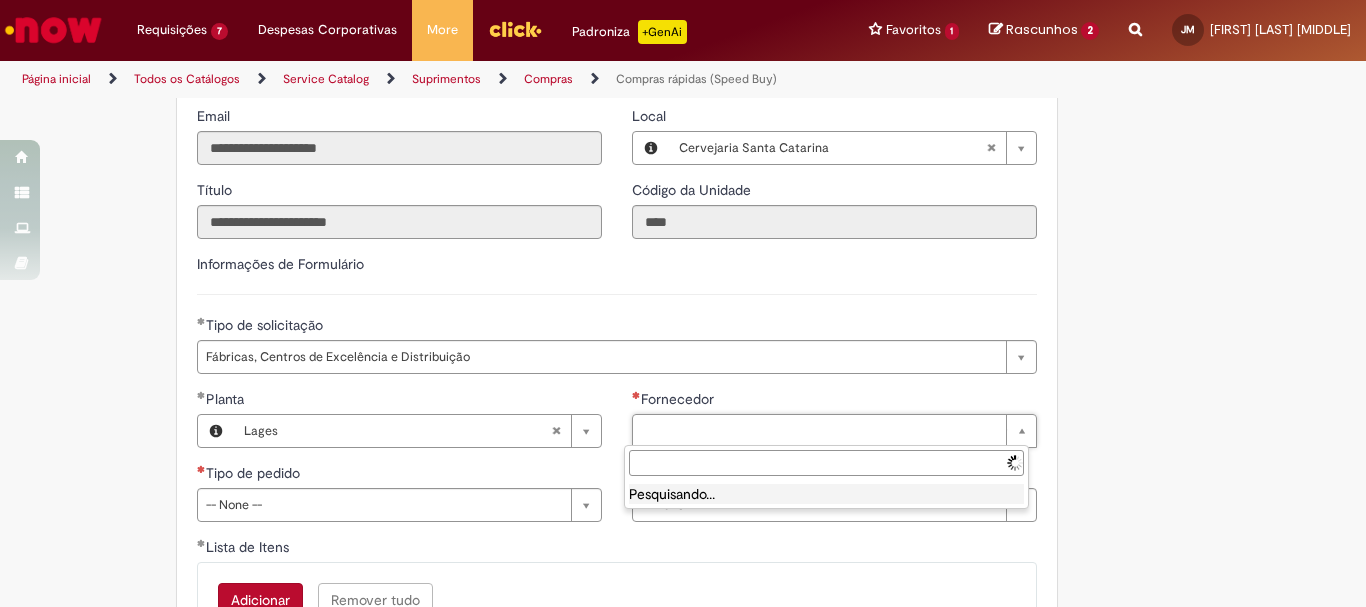 type on "******" 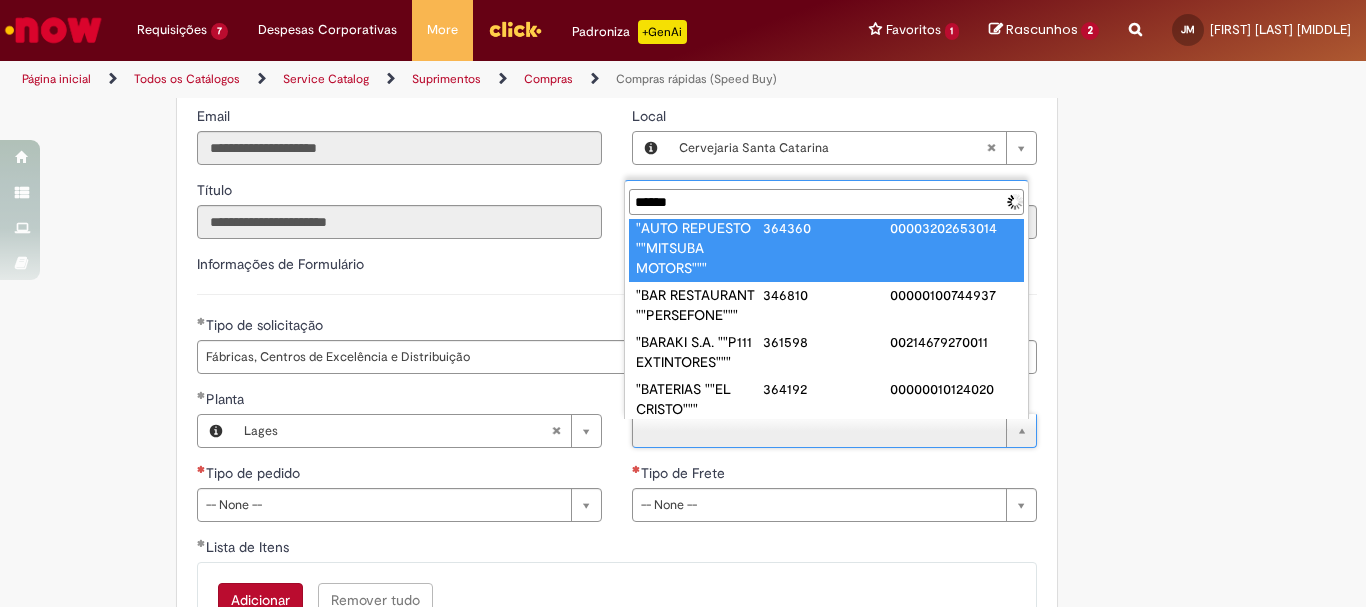 scroll, scrollTop: 0, scrollLeft: 0, axis: both 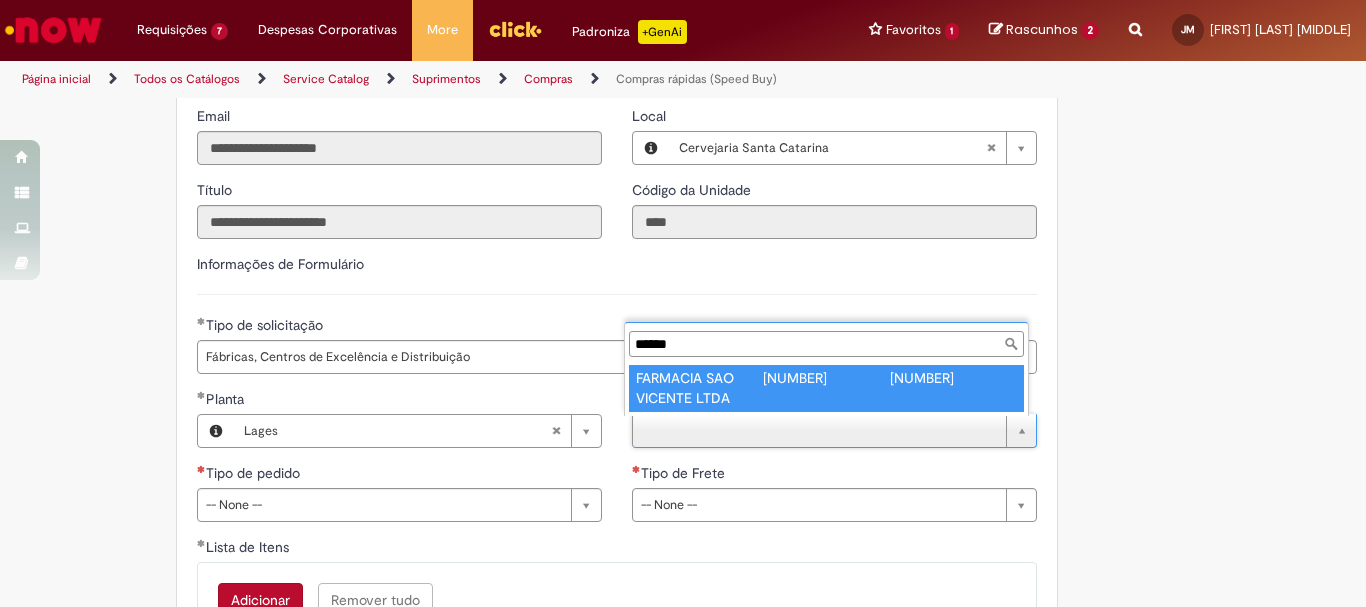 type on "**********" 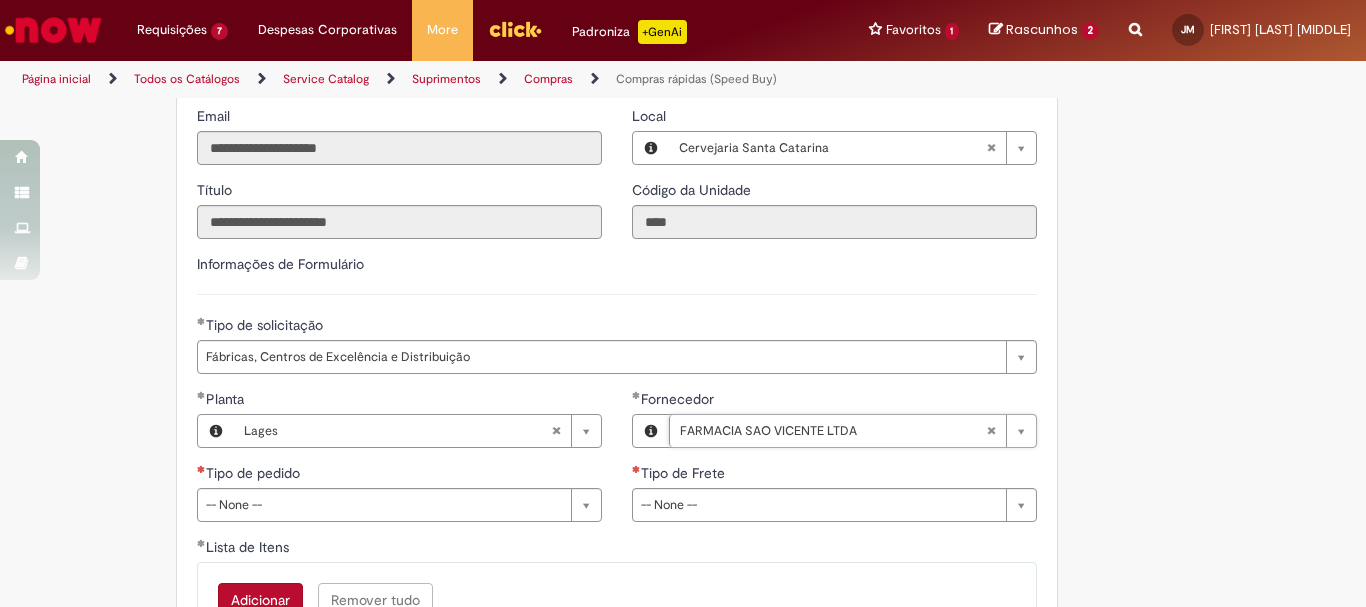 scroll, scrollTop: 2900, scrollLeft: 0, axis: vertical 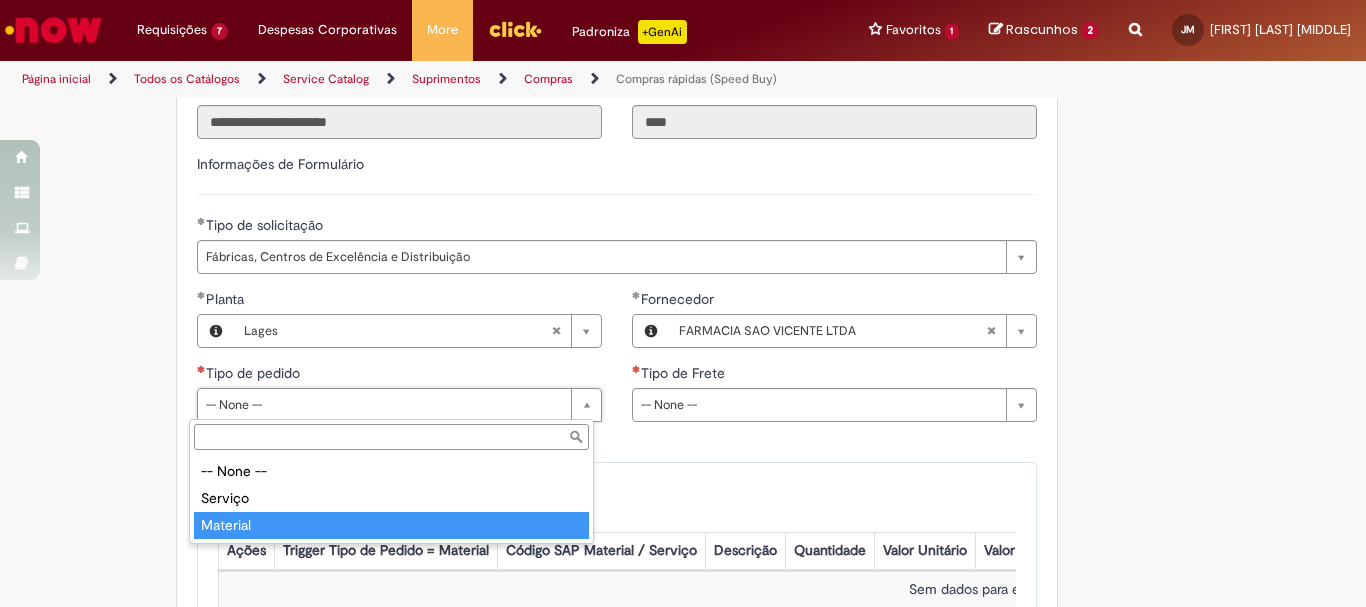 type on "********" 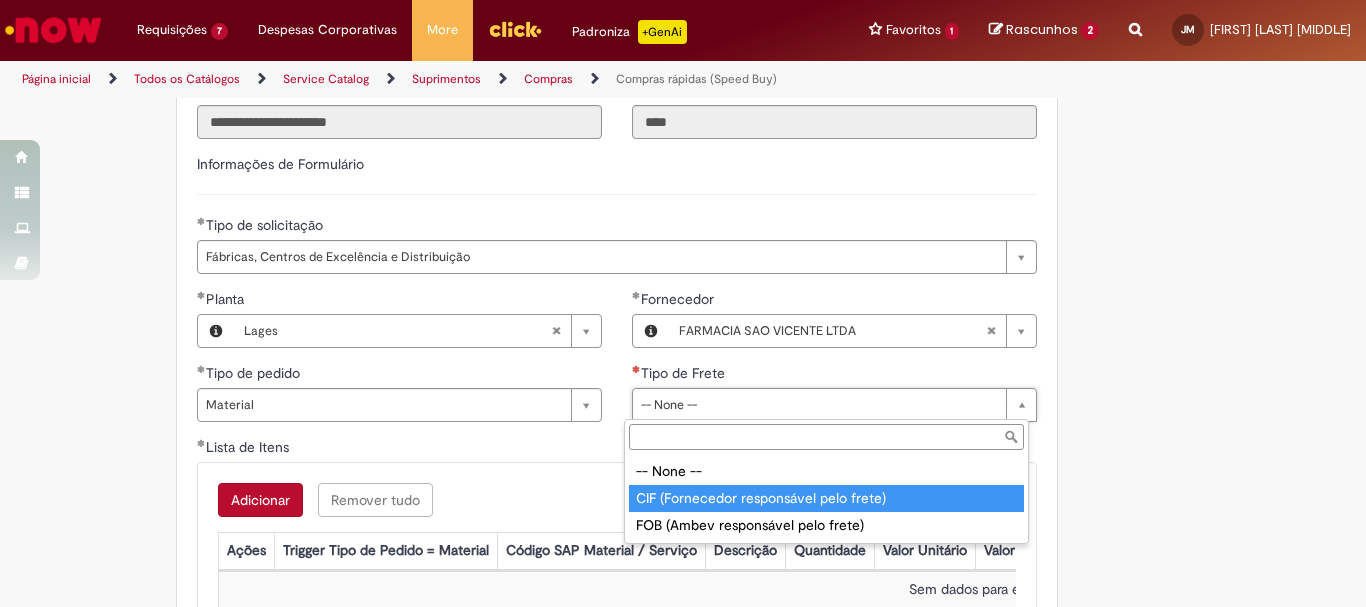 type on "**********" 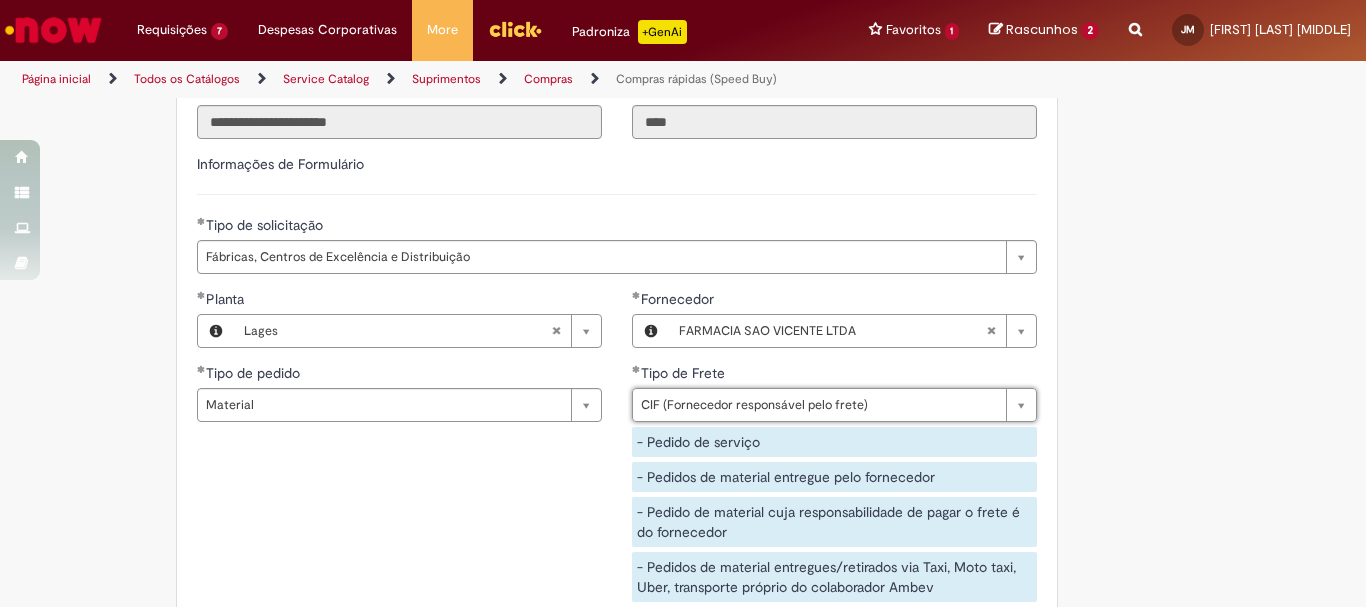 scroll, scrollTop: 3300, scrollLeft: 0, axis: vertical 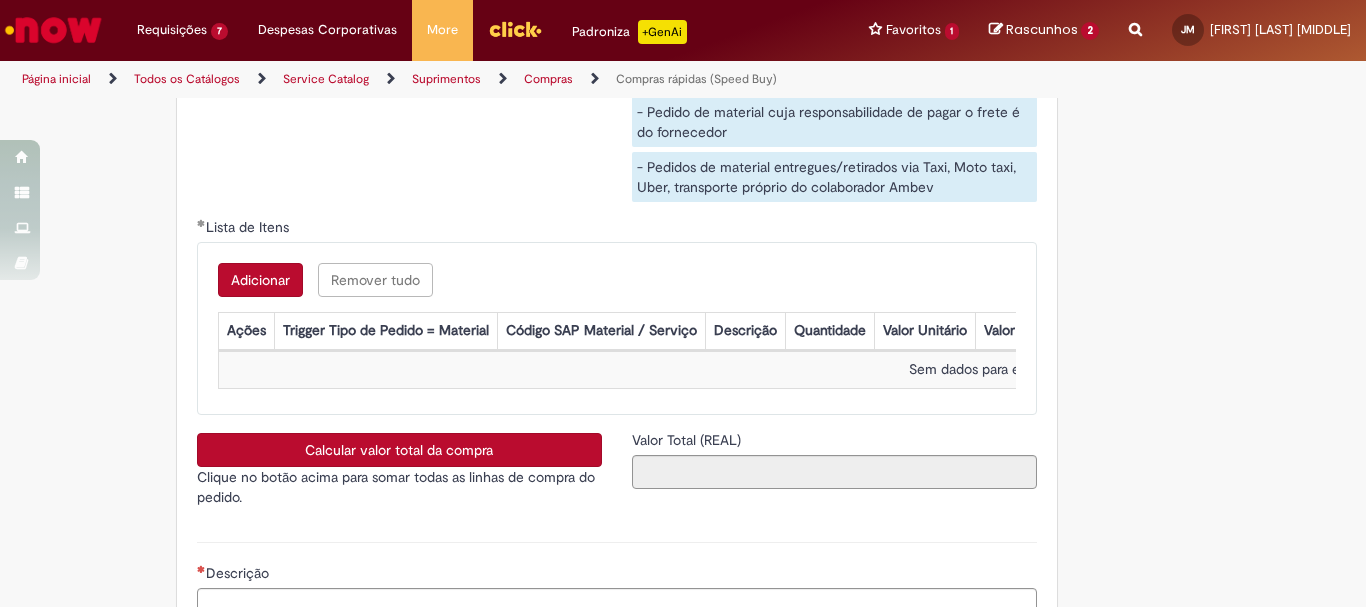 click on "Adicionar" at bounding box center (260, 280) 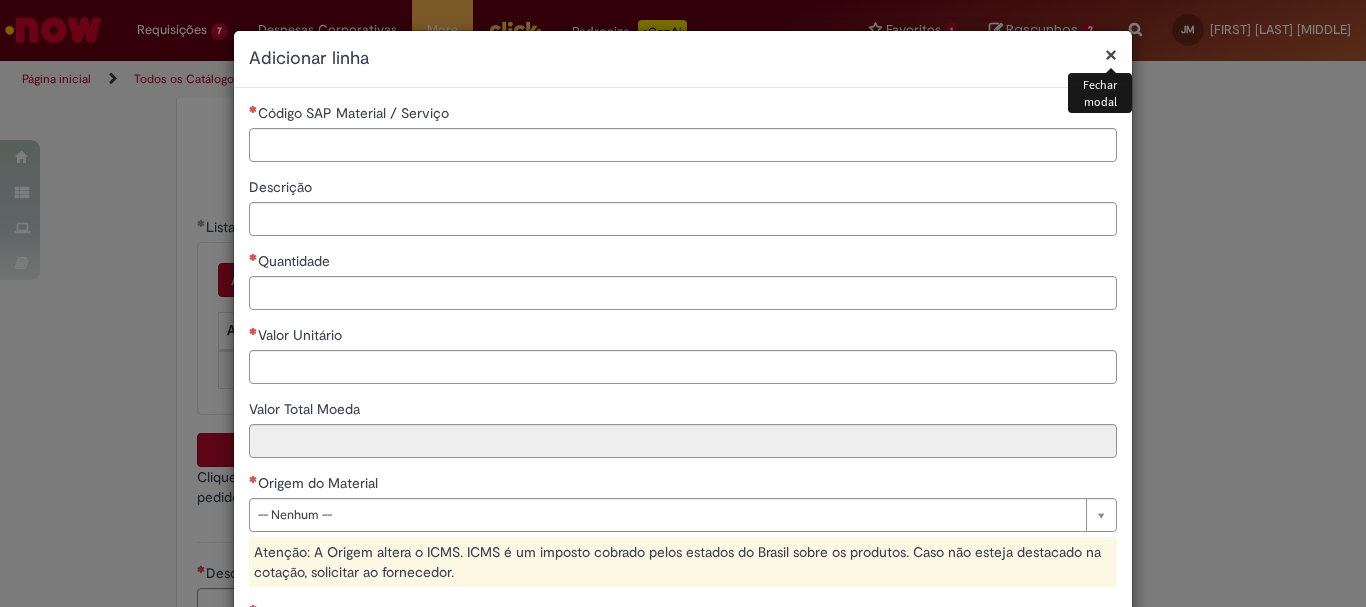 click on "**********" at bounding box center (683, 491) 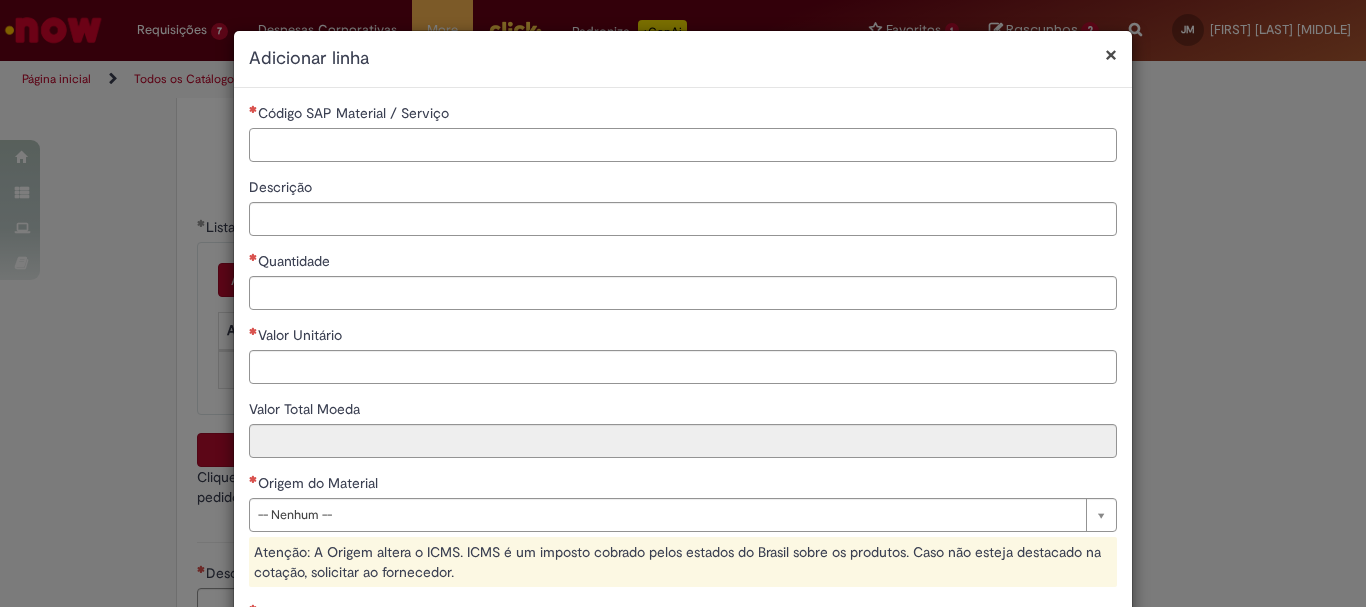 click on "Código SAP Material / Serviço" at bounding box center [683, 145] 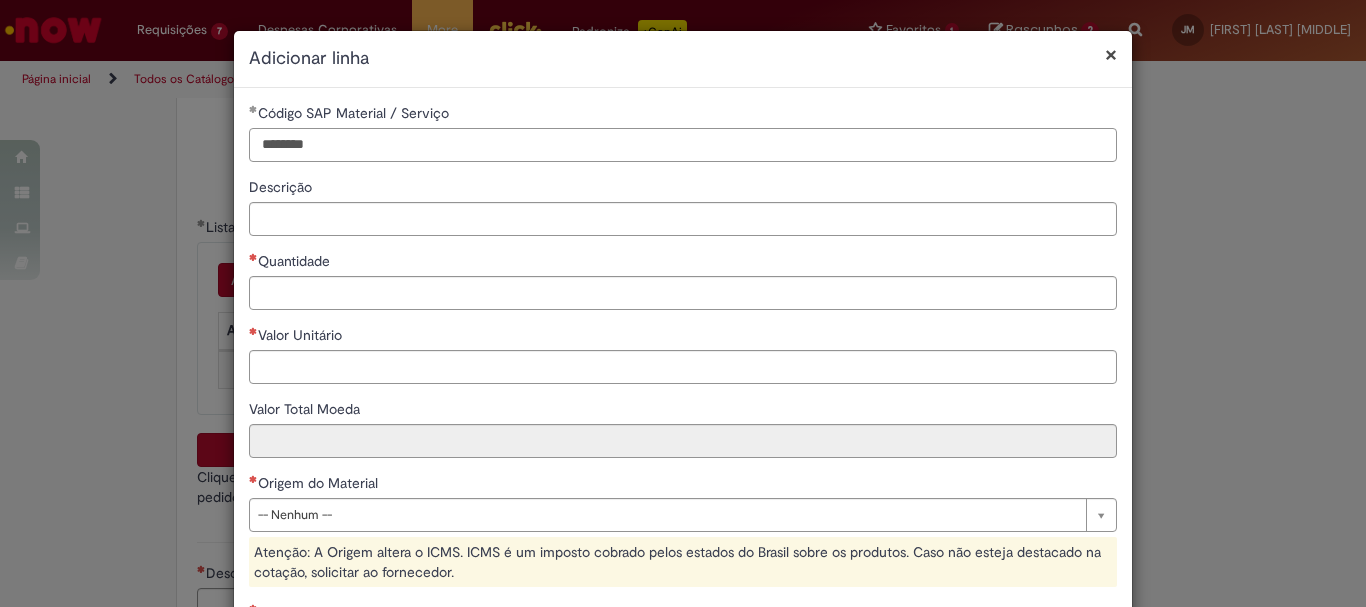 type on "********" 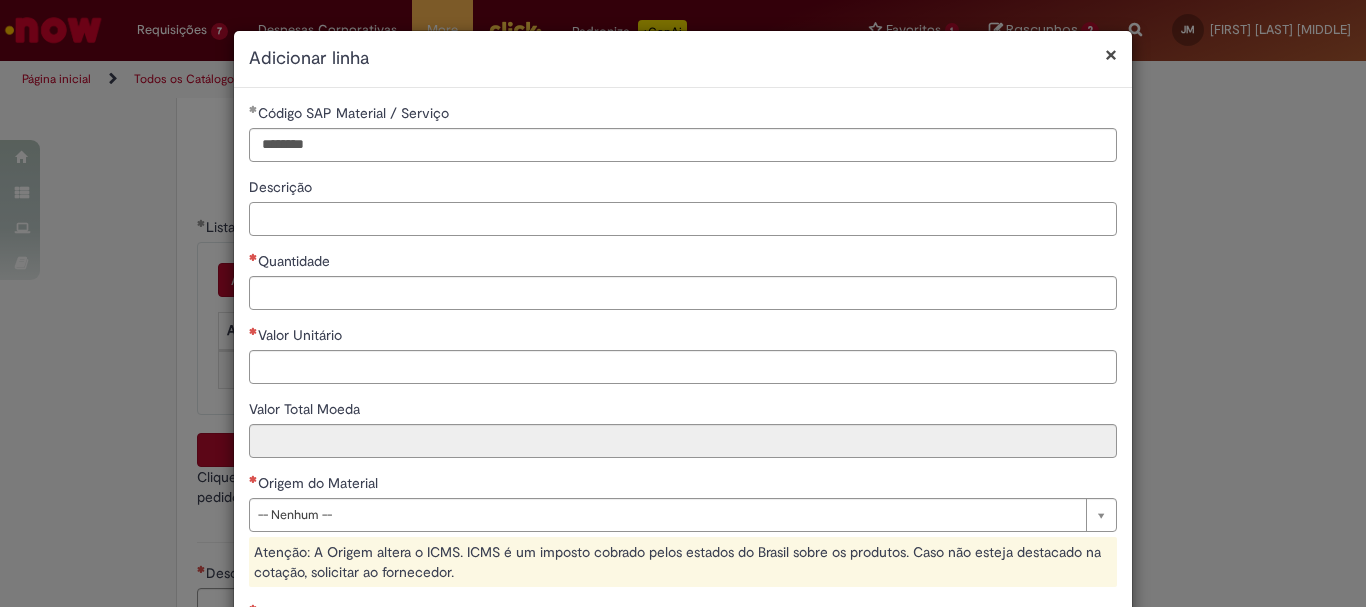 click on "Descrição" at bounding box center [683, 219] 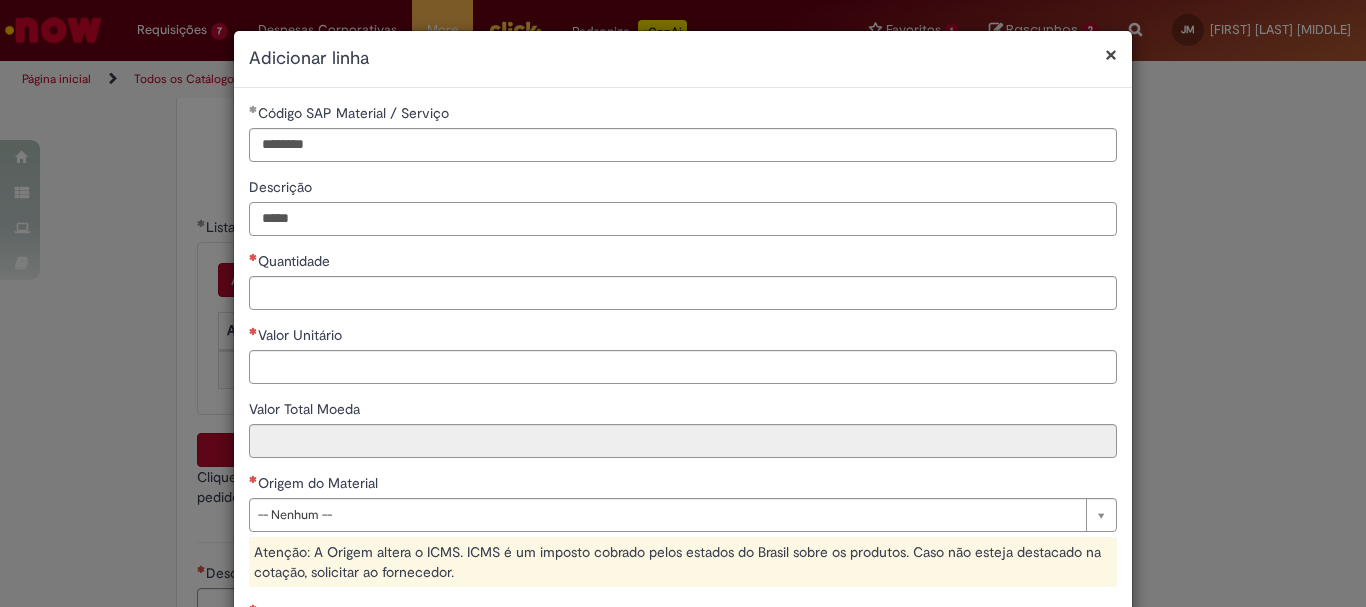 type on "*****" 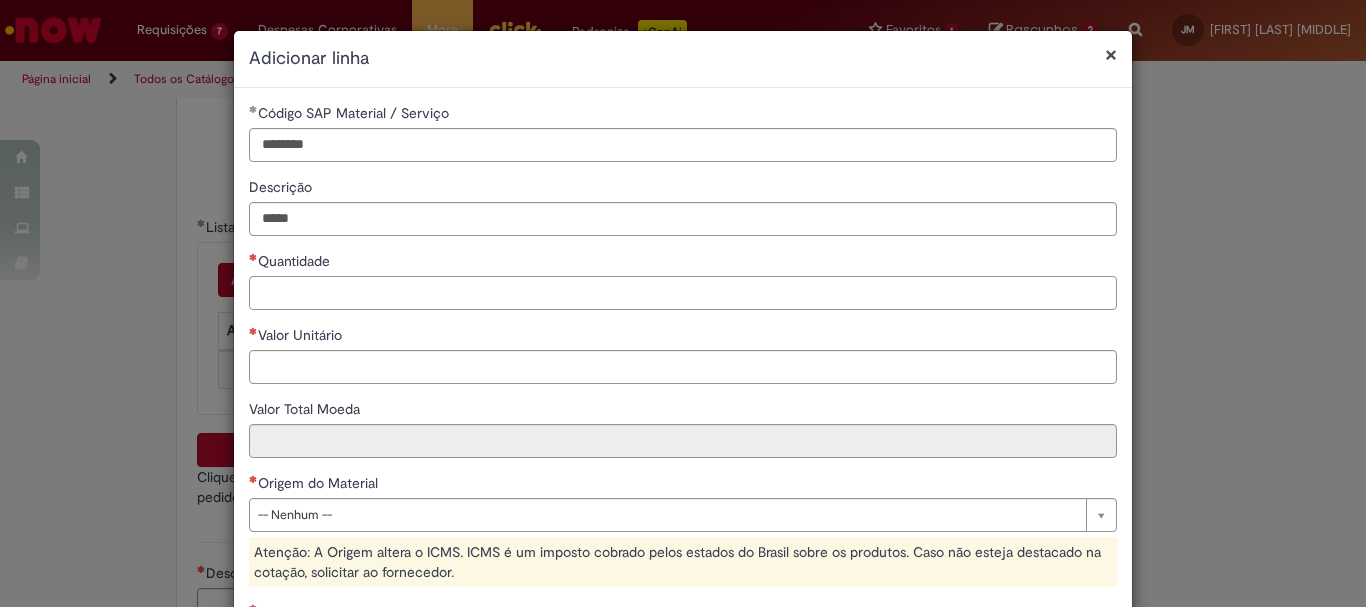click on "Quantidade" at bounding box center [683, 293] 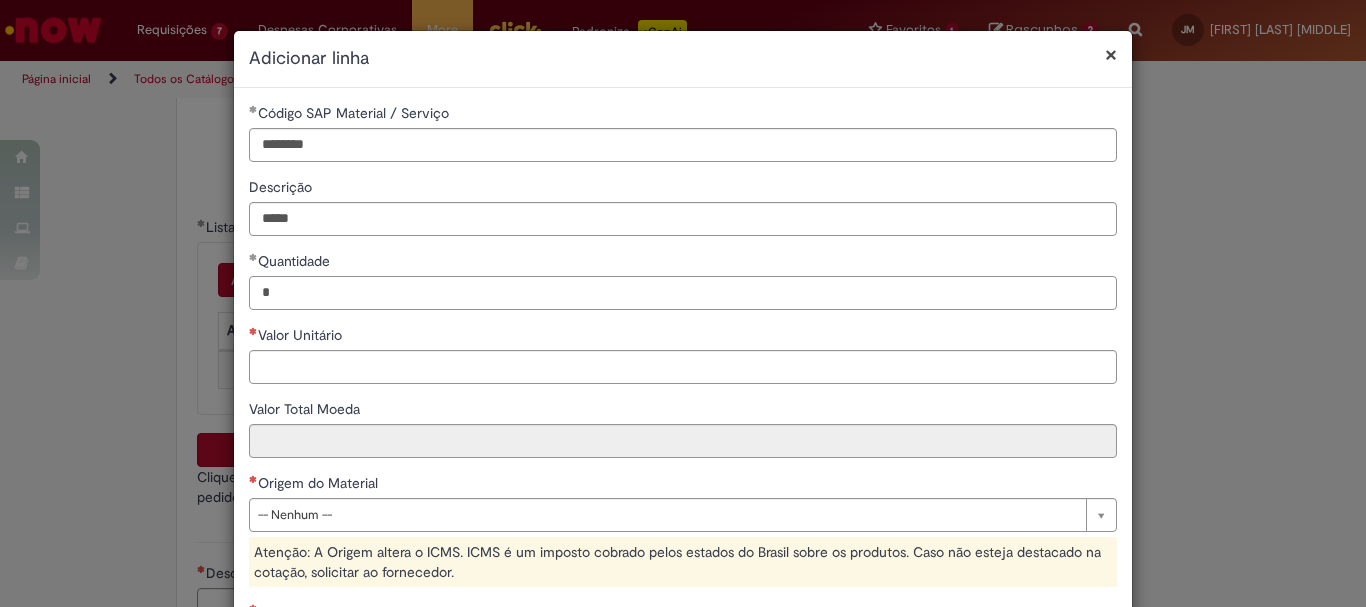 type on "*" 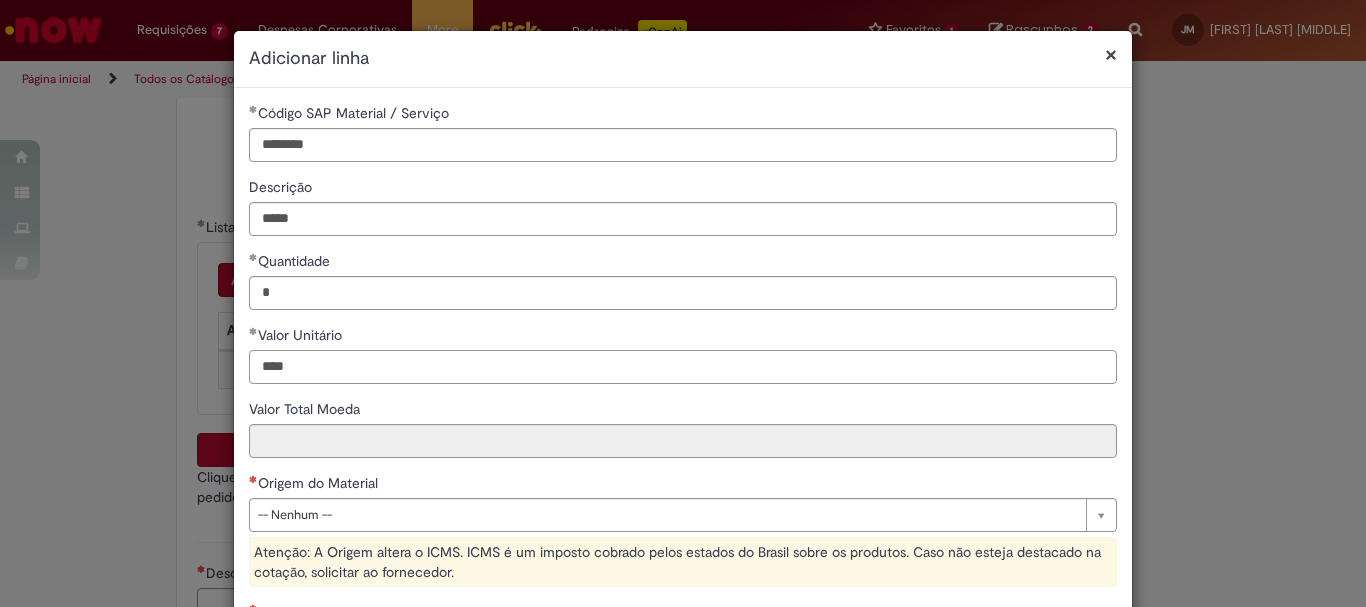 type on "****" 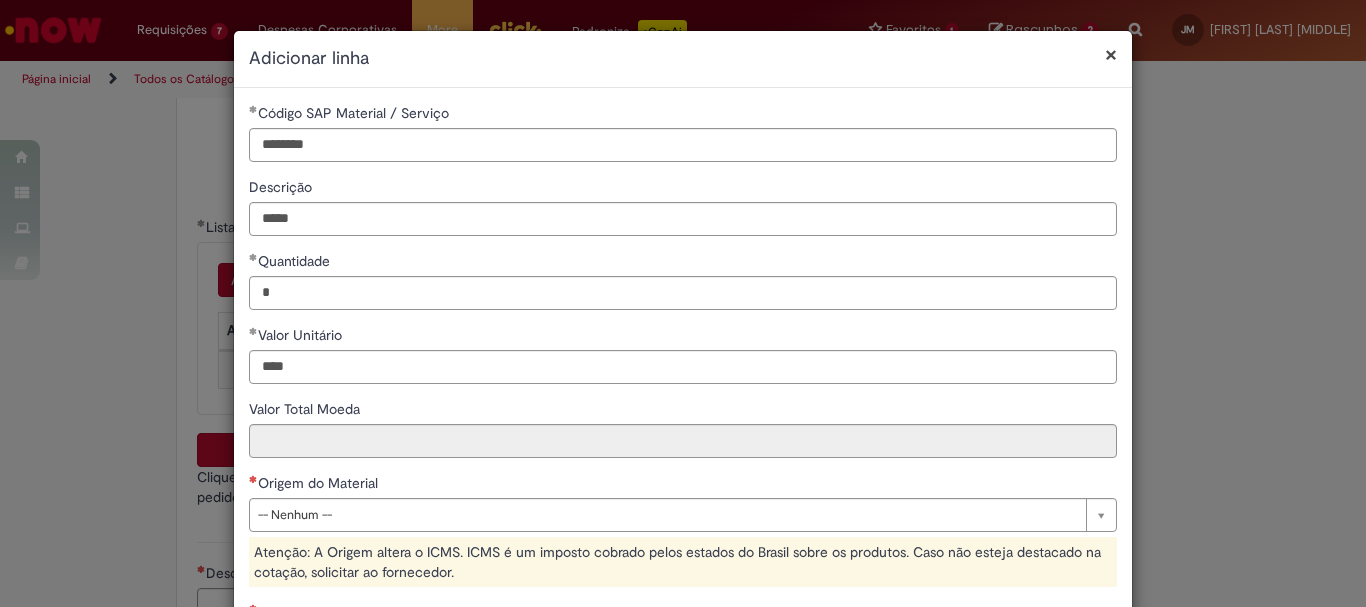 type on "****" 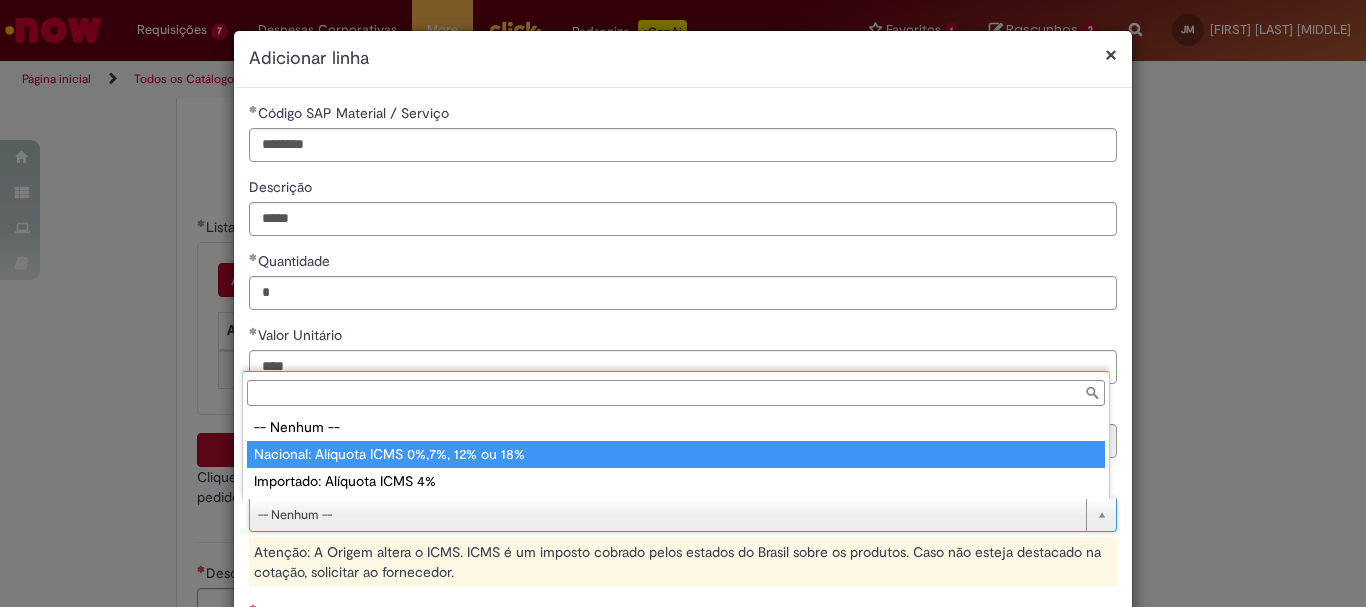 type on "**********" 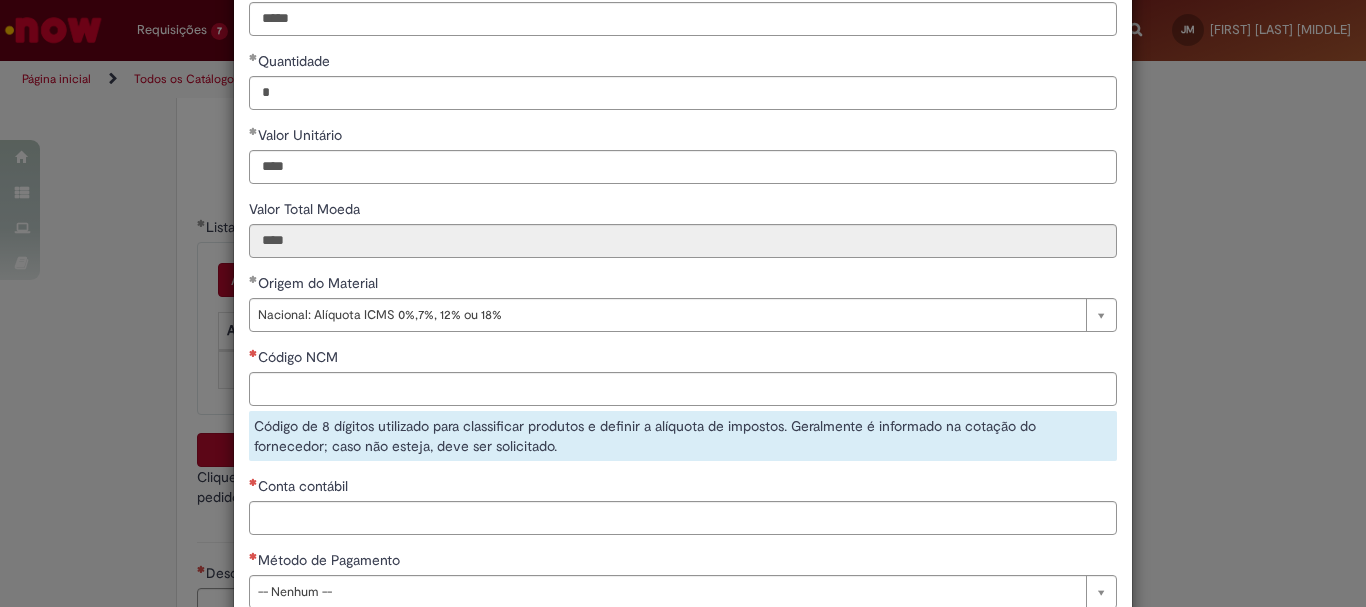click on "Código de 8 dígitos utilizado para classificar produtos e definir a alíquota de impostos. Geralmente é informado na cotação do fornecedor; caso não esteja, deve ser solicitado." at bounding box center (683, 436) 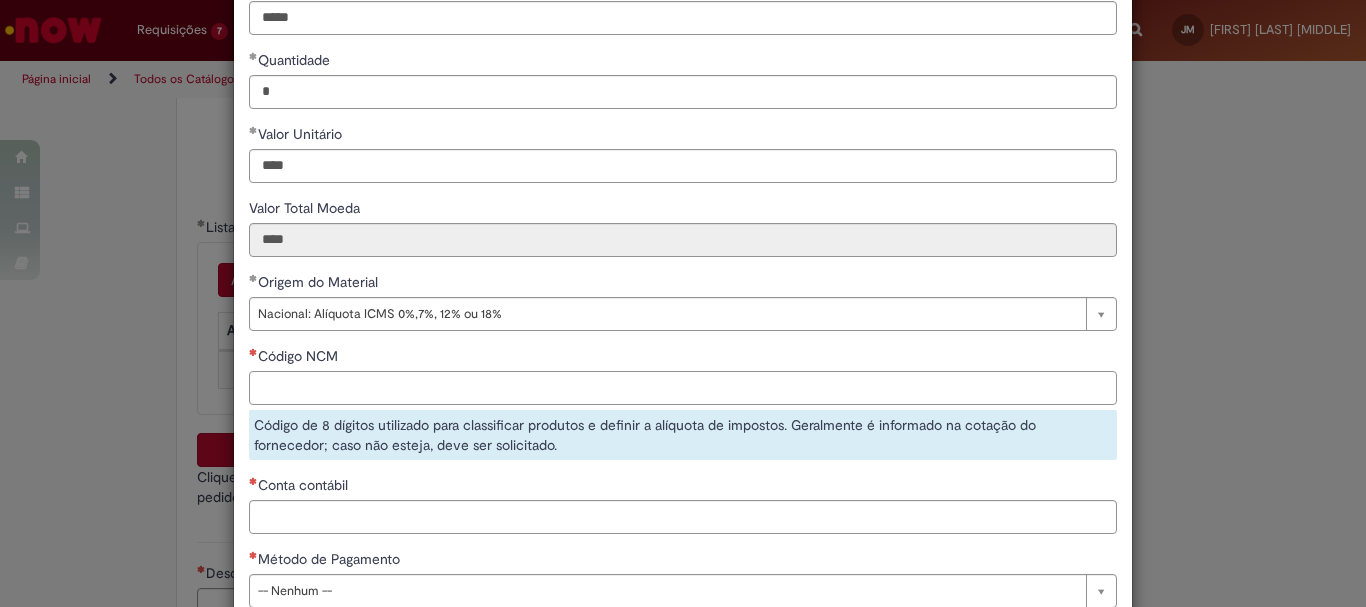 scroll, scrollTop: 200, scrollLeft: 0, axis: vertical 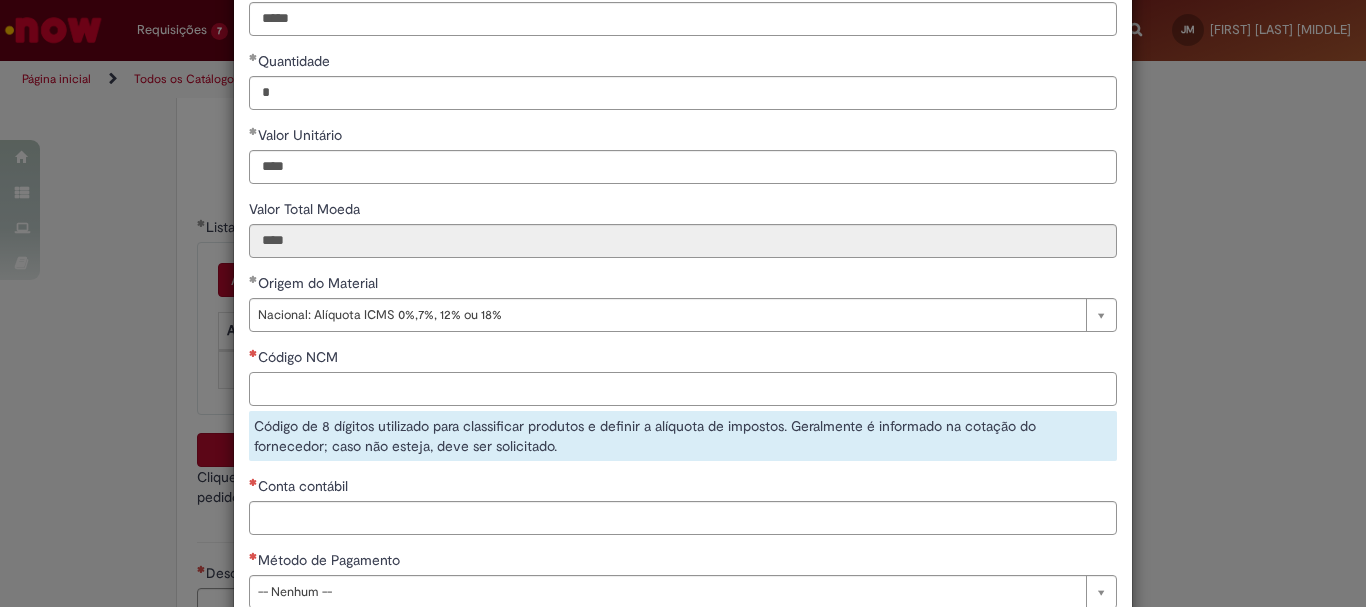 click on "Código NCM" at bounding box center (683, 389) 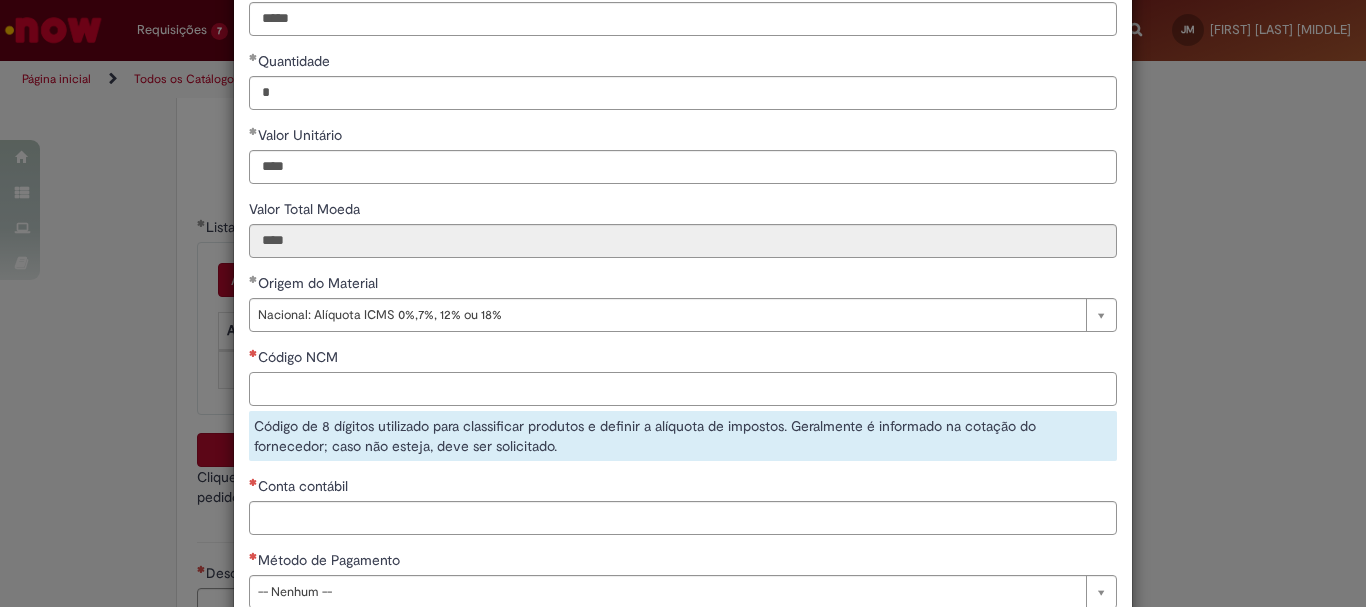 paste on "********" 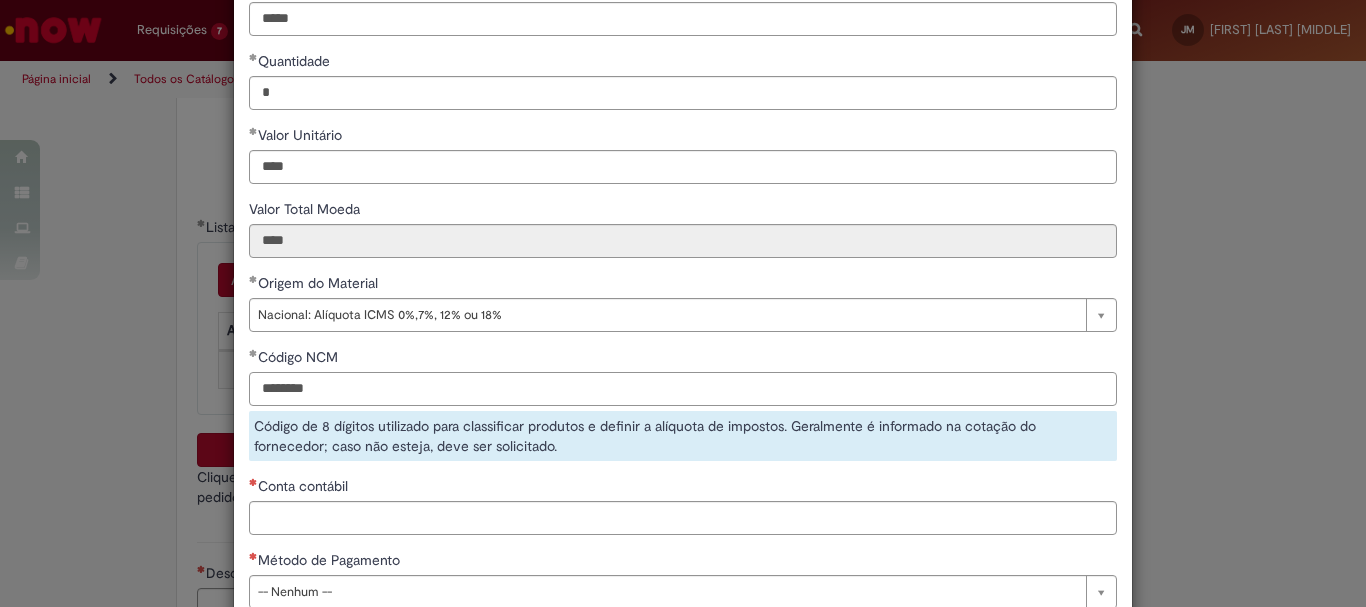 type on "********" 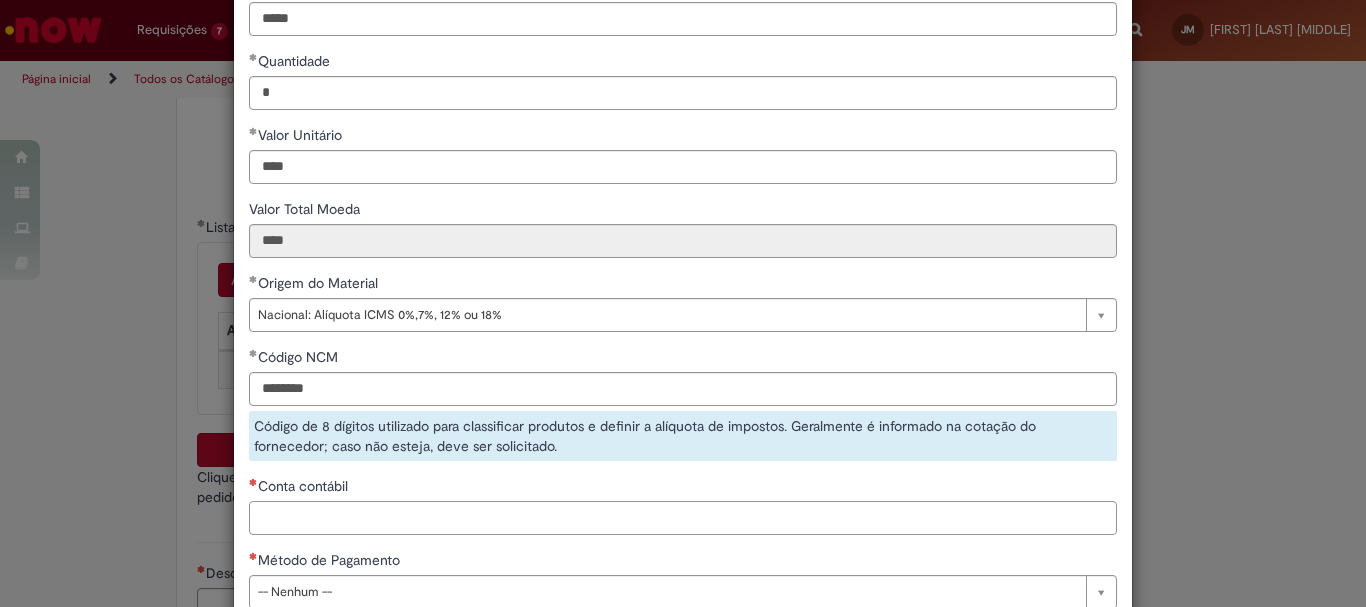 click on "**********" at bounding box center [683, 263] 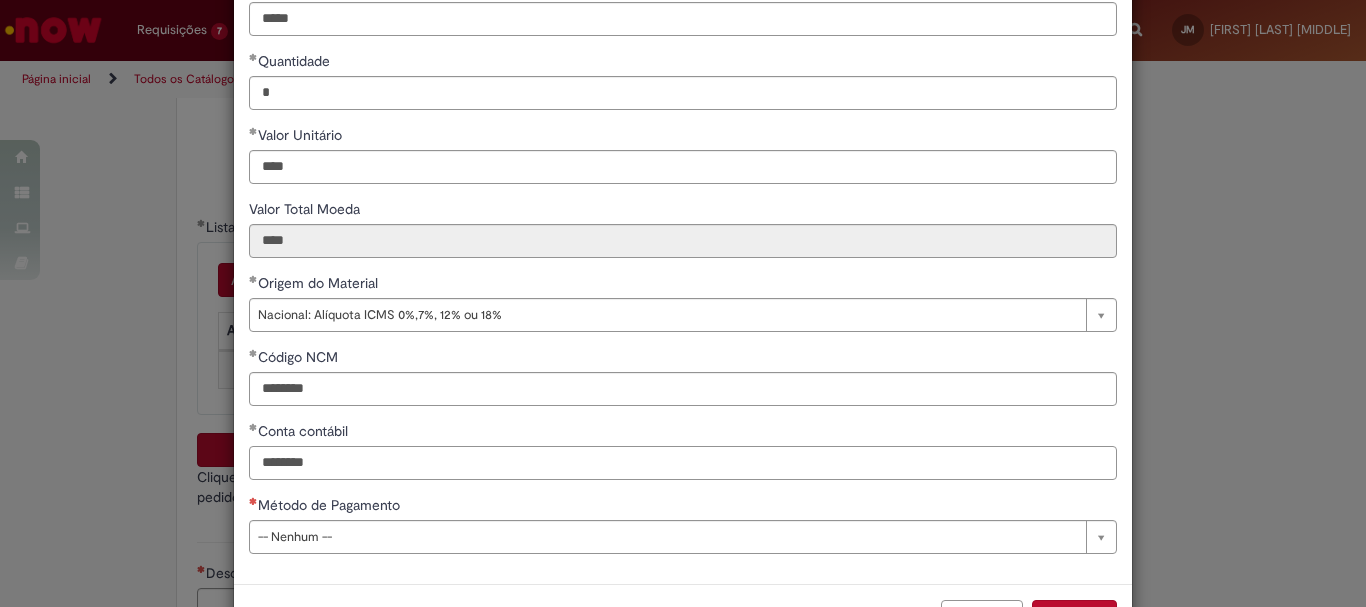 click on "********" at bounding box center (683, 463) 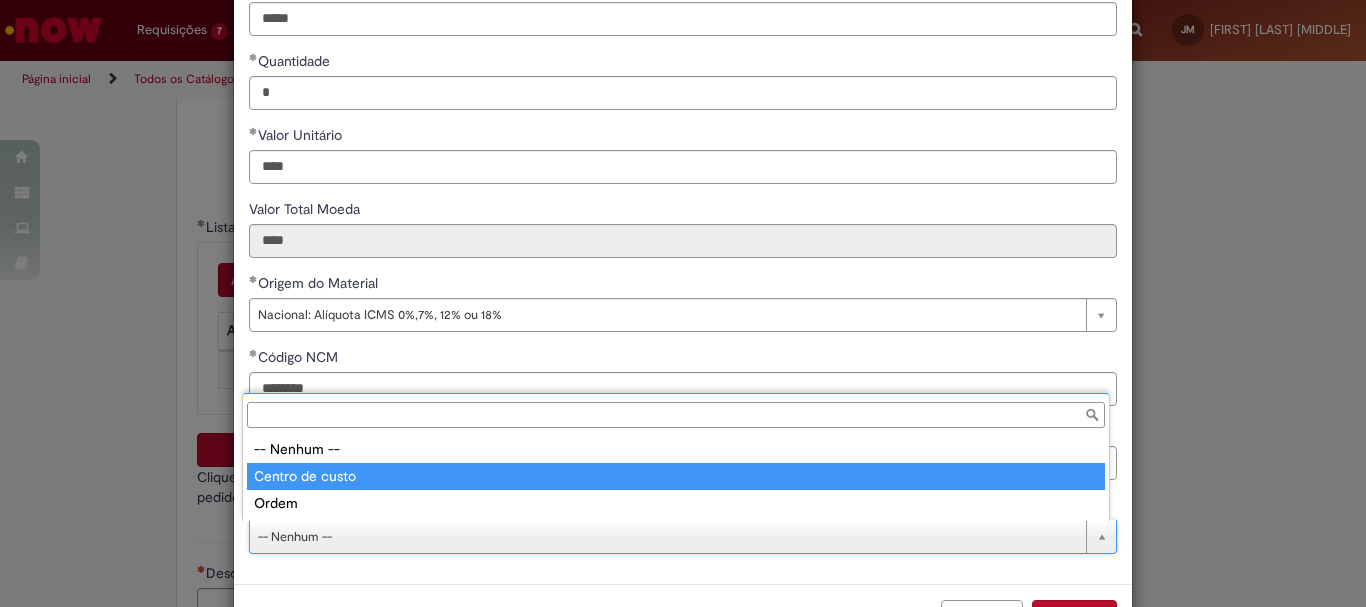 type on "**********" 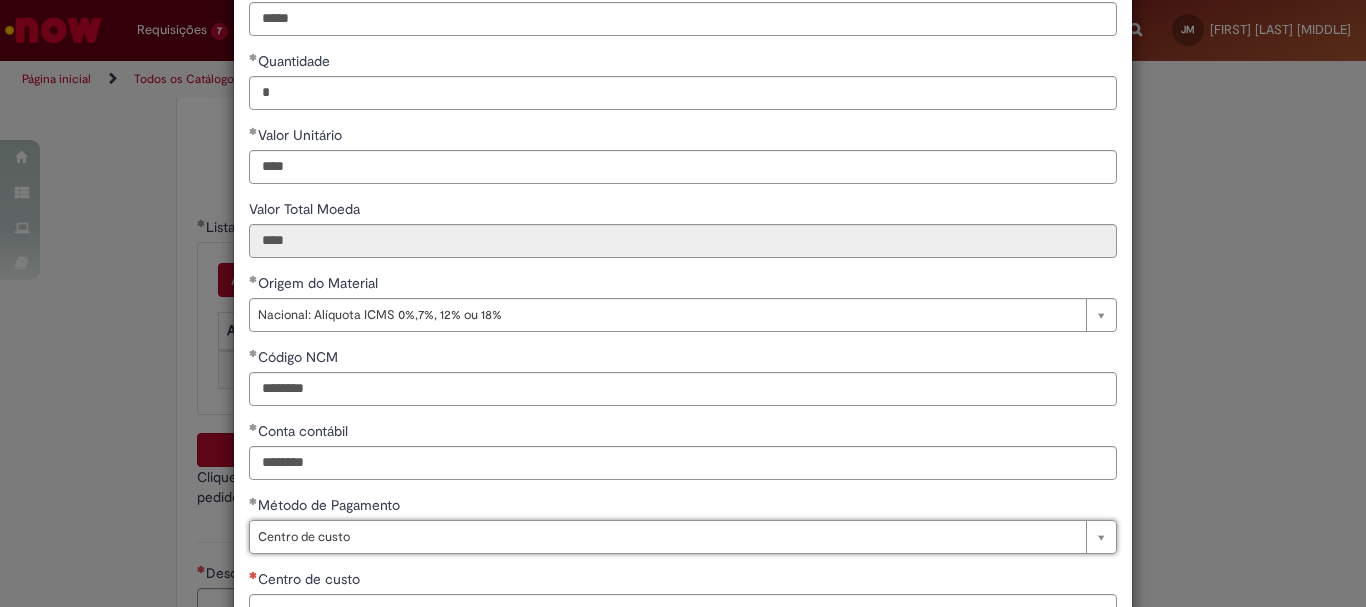 scroll, scrollTop: 347, scrollLeft: 0, axis: vertical 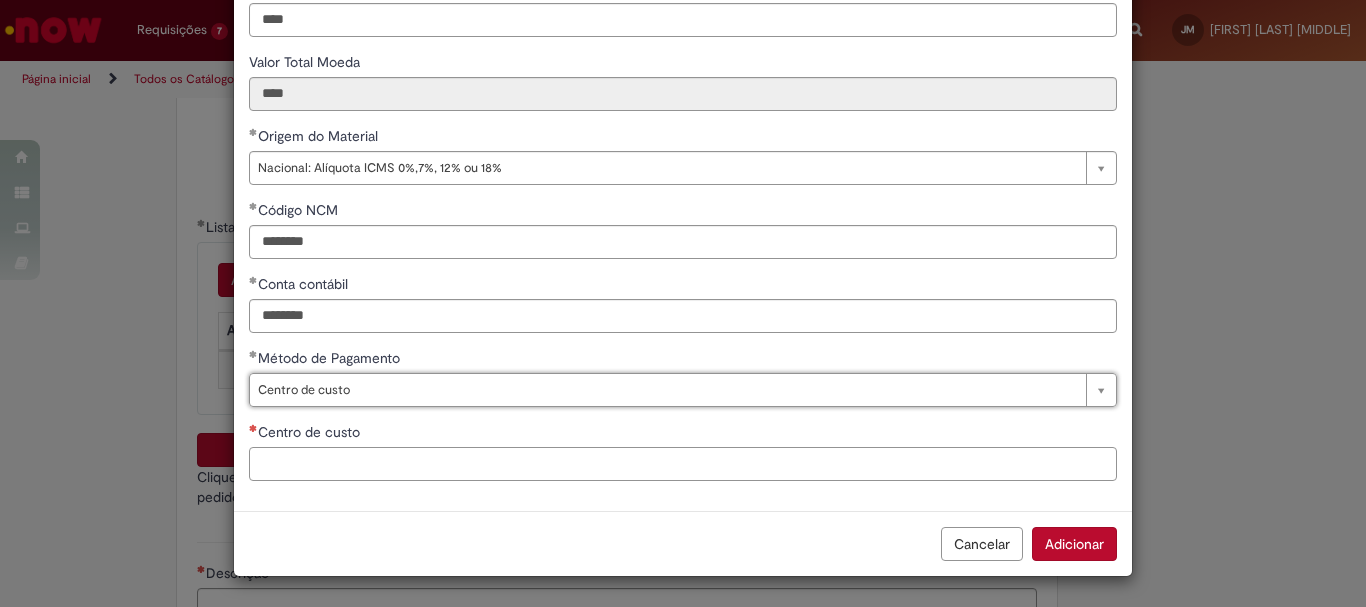 click on "Centro de custo" at bounding box center [683, 464] 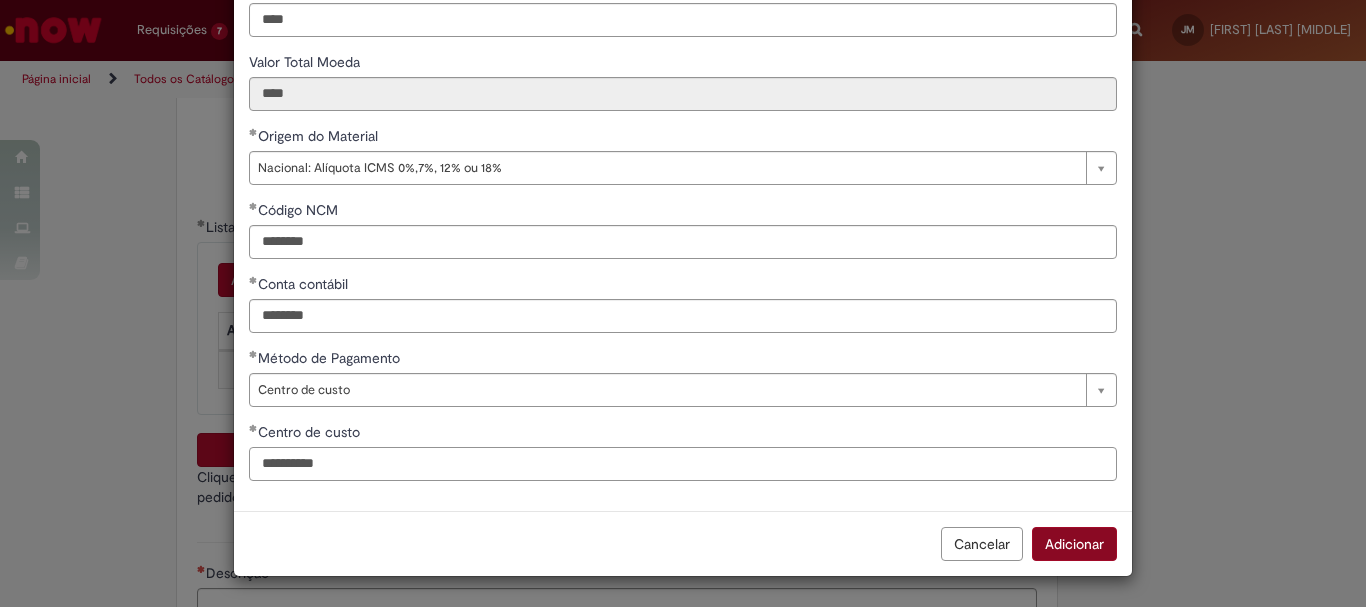 type on "**********" 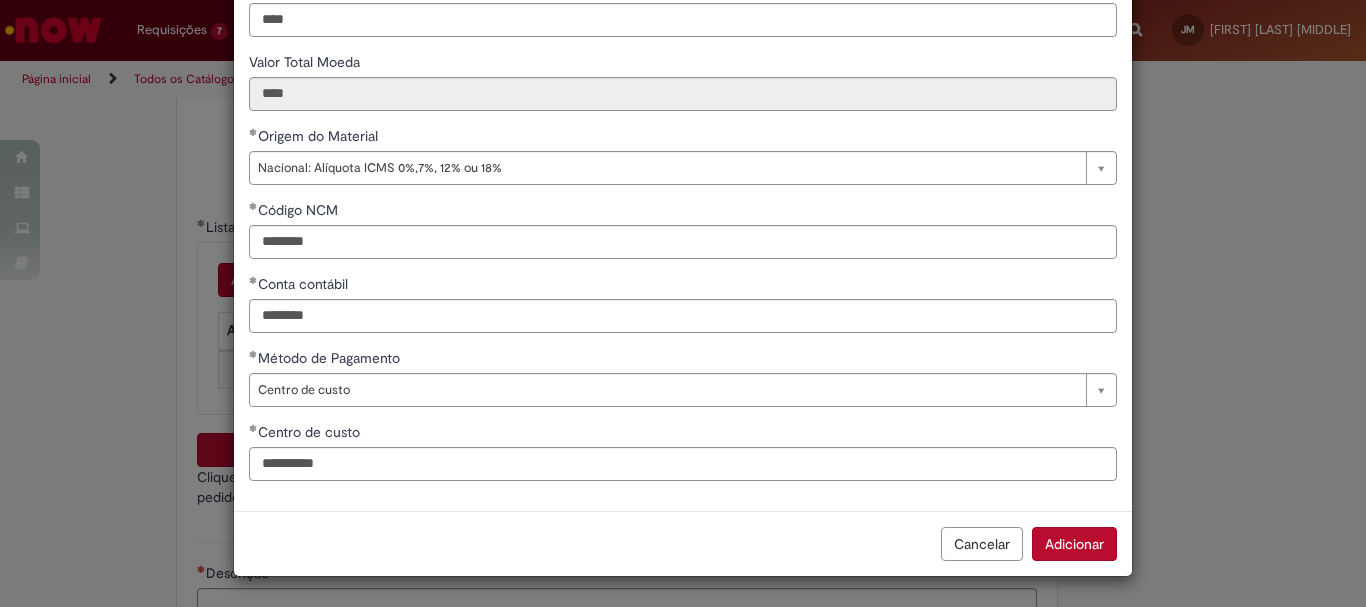 click on "Adicionar" at bounding box center (1074, 544) 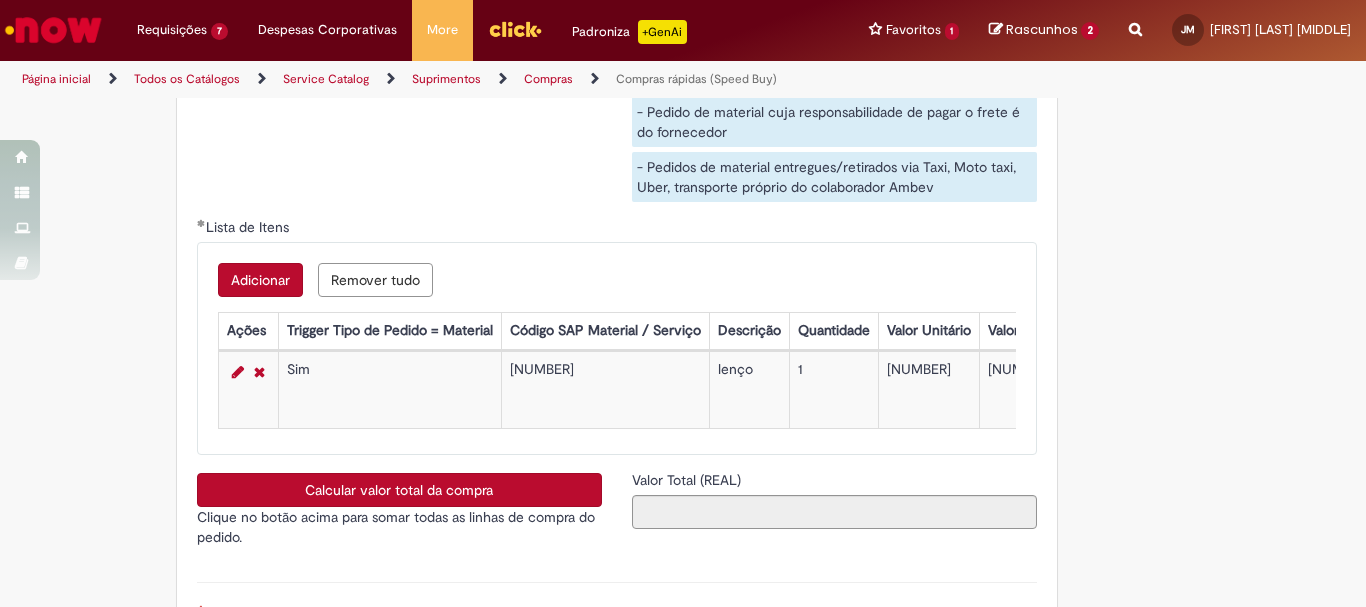 click on "Adicionar" at bounding box center (260, 280) 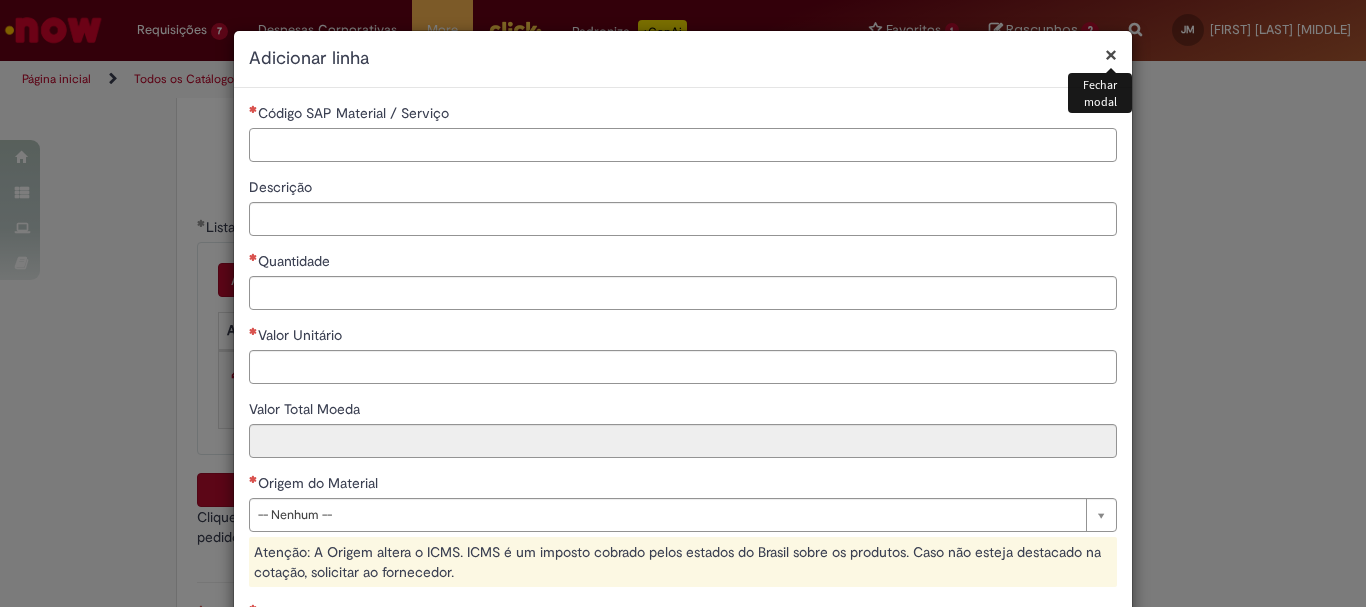click on "Código SAP Material / Serviço" at bounding box center (683, 145) 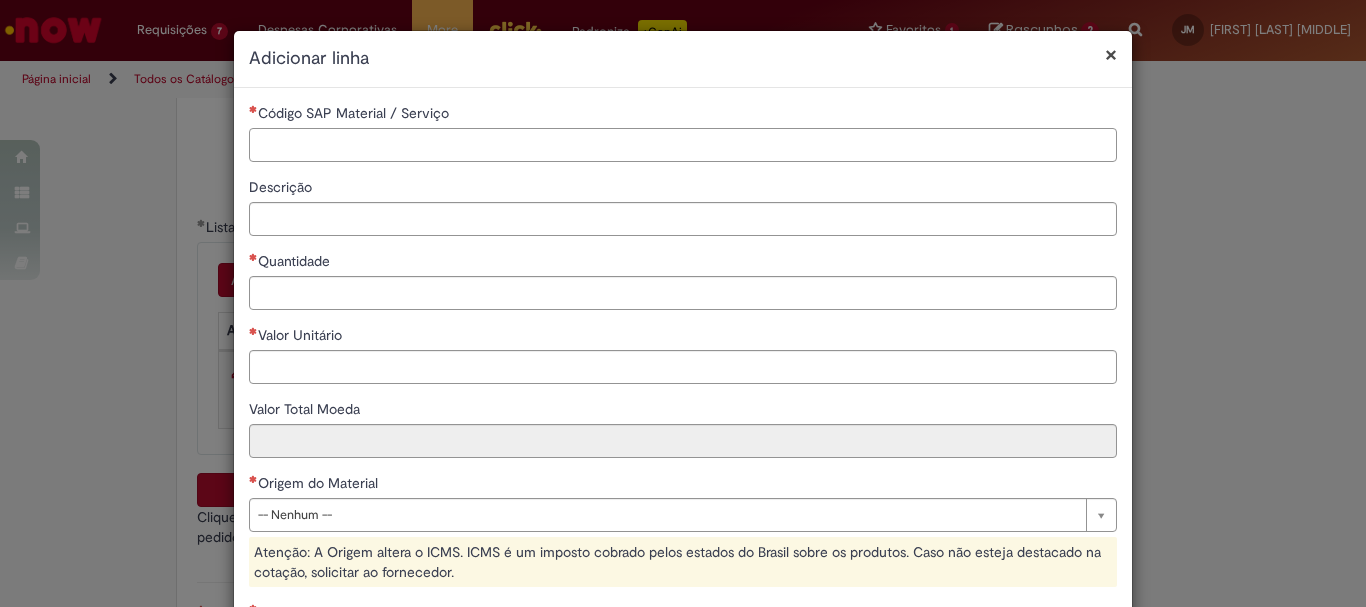 paste on "********" 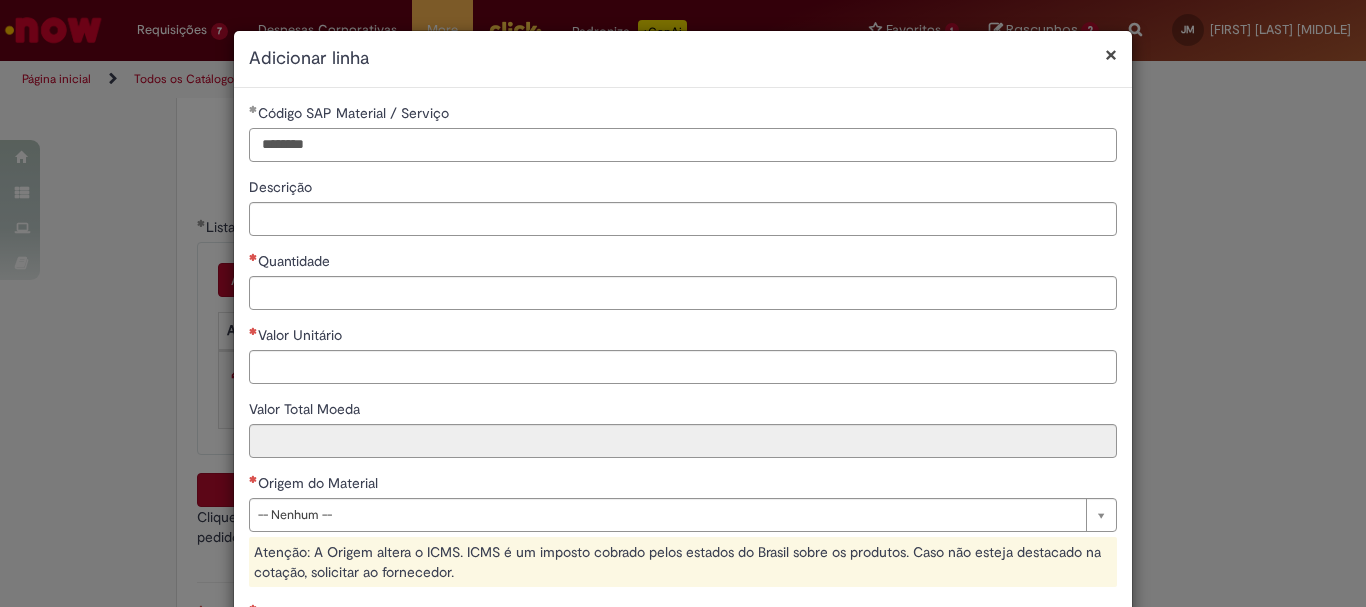 type on "********" 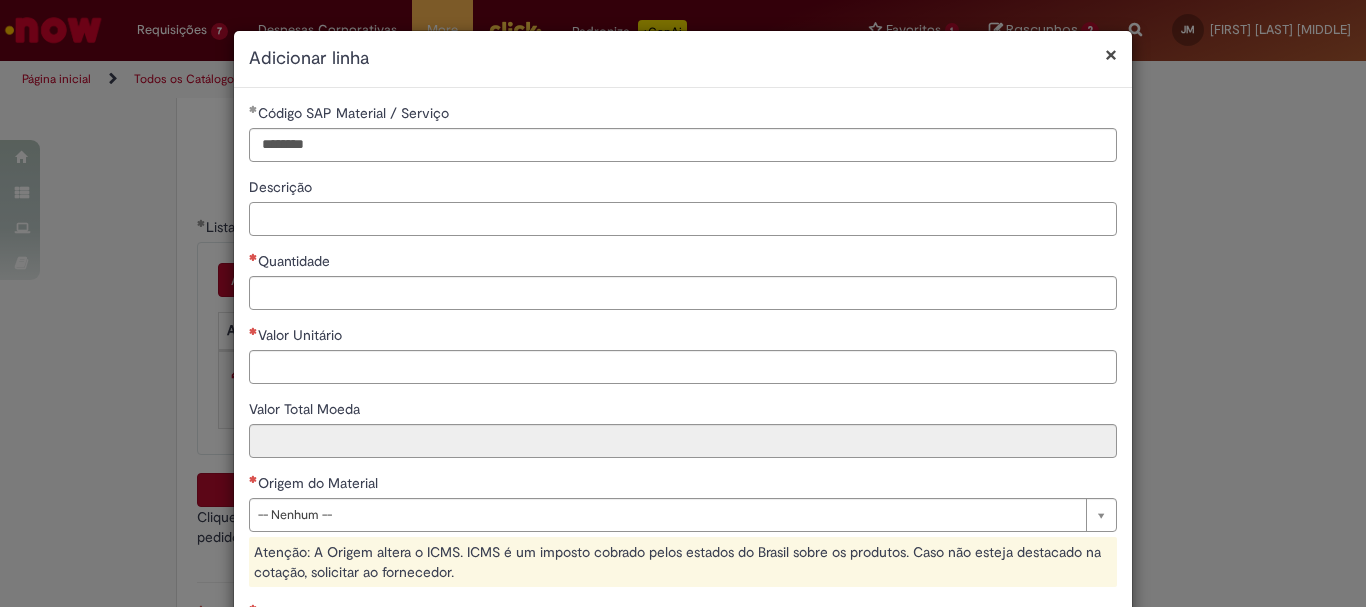 click on "Descrição" at bounding box center [683, 219] 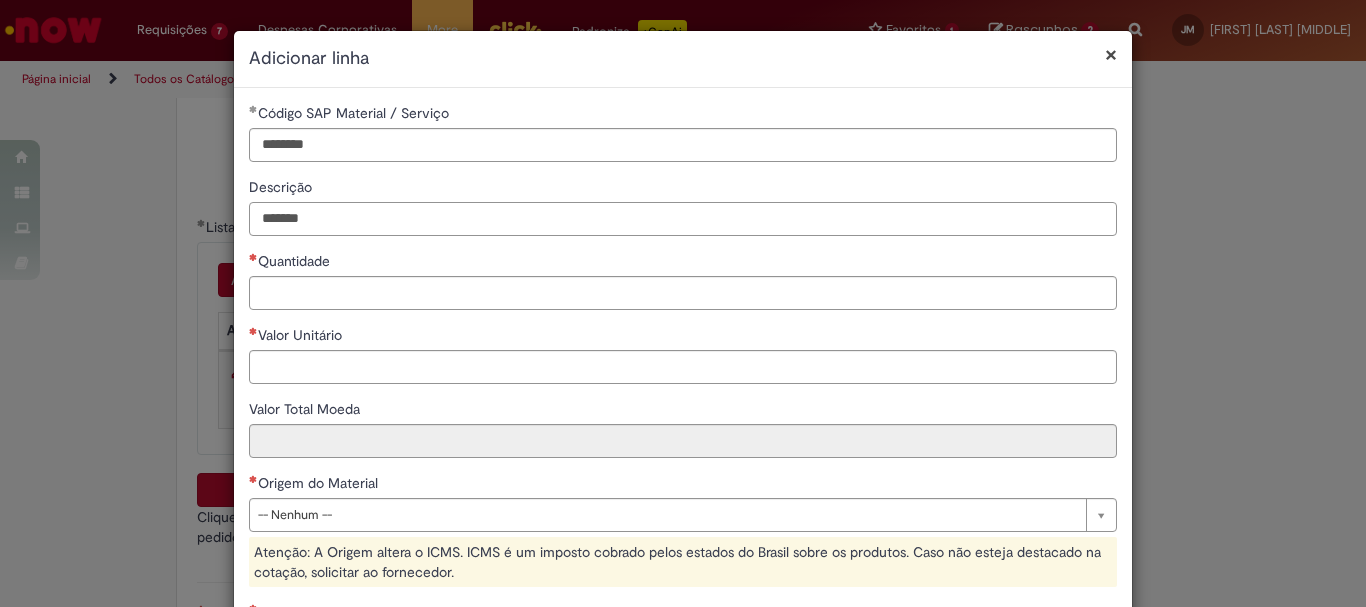 type on "*******" 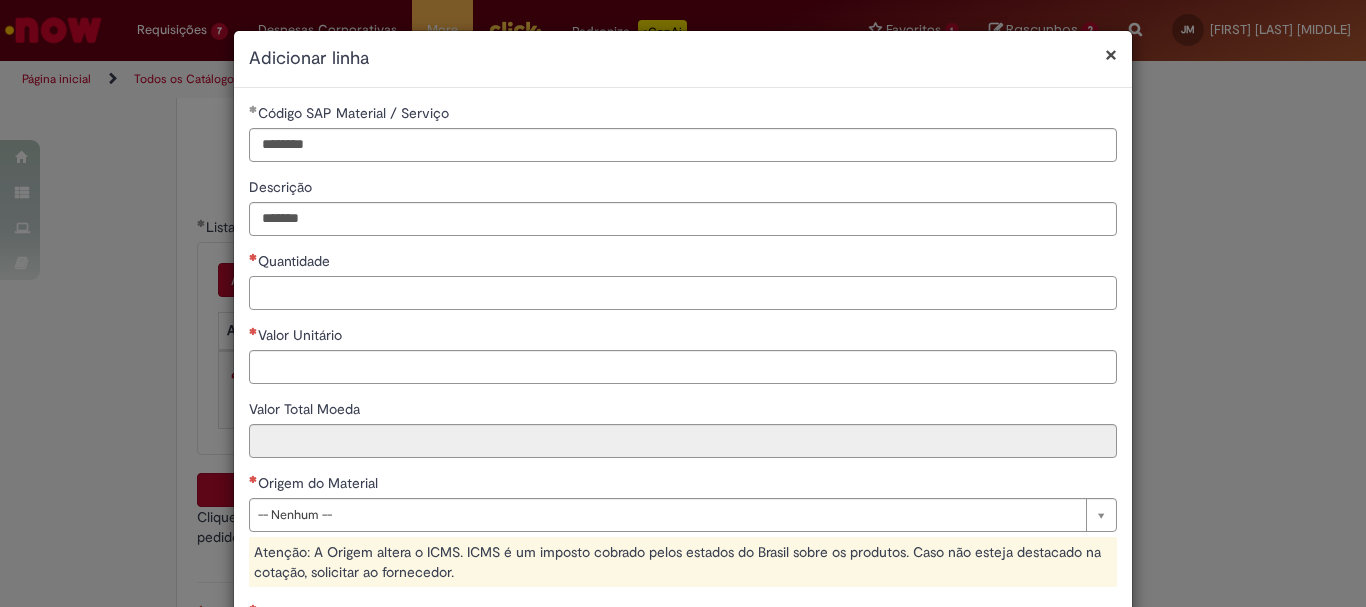 click on "Quantidade" at bounding box center (683, 293) 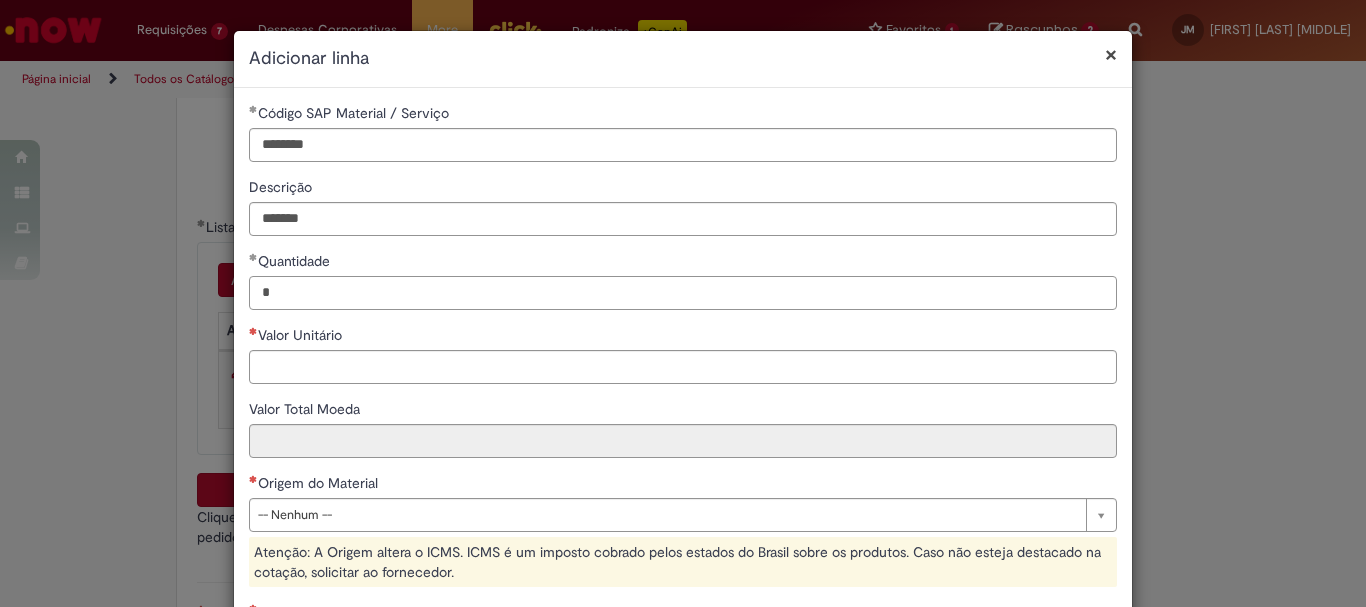 type on "*" 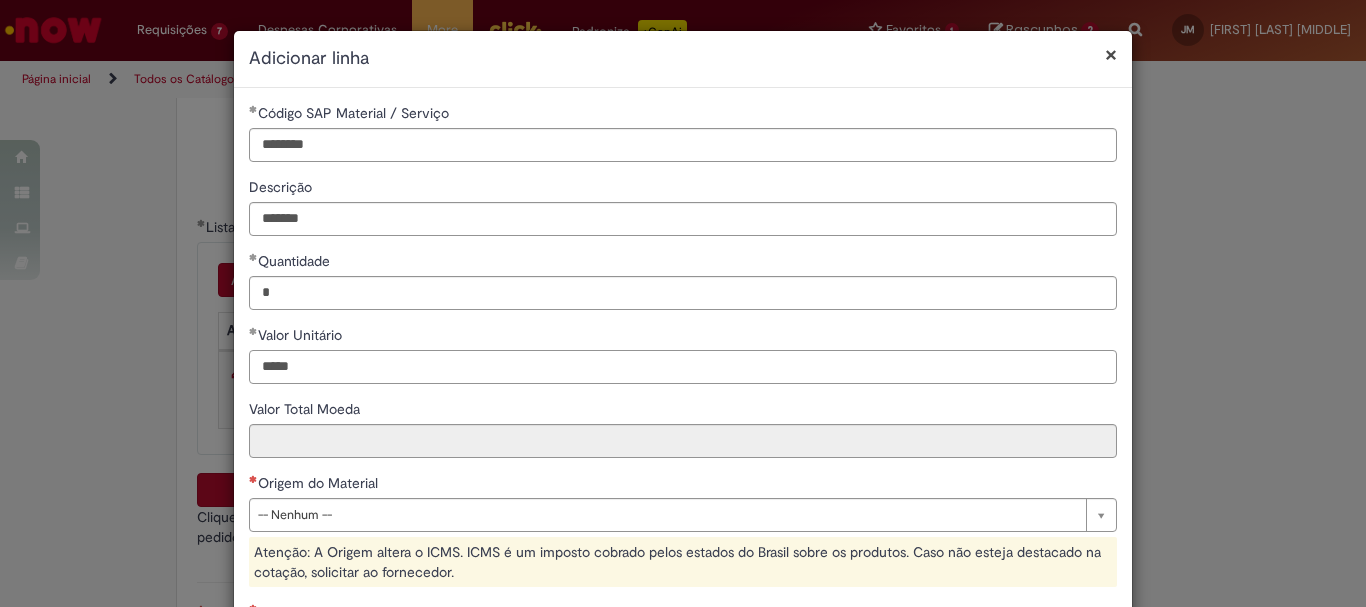 type on "*****" 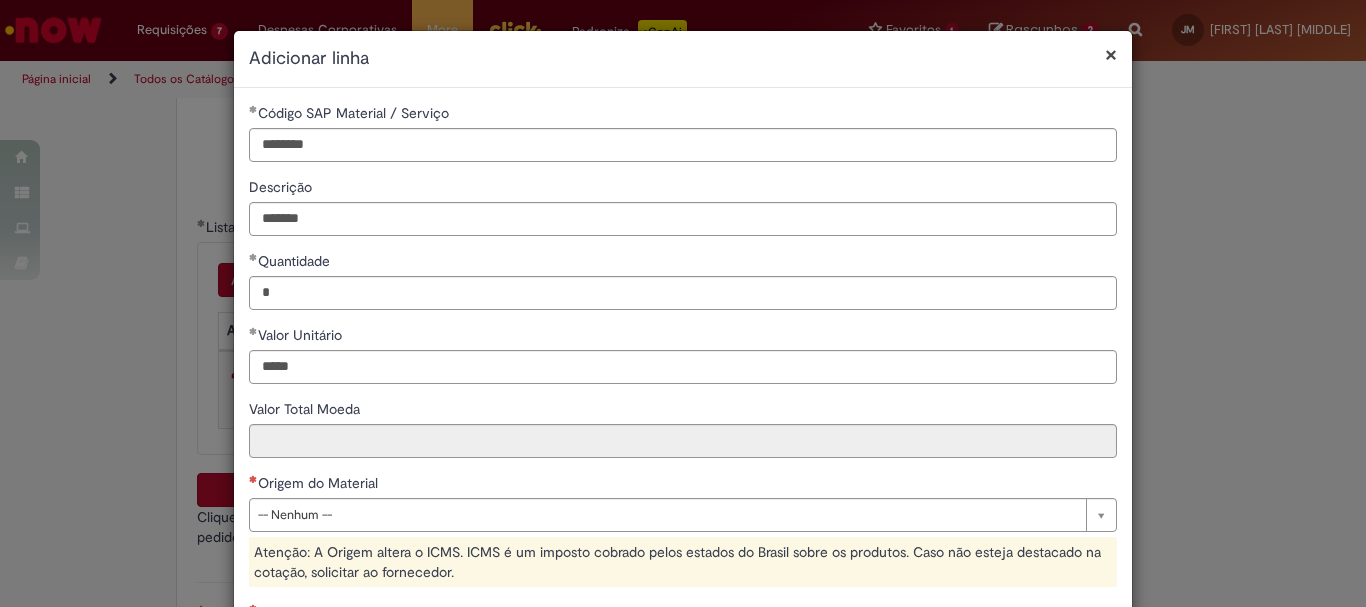type on "*****" 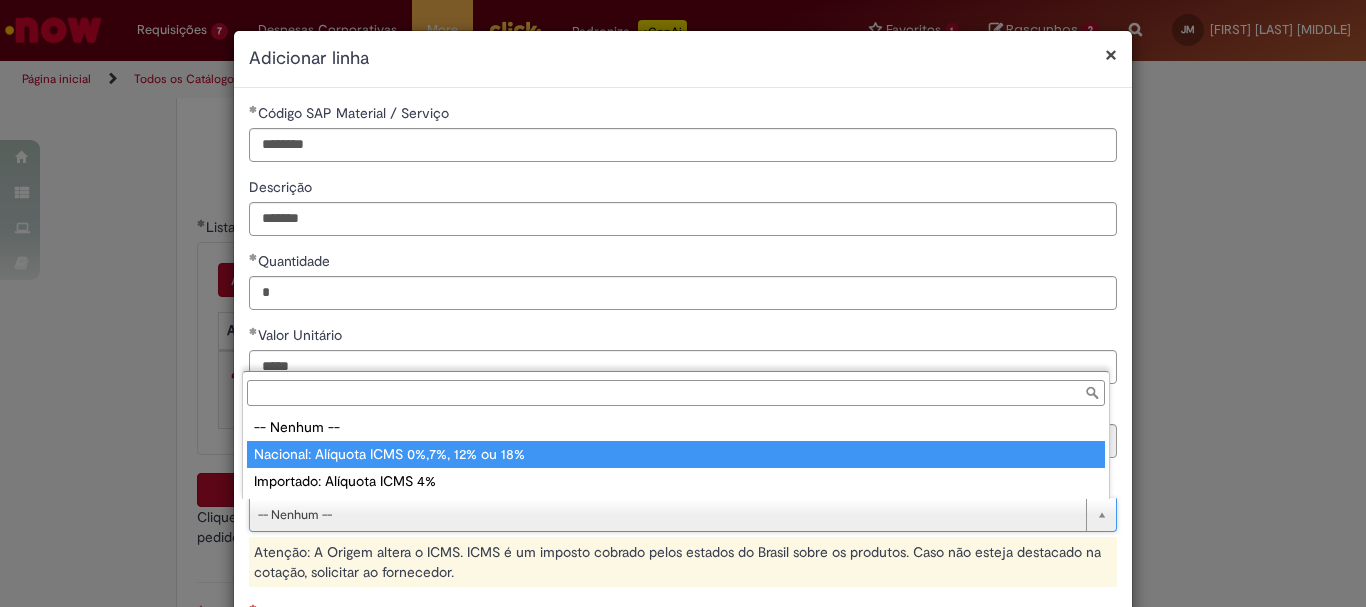 type on "**********" 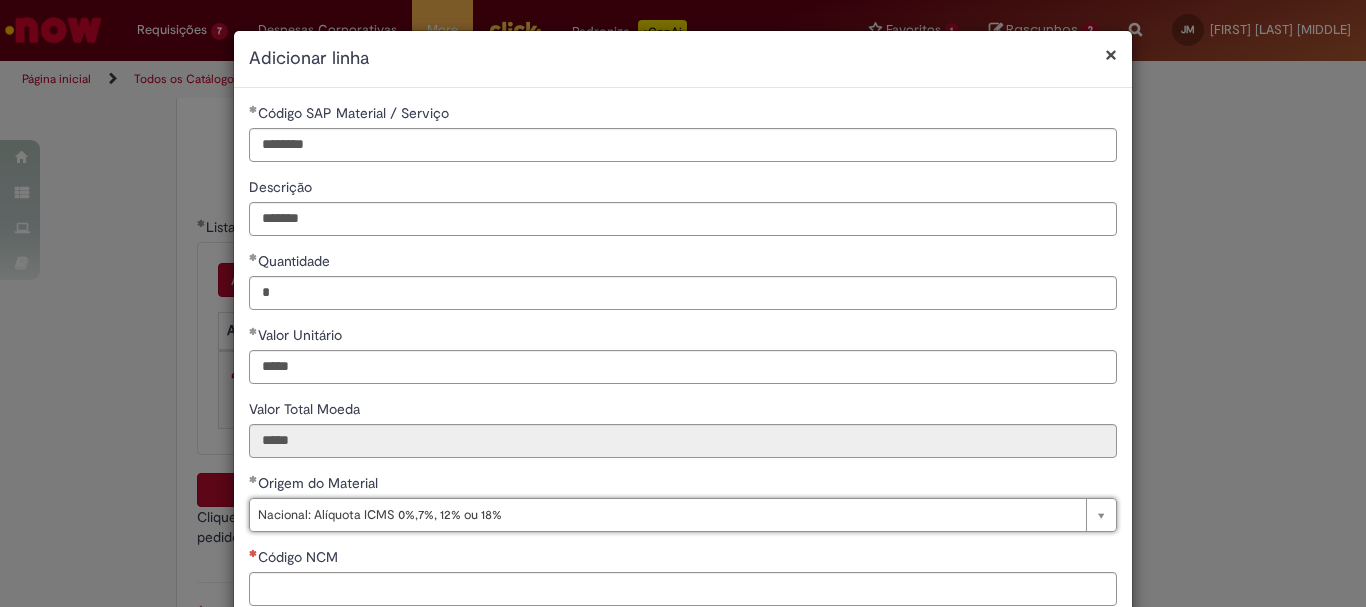 scroll, scrollTop: 100, scrollLeft: 0, axis: vertical 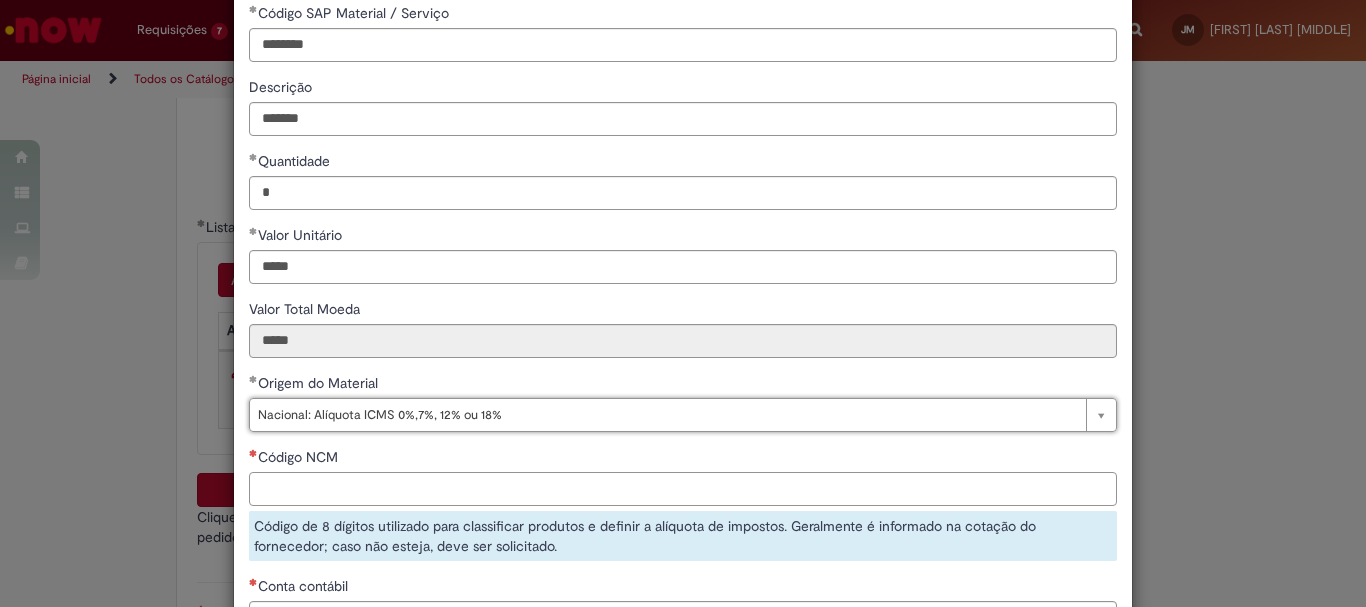 click on "Código NCM" at bounding box center (683, 489) 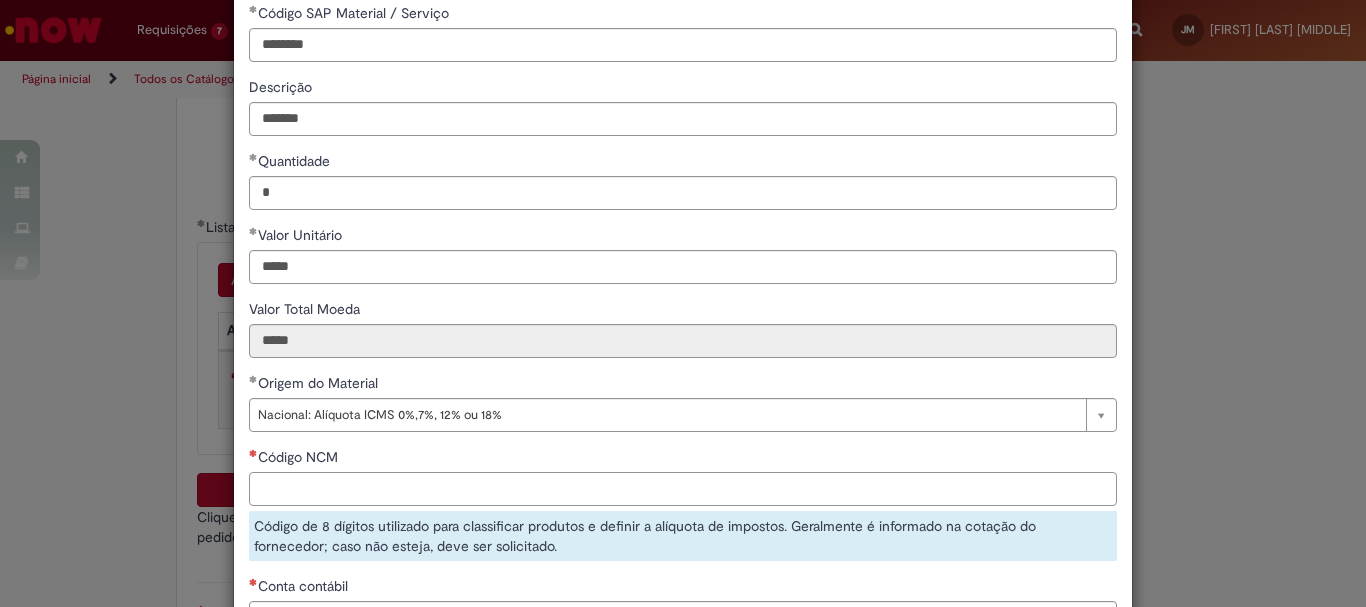 paste on "********" 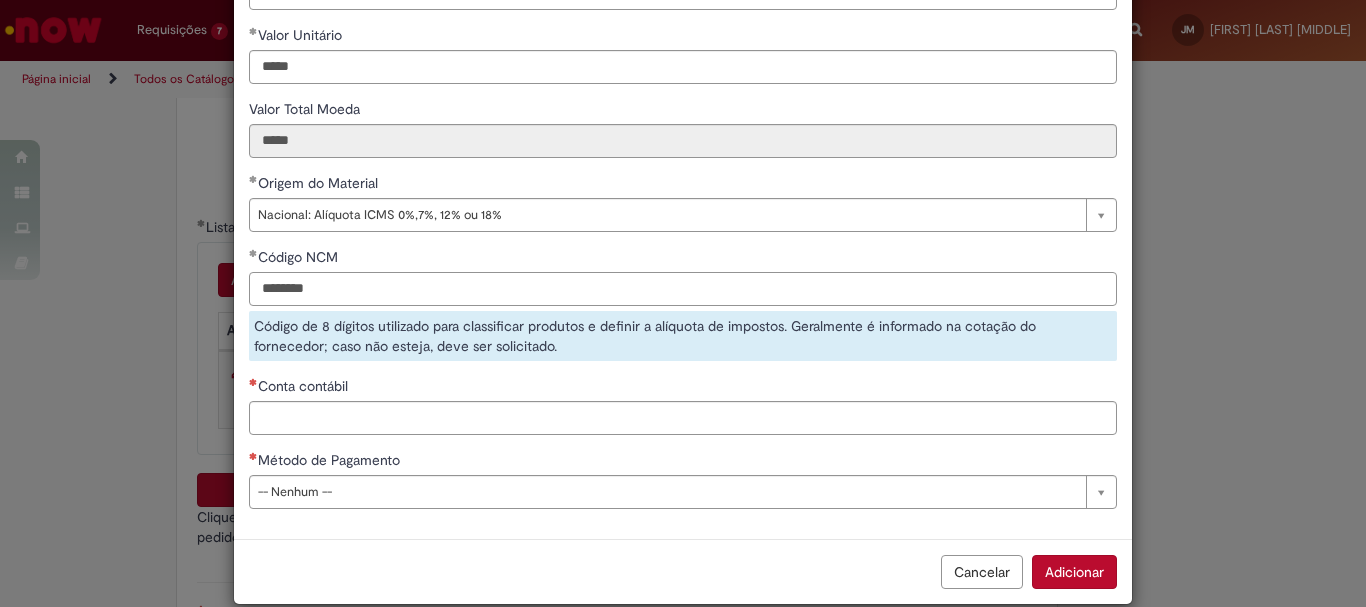 type on "********" 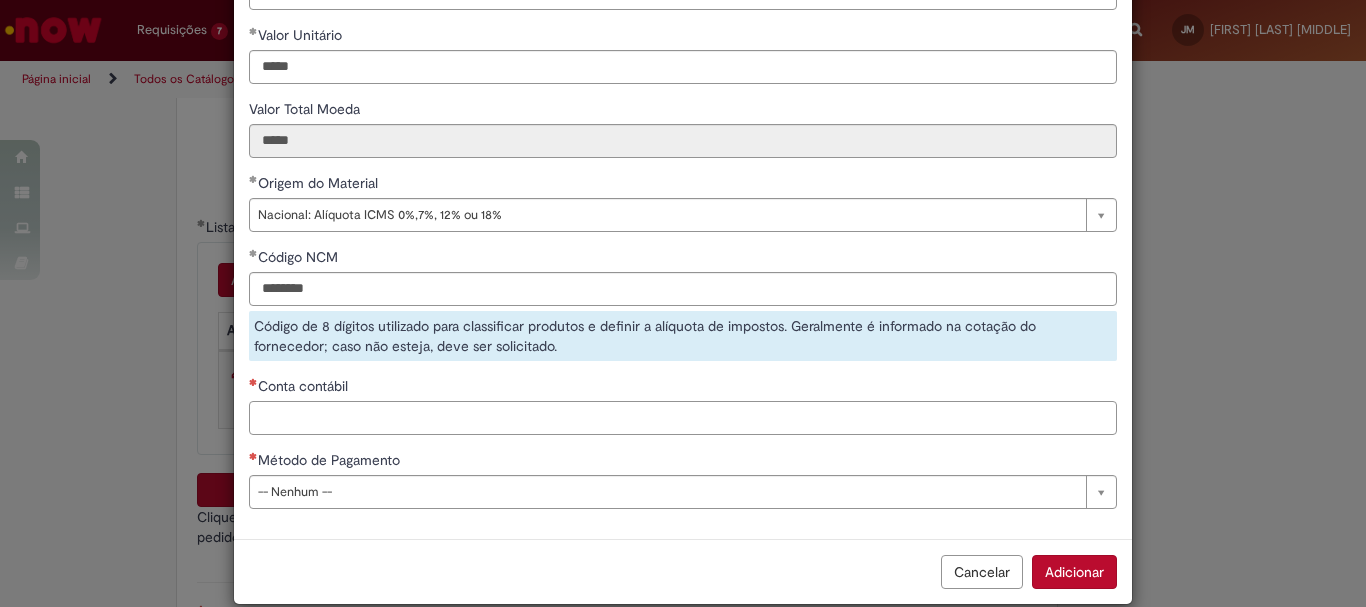 click on "**********" at bounding box center (683, 163) 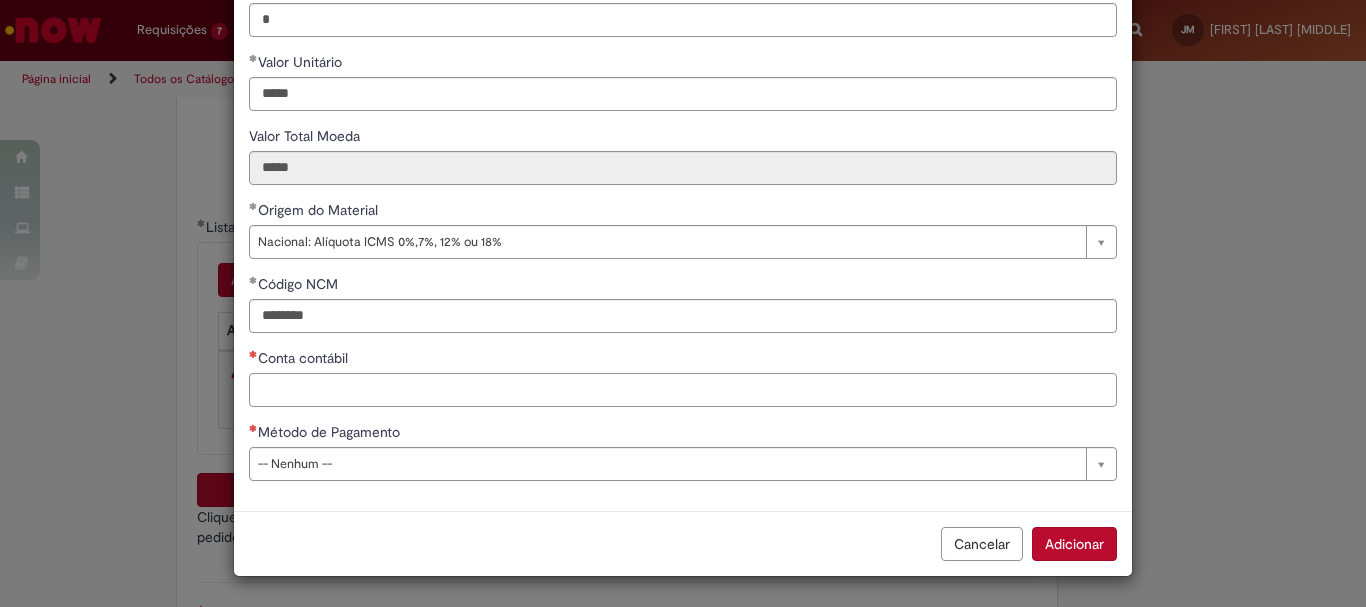scroll, scrollTop: 273, scrollLeft: 0, axis: vertical 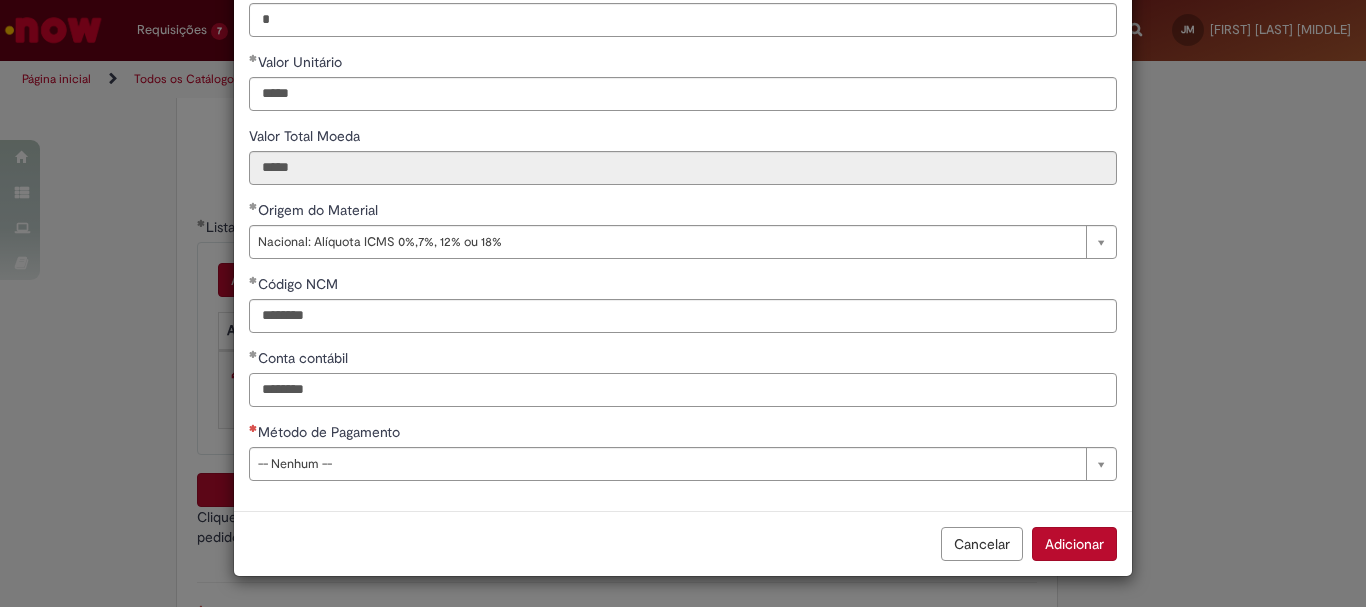 type on "********" 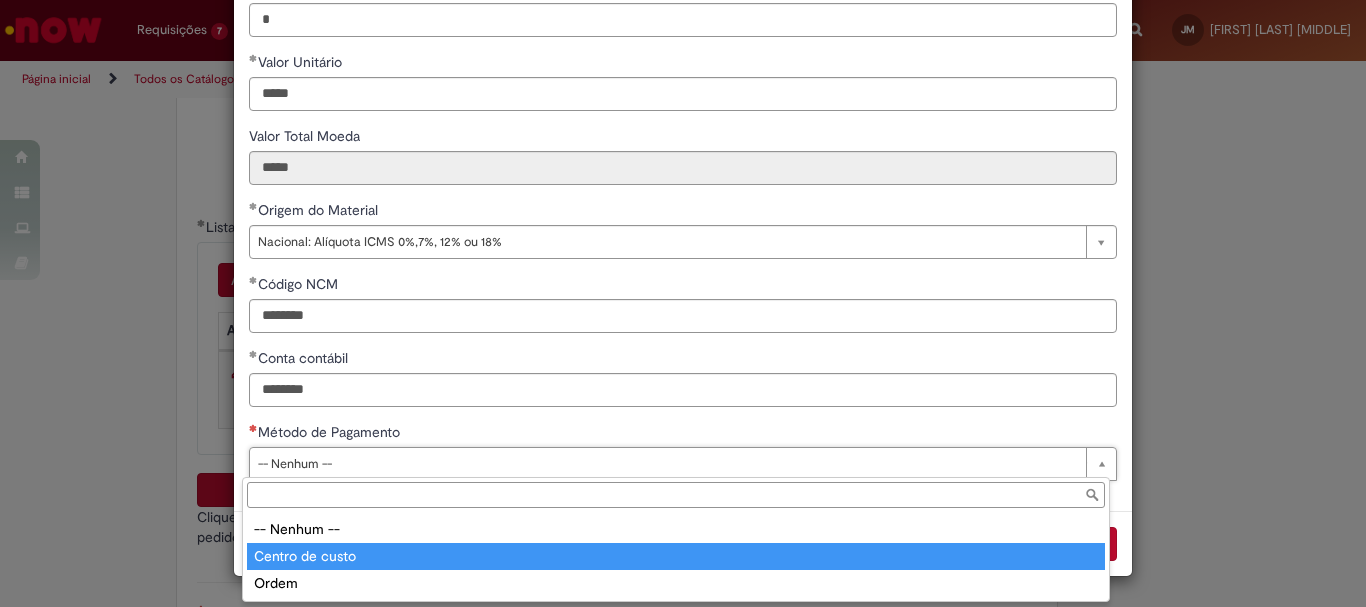 type on "**********" 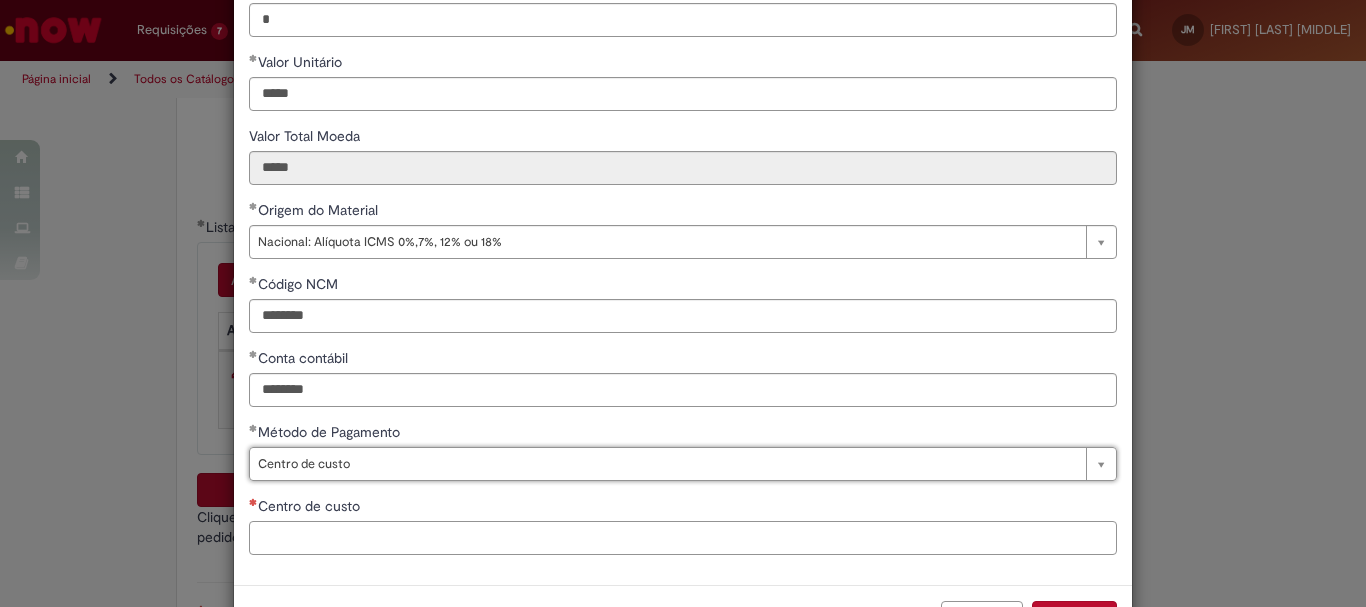 click on "Centro de custo" at bounding box center (683, 538) 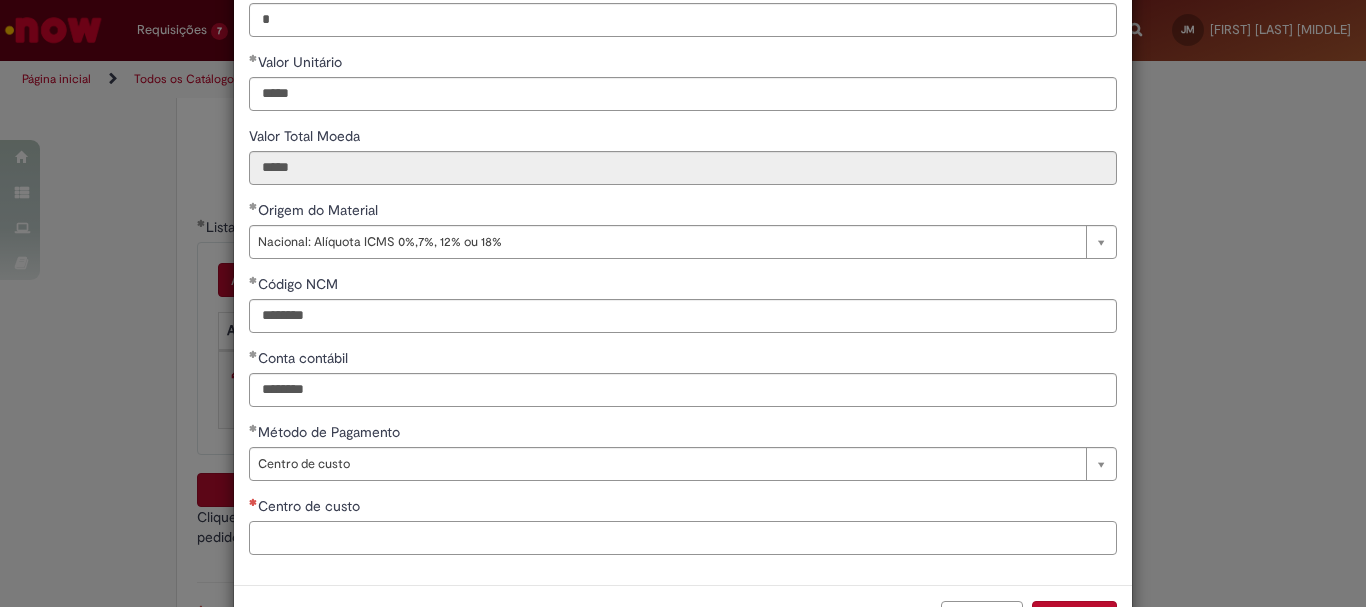 type on "*" 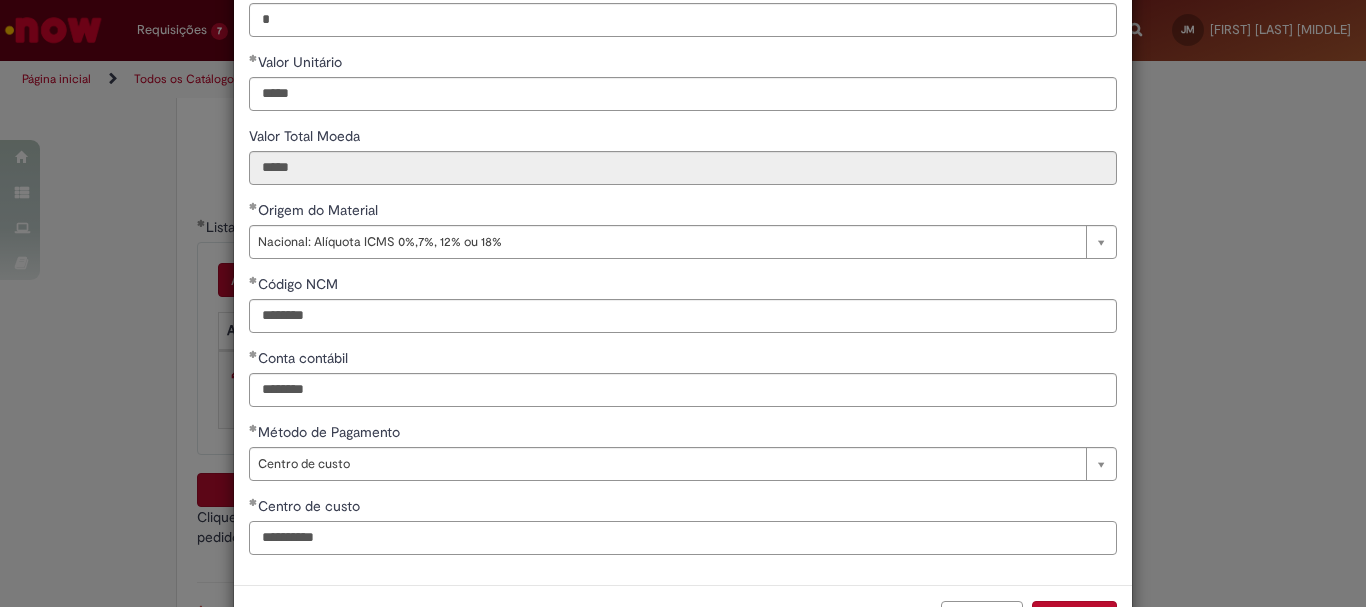 scroll, scrollTop: 347, scrollLeft: 0, axis: vertical 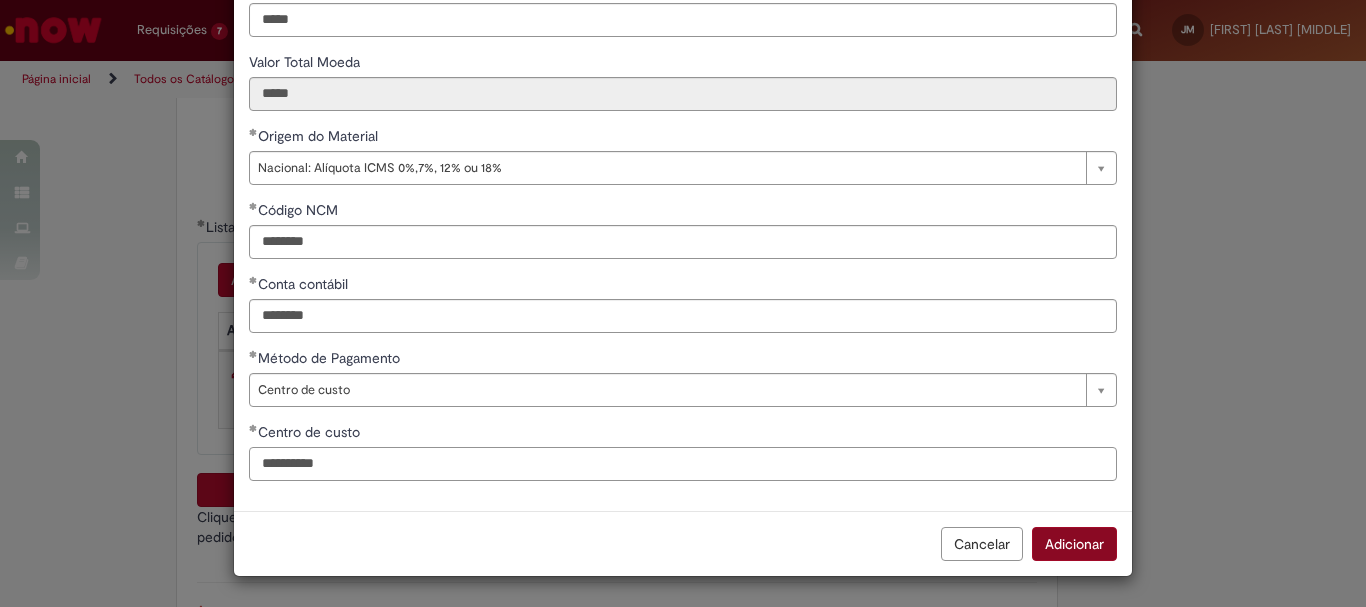 type on "**********" 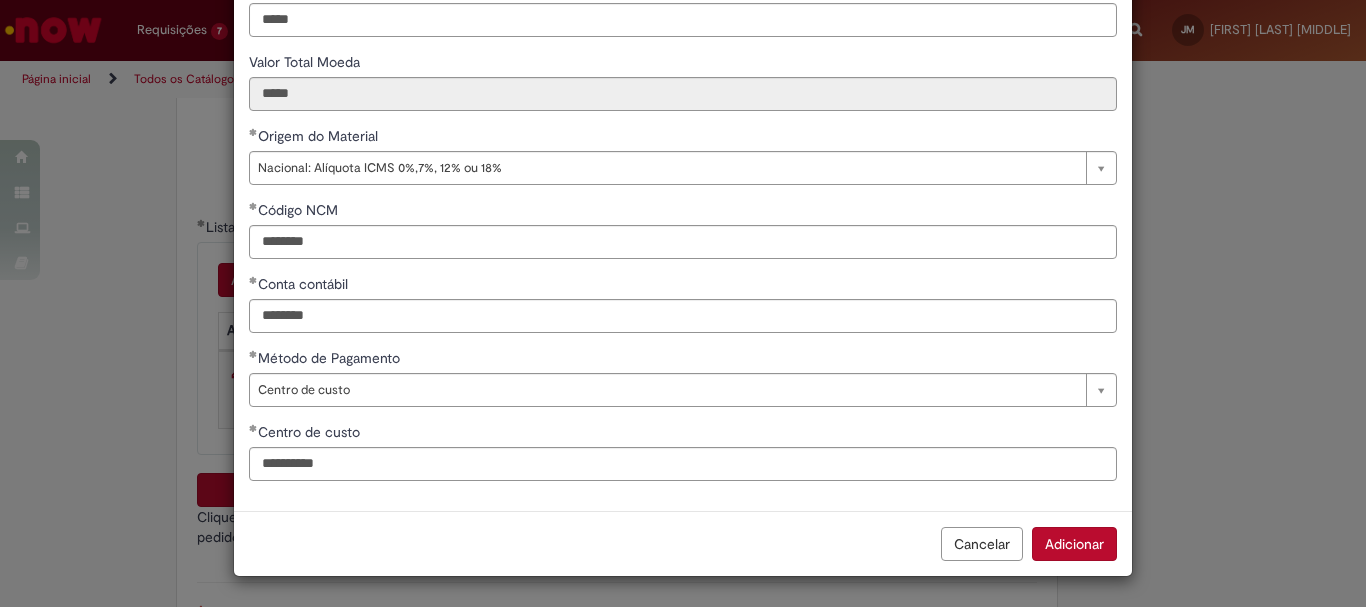 click on "Adicionar" at bounding box center (1074, 544) 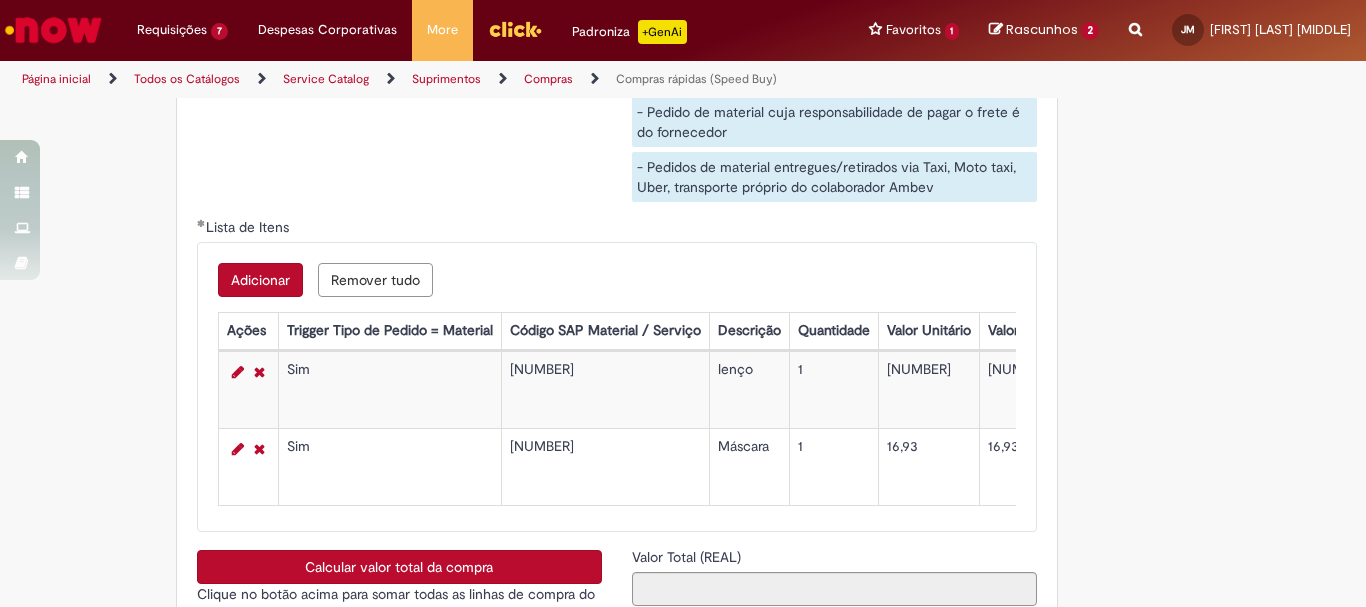 click on "Adicionar" at bounding box center [260, 280] 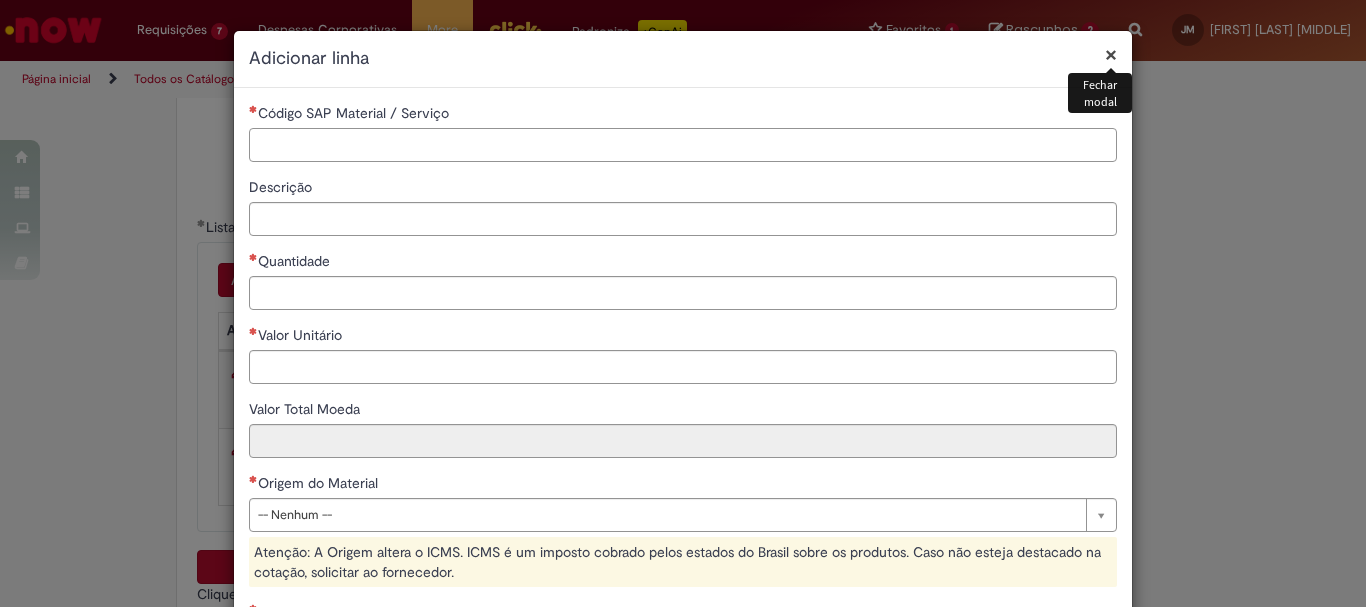 click on "Código SAP Material / Serviço" at bounding box center (683, 145) 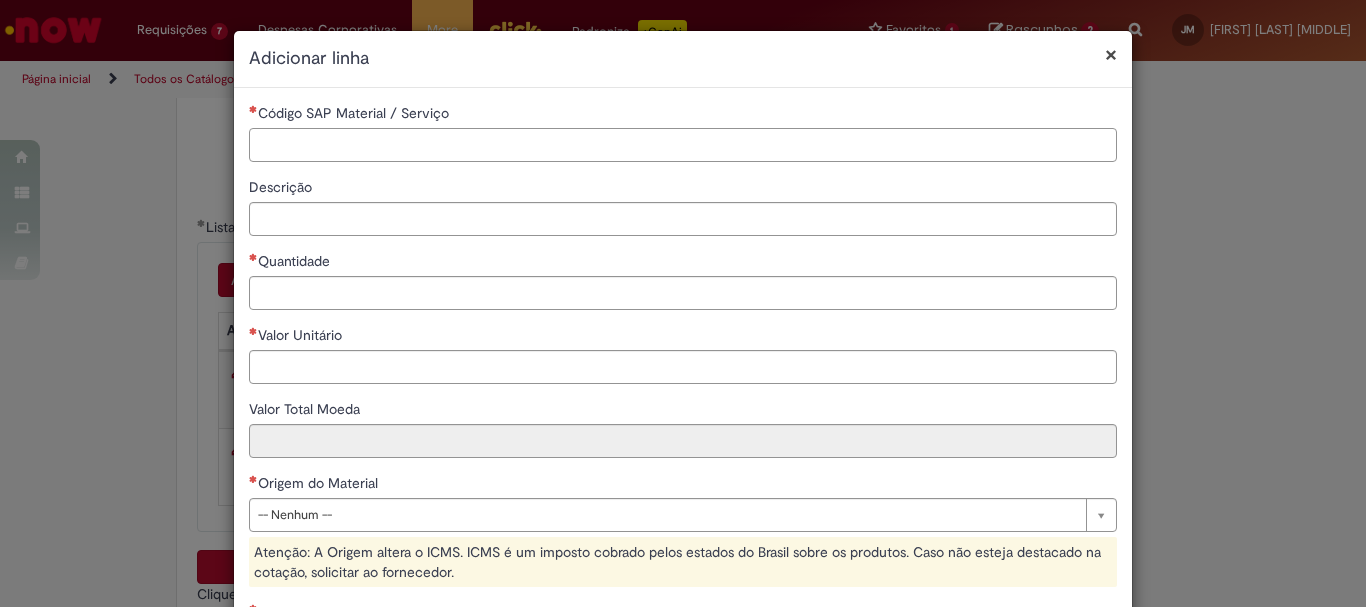 paste on "********" 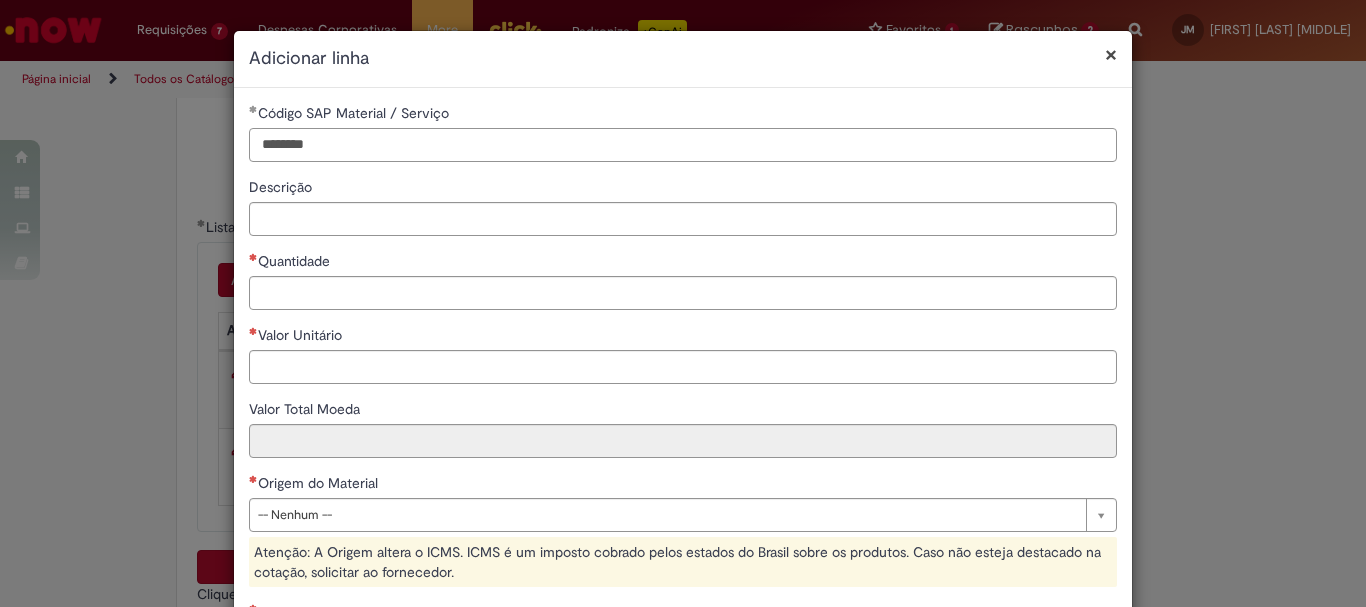 type on "********" 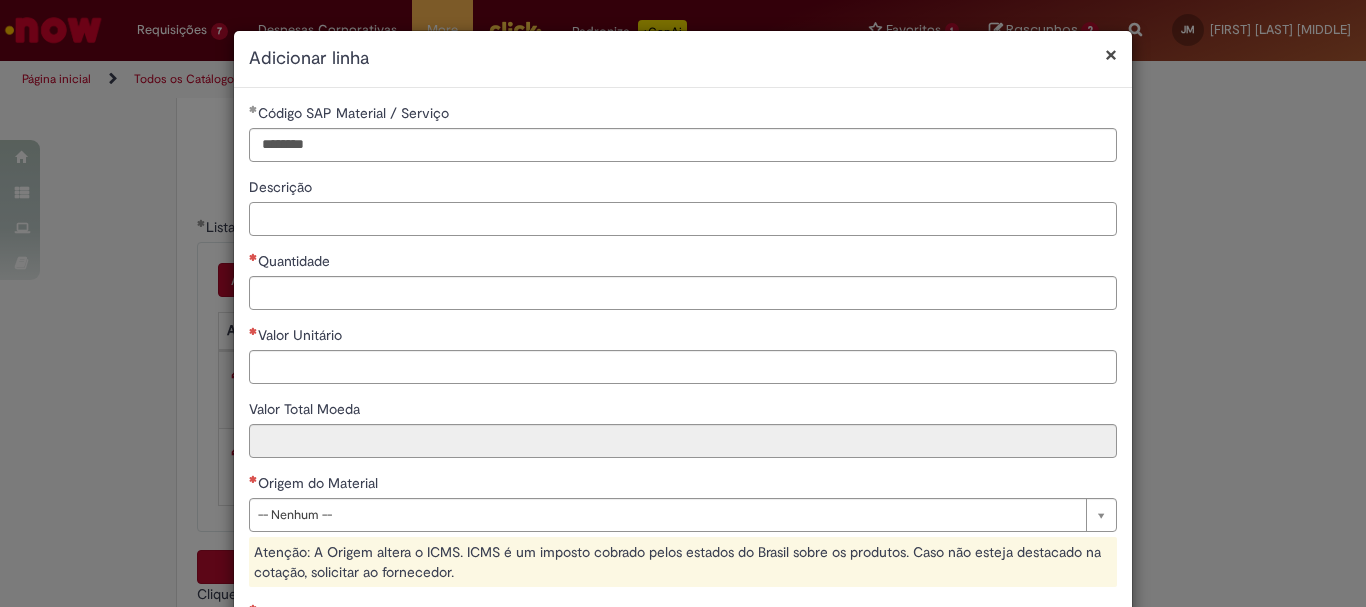click on "Descrição" at bounding box center [683, 219] 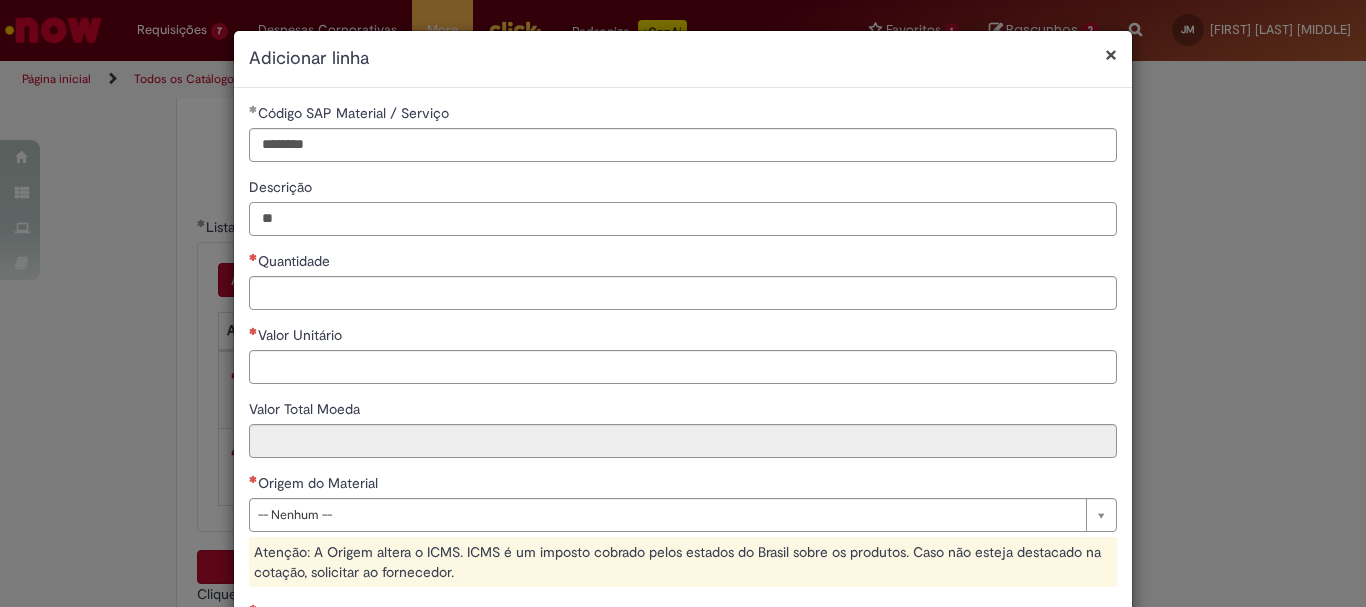 type on "*" 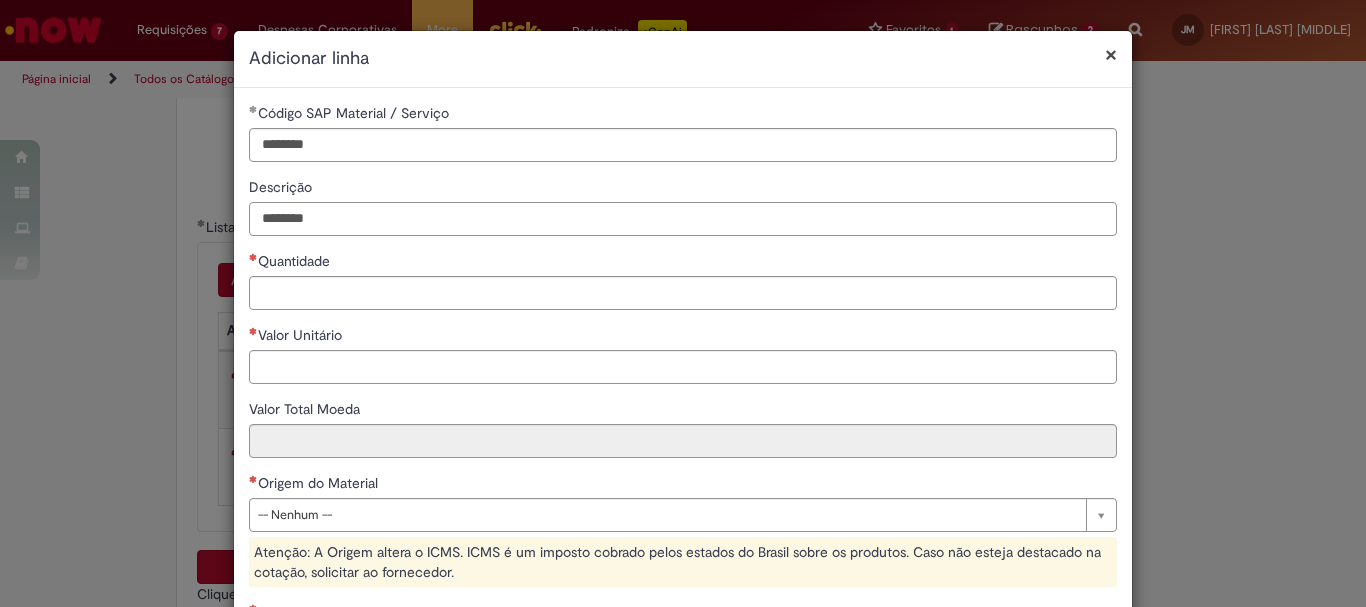 type on "********" 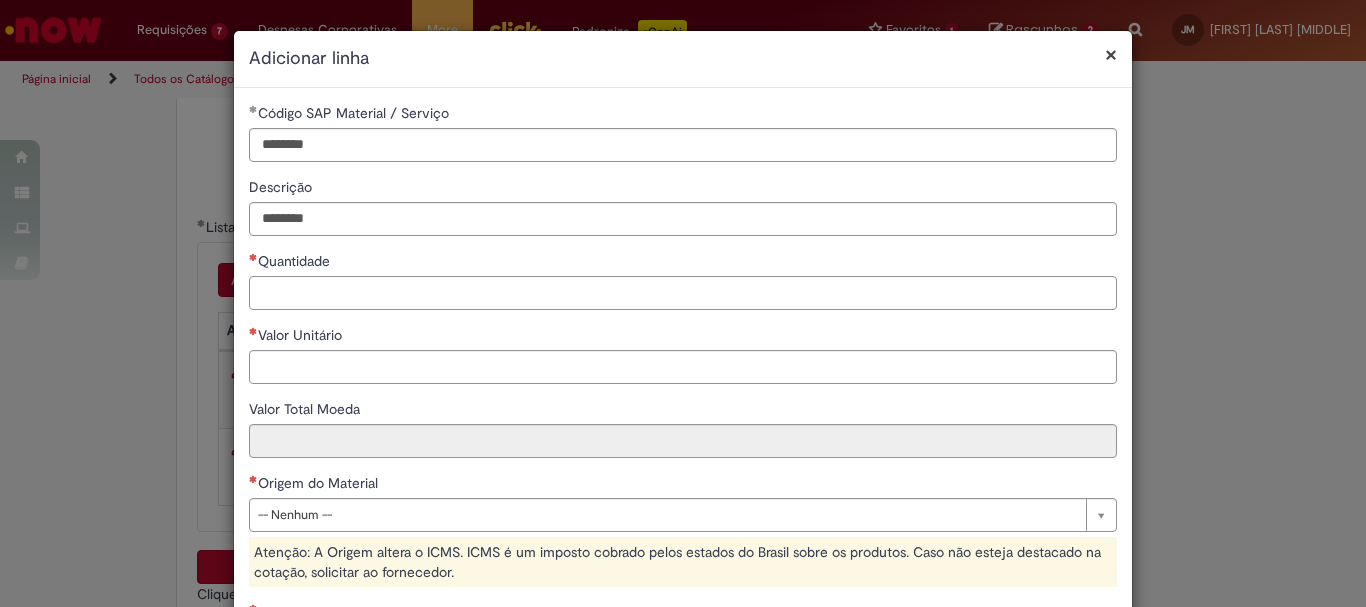 click on "Quantidade" at bounding box center [683, 293] 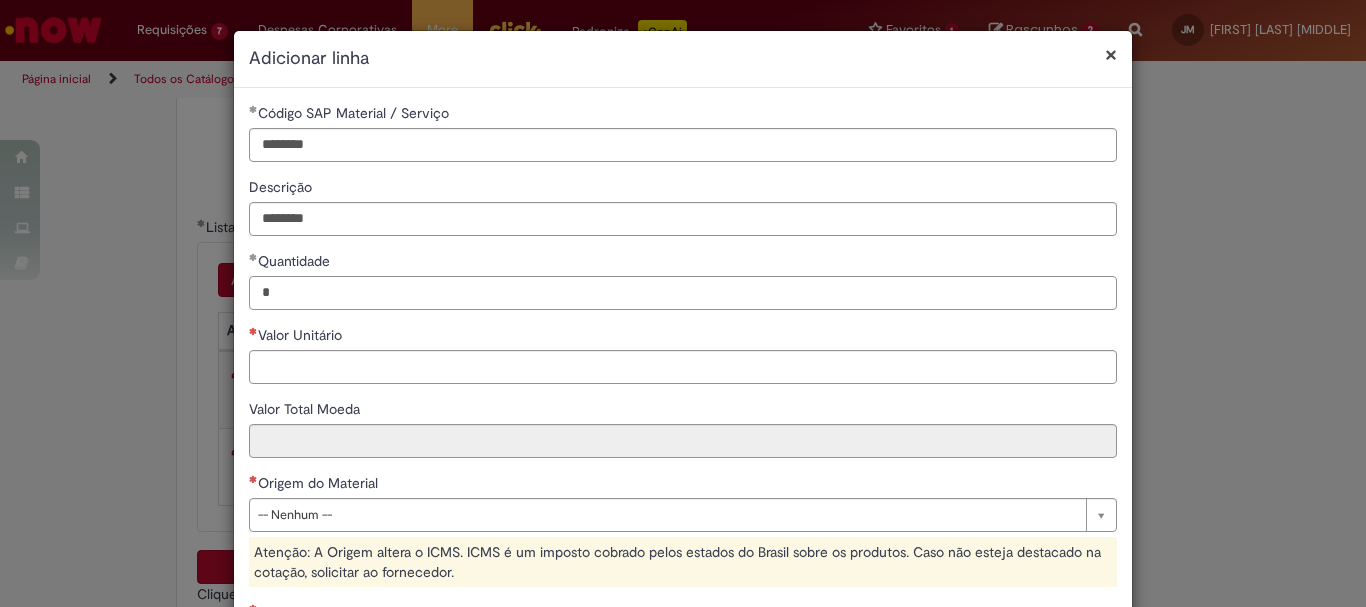 type on "*" 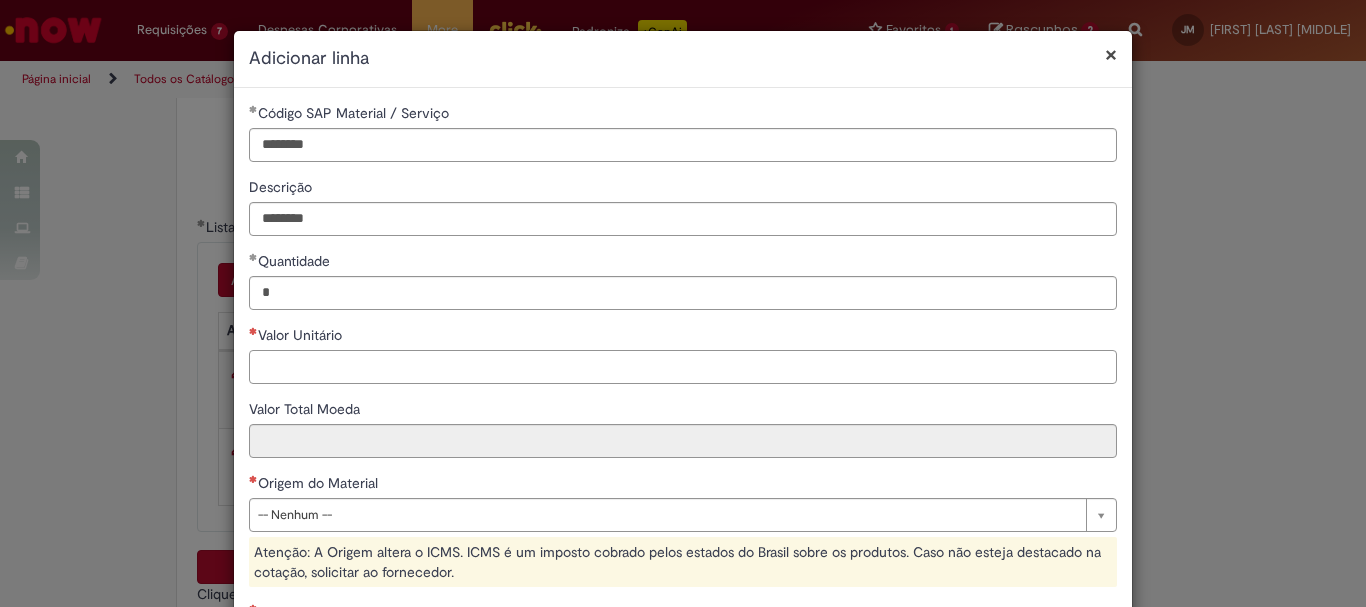 click on "Valor Unitário" at bounding box center (683, 367) 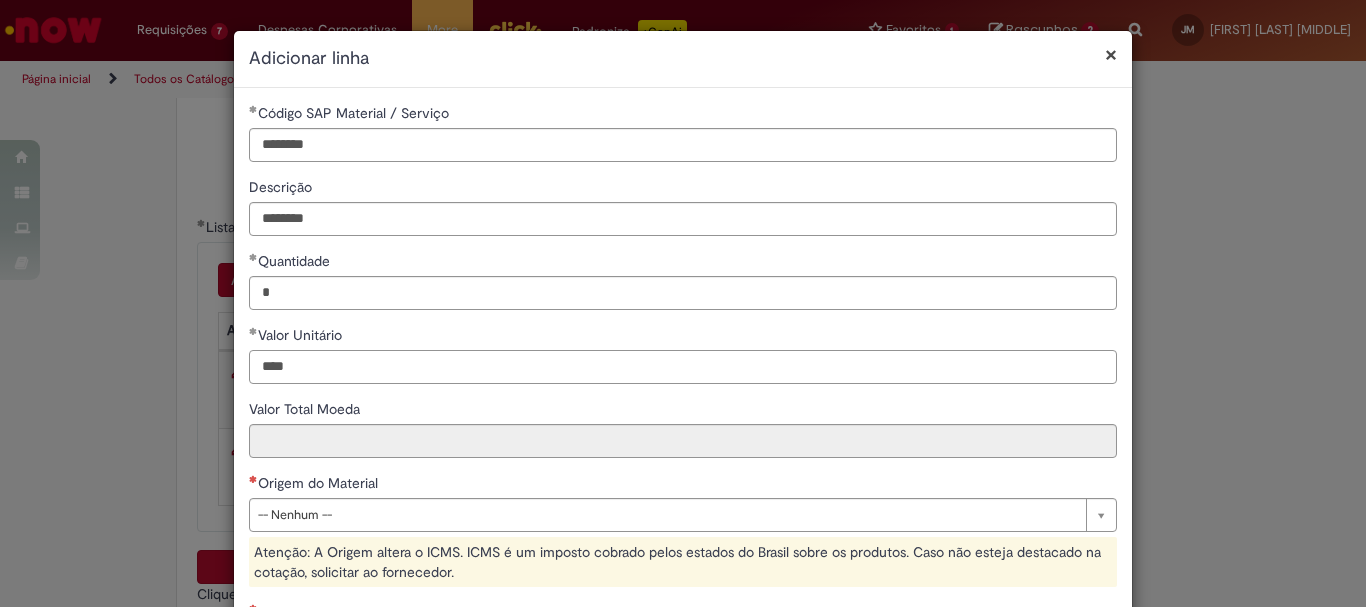 type on "****" 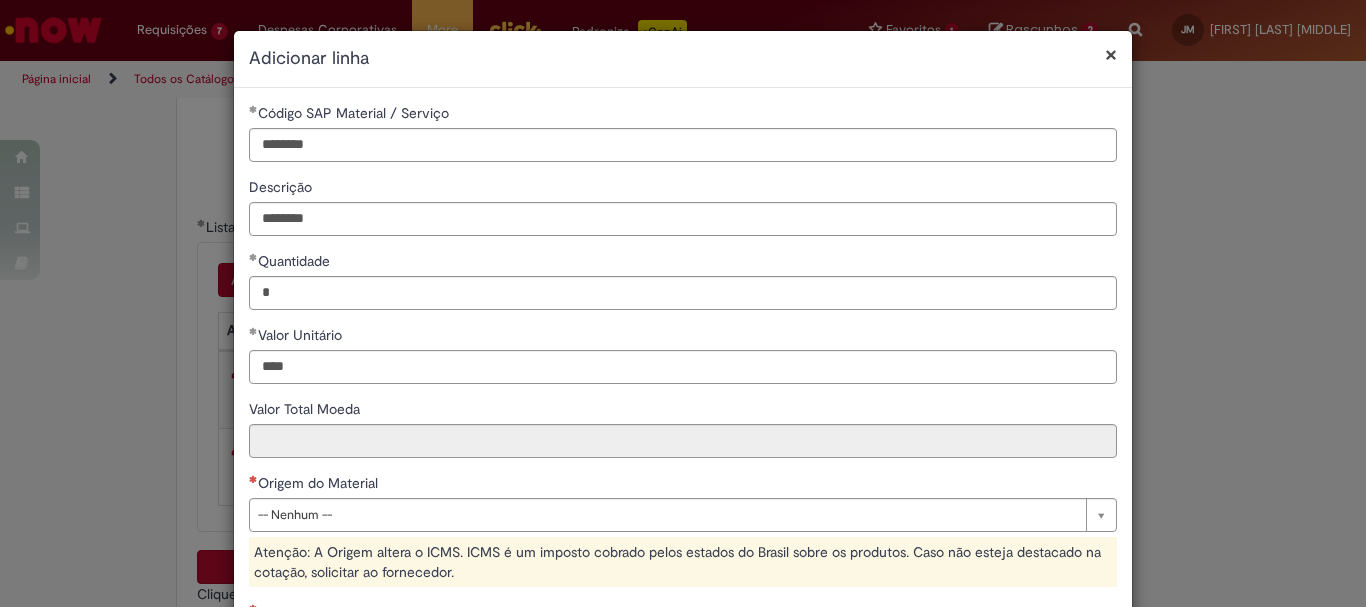 type on "*****" 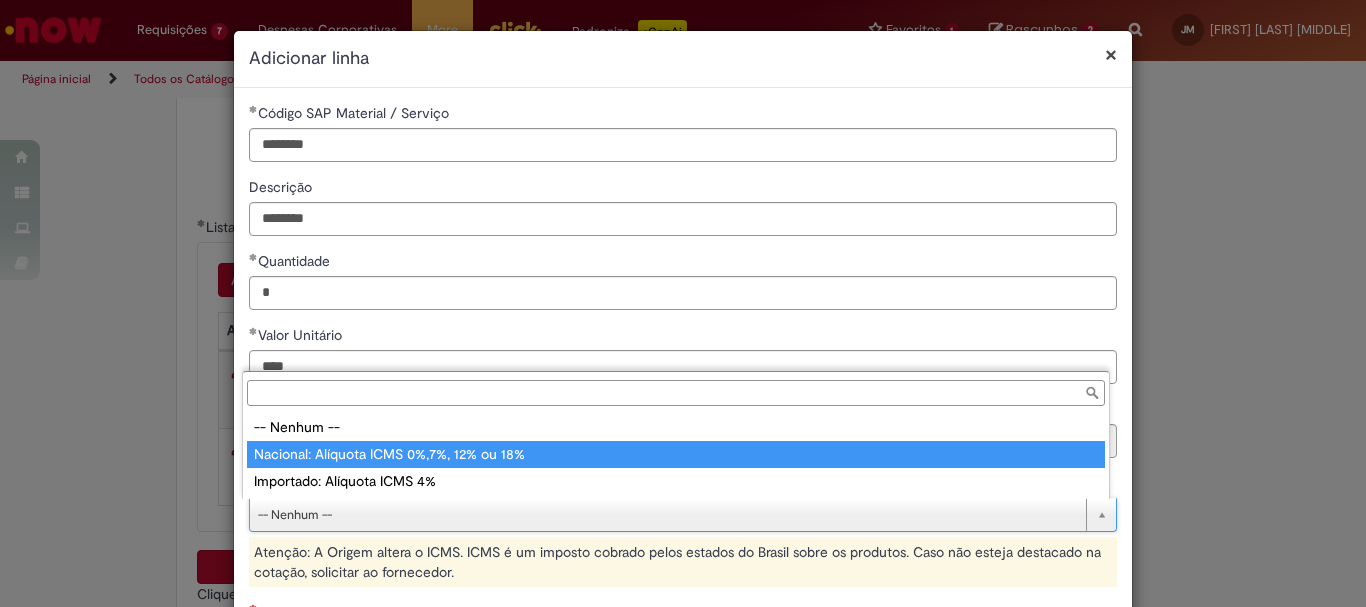 type on "**********" 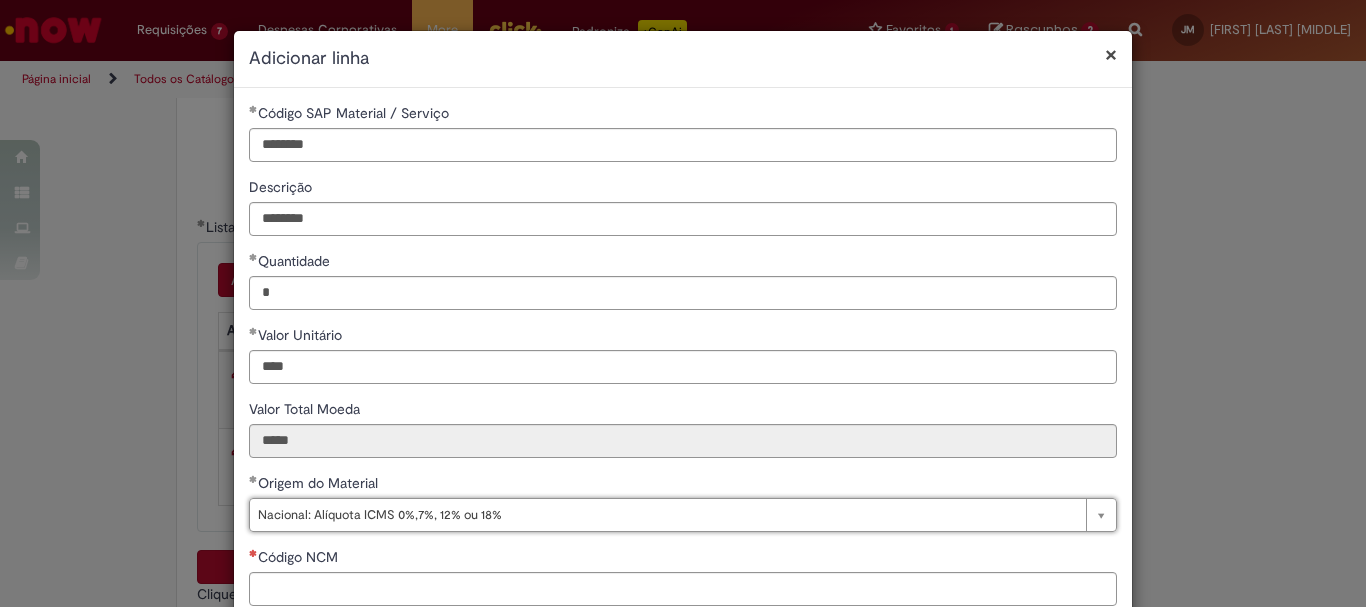 scroll, scrollTop: 200, scrollLeft: 0, axis: vertical 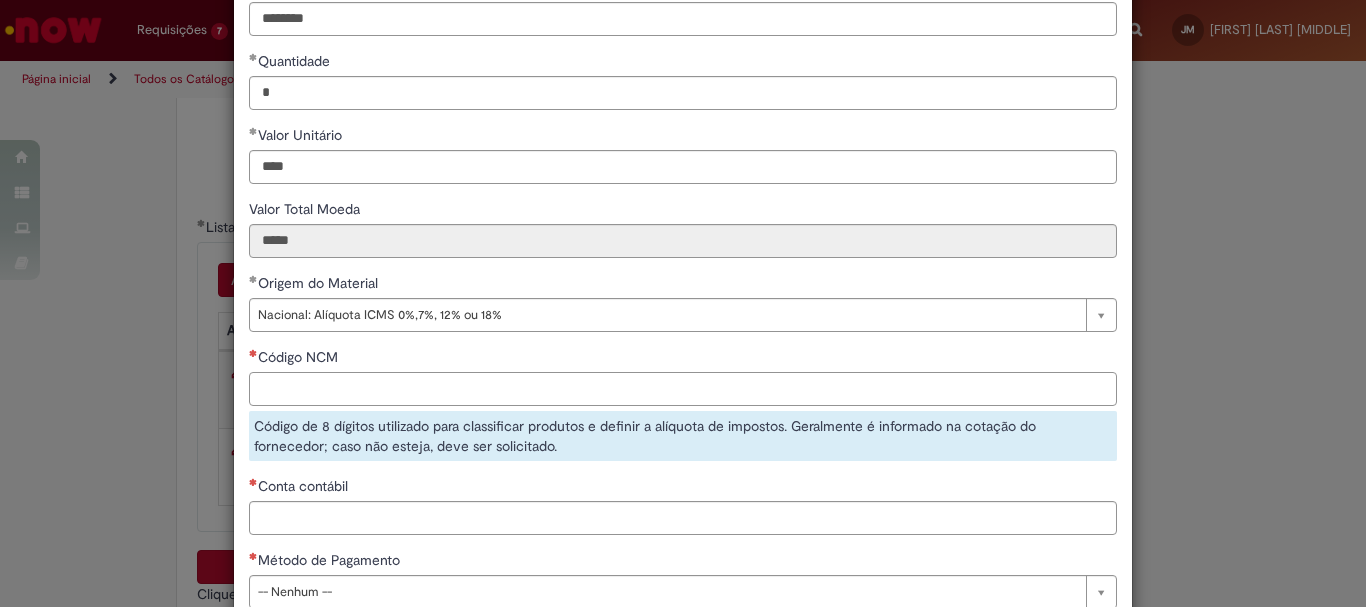 click on "Código NCM" at bounding box center [683, 389] 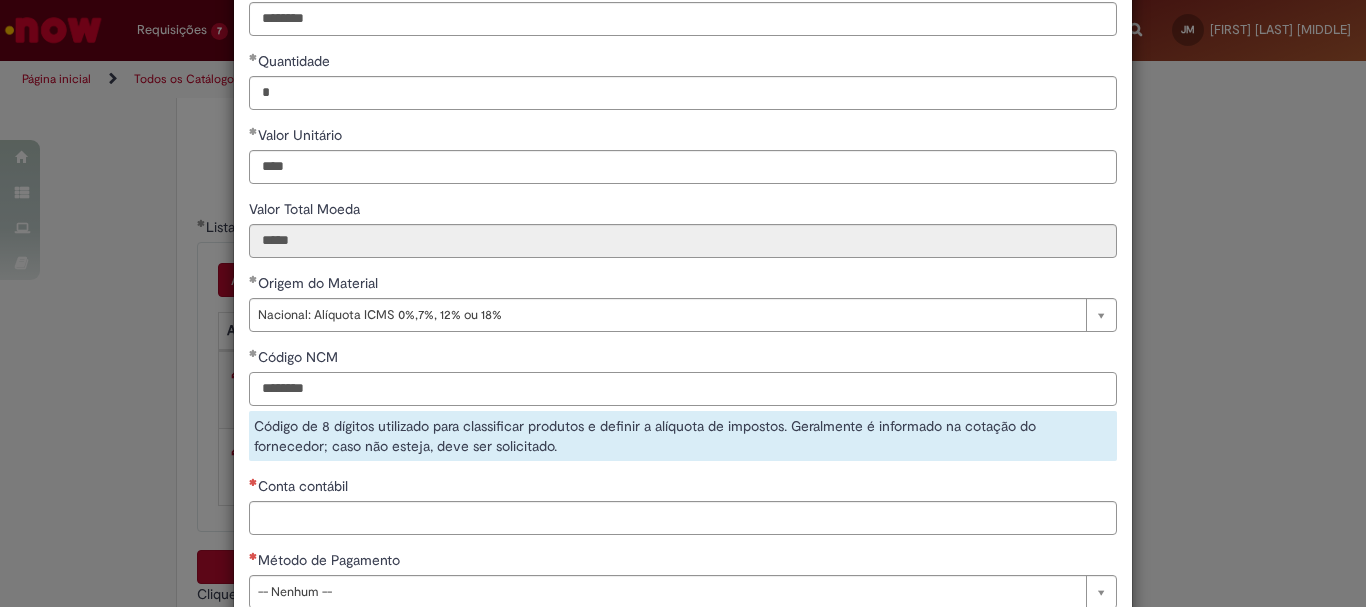 type on "********" 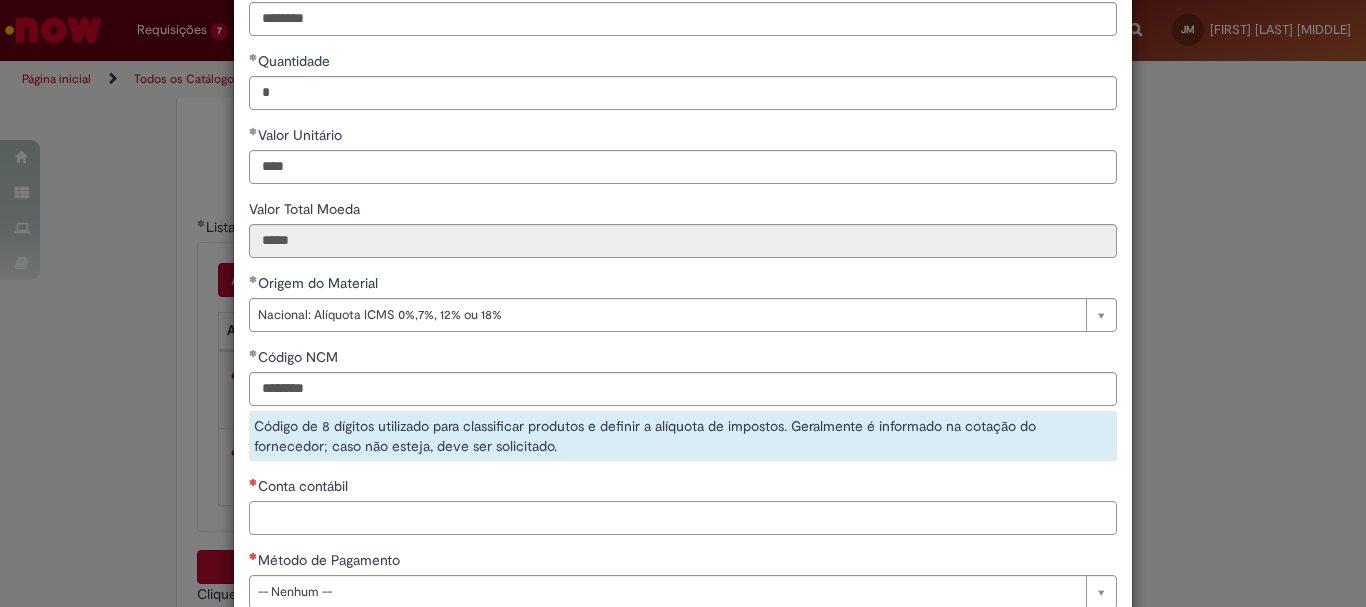 click on "**********" at bounding box center [683, 263] 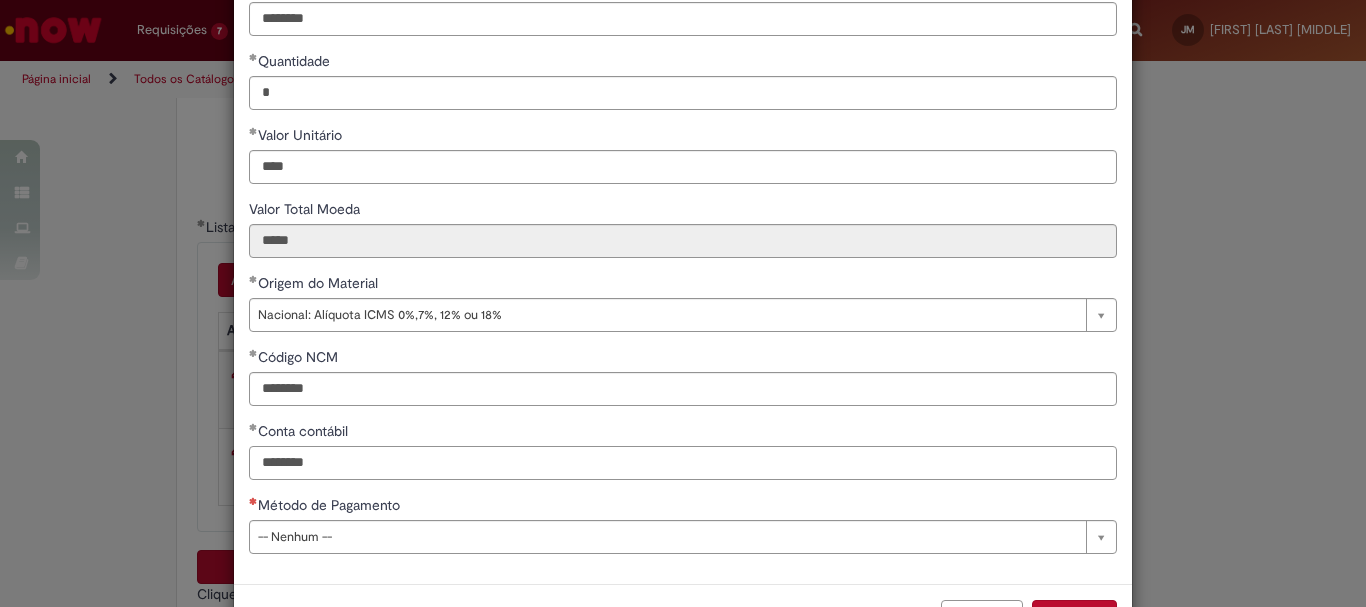 type on "********" 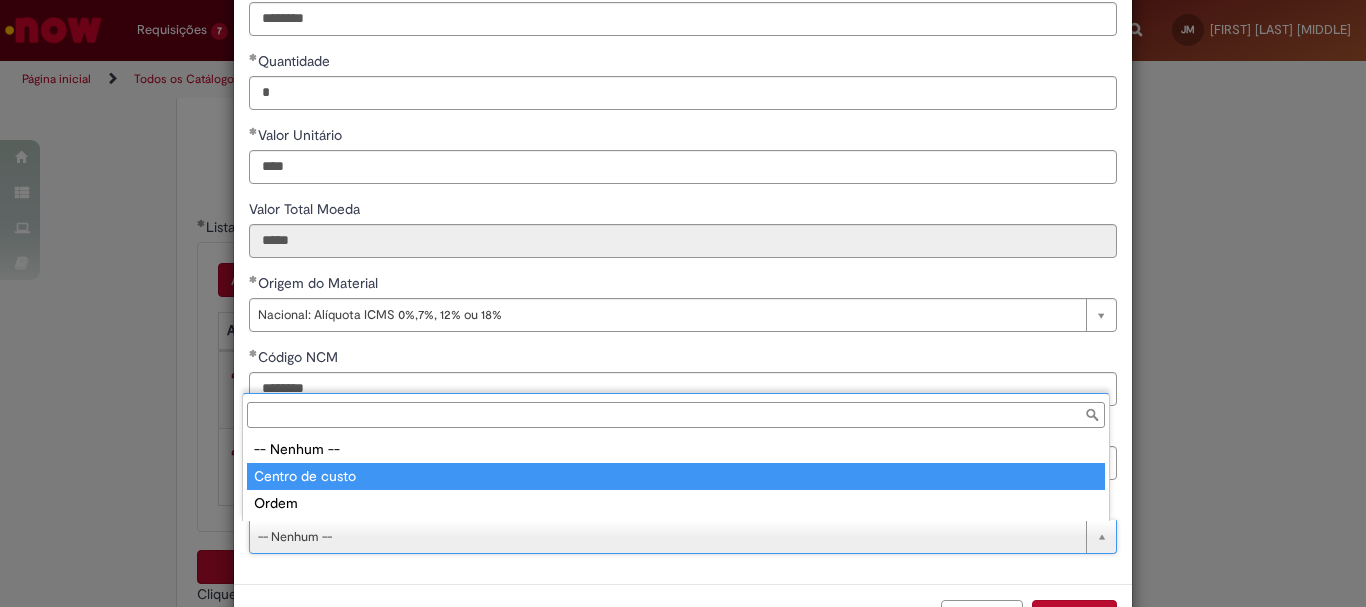 type on "**********" 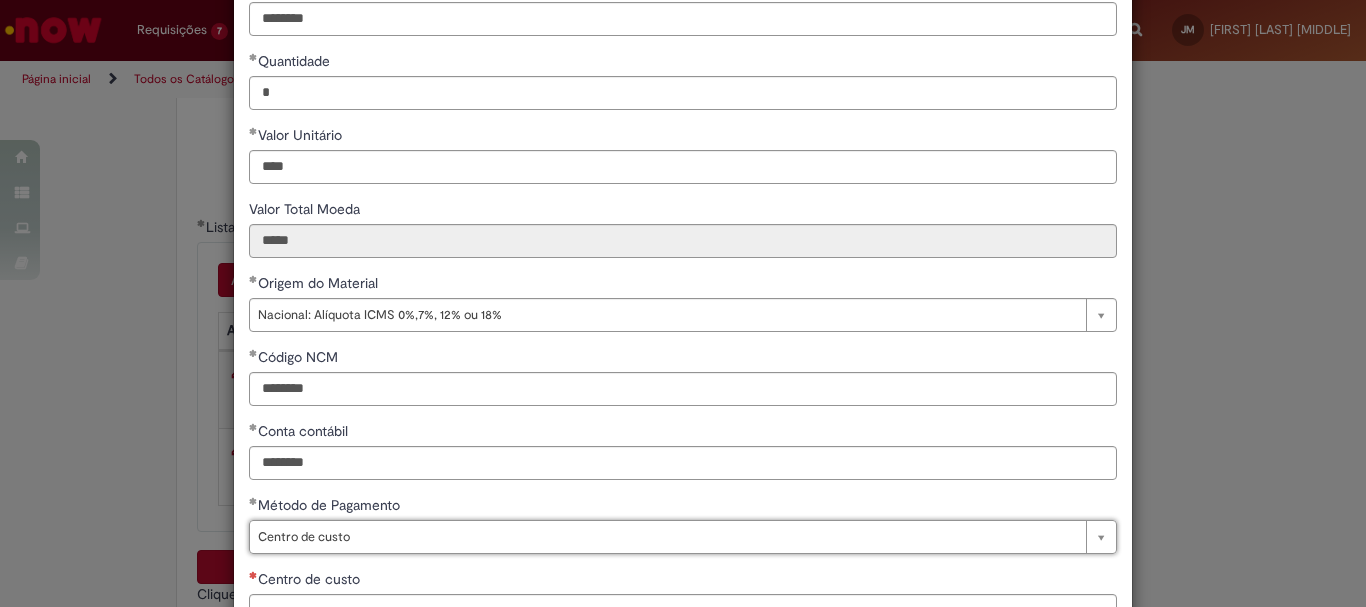 scroll, scrollTop: 347, scrollLeft: 0, axis: vertical 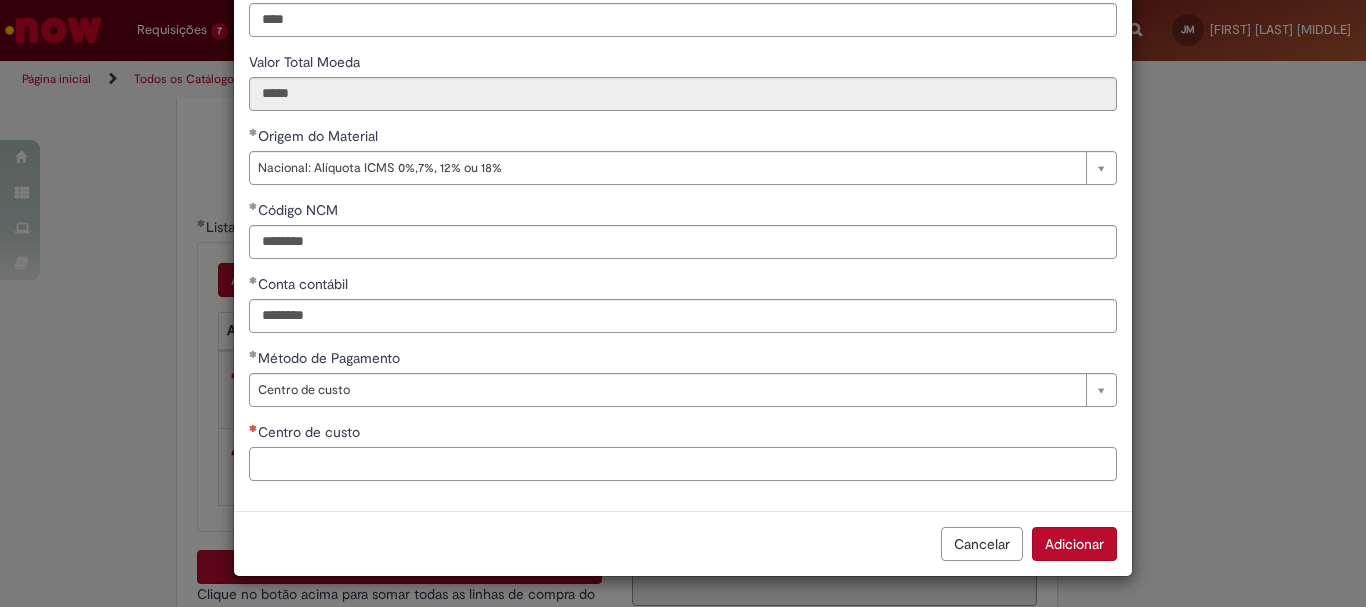 click on "Centro de custo" at bounding box center (683, 464) 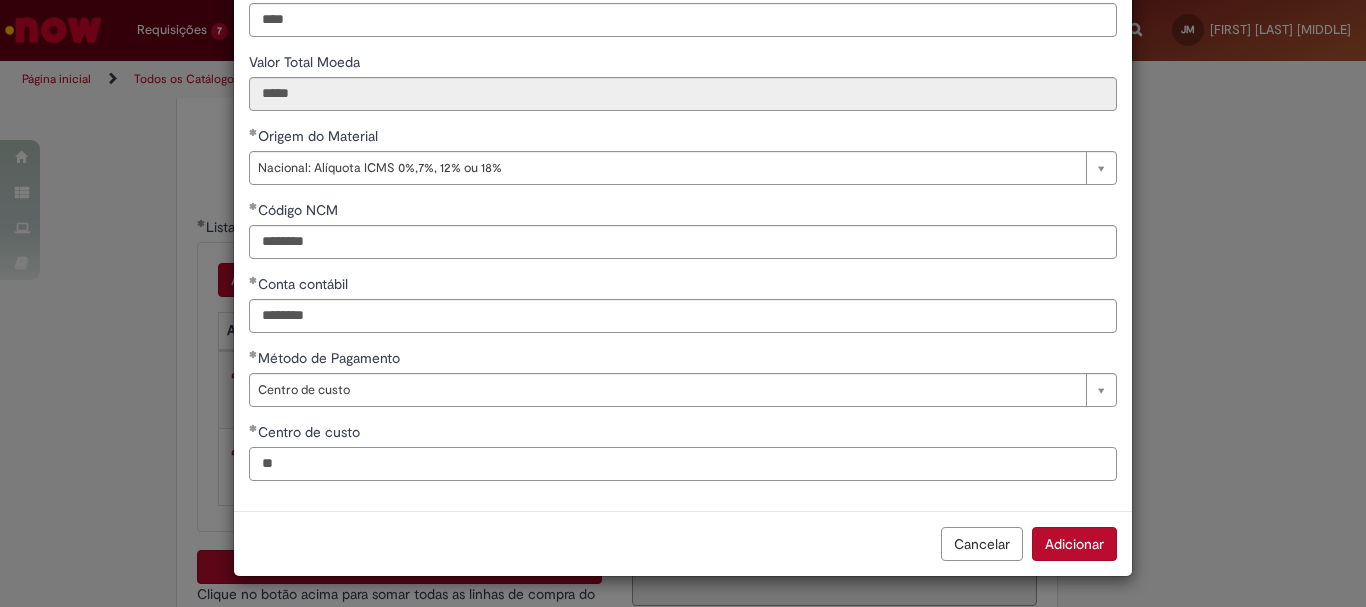 type on "*" 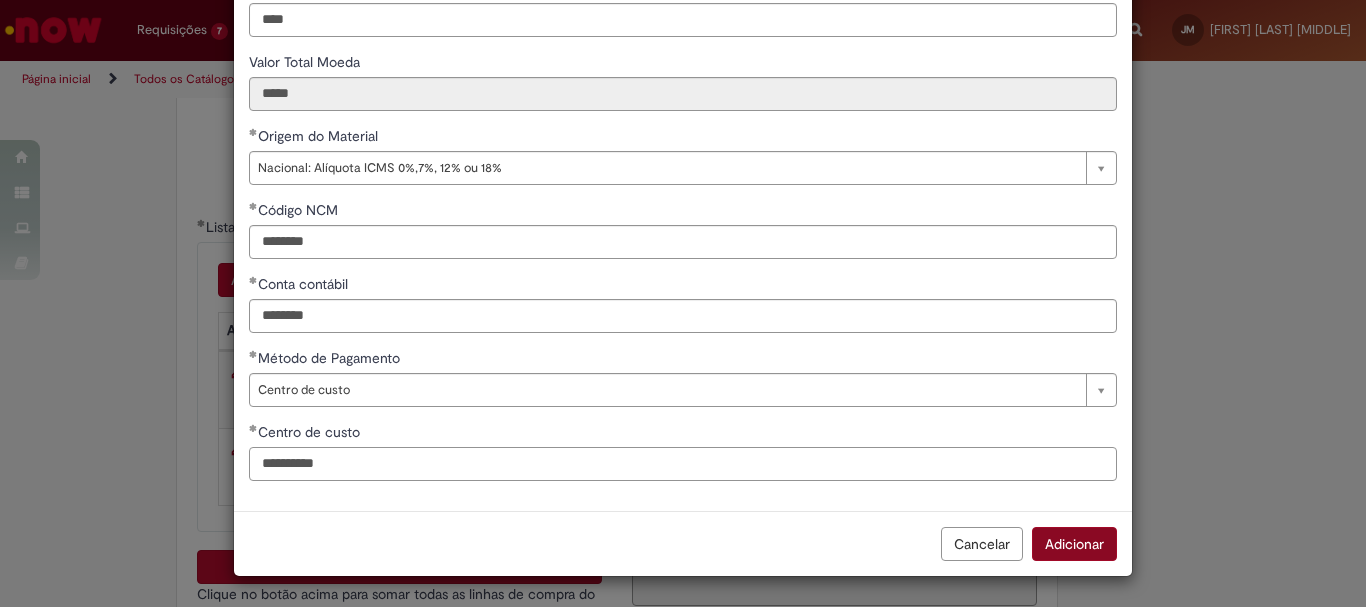 type on "**********" 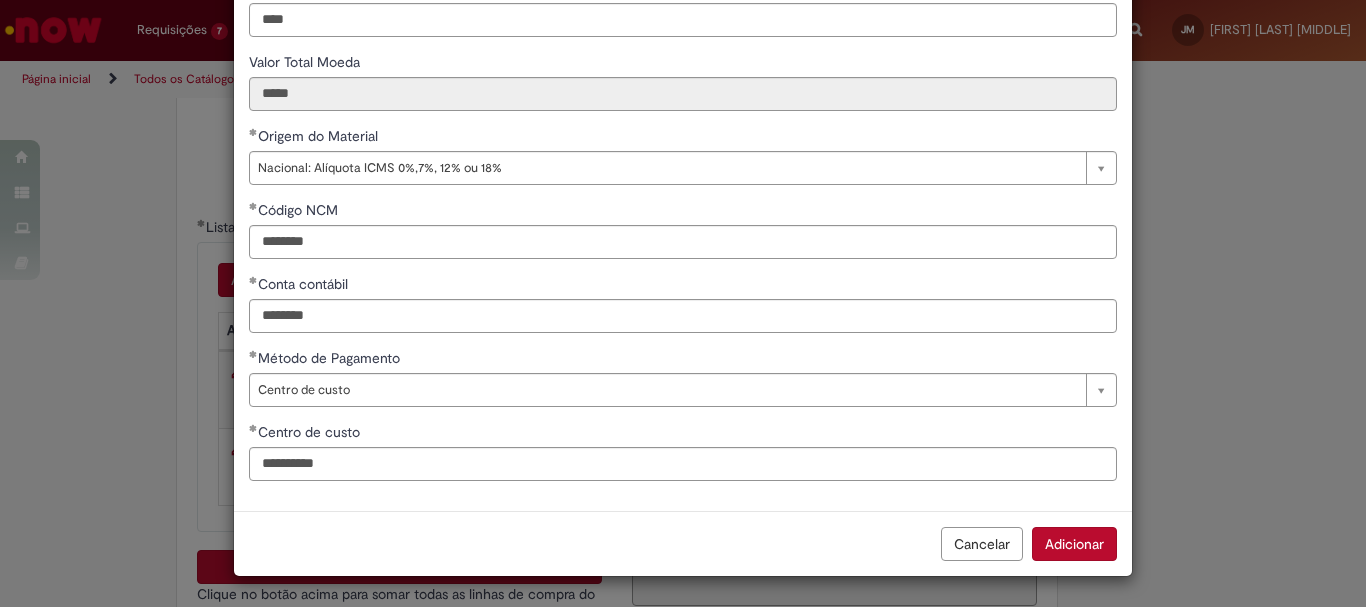 click on "Adicionar" at bounding box center [1074, 544] 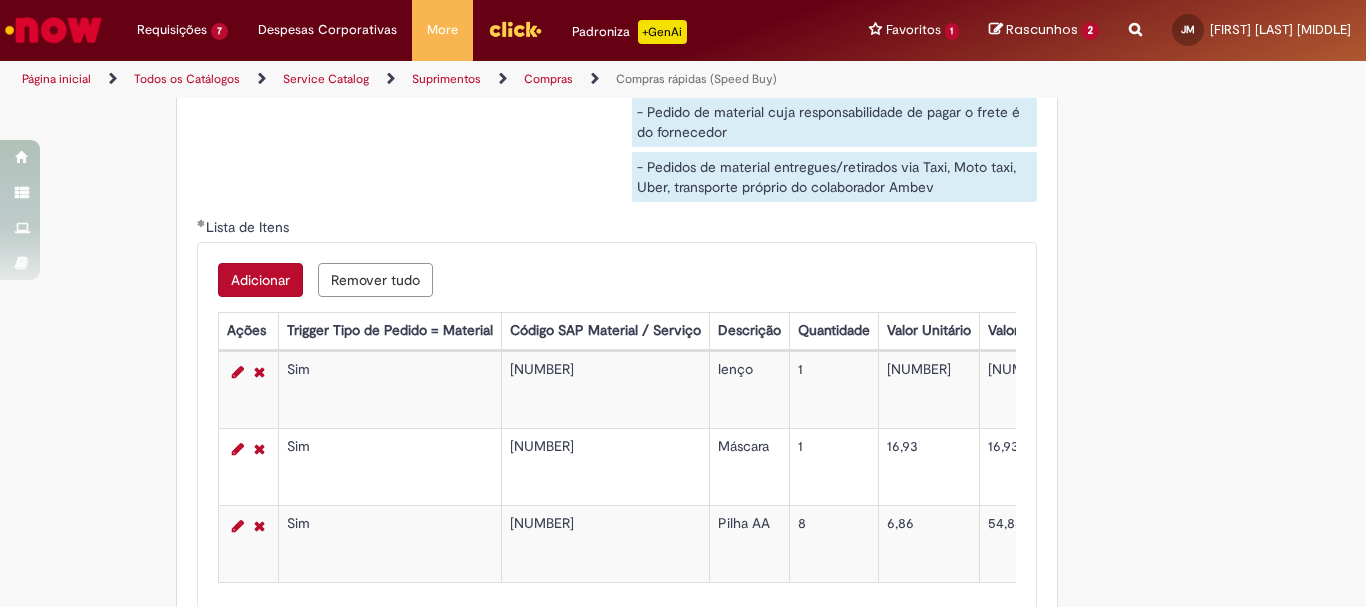 click on "Adicionar" at bounding box center (260, 280) 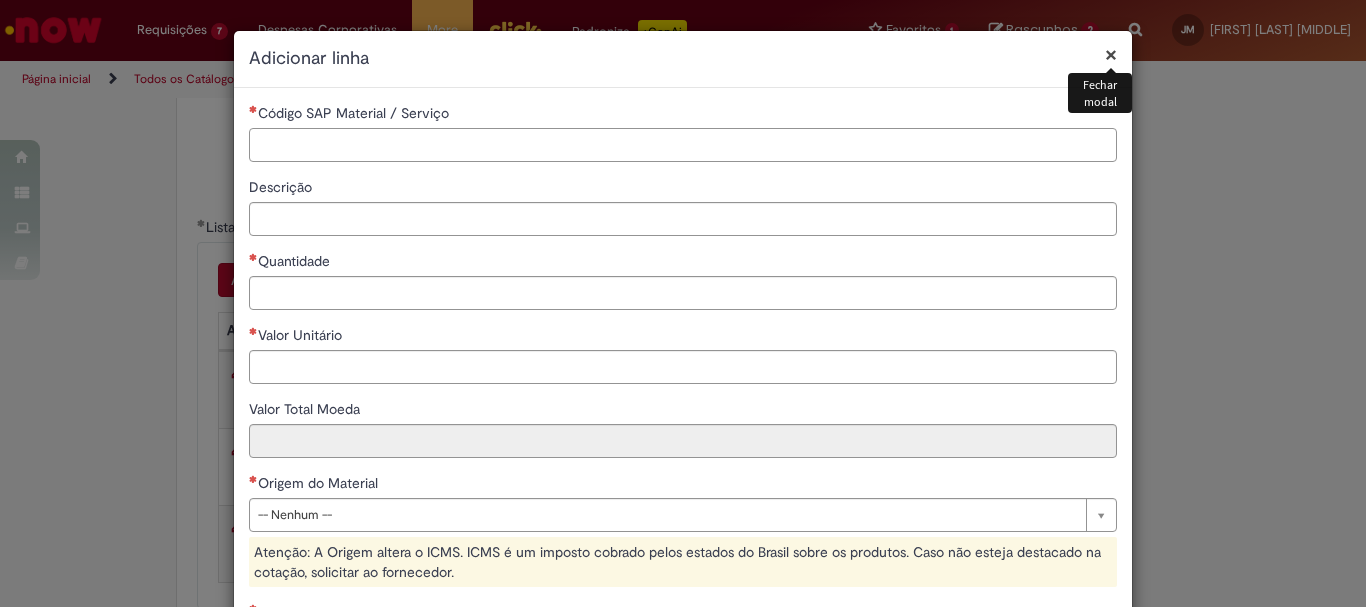 click on "Código SAP Material / Serviço" at bounding box center [683, 145] 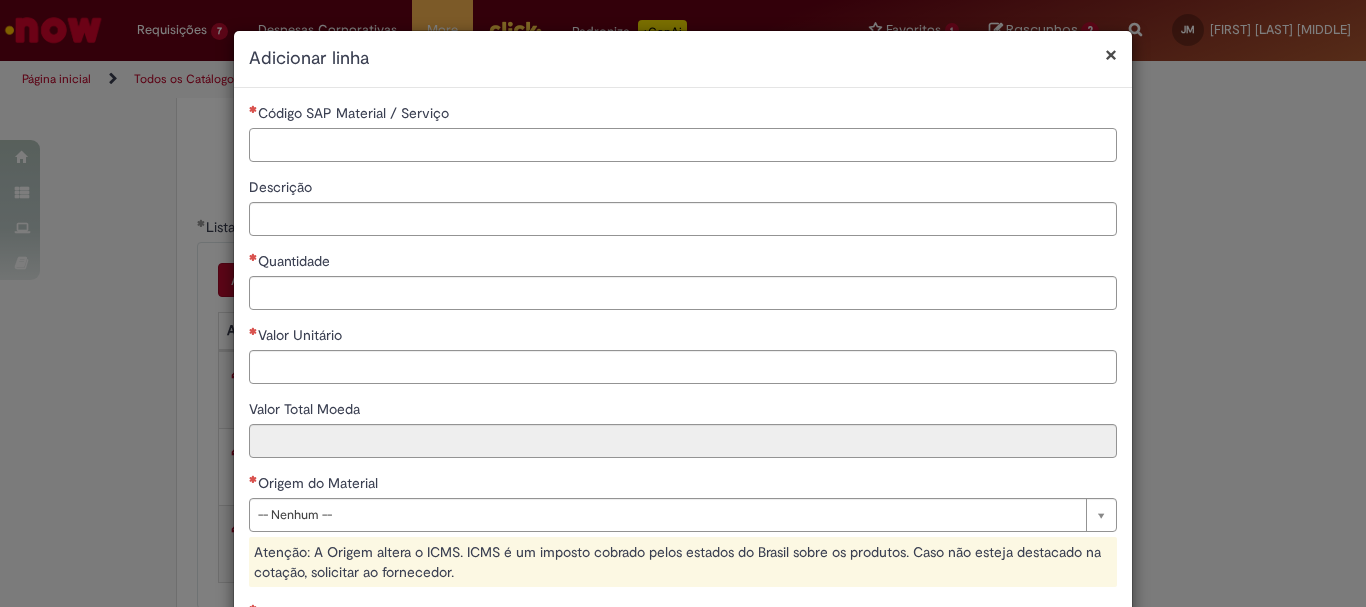 scroll, scrollTop: 200, scrollLeft: 0, axis: vertical 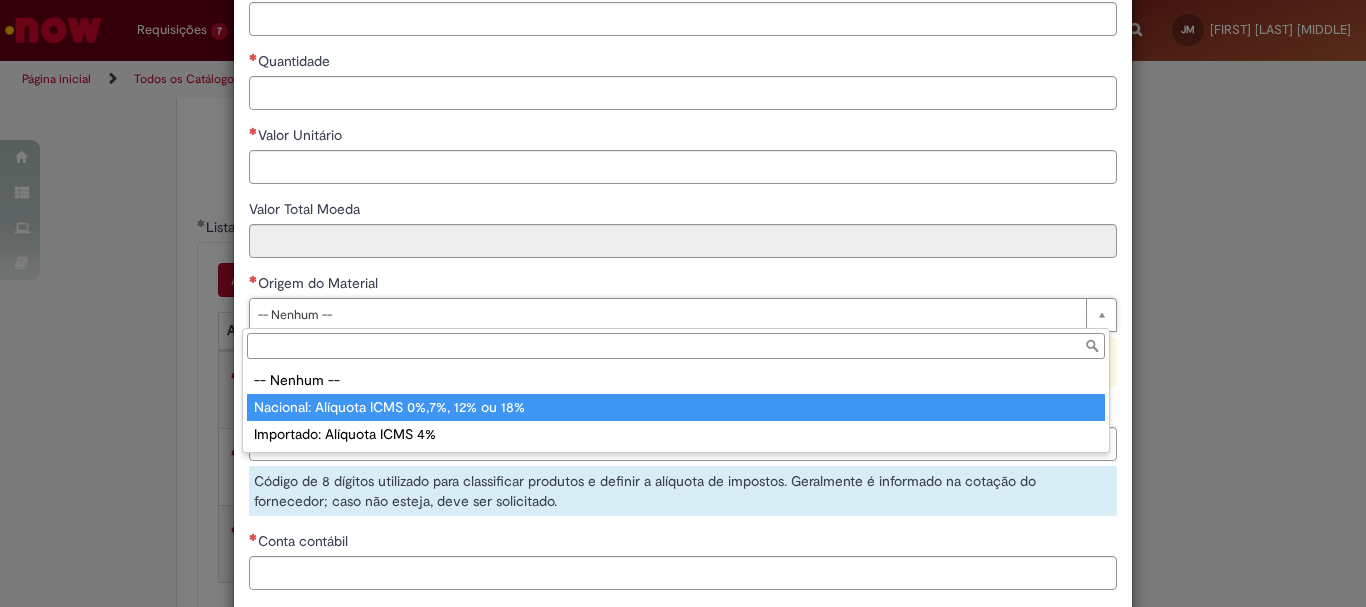 type on "**********" 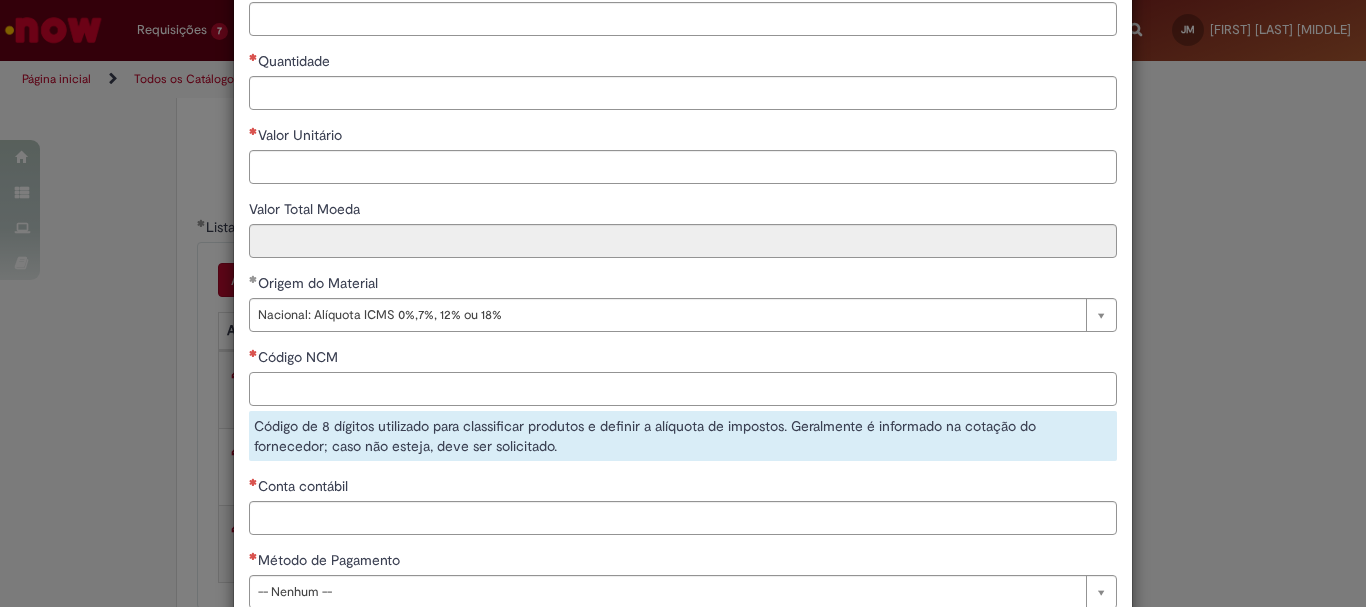 click on "Código NCM" at bounding box center (683, 389) 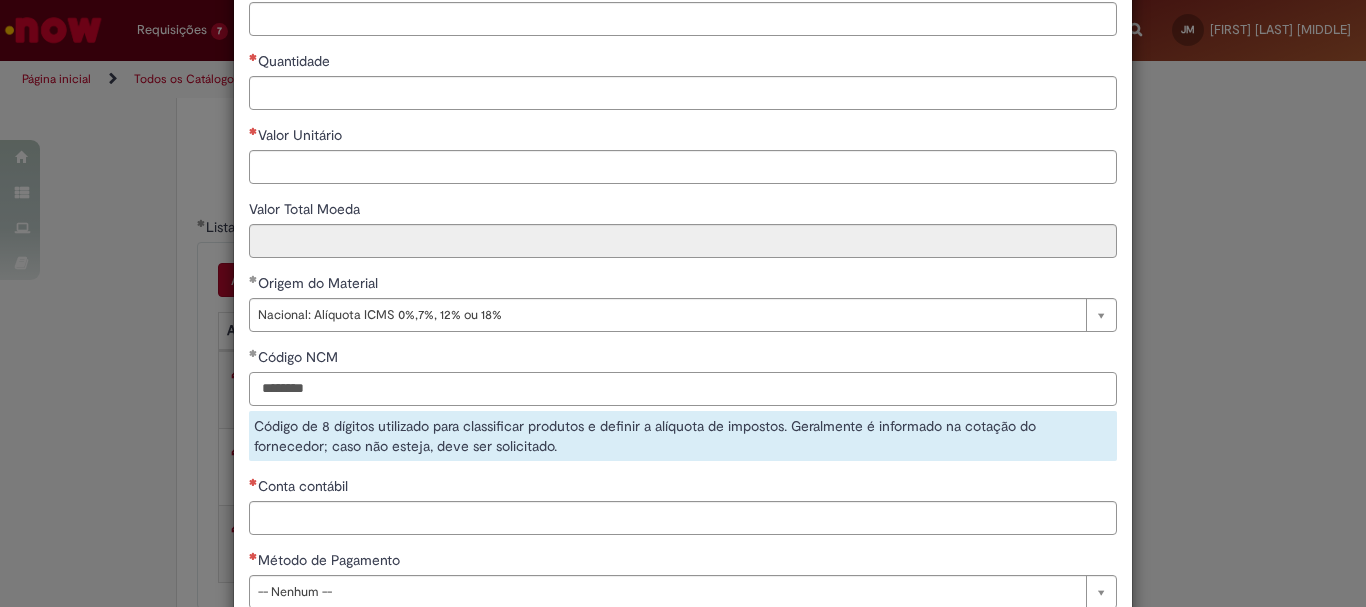 type on "********" 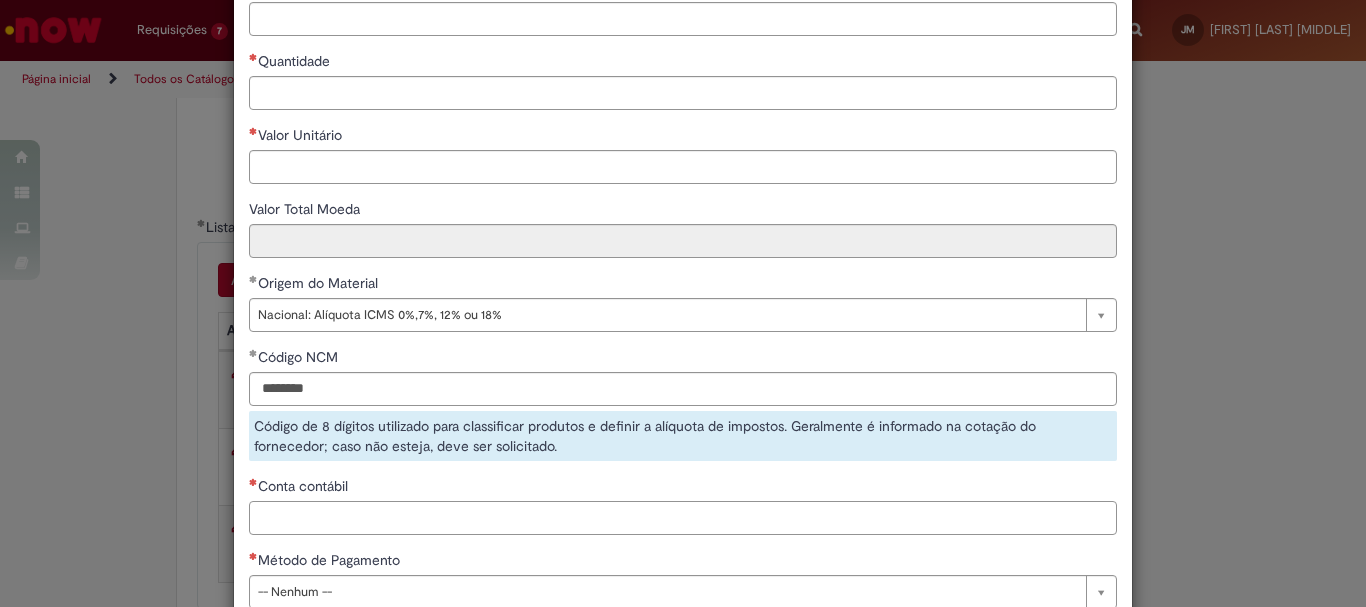 click on "**********" at bounding box center [683, 263] 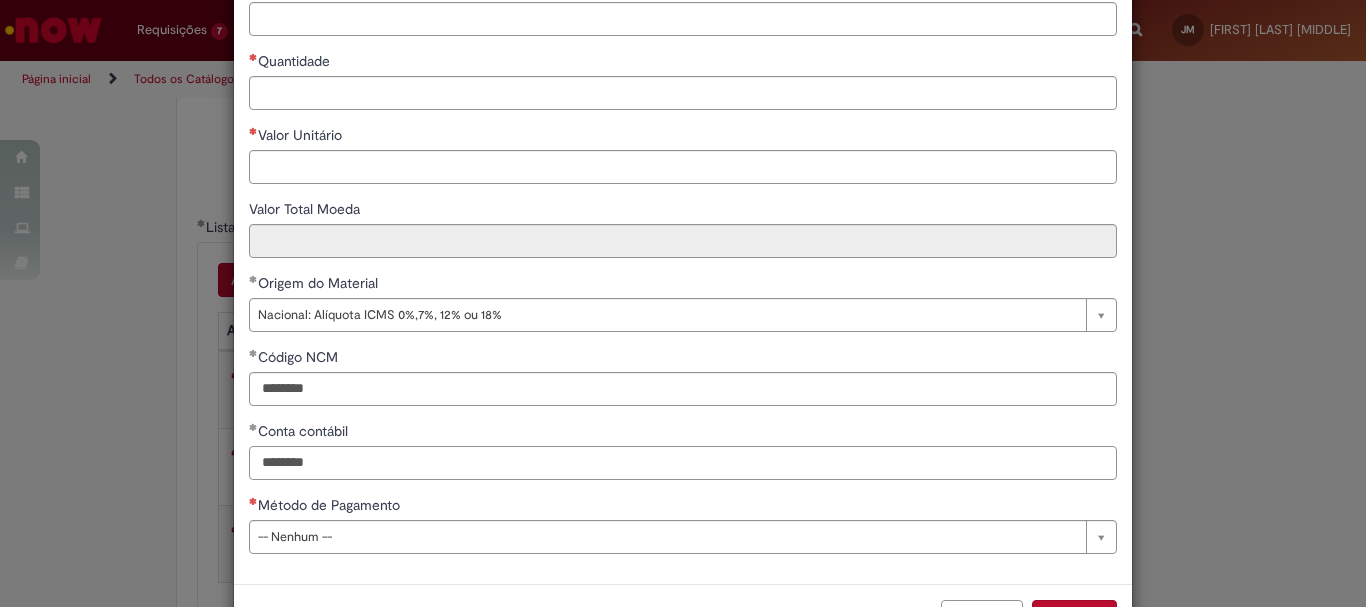 type on "********" 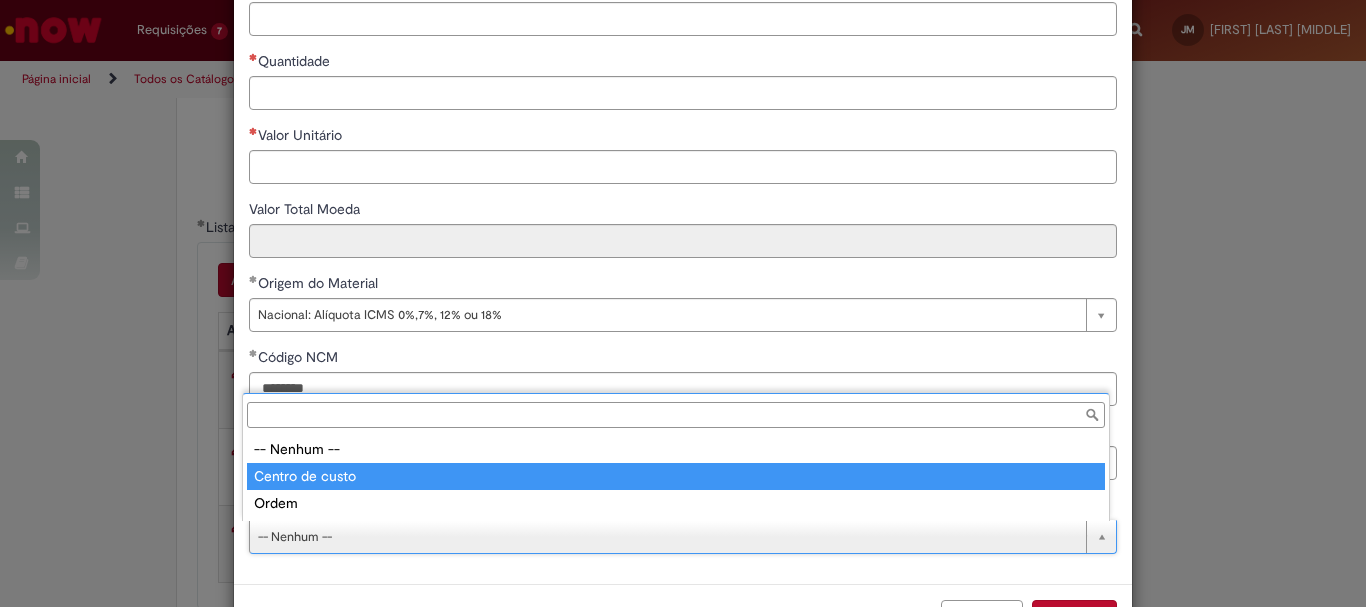 type on "**********" 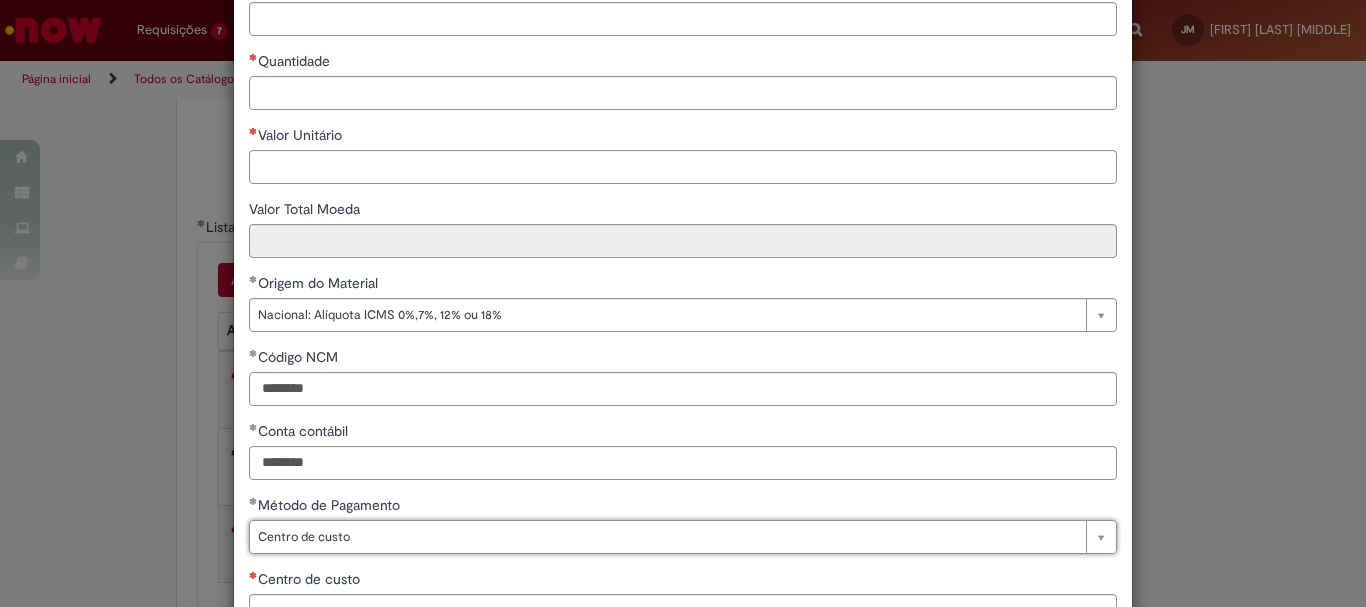 scroll, scrollTop: 347, scrollLeft: 0, axis: vertical 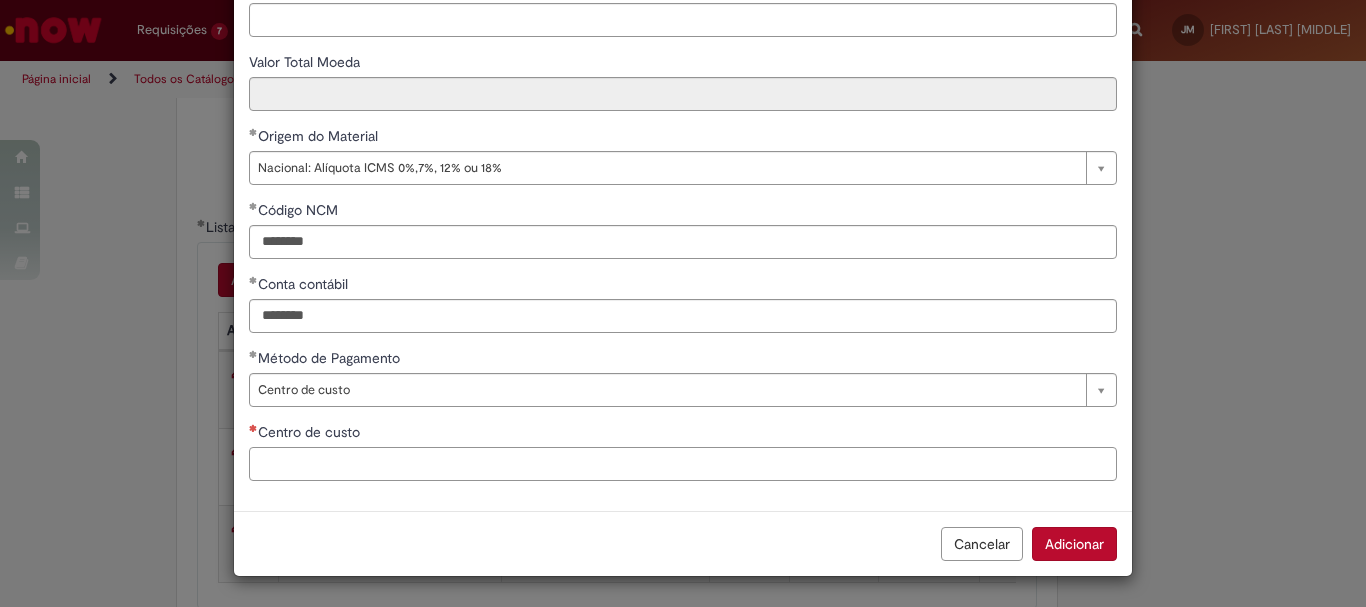 click on "Centro de custo" at bounding box center [683, 464] 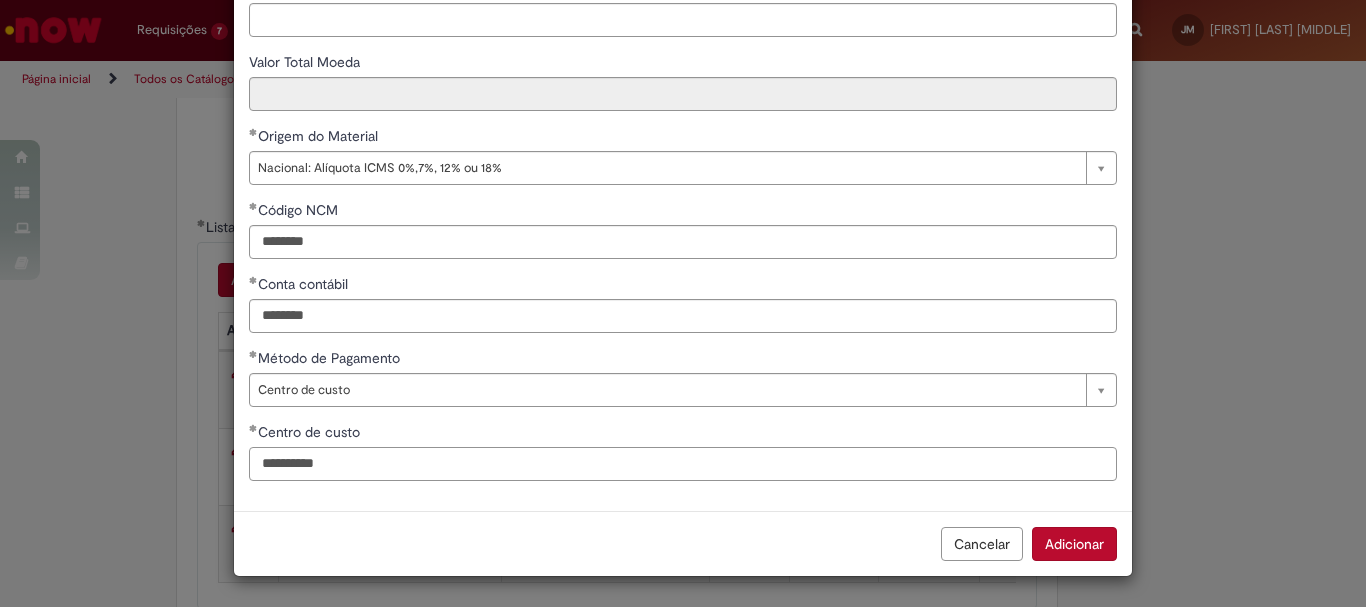 scroll, scrollTop: 0, scrollLeft: 0, axis: both 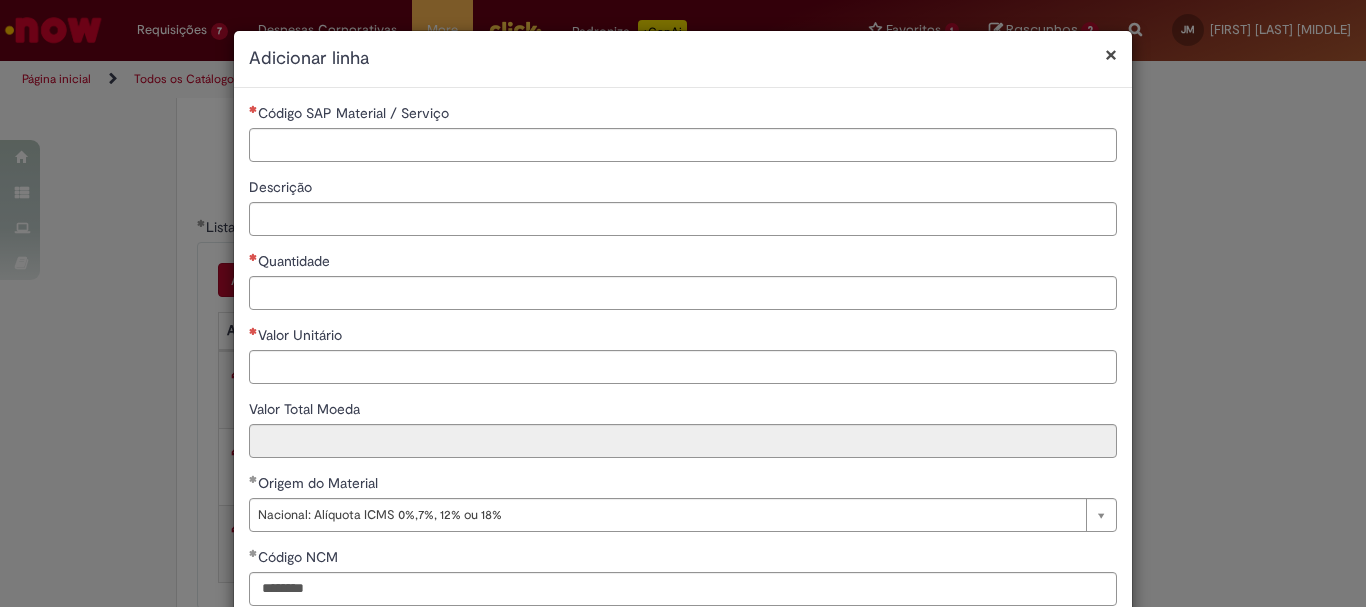 type on "**********" 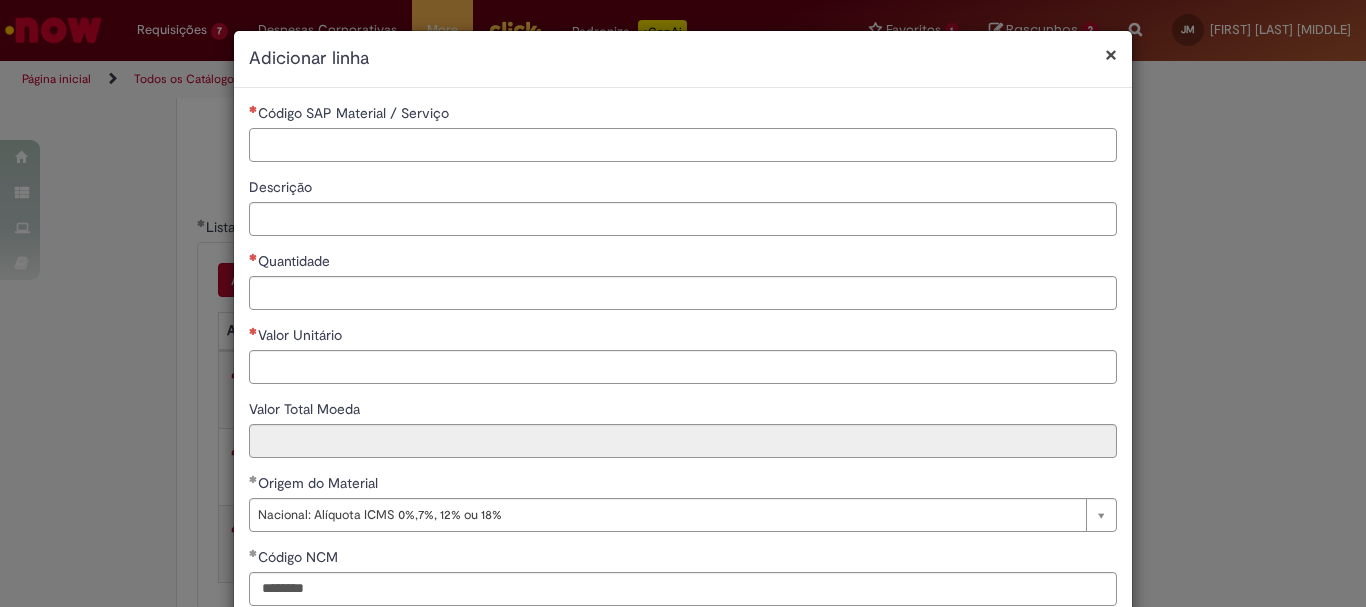 click on "Código SAP Material / Serviço" at bounding box center [683, 145] 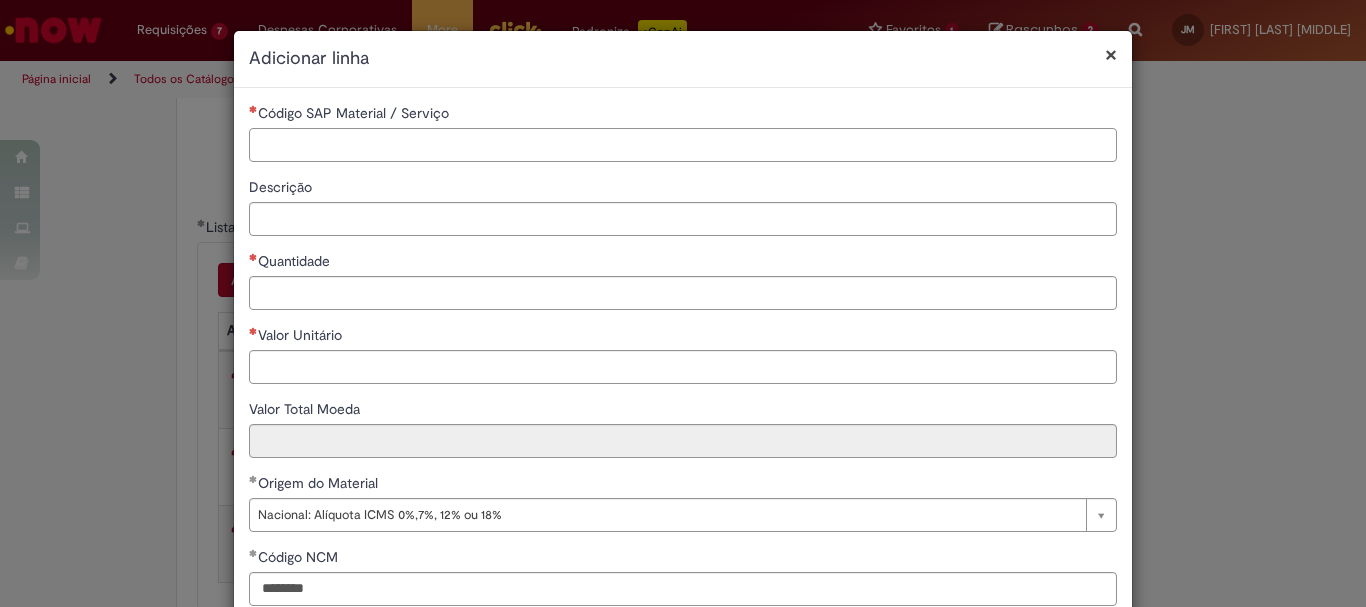 paste on "********" 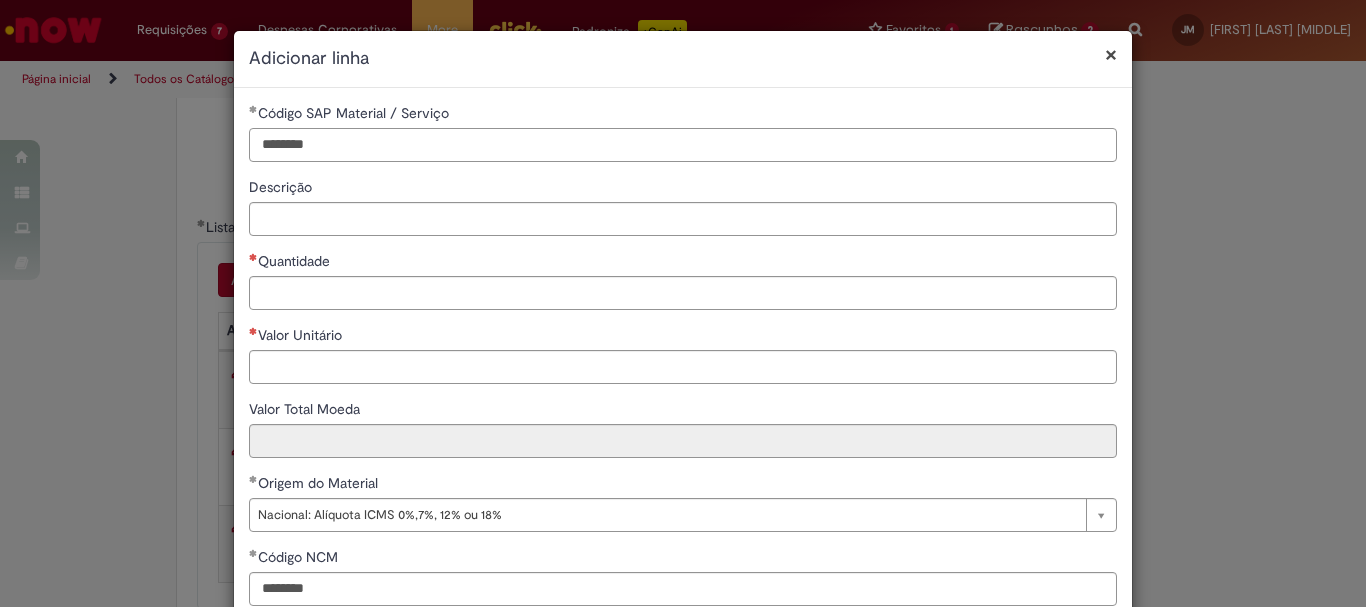 type on "********" 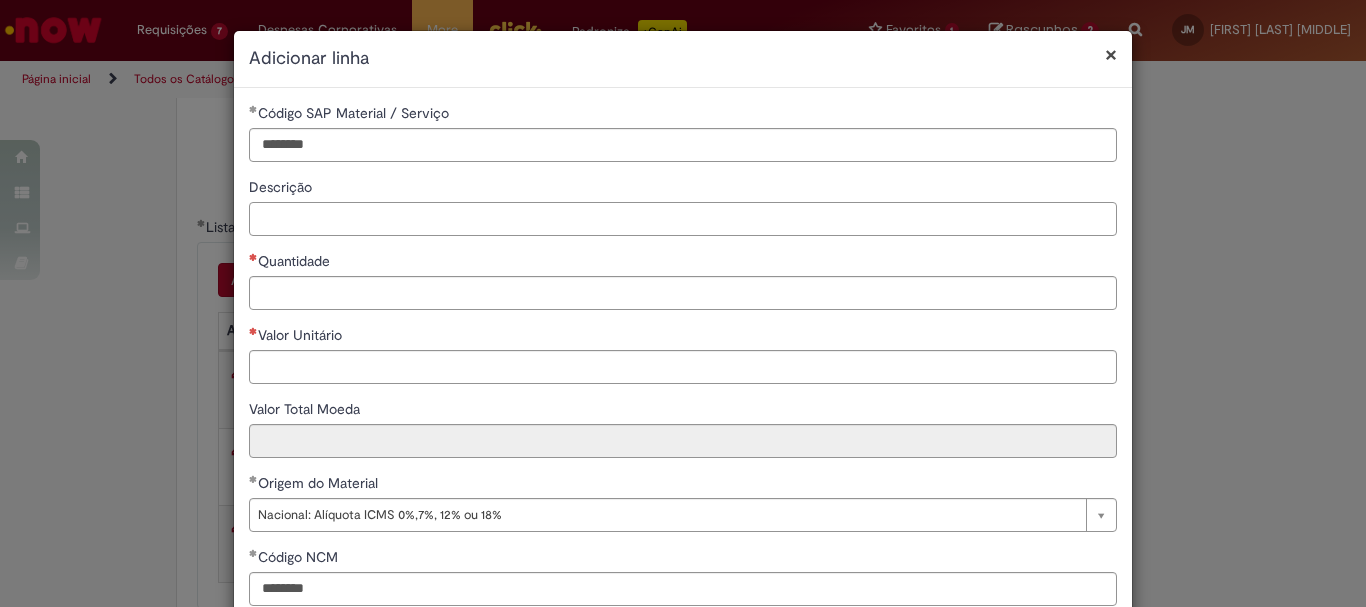 click on "Descrição" at bounding box center [683, 219] 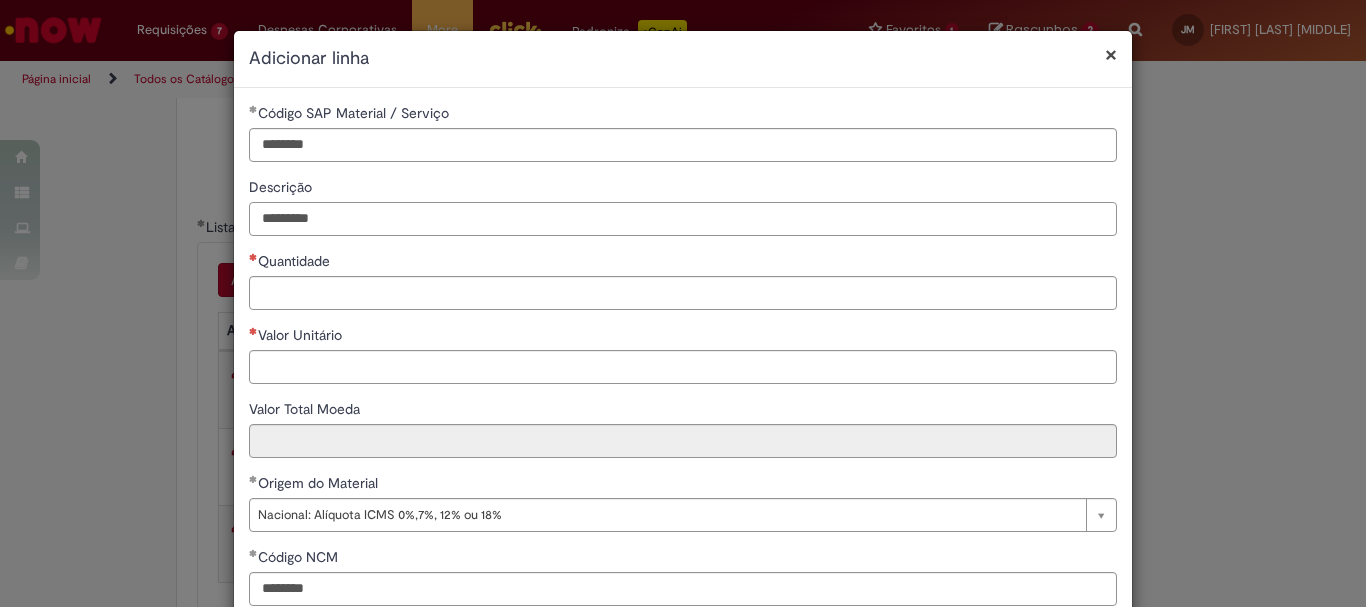 type on "*********" 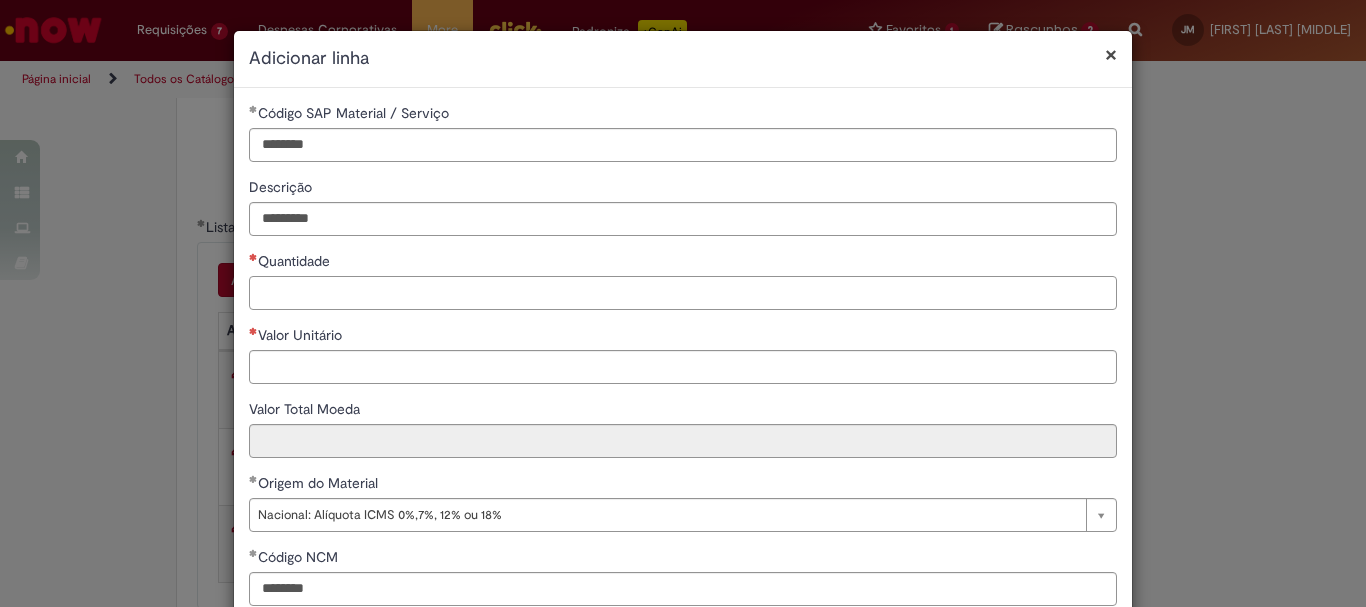 click on "Quantidade" at bounding box center (683, 293) 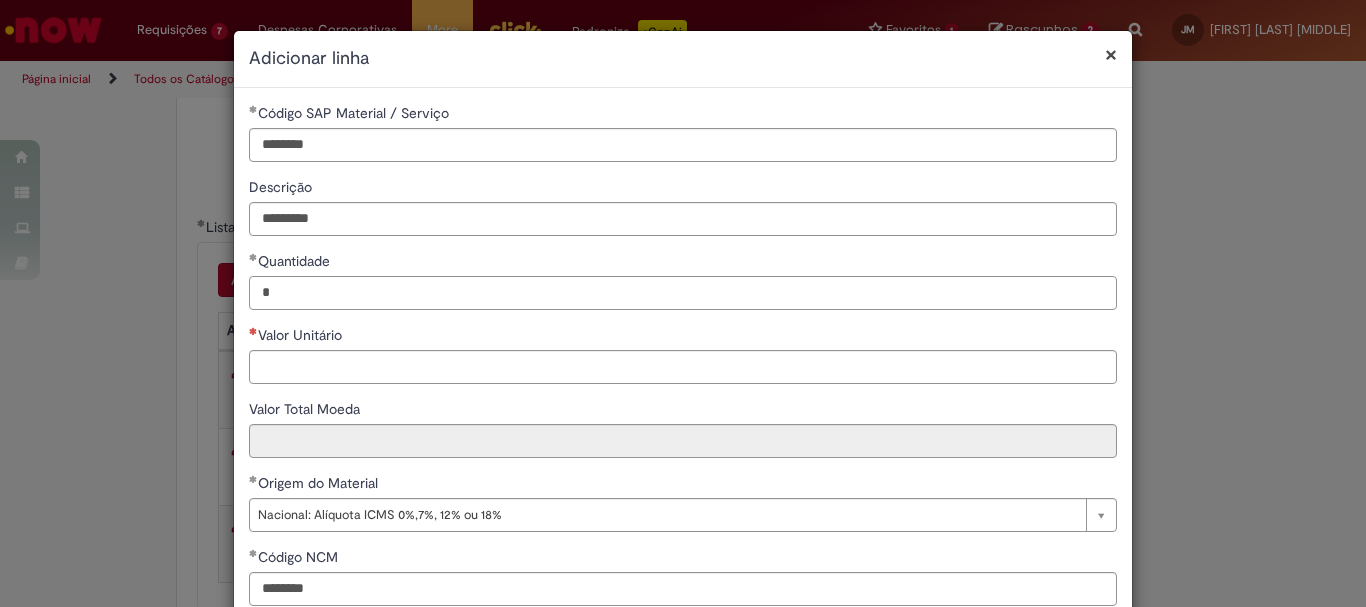 type on "*" 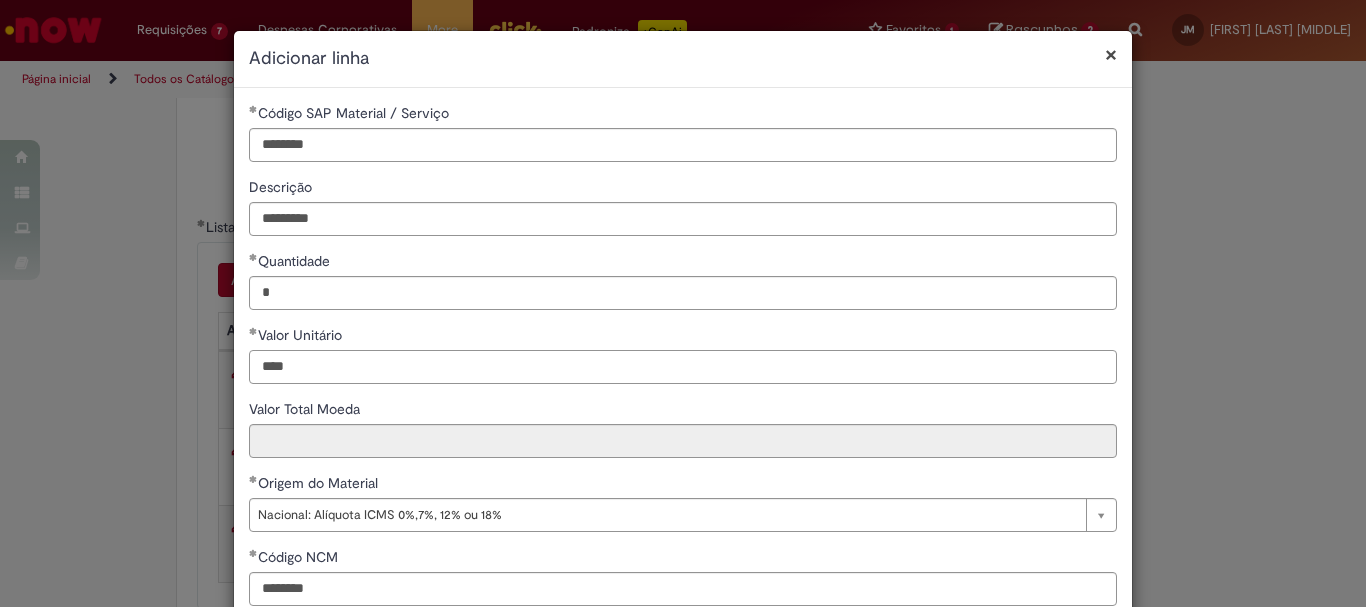 scroll, scrollTop: 200, scrollLeft: 0, axis: vertical 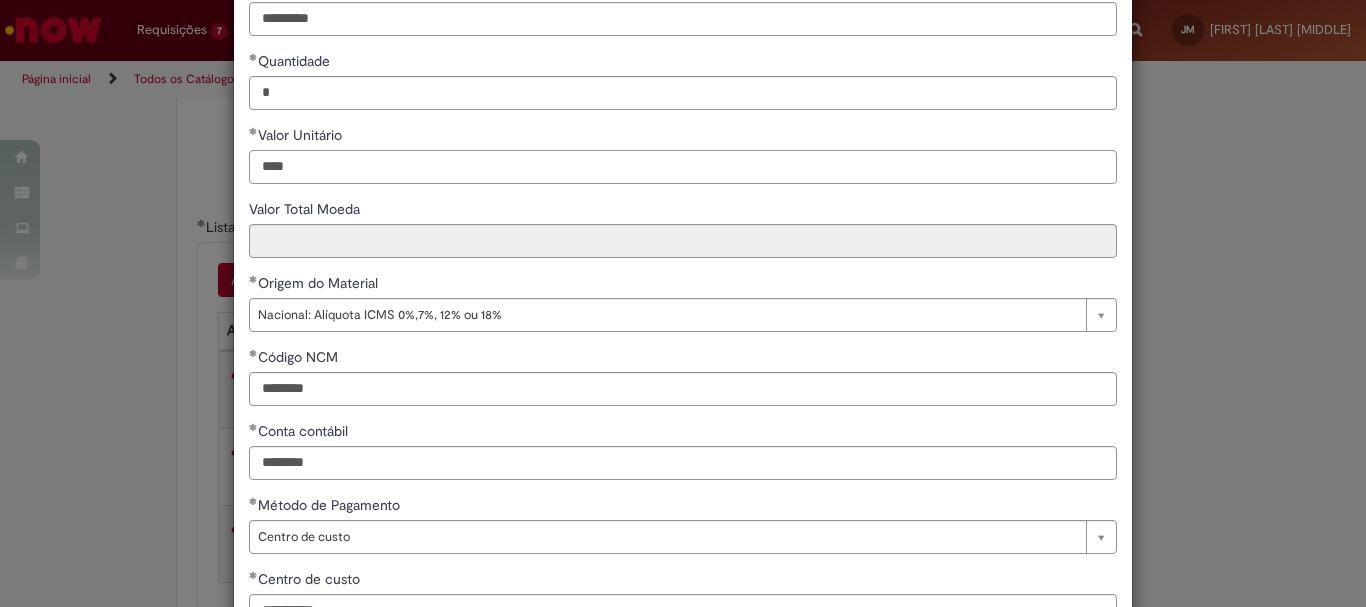 type on "****" 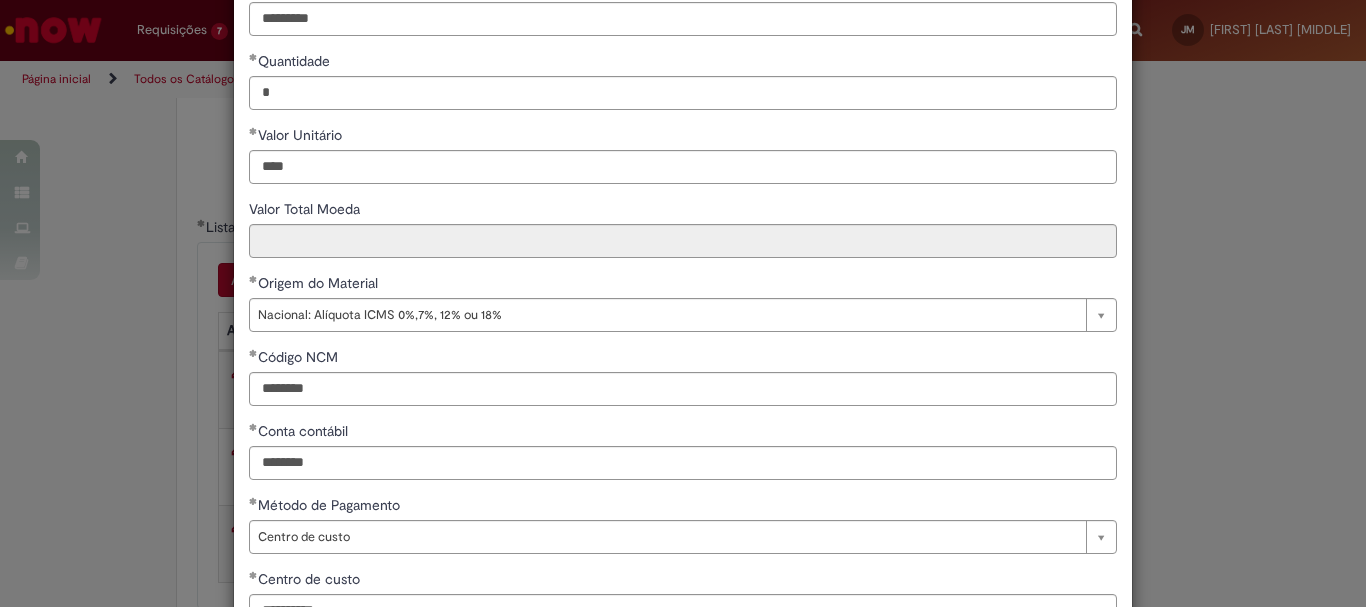 type on "*****" 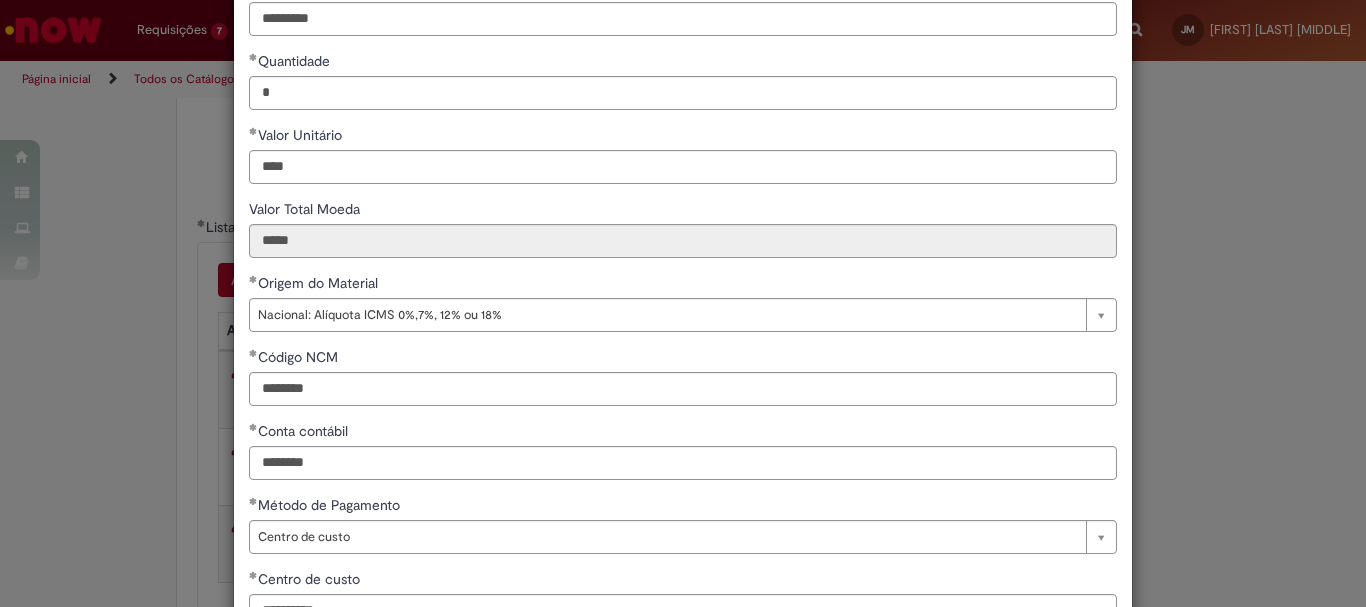 click on "**********" at bounding box center [683, 273] 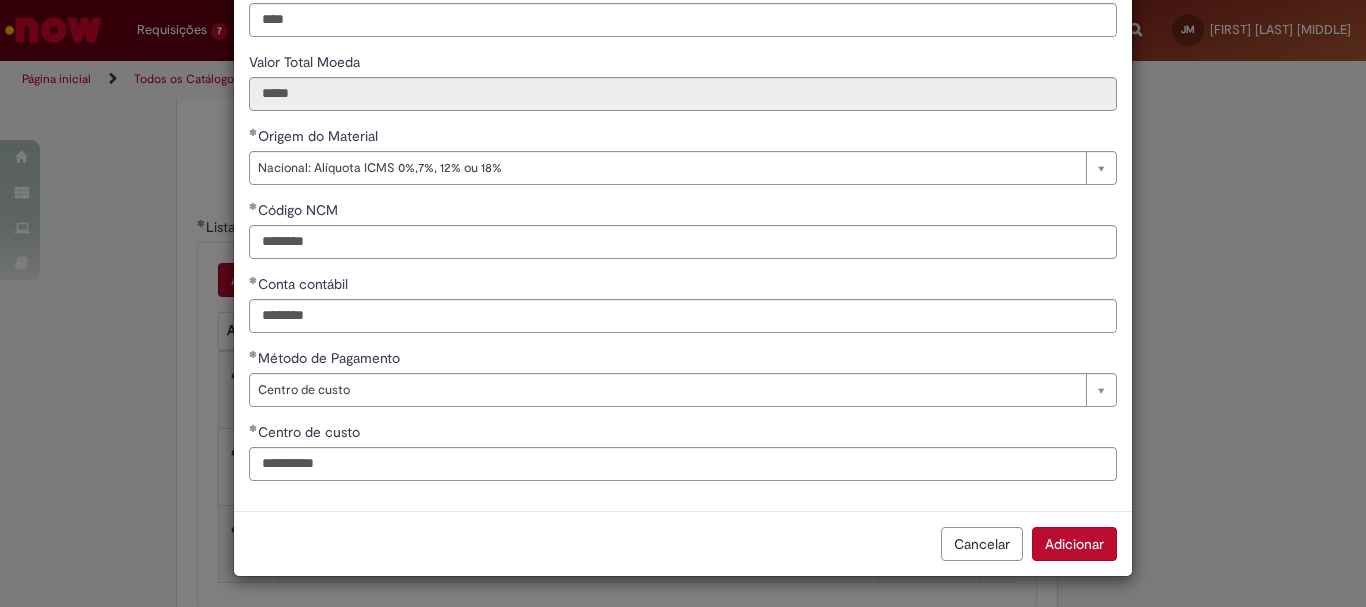 click on "Adicionar" at bounding box center (1074, 544) 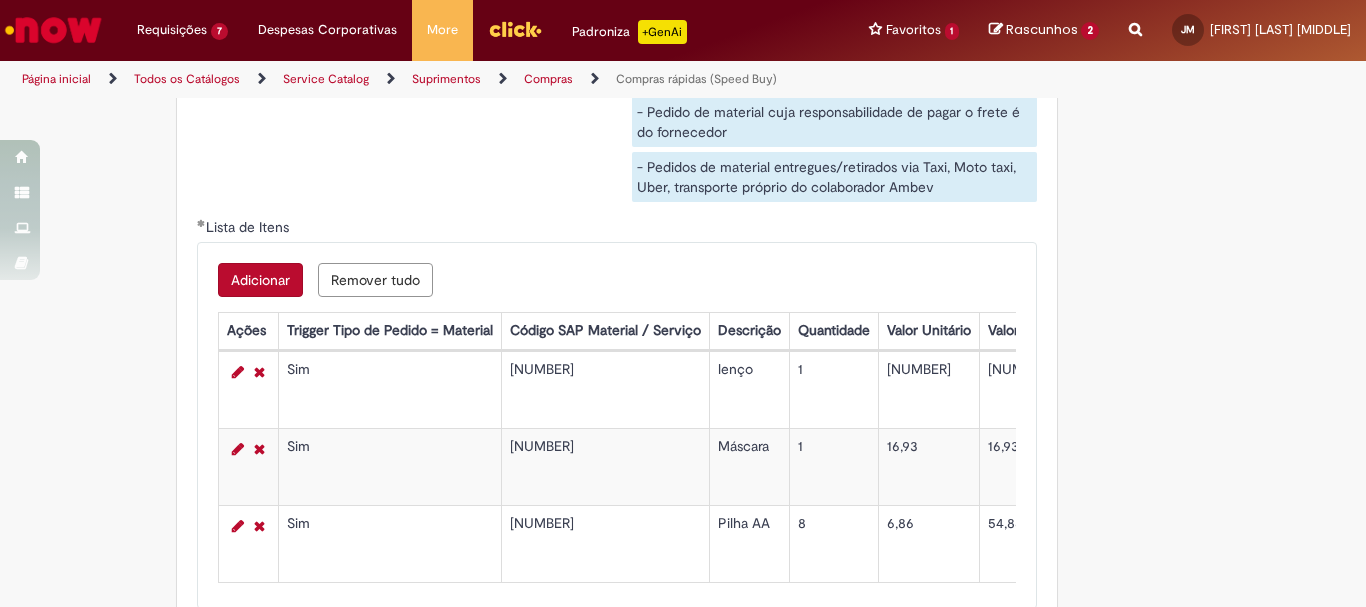 scroll, scrollTop: 347, scrollLeft: 0, axis: vertical 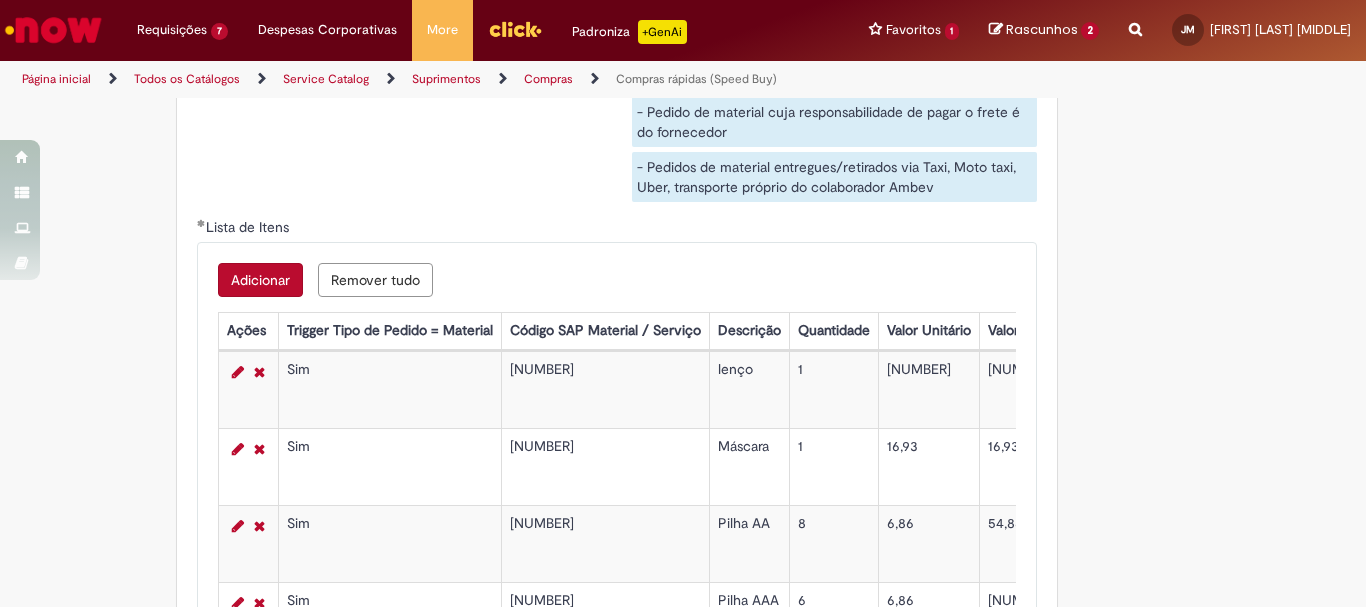 click on "Adicionar" at bounding box center (260, 280) 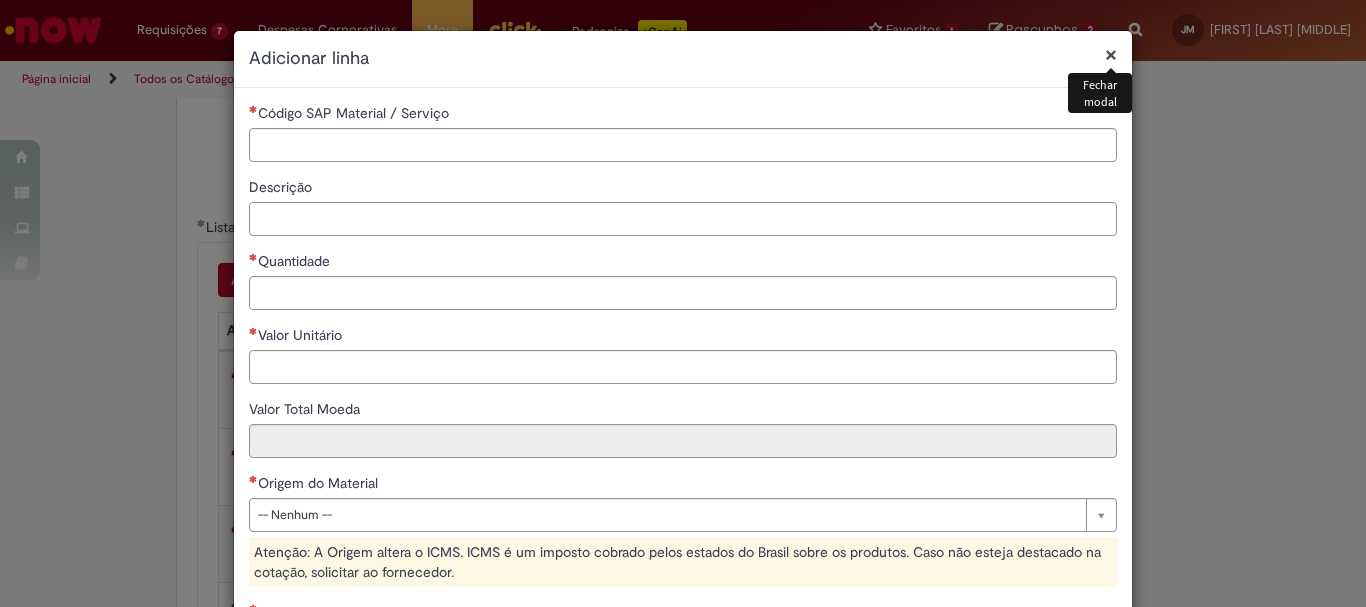 click on "Descrição" at bounding box center [683, 219] 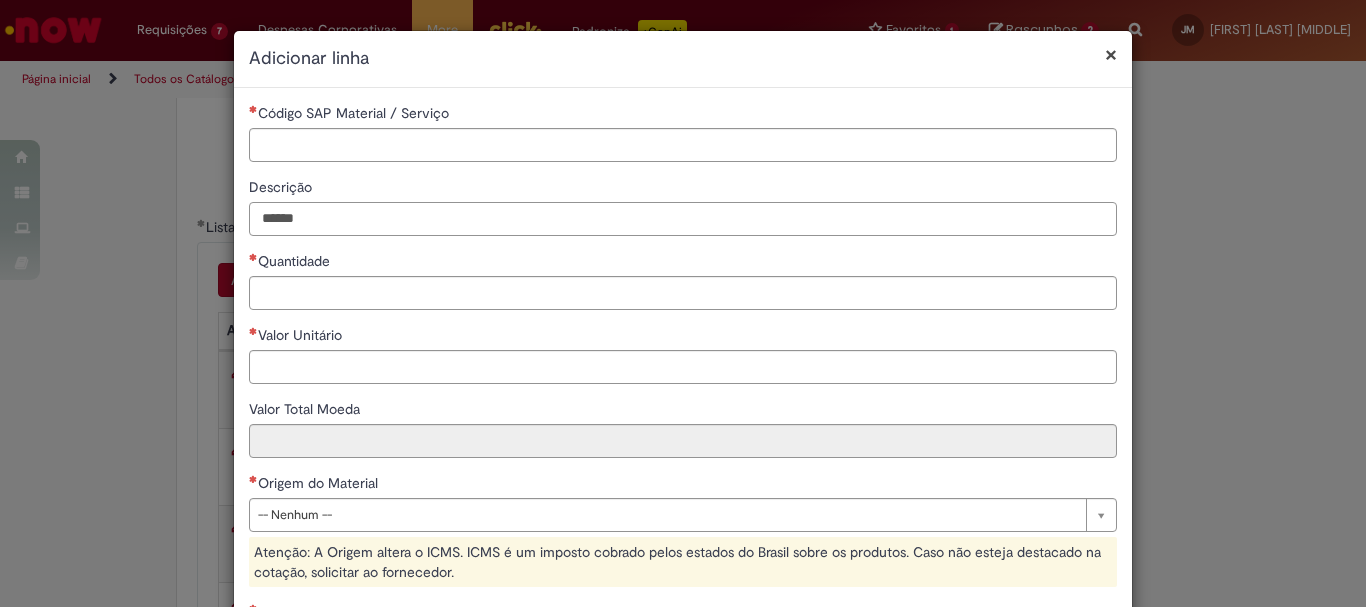 type on "******" 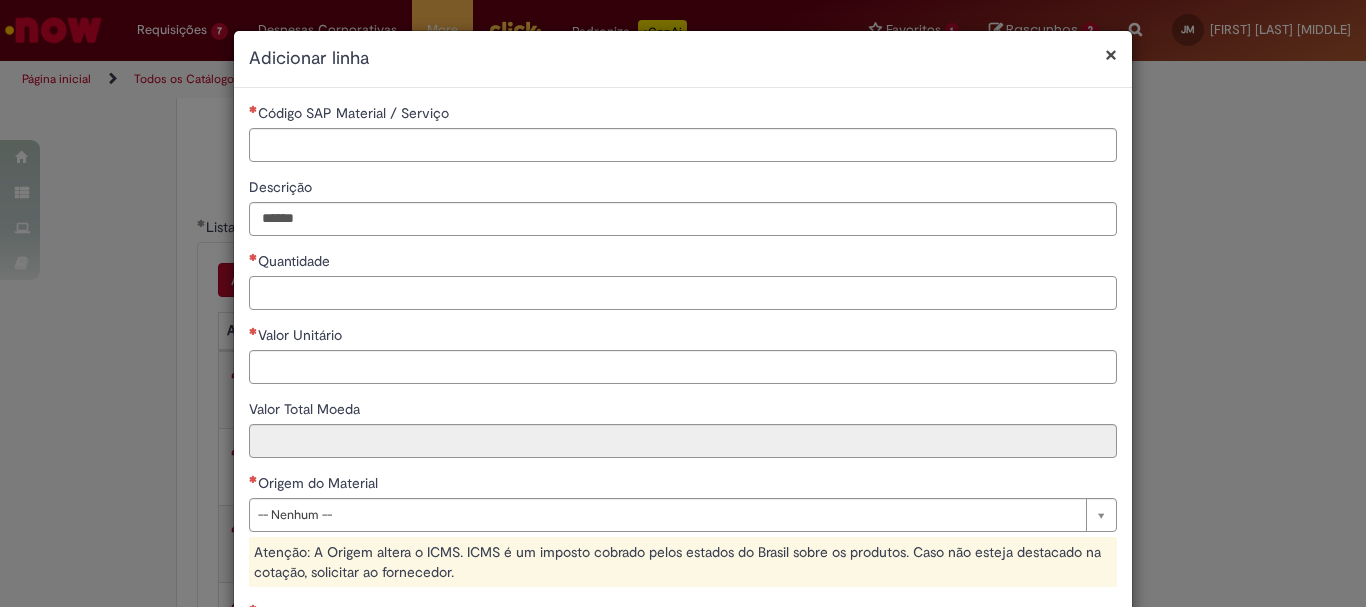 click on "Quantidade" at bounding box center (683, 293) 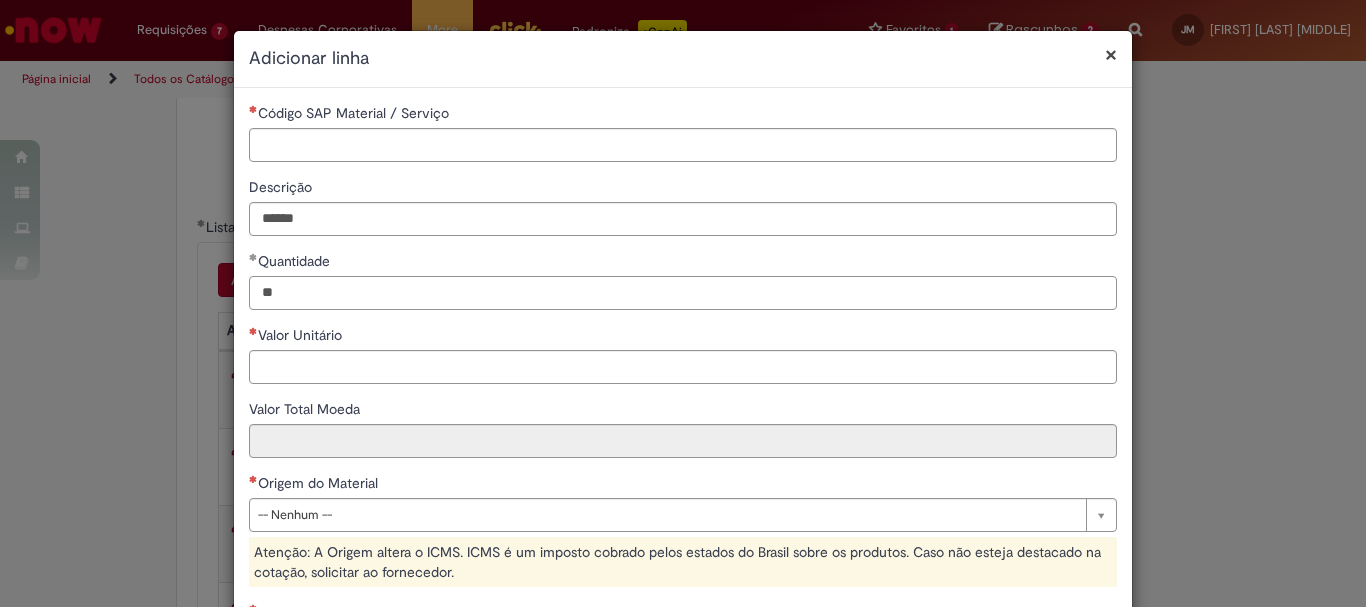 type on "**" 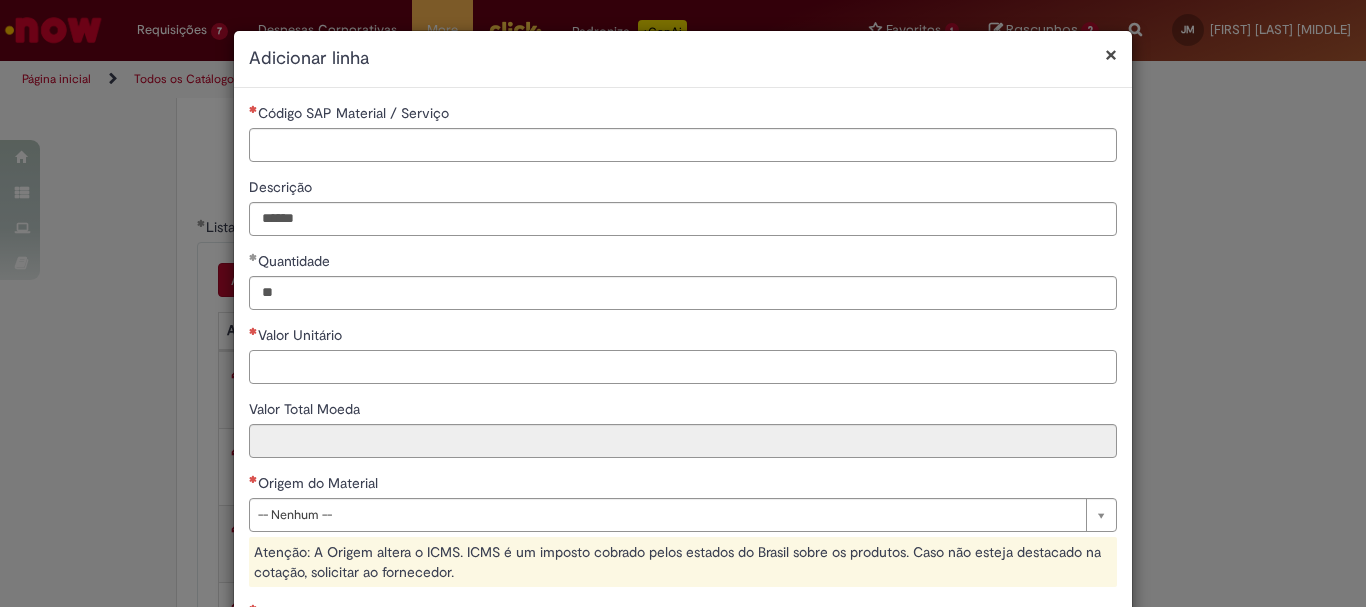 click on "Valor Unitário" at bounding box center [683, 367] 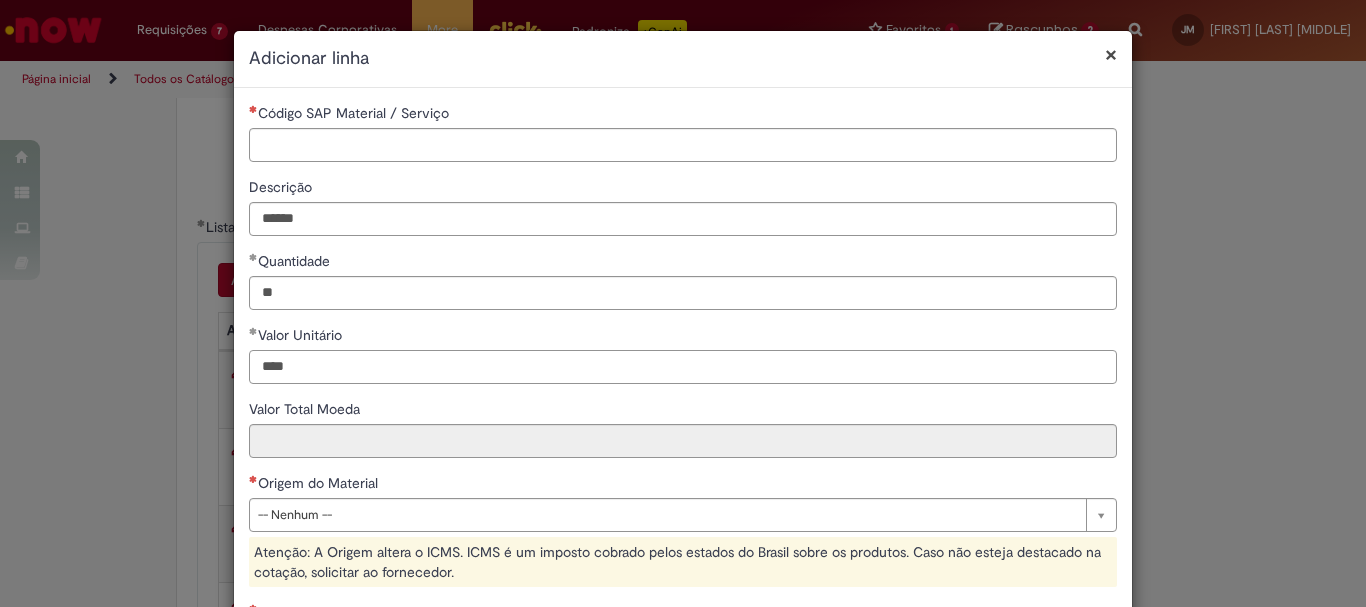 type on "****" 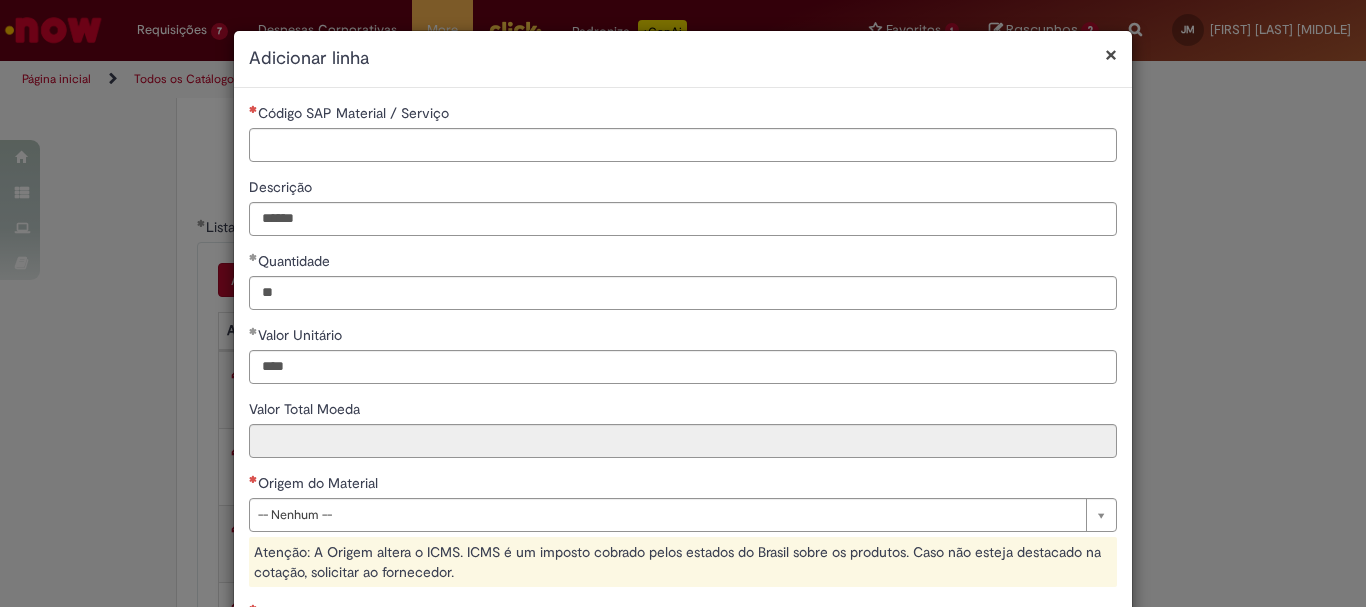 type on "*****" 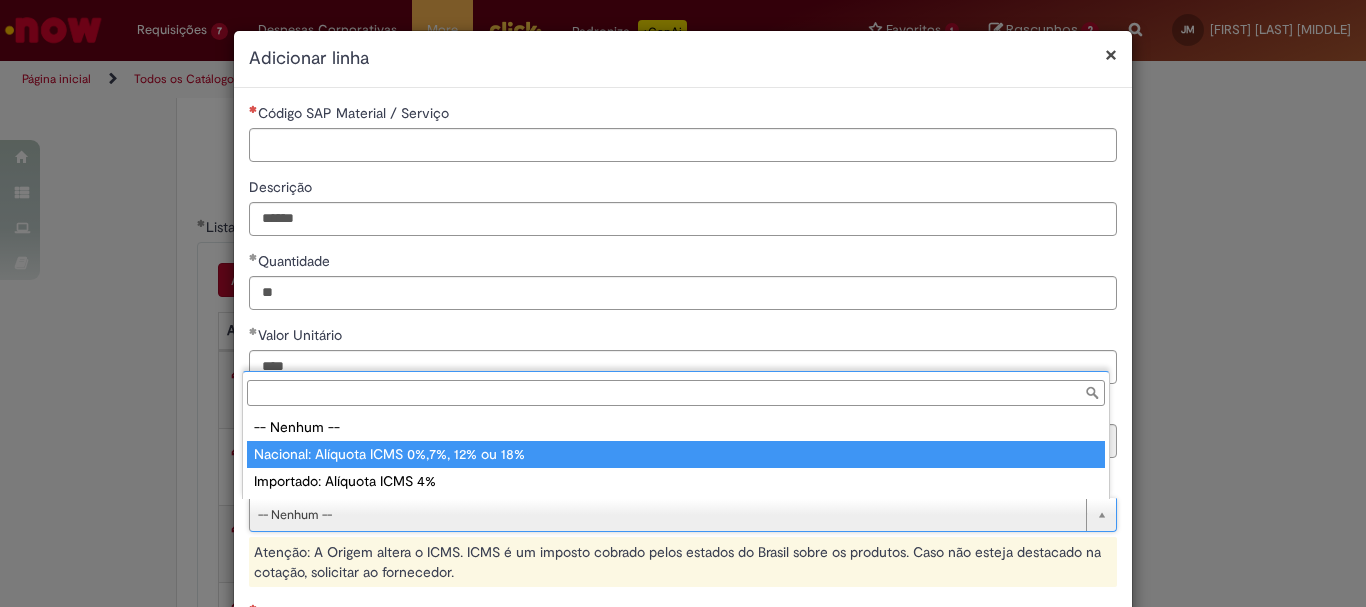 type on "**********" 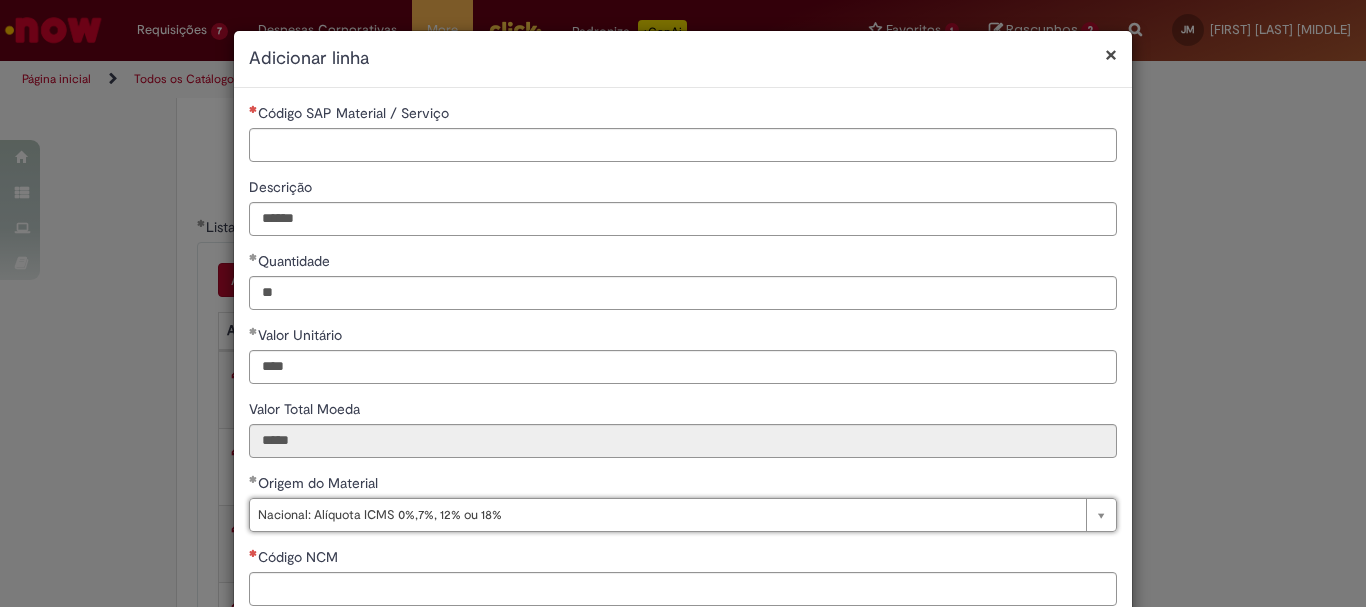scroll, scrollTop: 200, scrollLeft: 0, axis: vertical 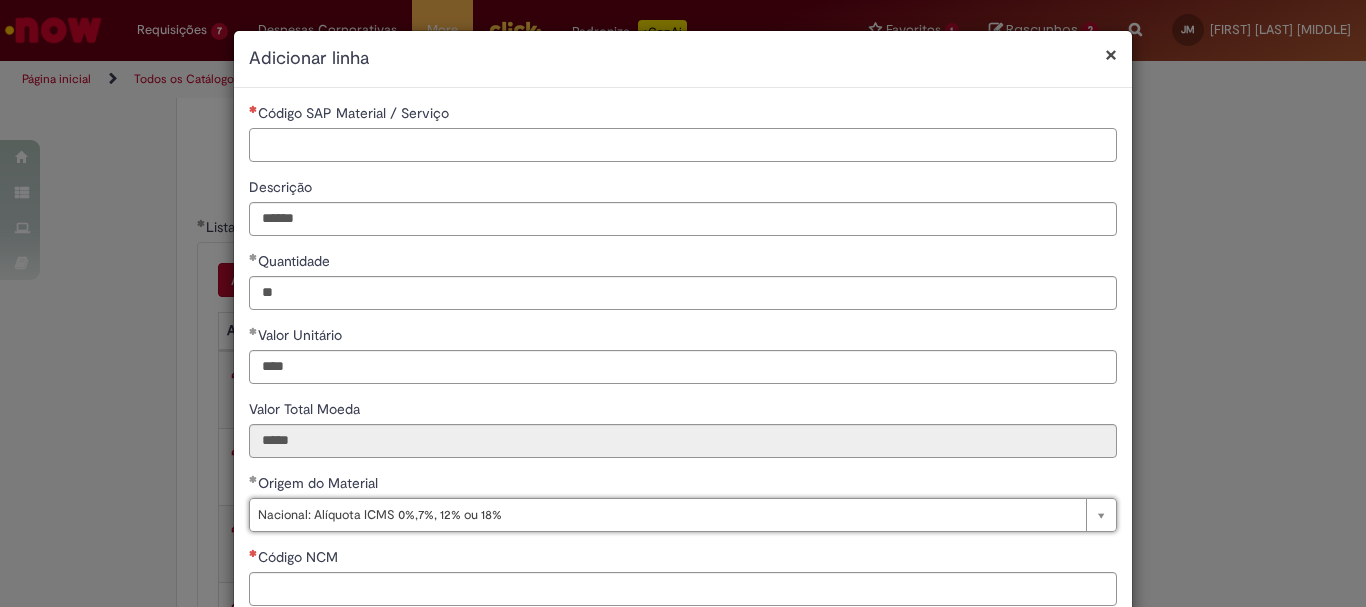 click on "Código SAP Material / Serviço" at bounding box center [683, 145] 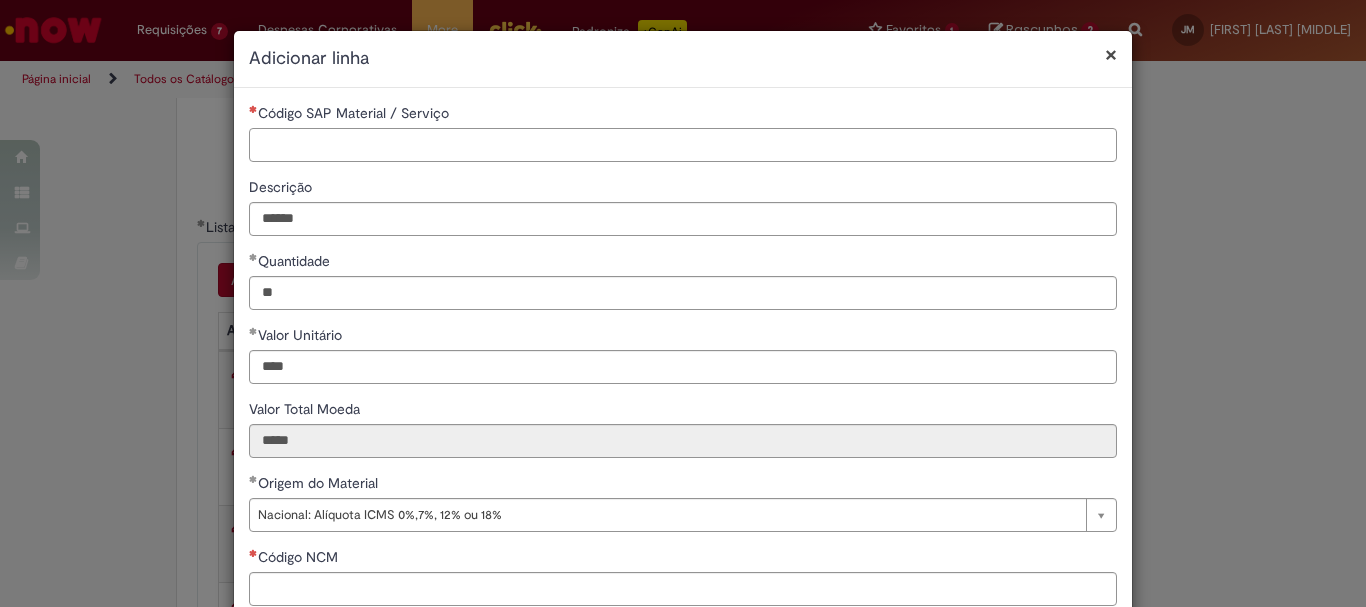 paste on "********" 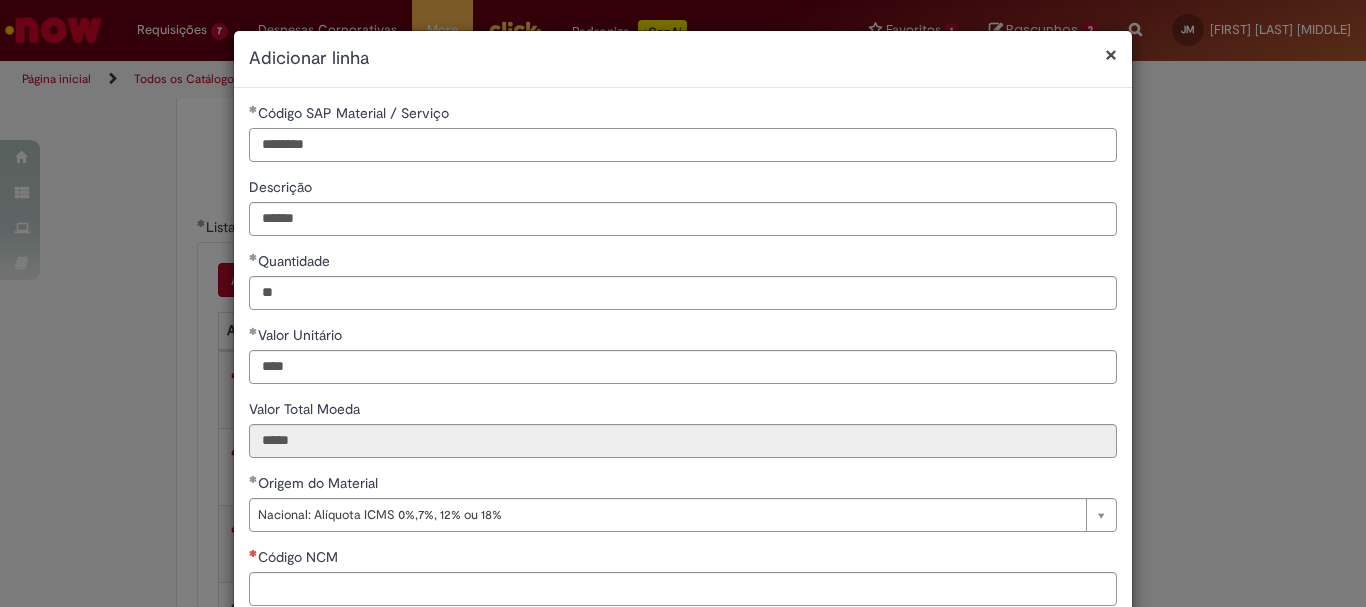 scroll, scrollTop: 200, scrollLeft: 0, axis: vertical 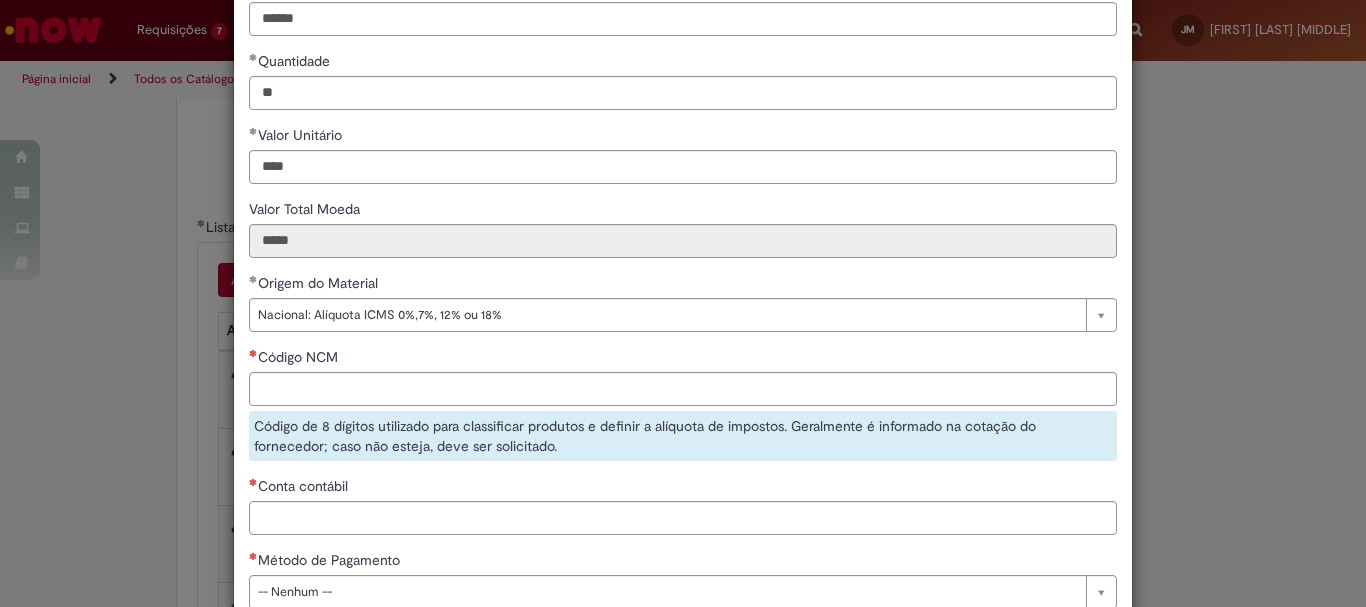 type on "********" 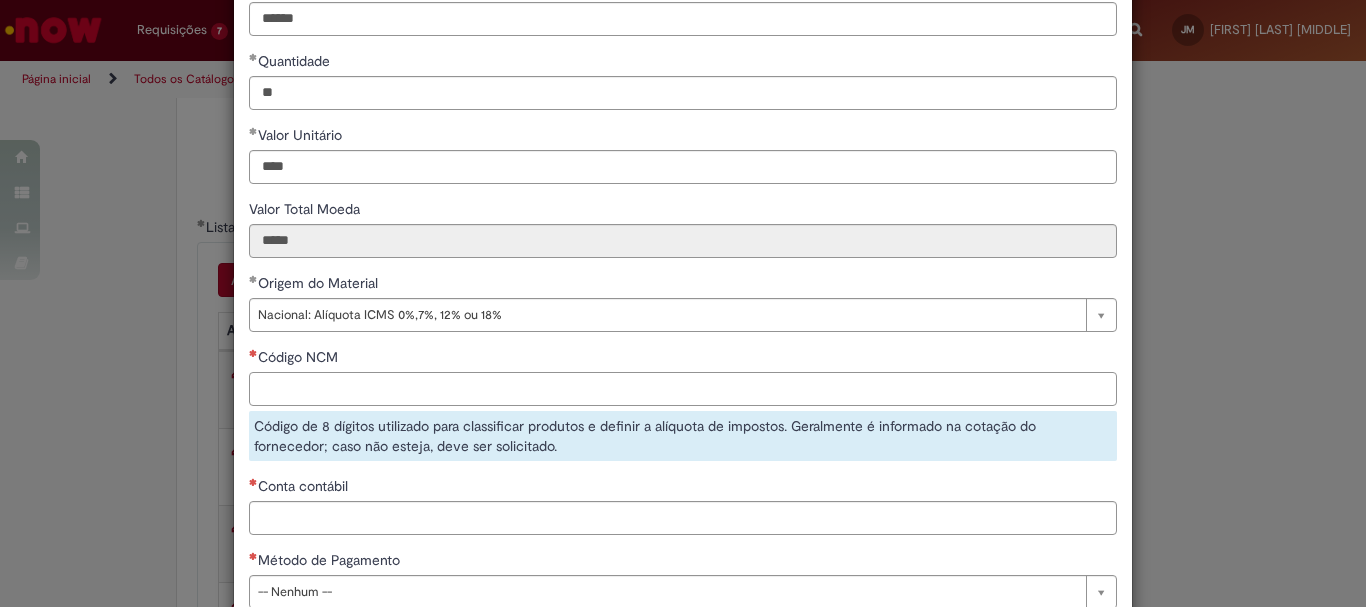 click on "Código NCM" at bounding box center (683, 389) 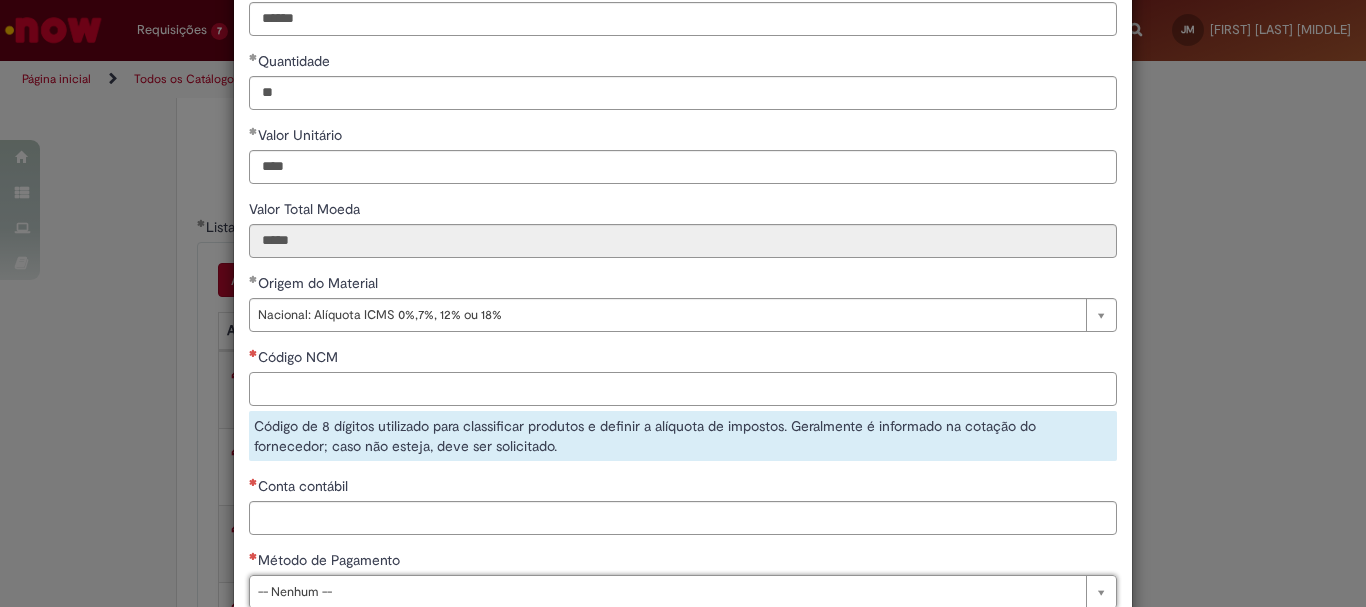 click on "Código NCM" at bounding box center (683, 389) 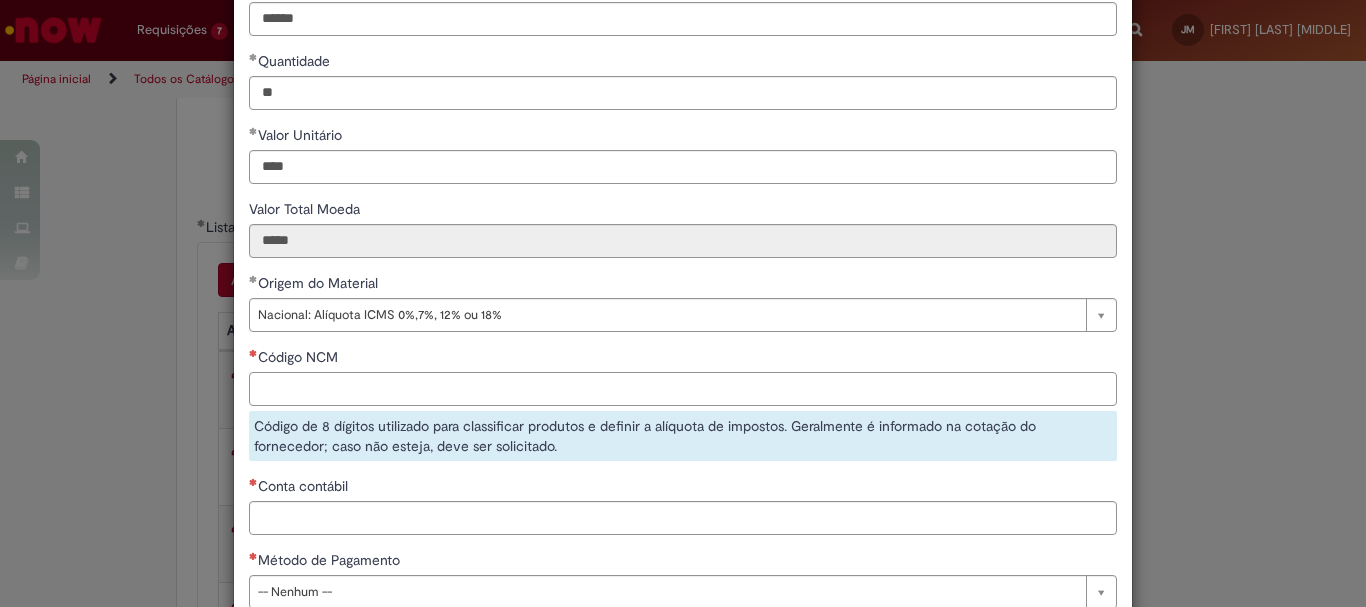 paste on "********" 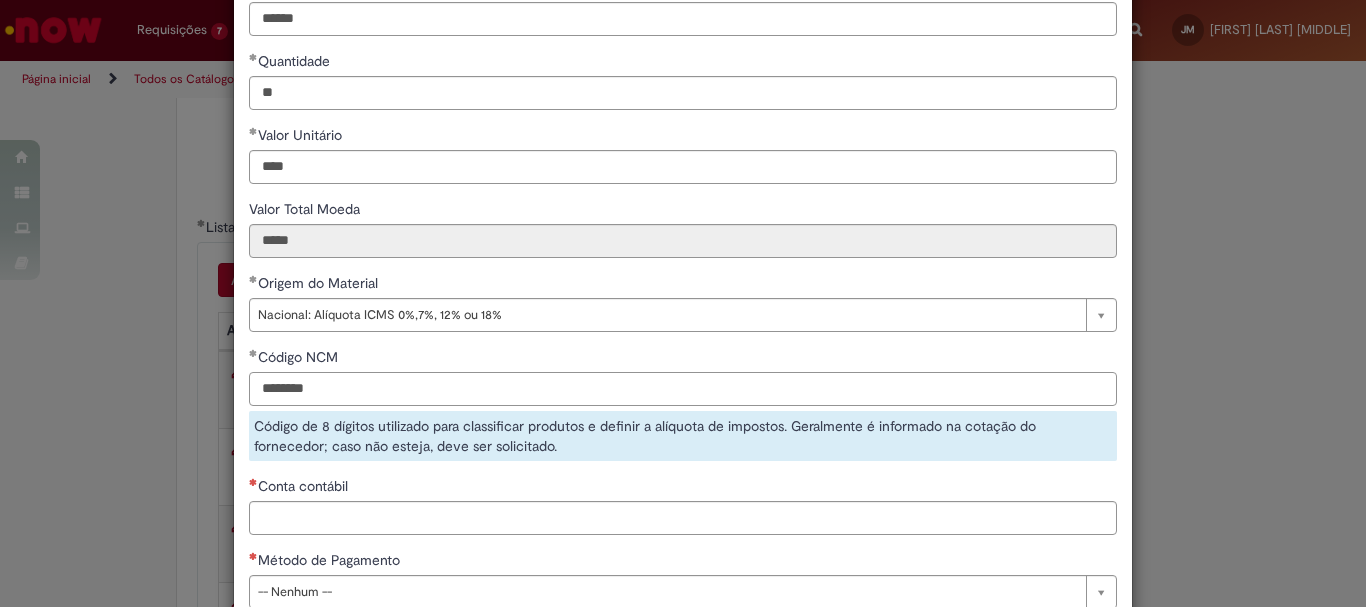 type on "********" 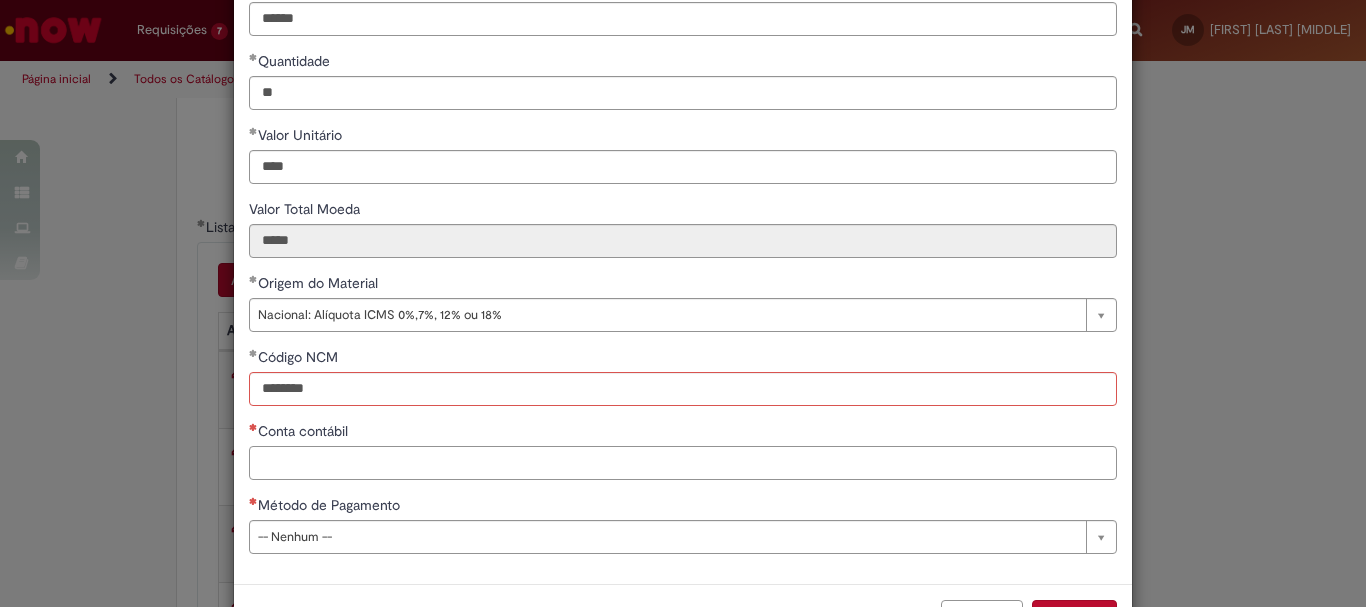 click on "**********" at bounding box center [683, 236] 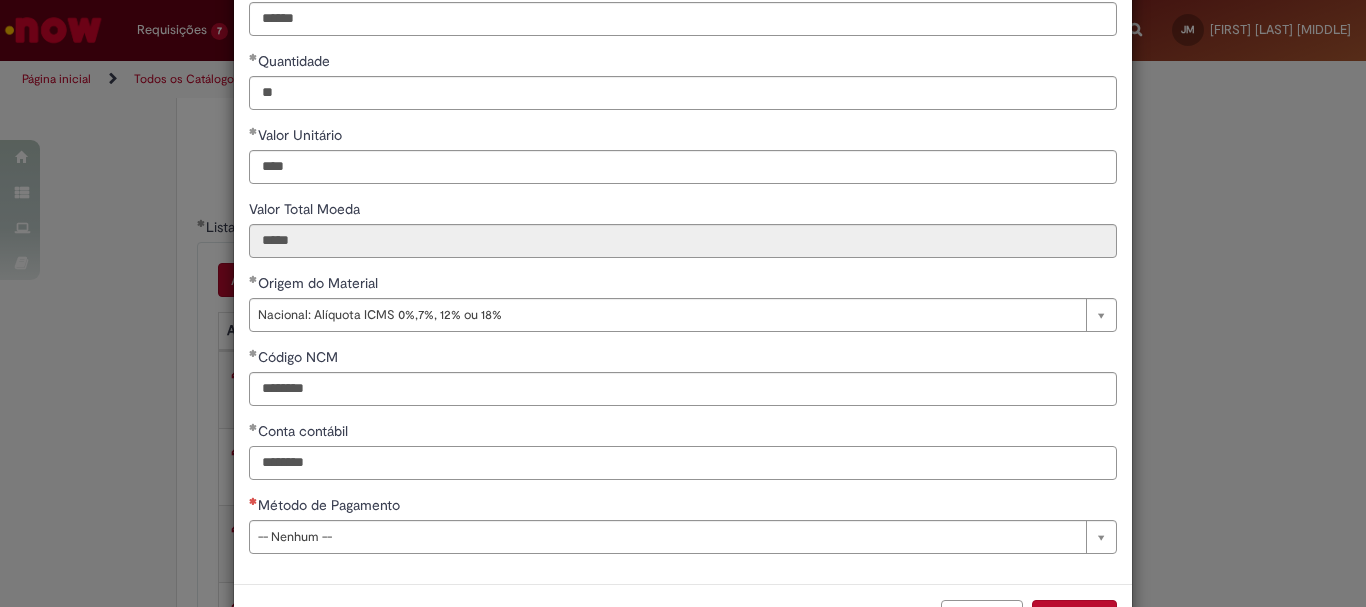 type on "********" 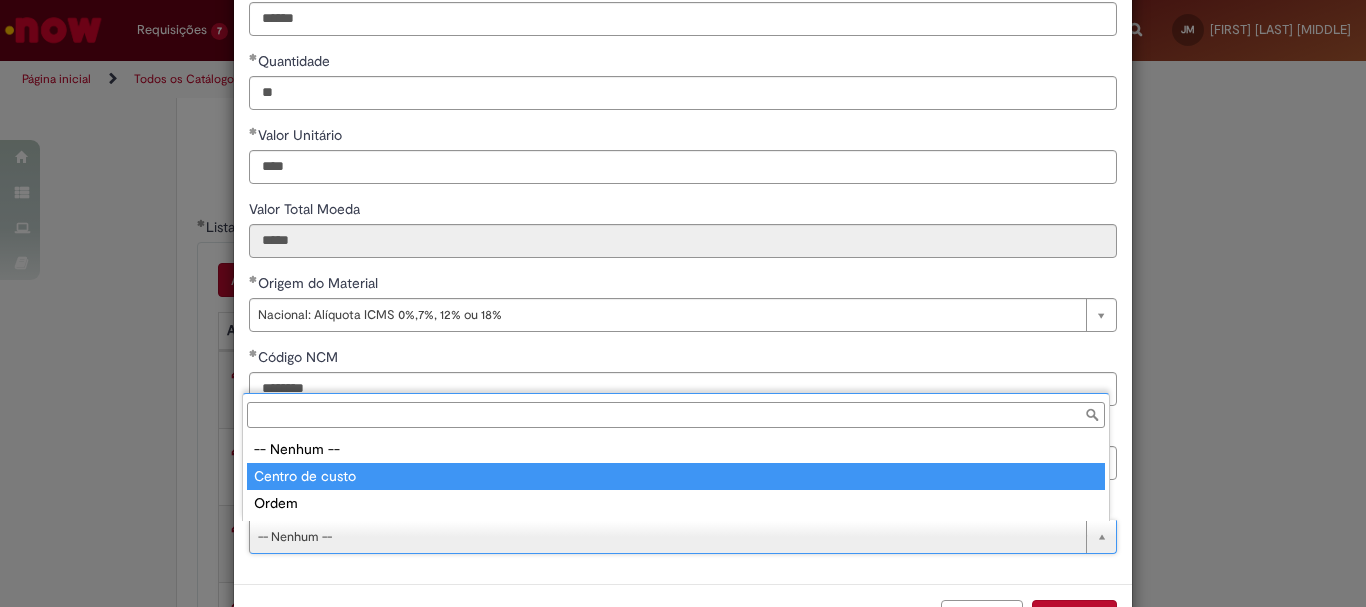 type on "**********" 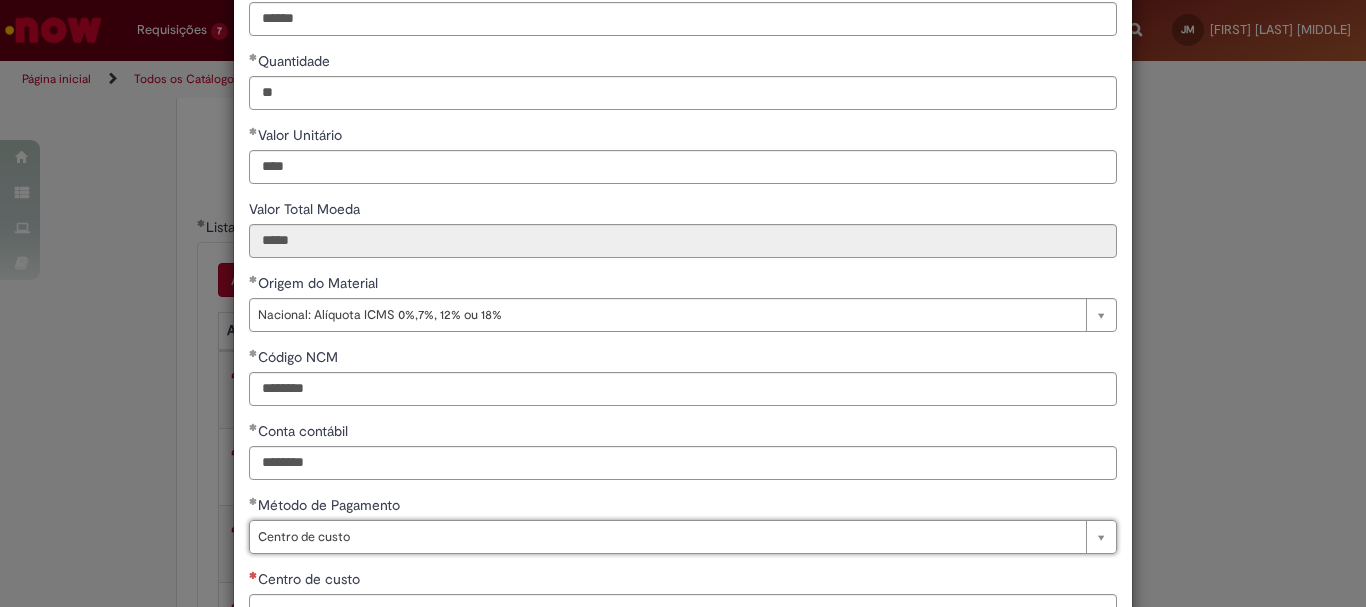 scroll, scrollTop: 347, scrollLeft: 0, axis: vertical 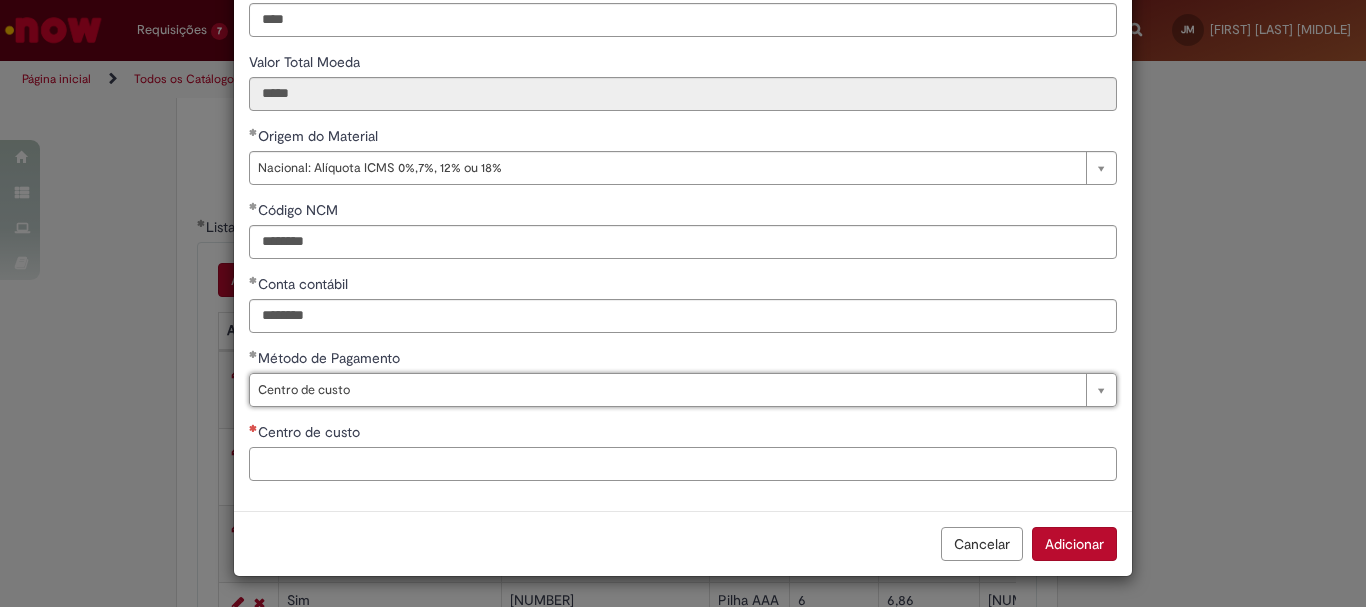 click on "Centro de custo" at bounding box center [683, 464] 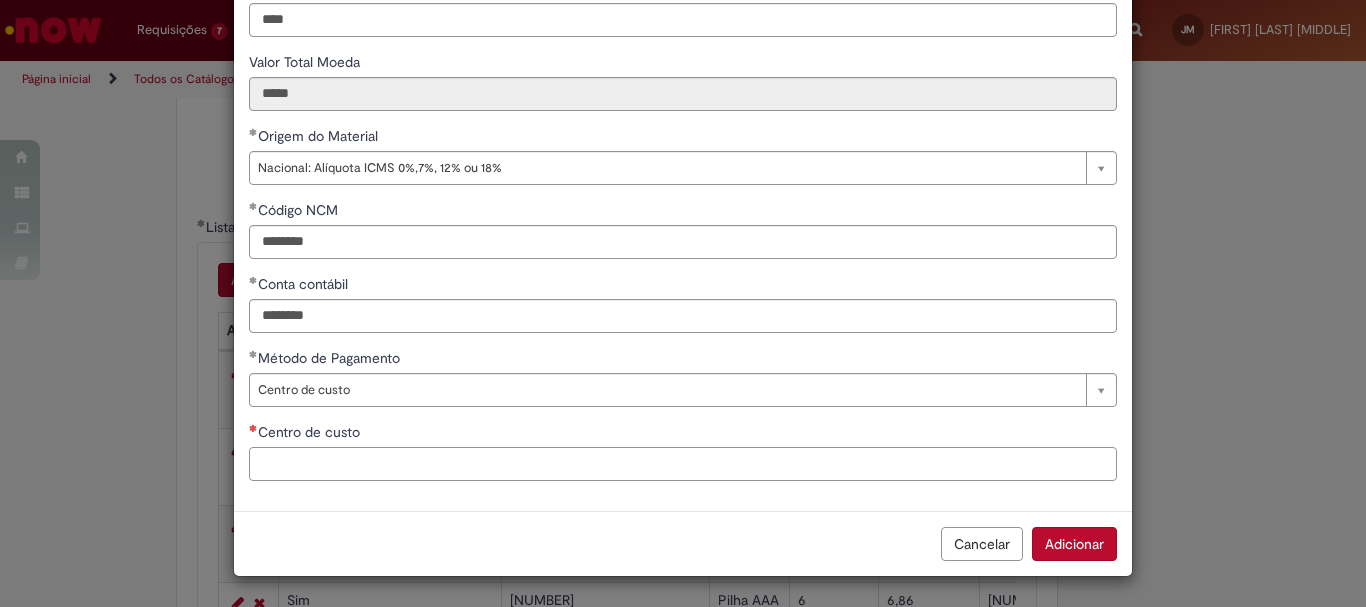 type on "*" 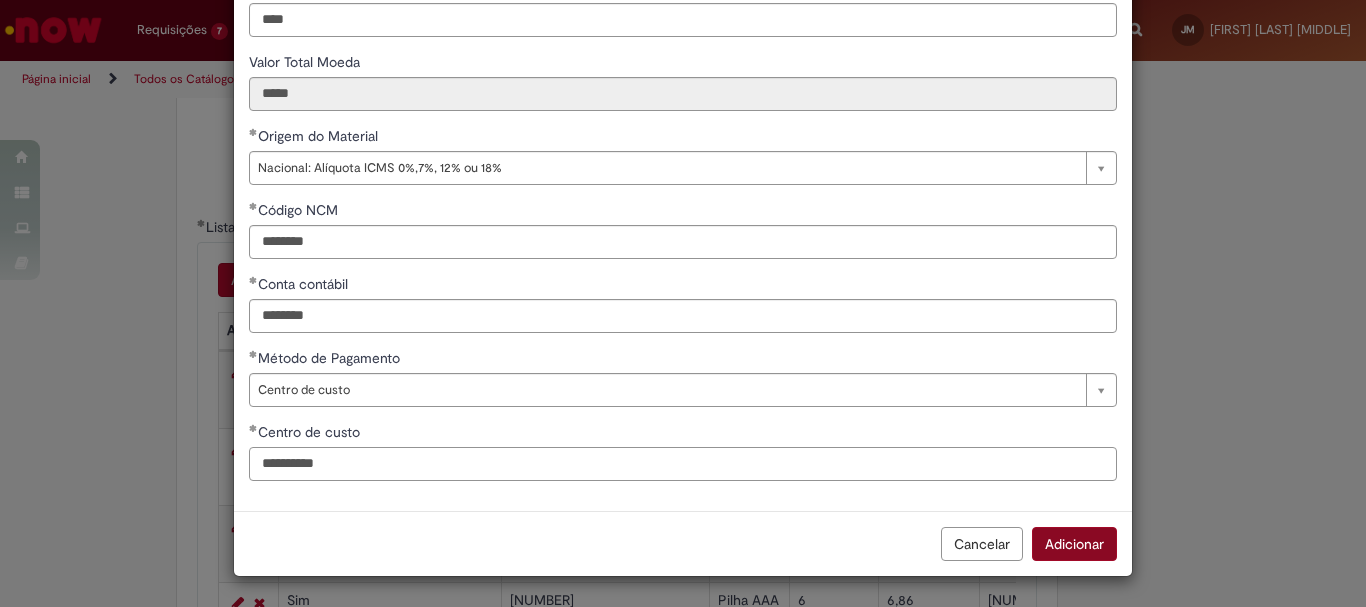 type on "**********" 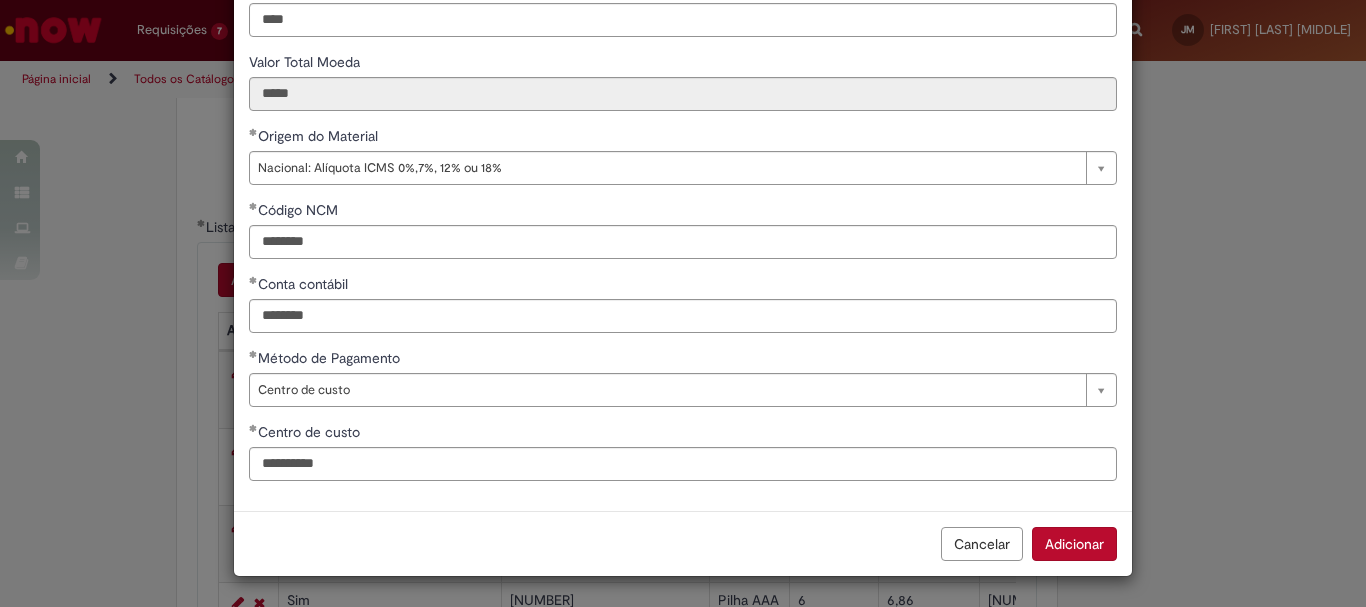 click on "Adicionar" at bounding box center [1074, 544] 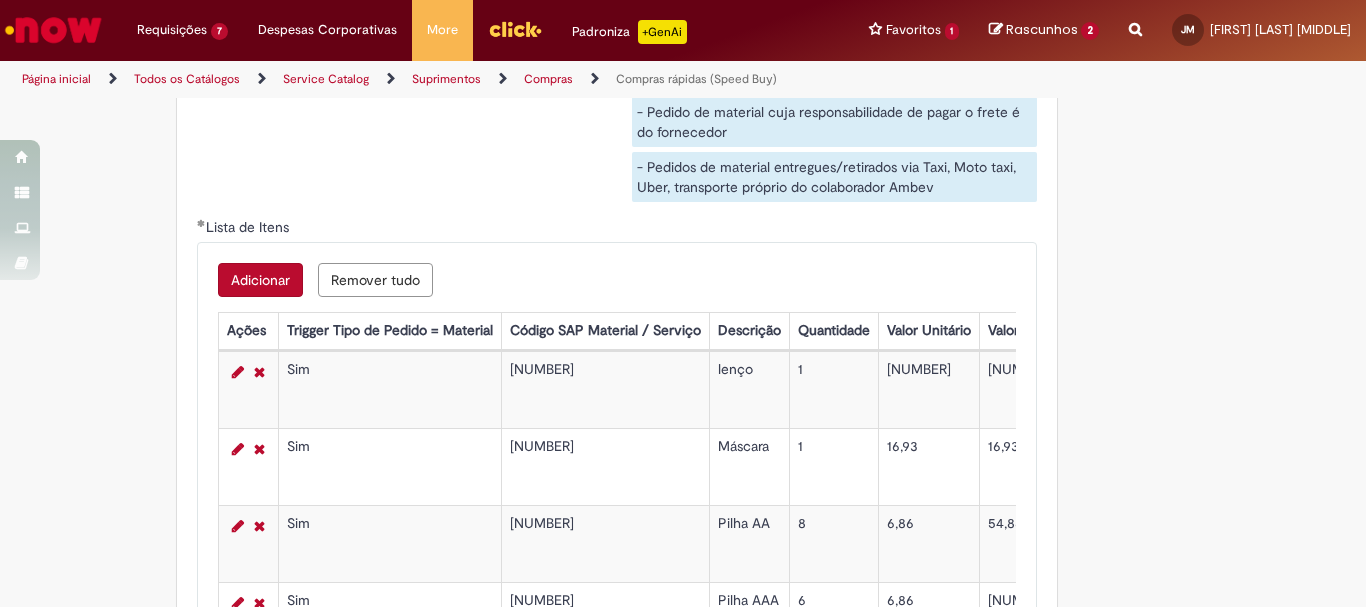click on "Adicionar" at bounding box center (260, 280) 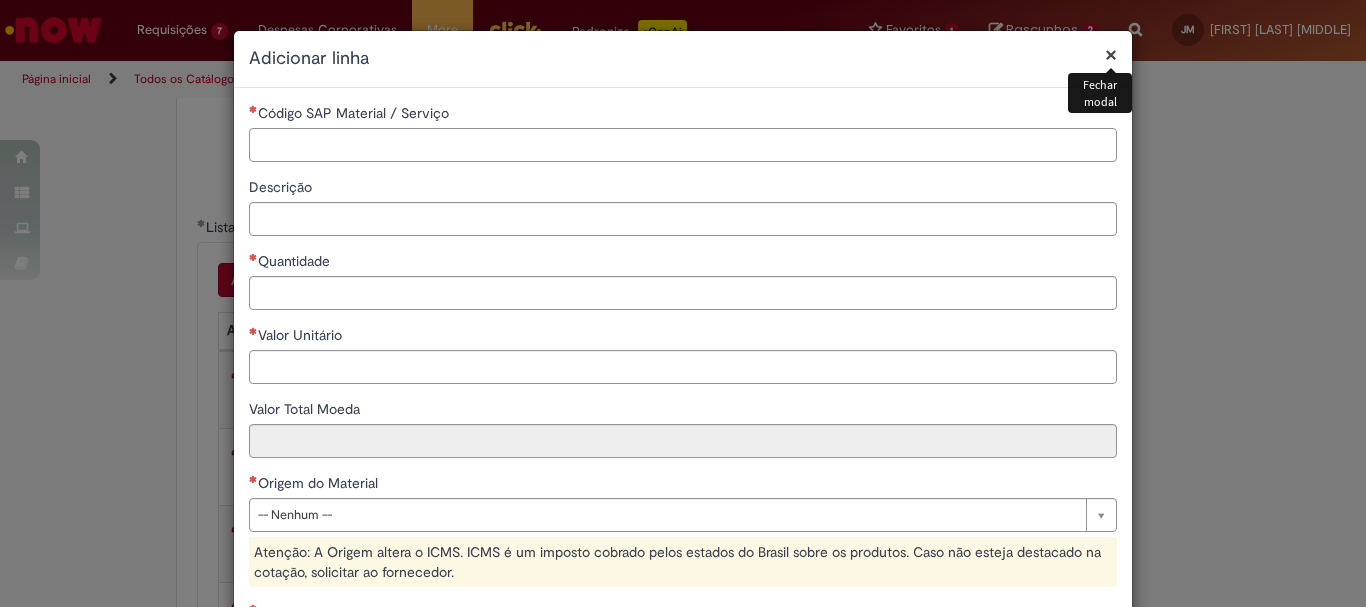 click on "Código SAP Material / Serviço" at bounding box center [683, 145] 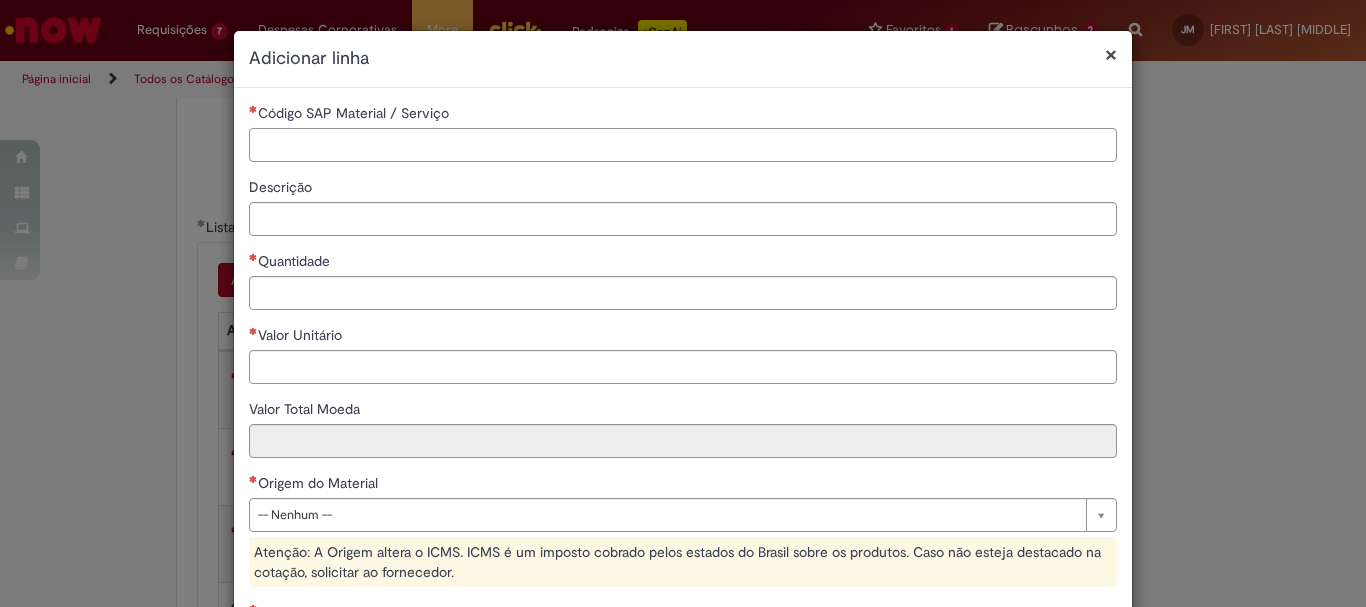 paste on "********" 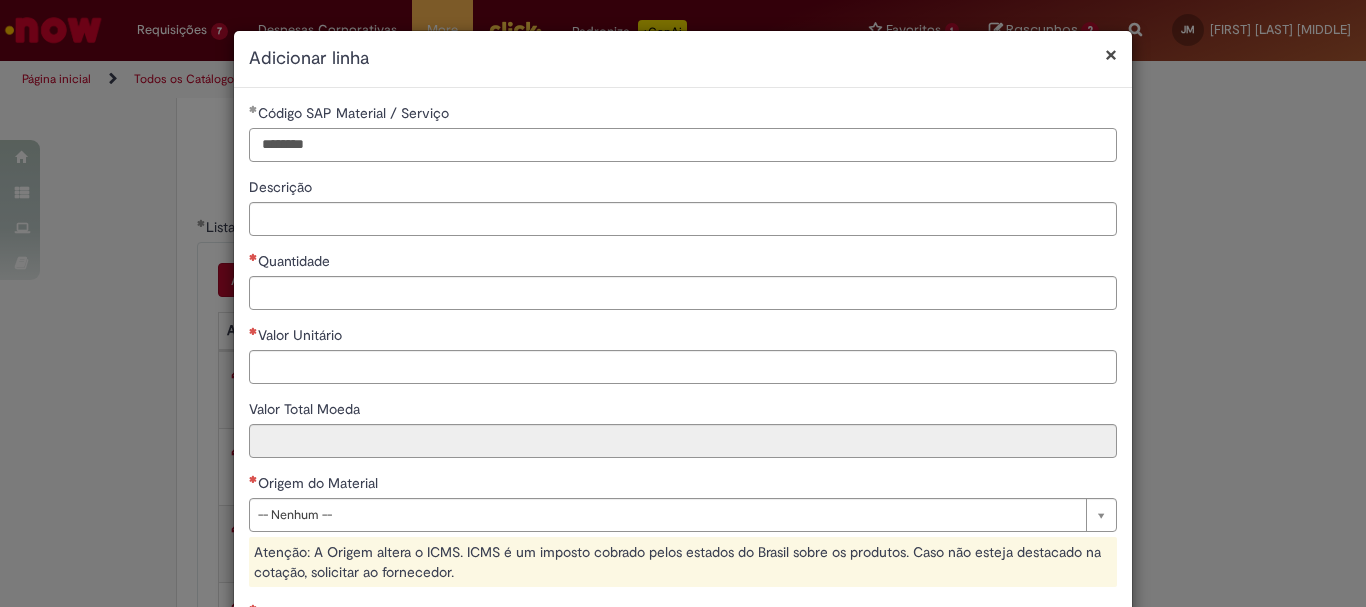 type on "********" 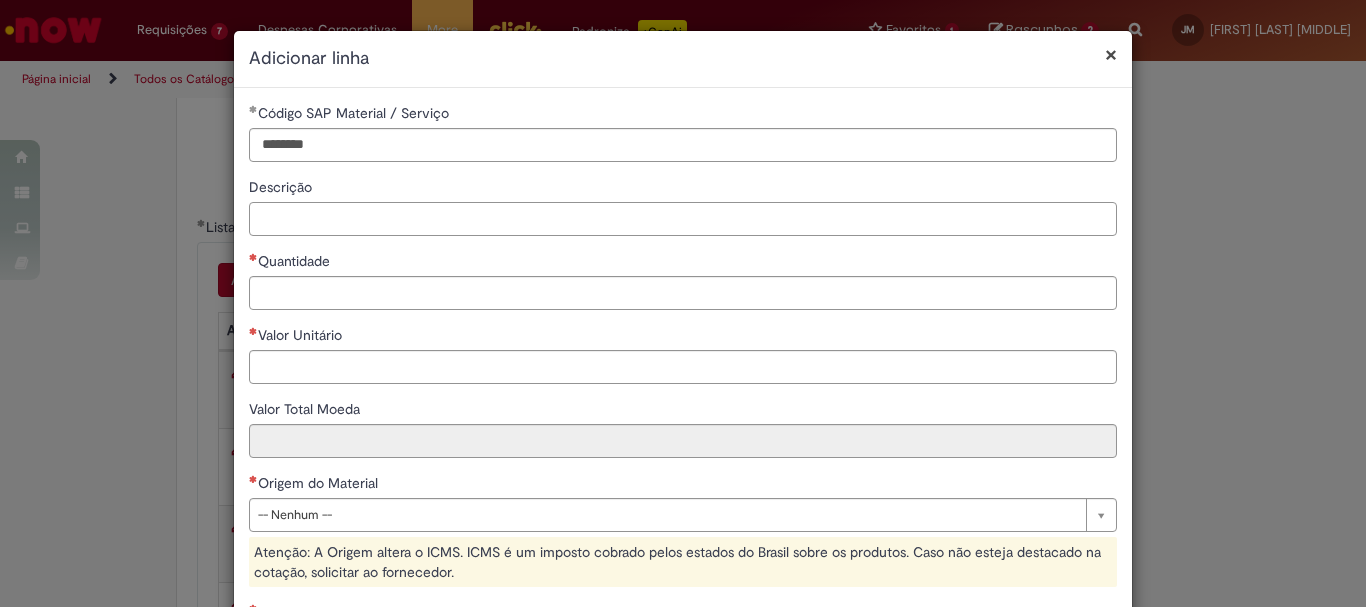 click on "Descrição" at bounding box center [683, 219] 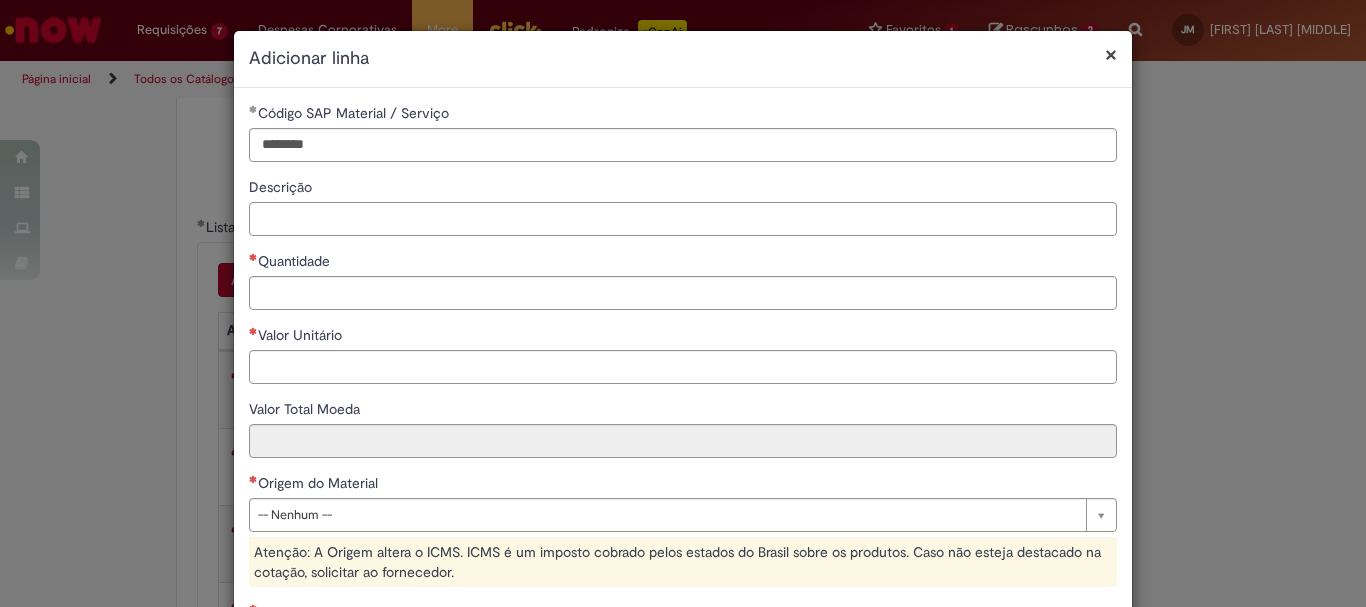 type on "*" 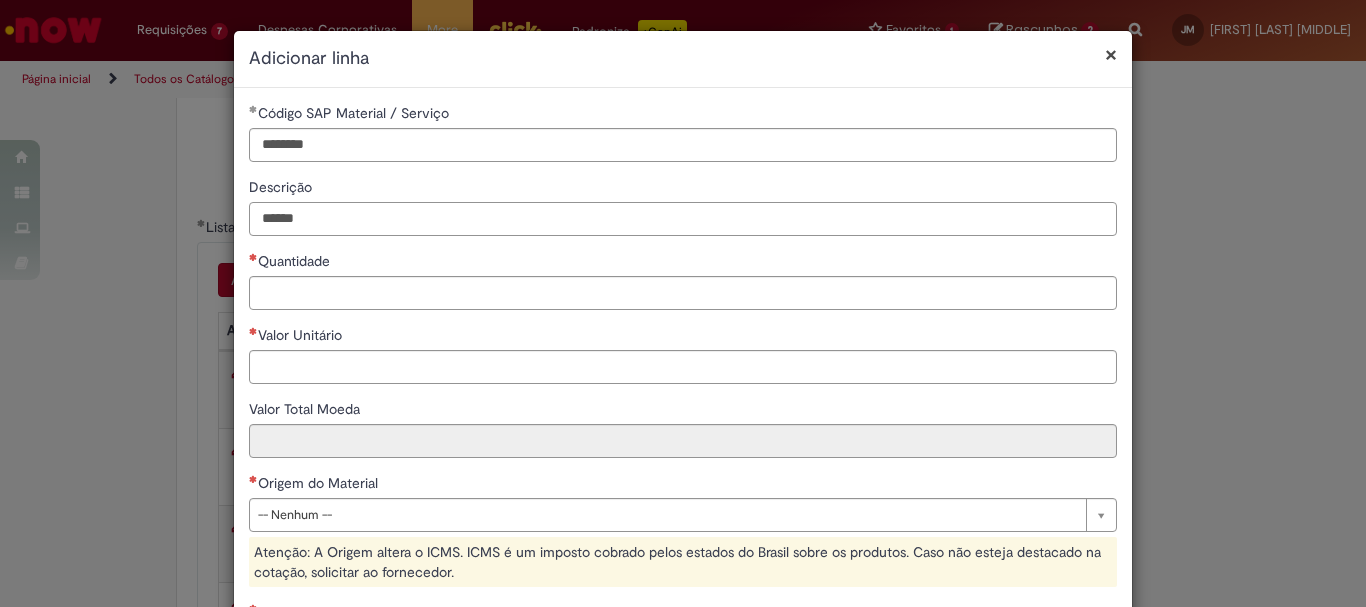 type on "******" 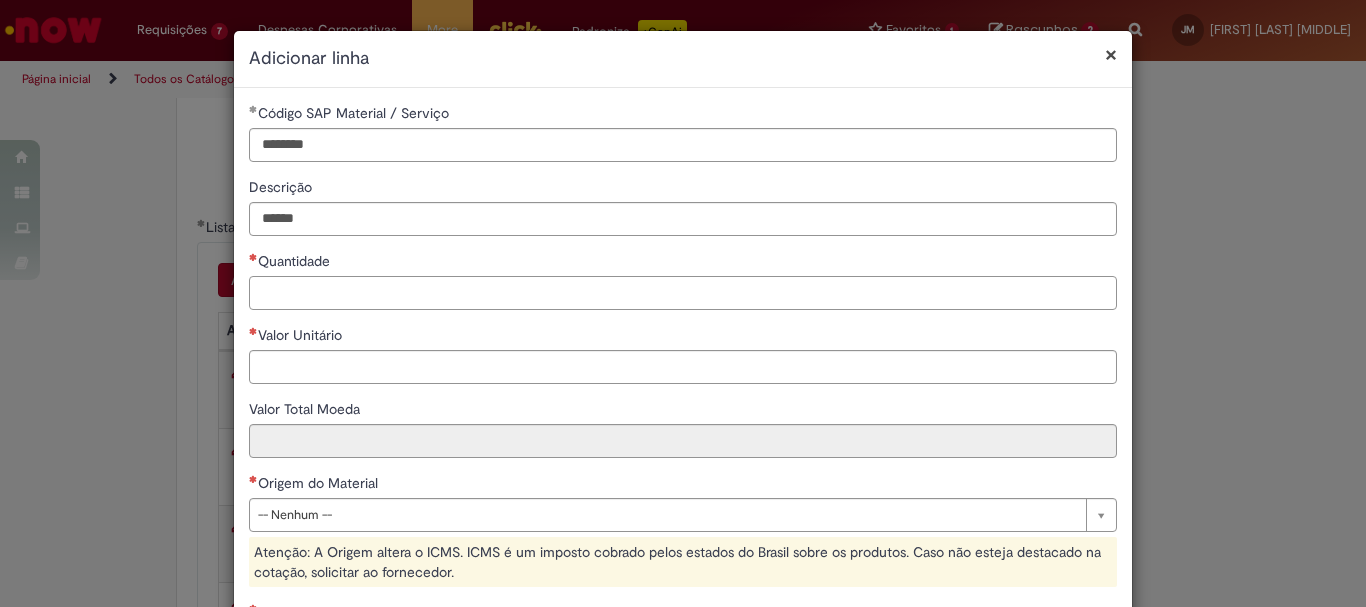 click on "Quantidade" at bounding box center [683, 293] 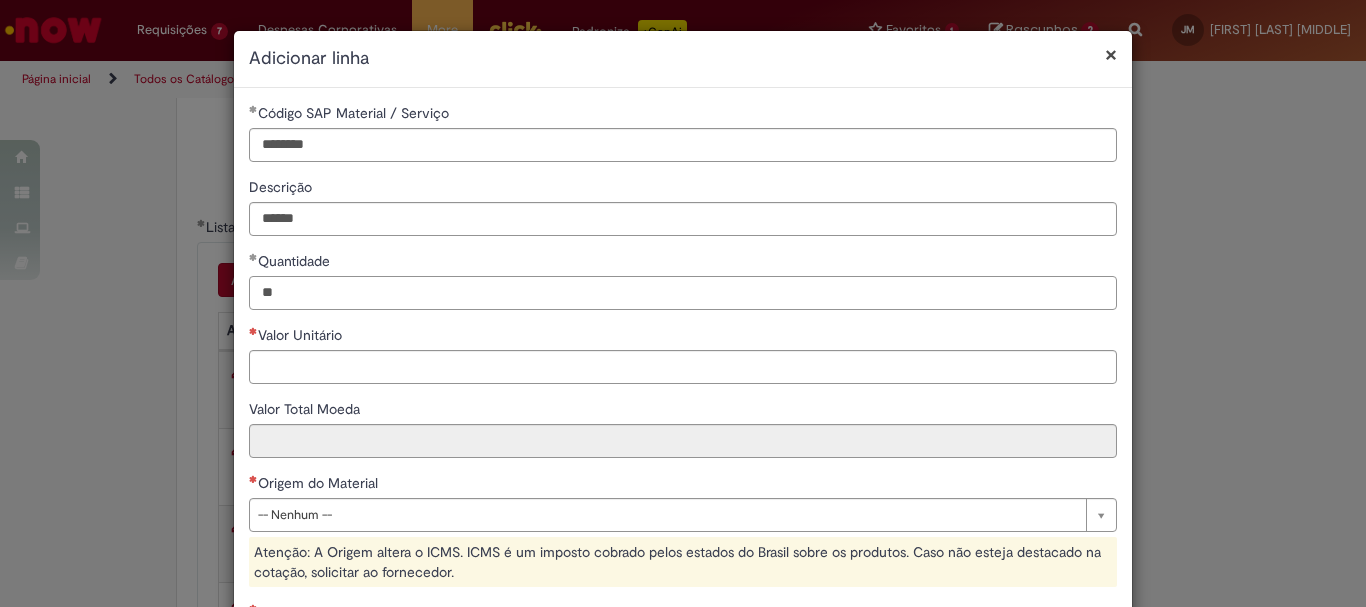 type on "**" 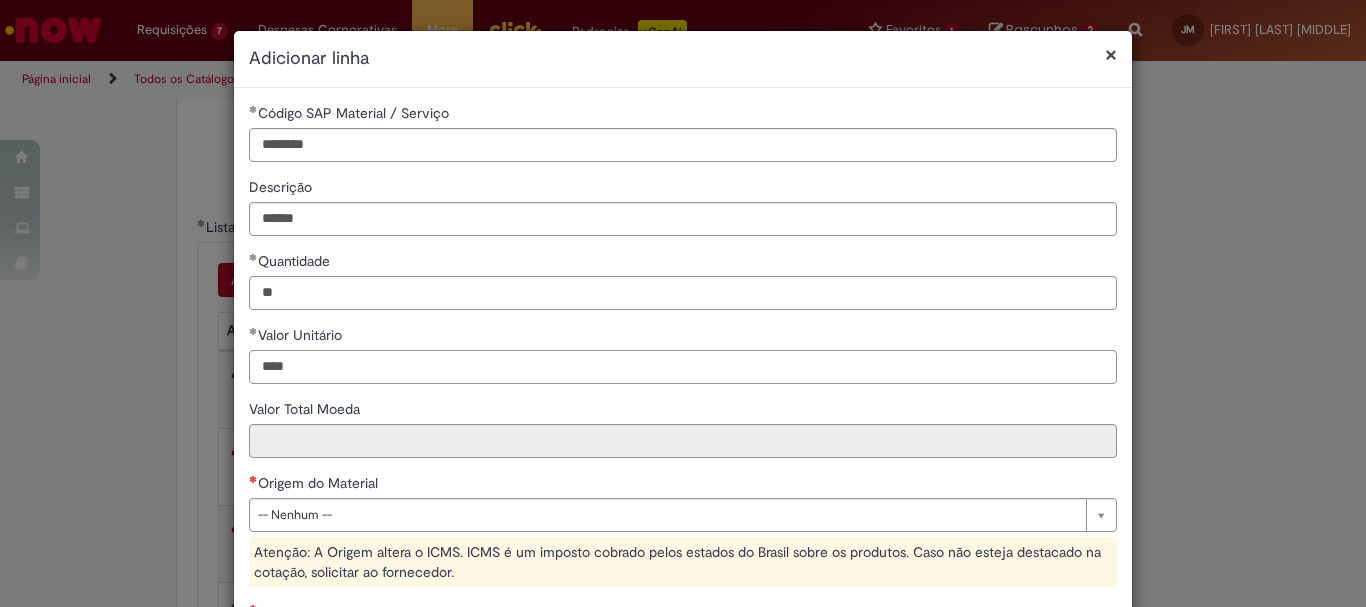 type on "****" 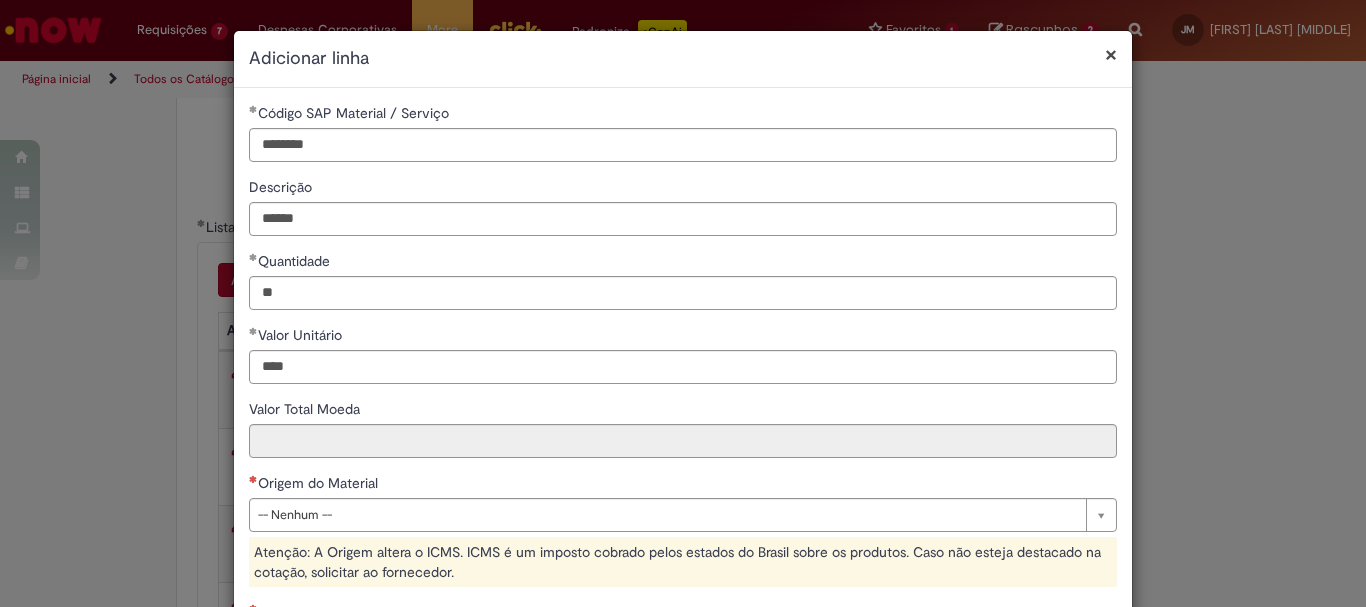 type on "*****" 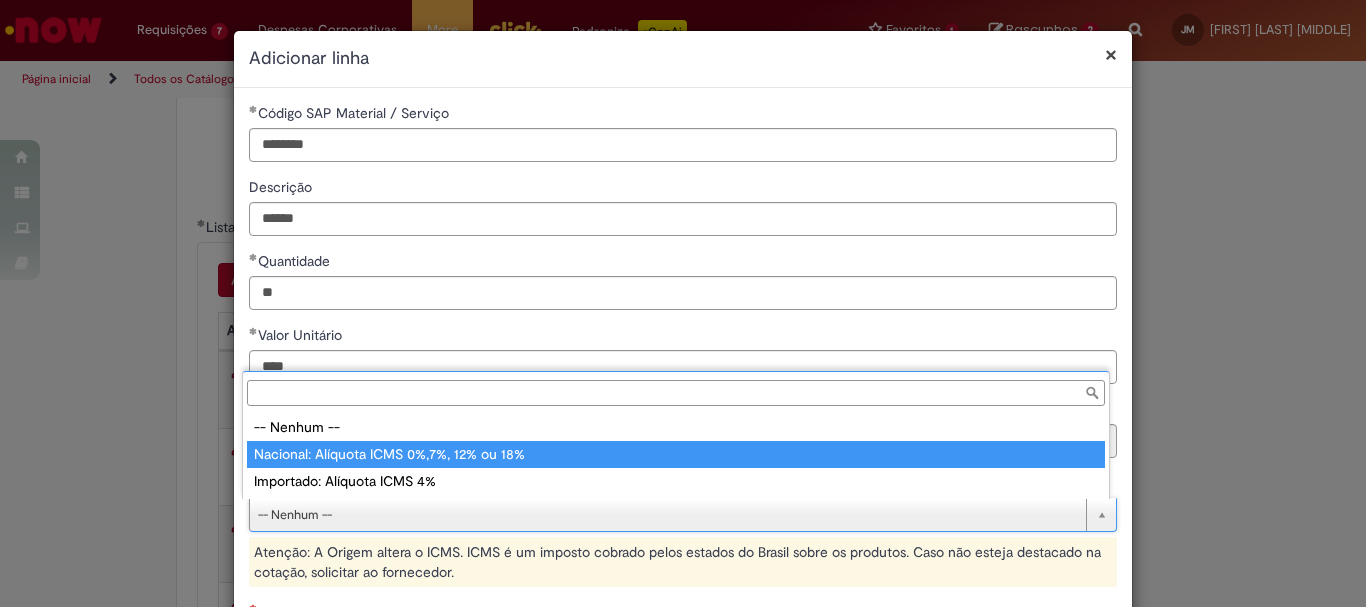 type on "**********" 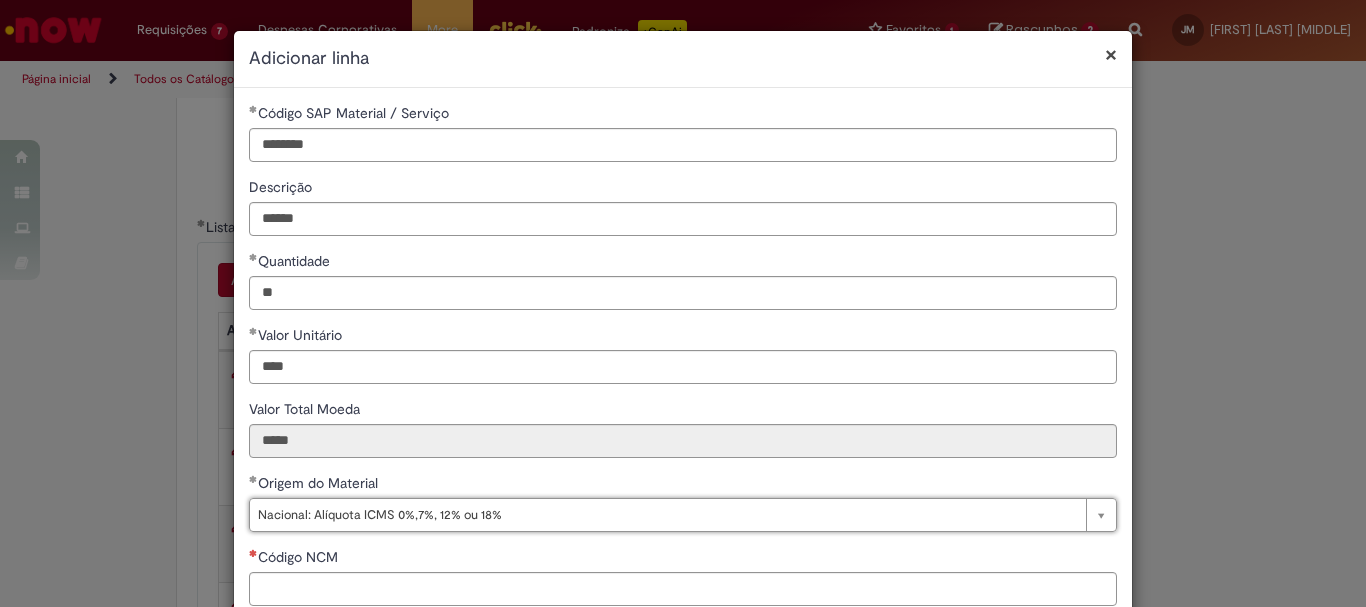 scroll, scrollTop: 200, scrollLeft: 0, axis: vertical 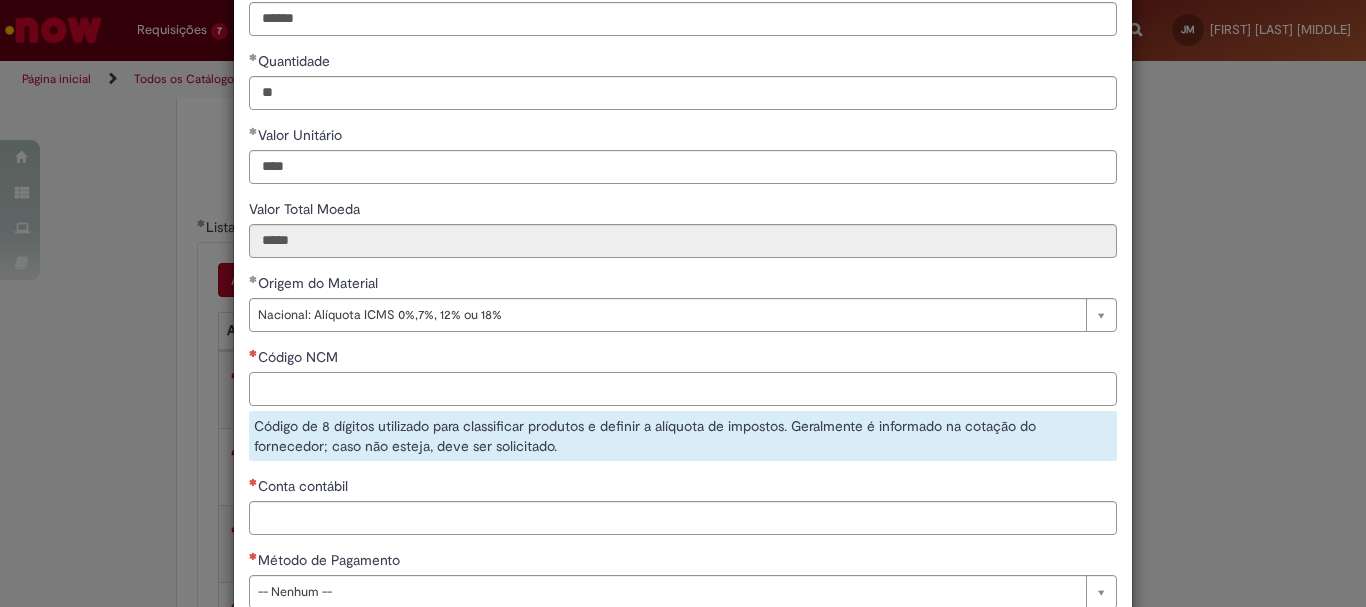 click on "Código NCM" at bounding box center (683, 389) 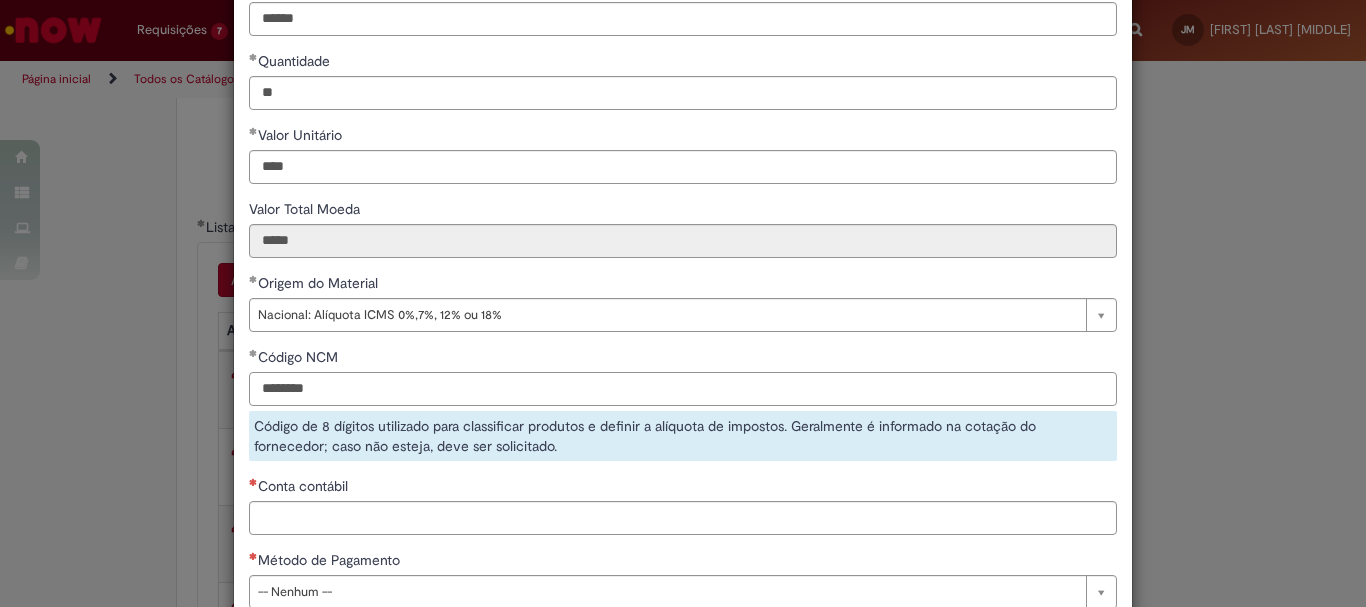 type on "********" 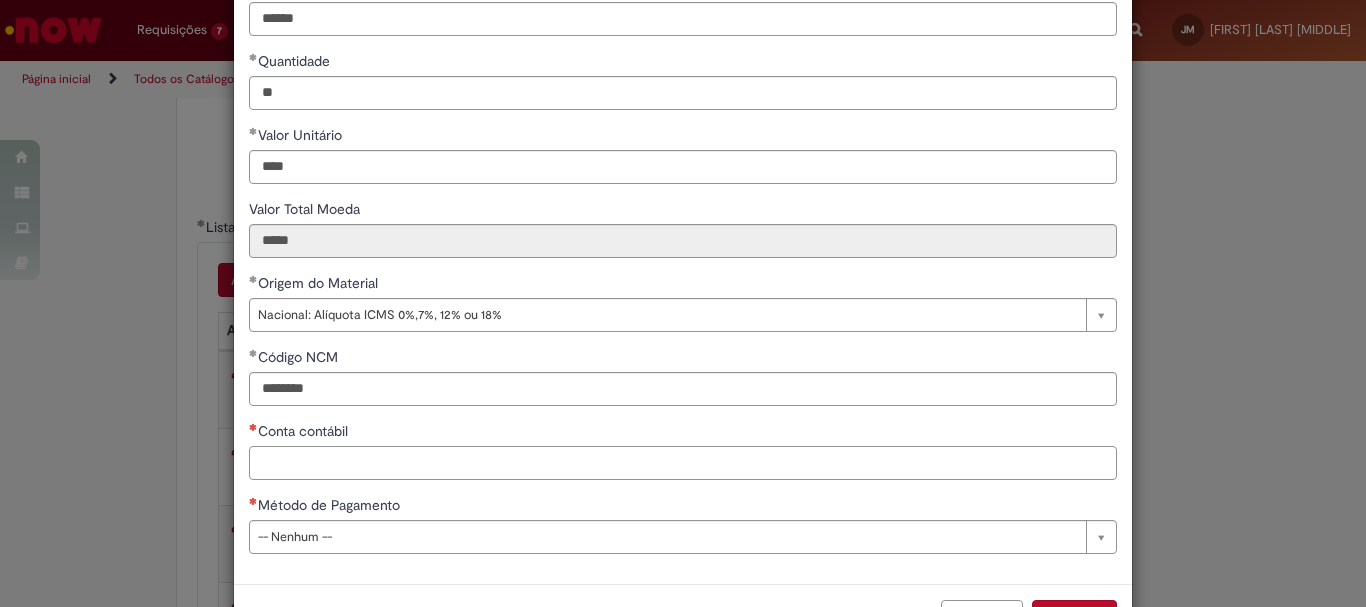 click on "**********" at bounding box center [683, 236] 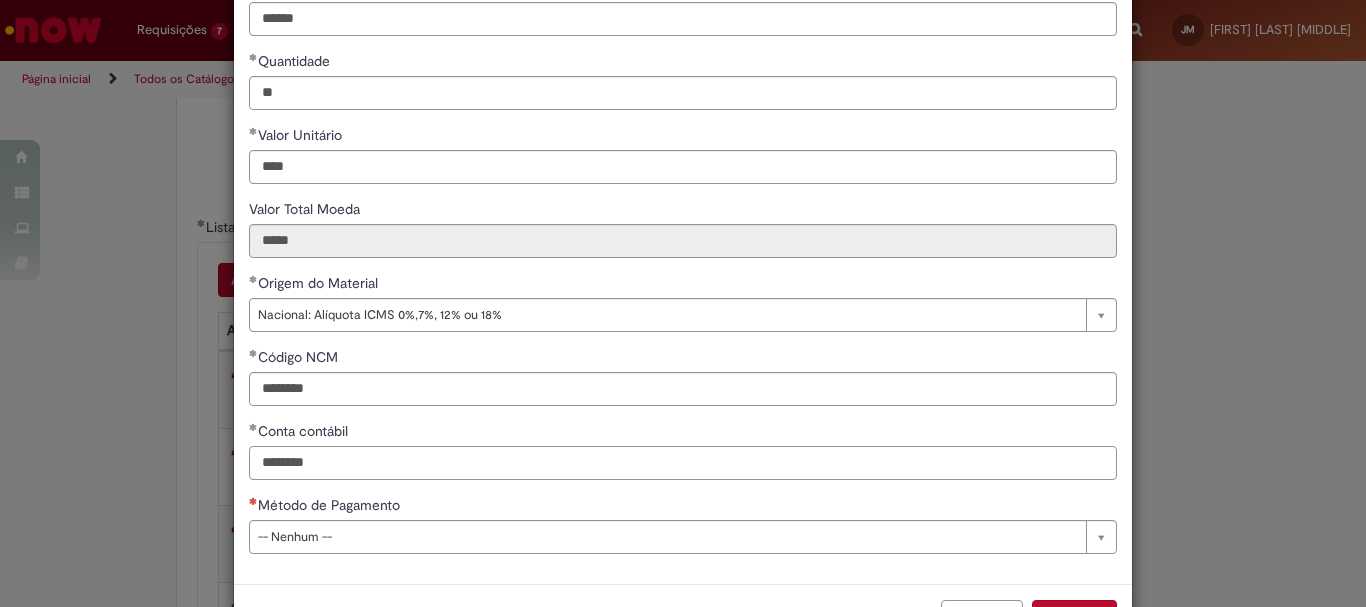 type on "********" 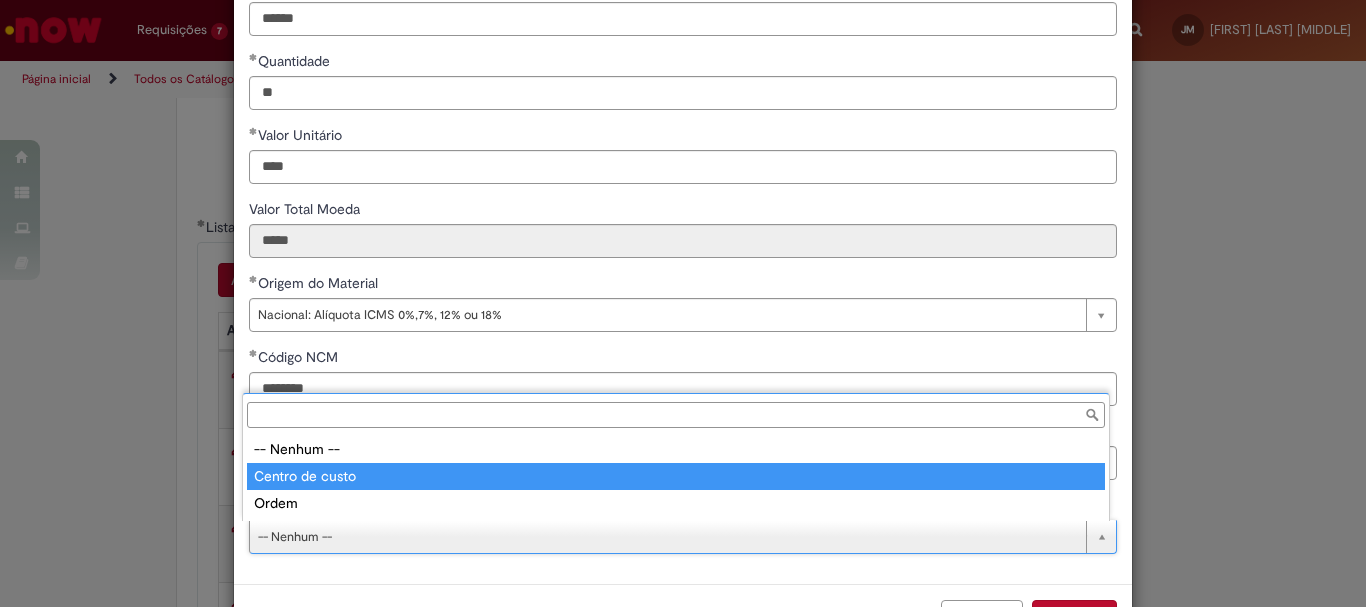 type on "**********" 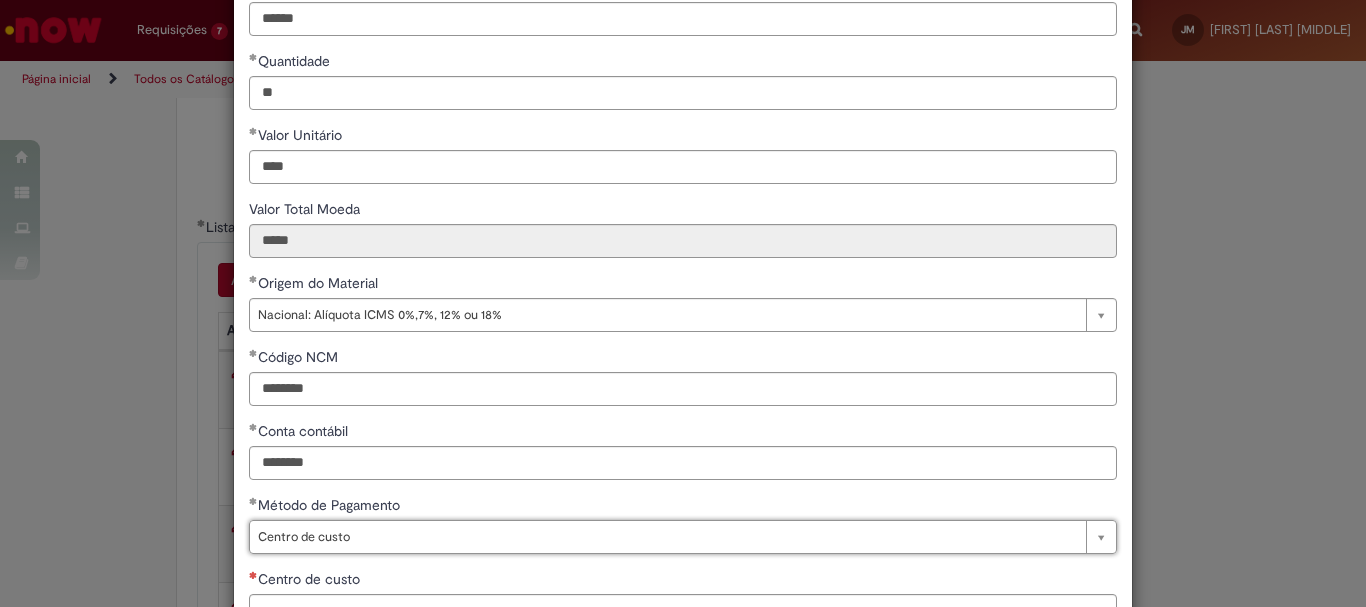 scroll, scrollTop: 347, scrollLeft: 0, axis: vertical 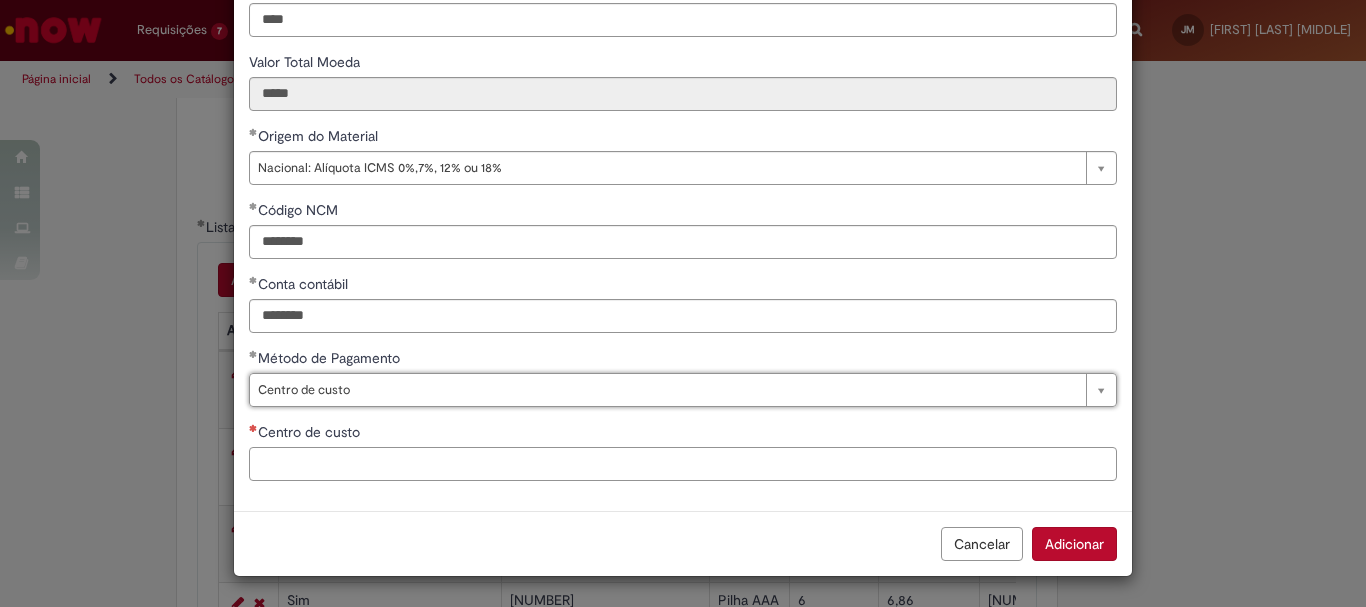 click on "Centro de custo" at bounding box center (683, 464) 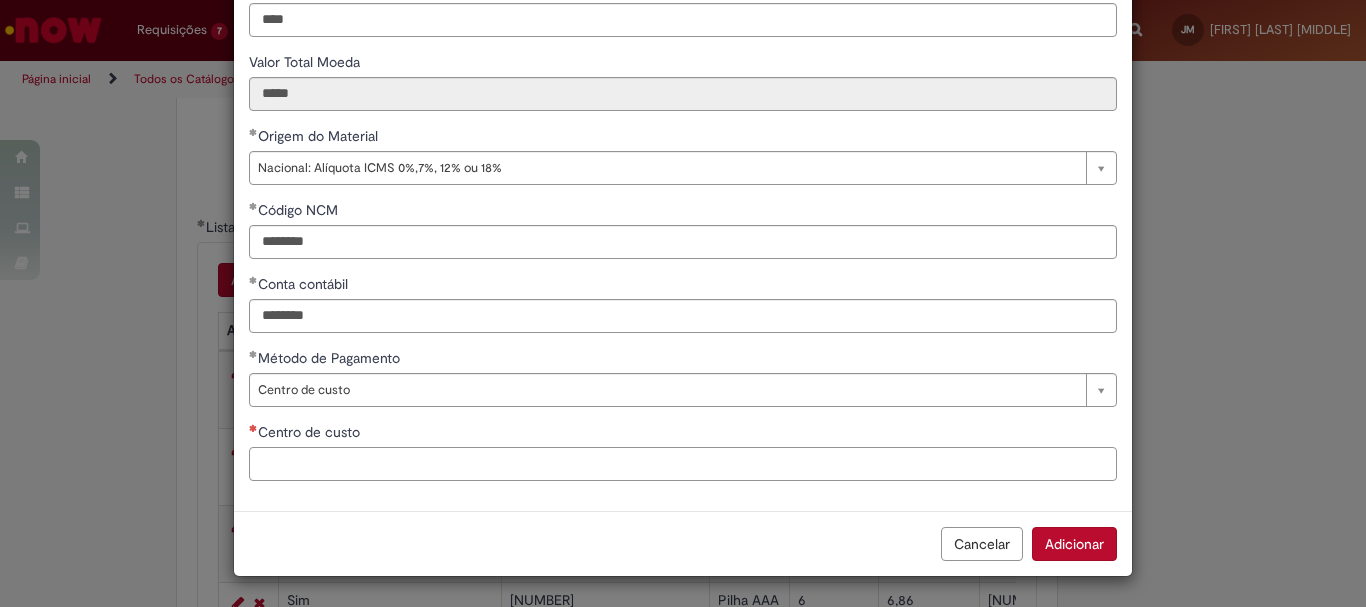 type on "*" 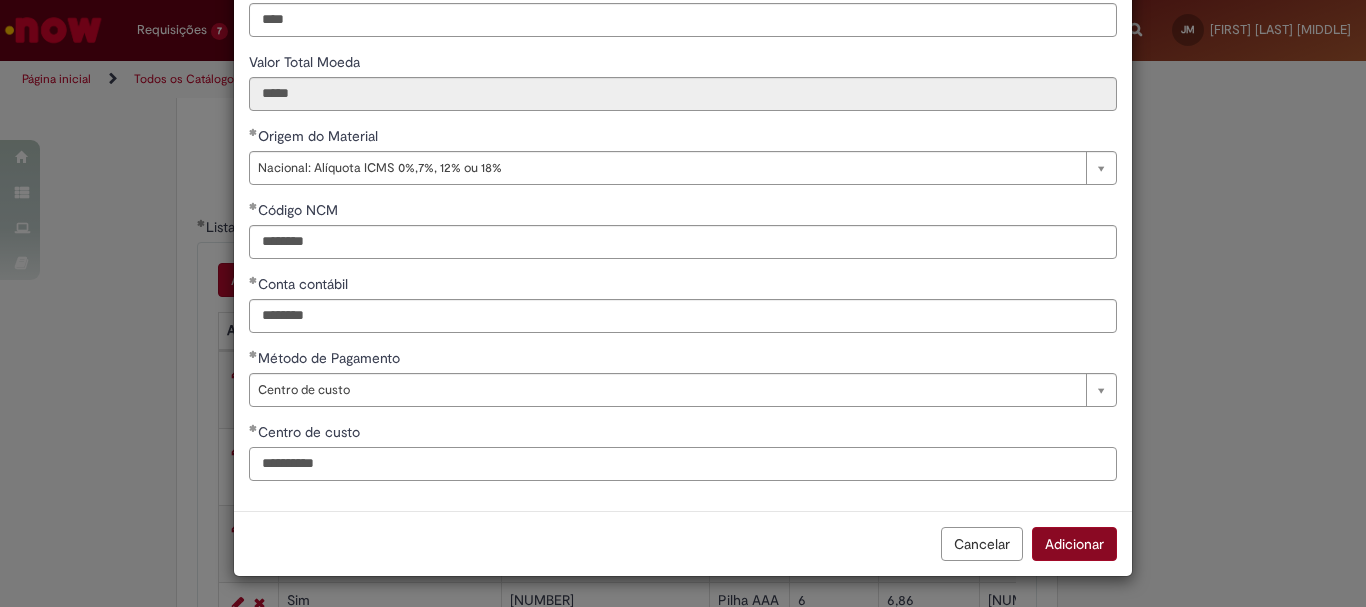 type on "**********" 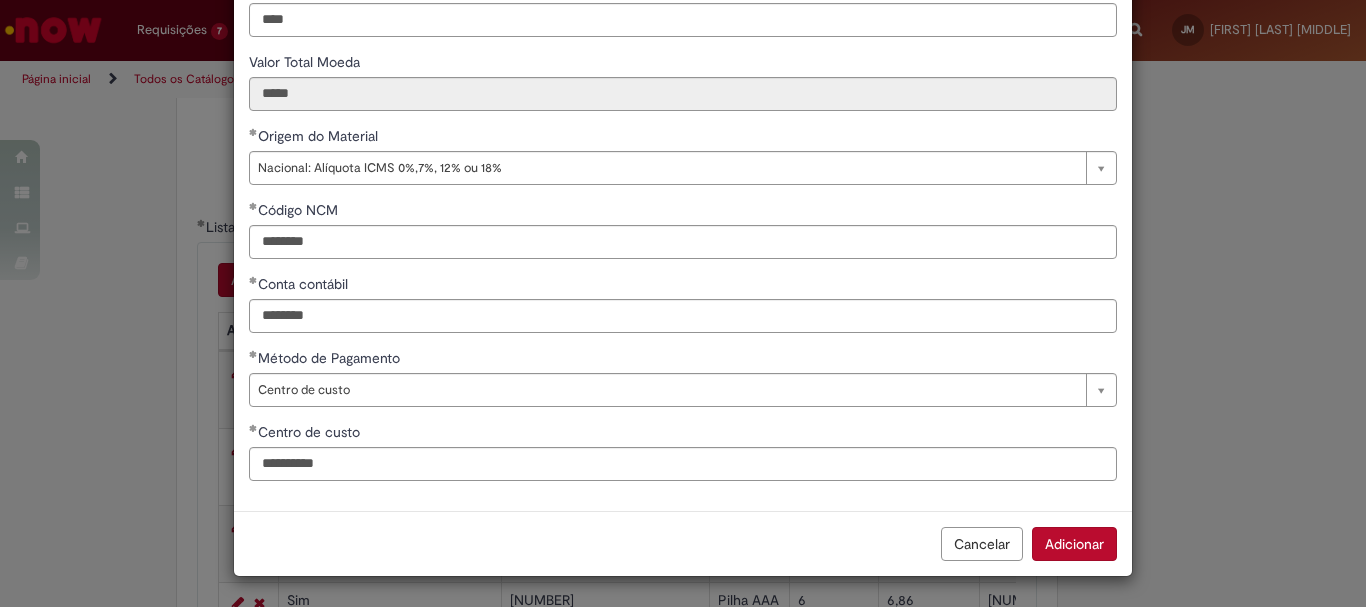 click on "Adicionar" at bounding box center [1074, 544] 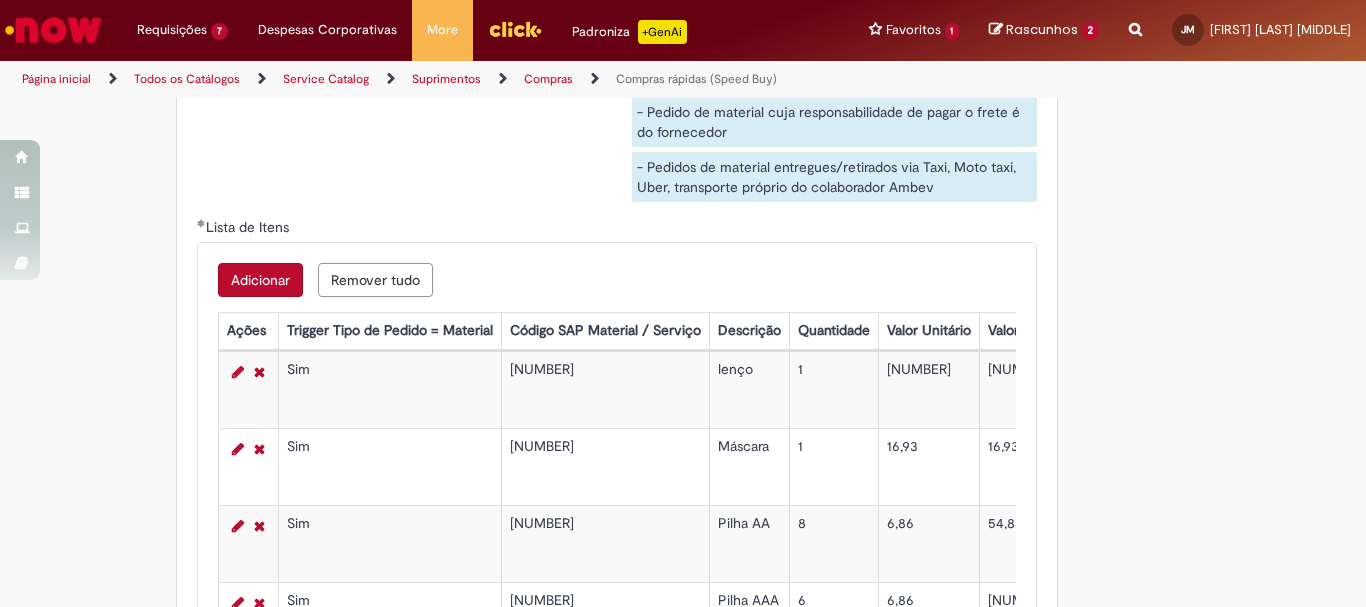 click on "Adicionar" at bounding box center [260, 280] 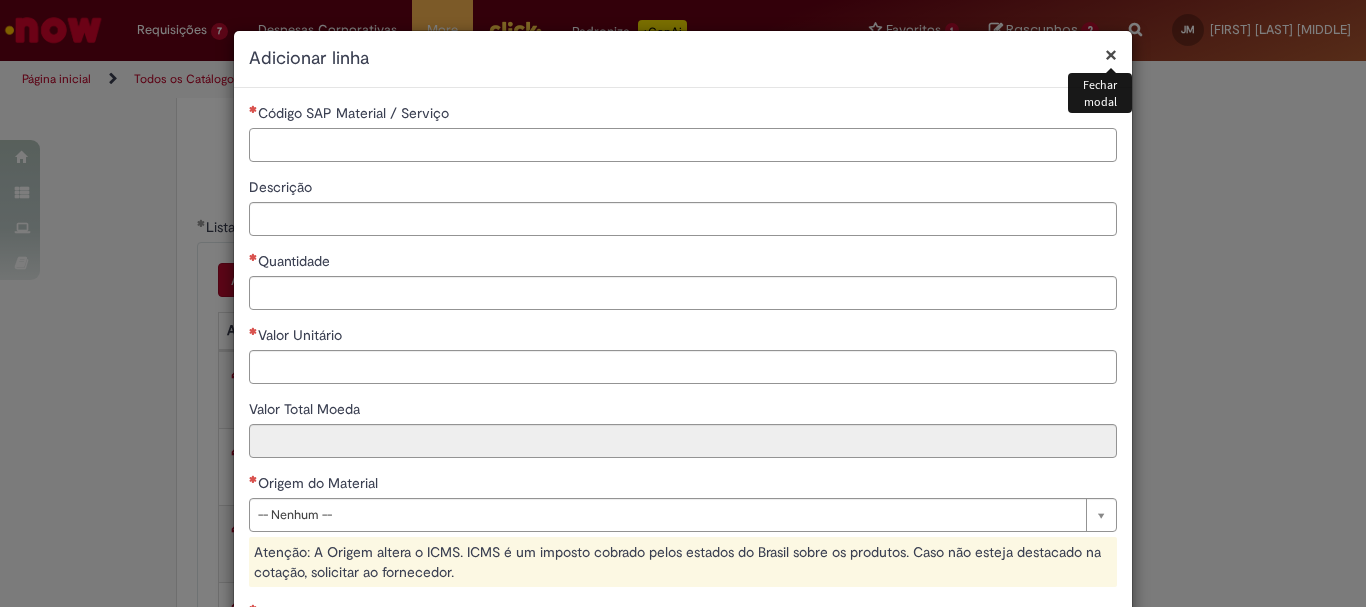 click on "Código SAP Material / Serviço" at bounding box center [683, 145] 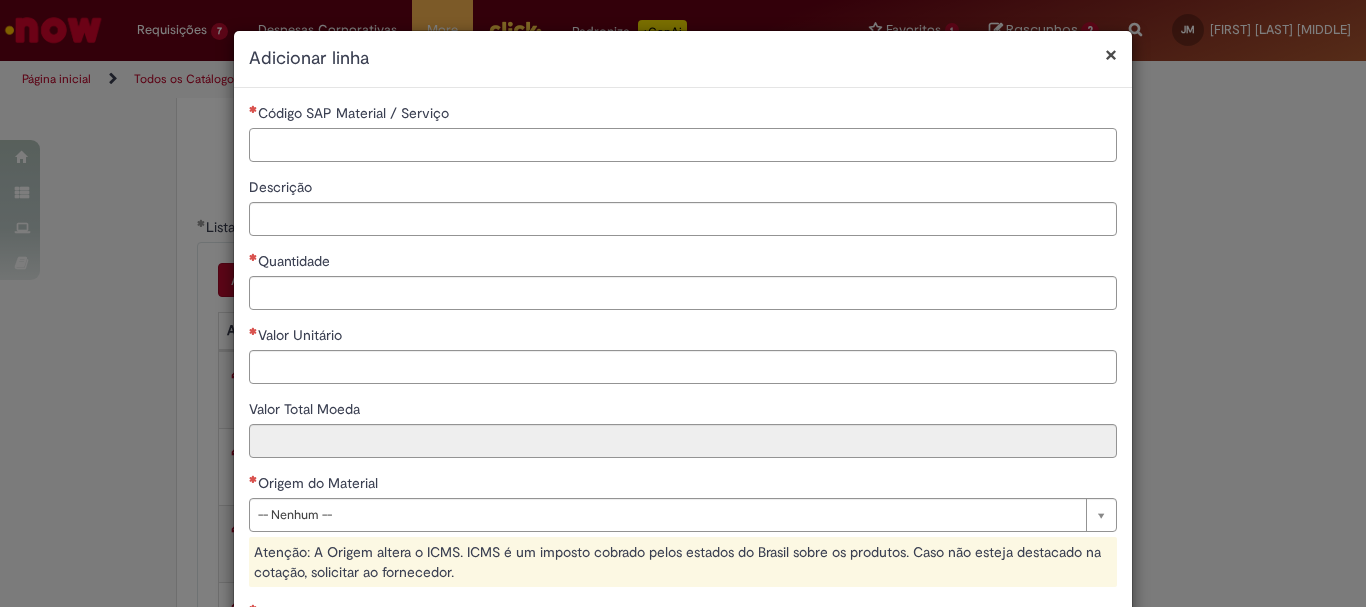 paste on "********" 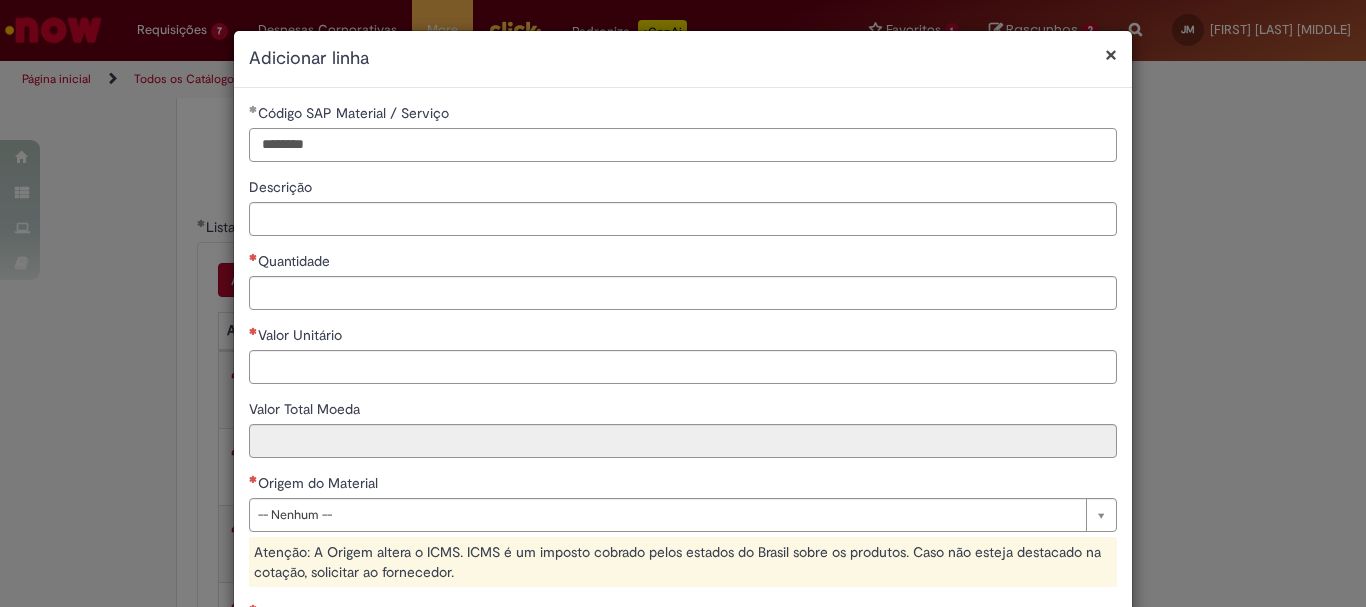 type on "********" 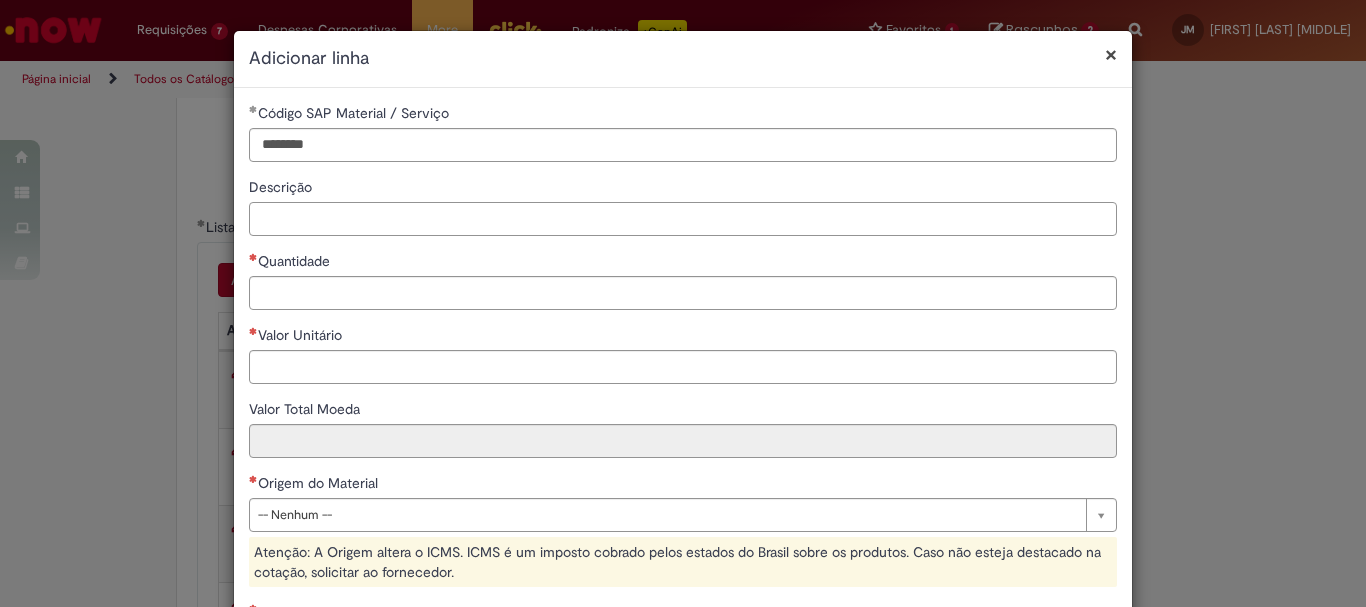 click on "Descrição" at bounding box center (683, 219) 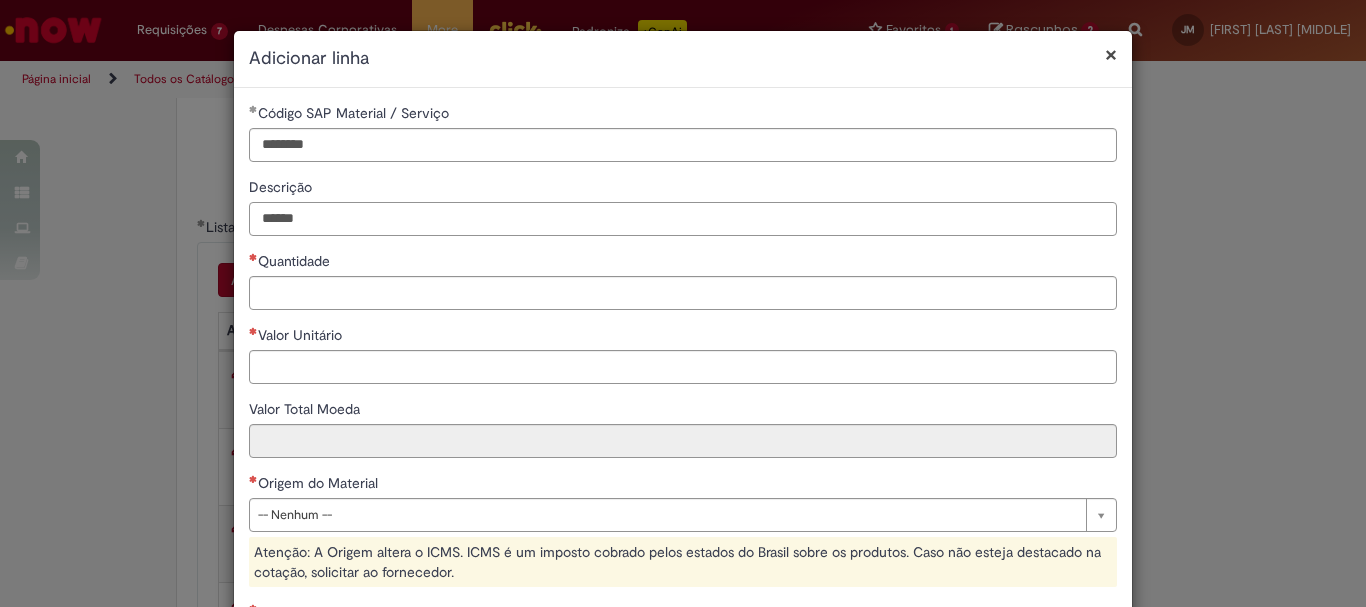 type on "******" 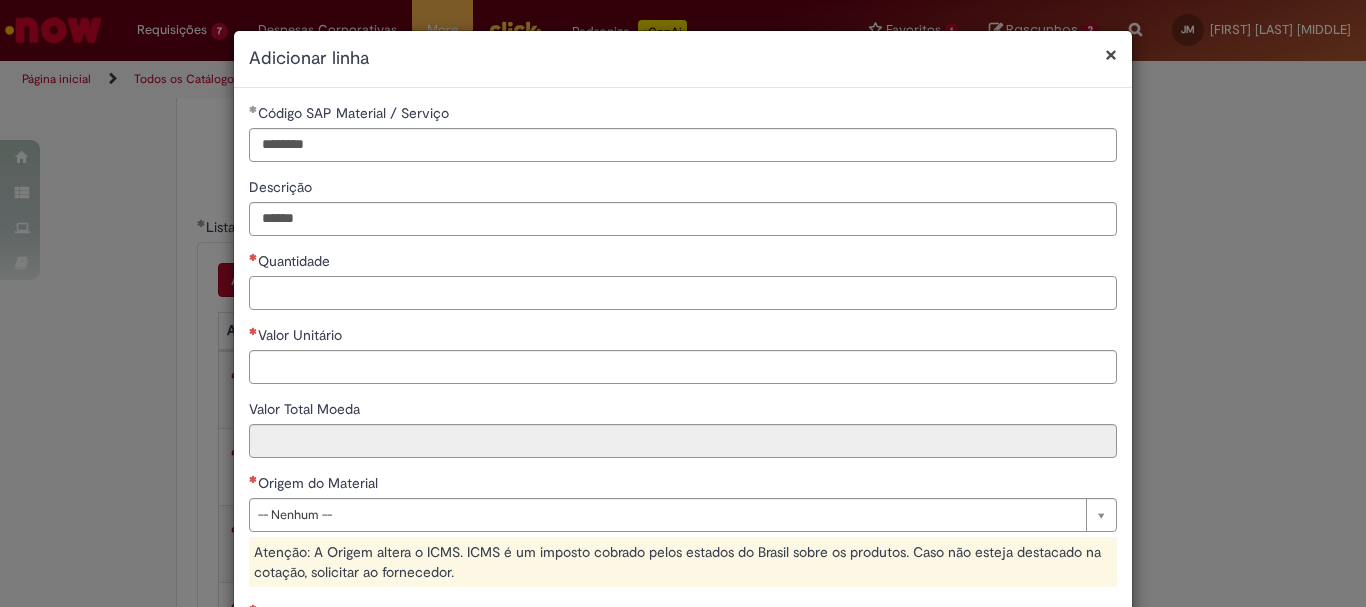 click on "Quantidade" at bounding box center [683, 293] 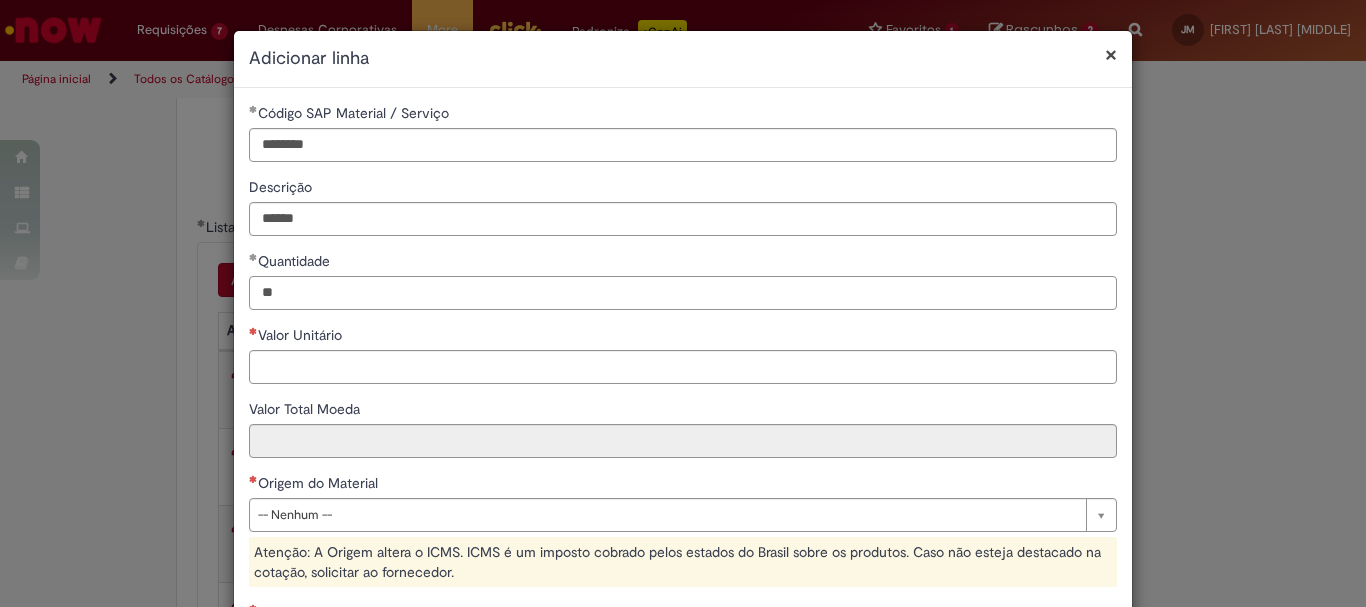 type on "**" 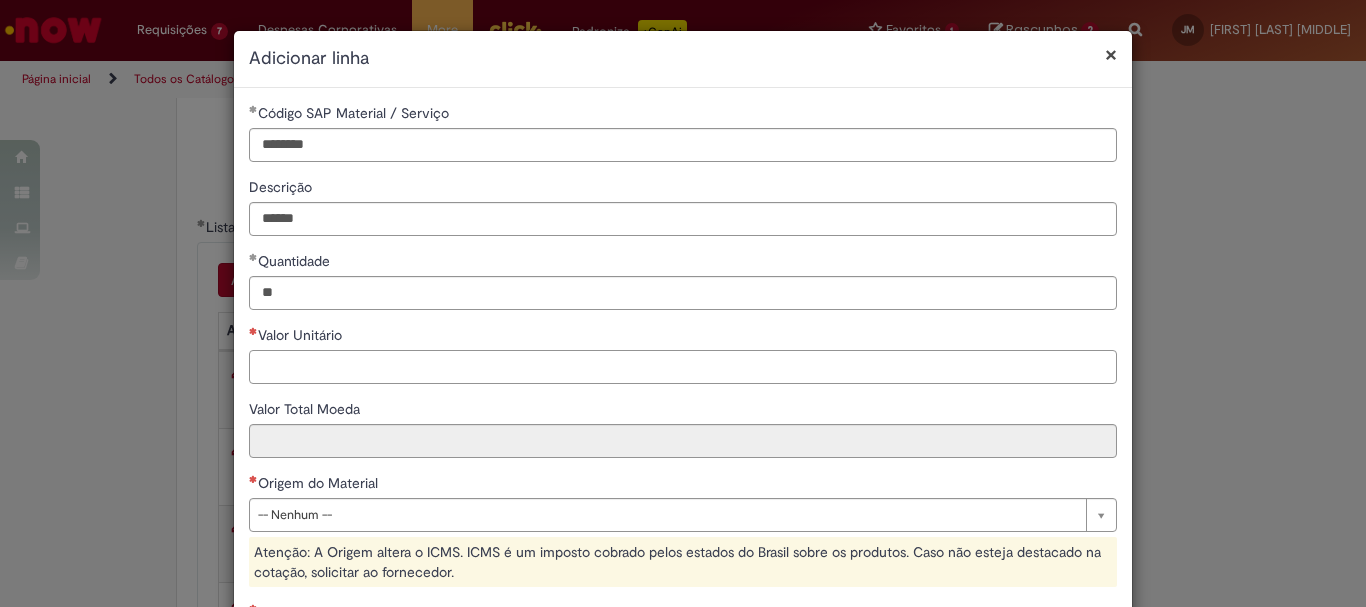 click on "Valor Unitário" at bounding box center (683, 367) 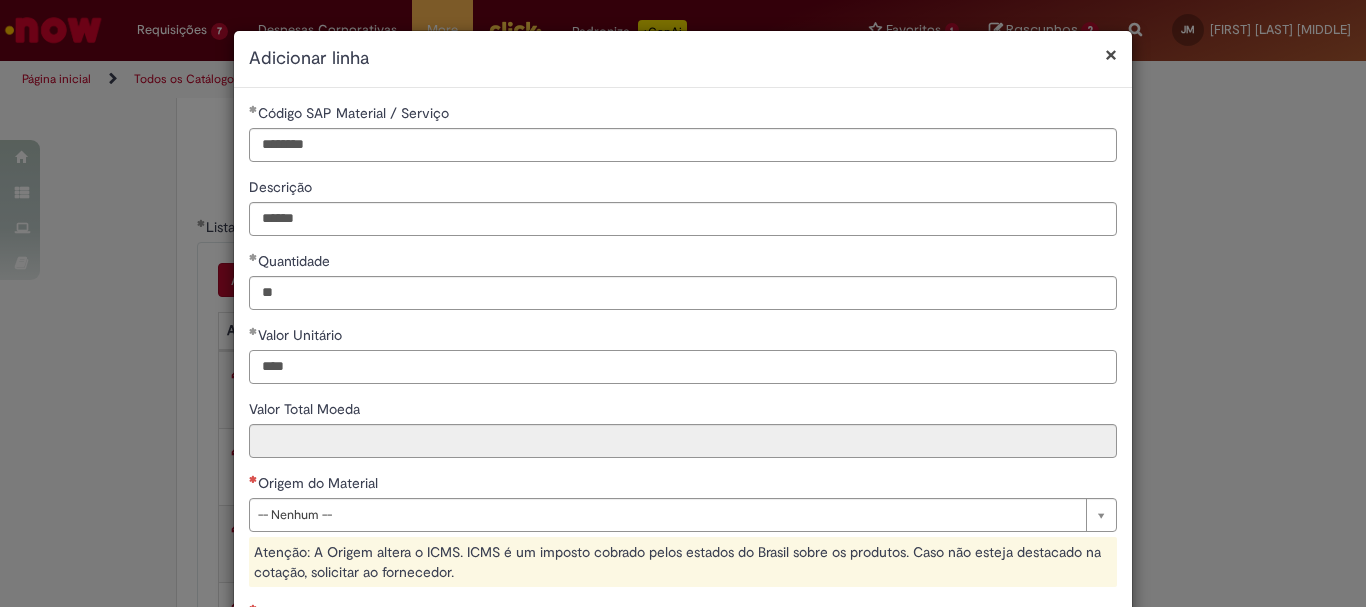 type on "****" 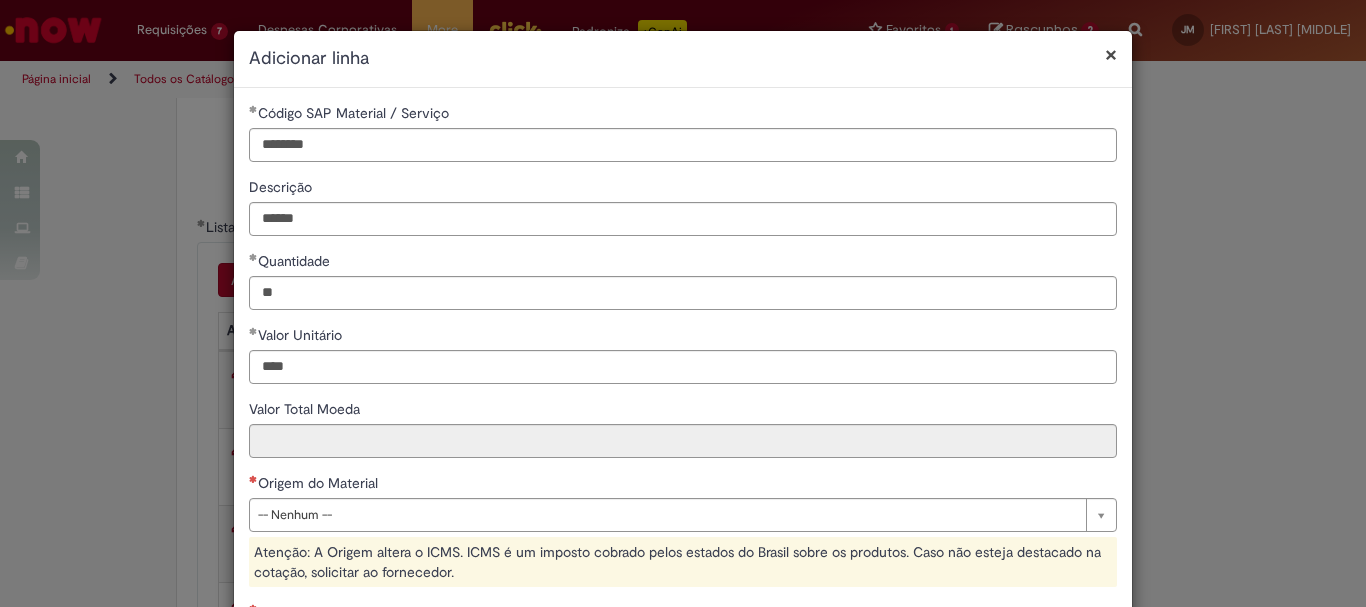 type on "*****" 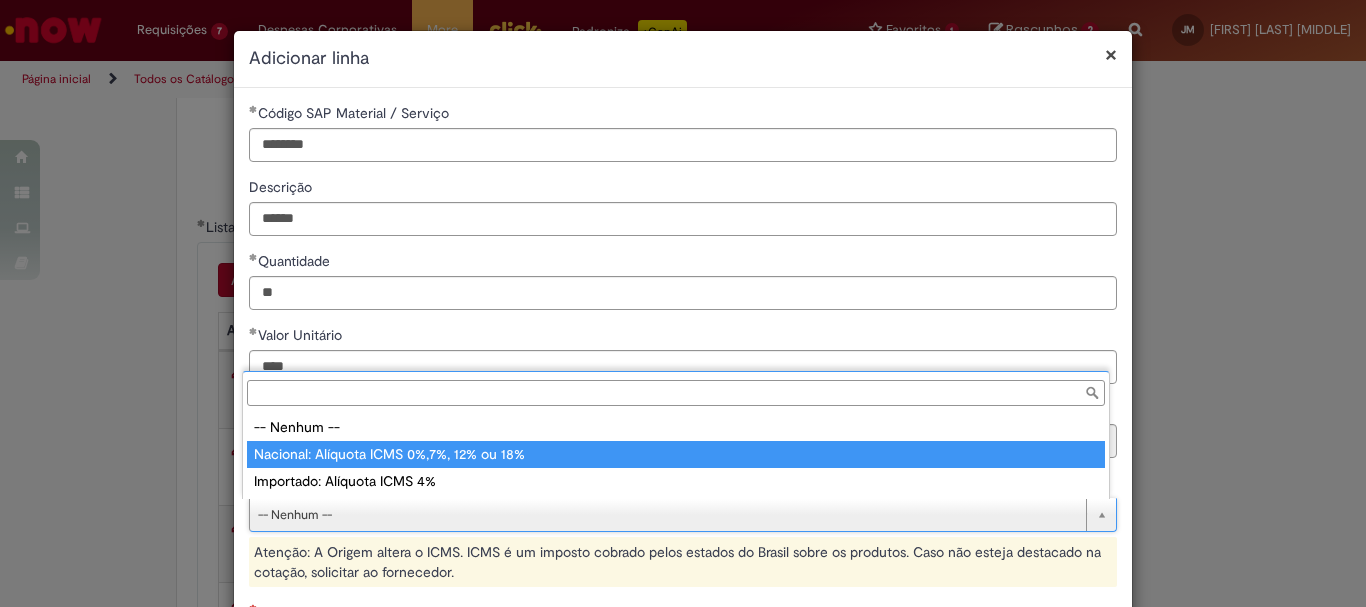 type on "**********" 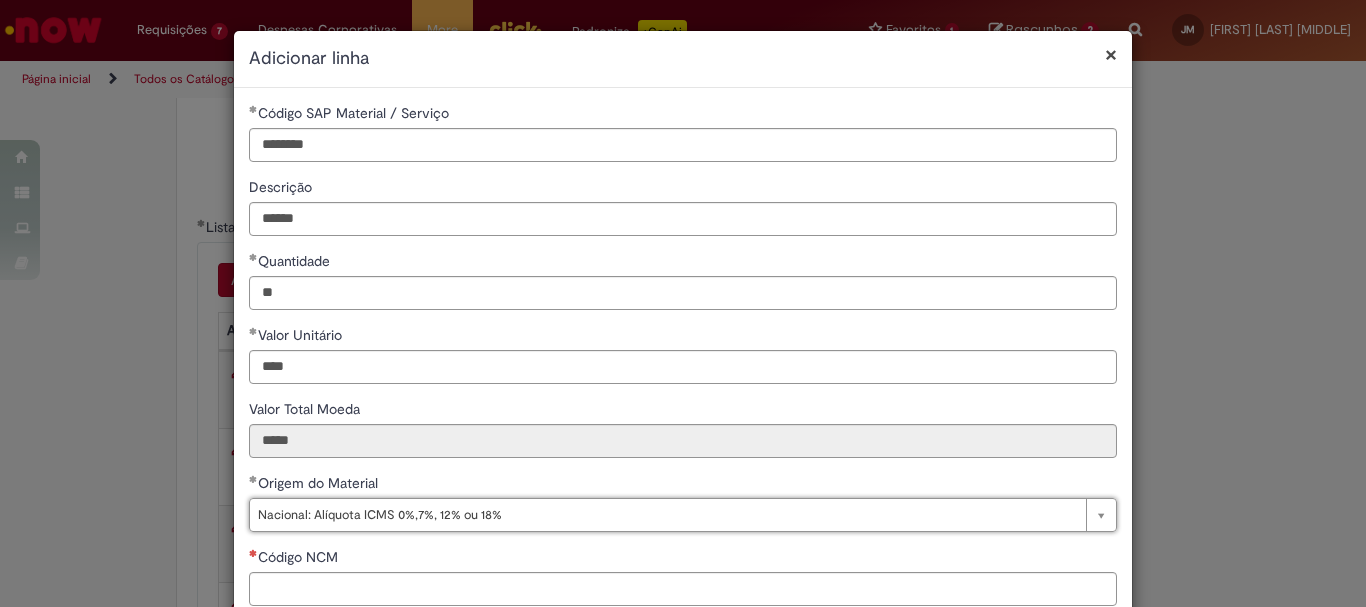 scroll, scrollTop: 200, scrollLeft: 0, axis: vertical 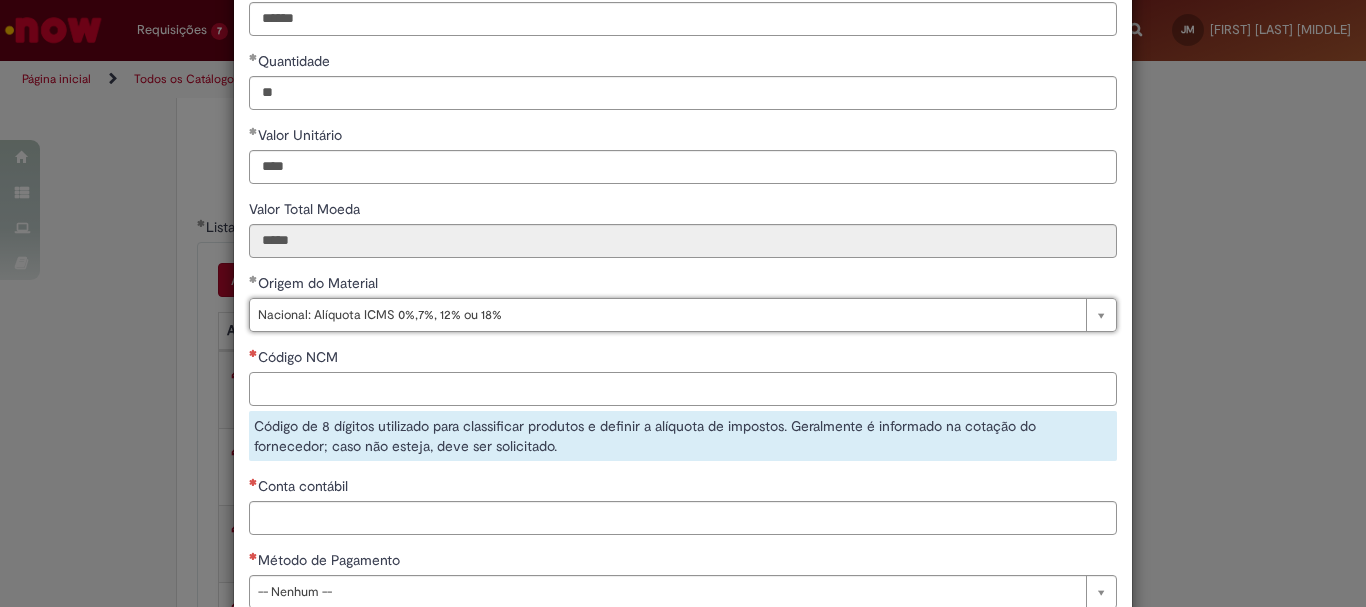 click on "Código NCM" at bounding box center [683, 389] 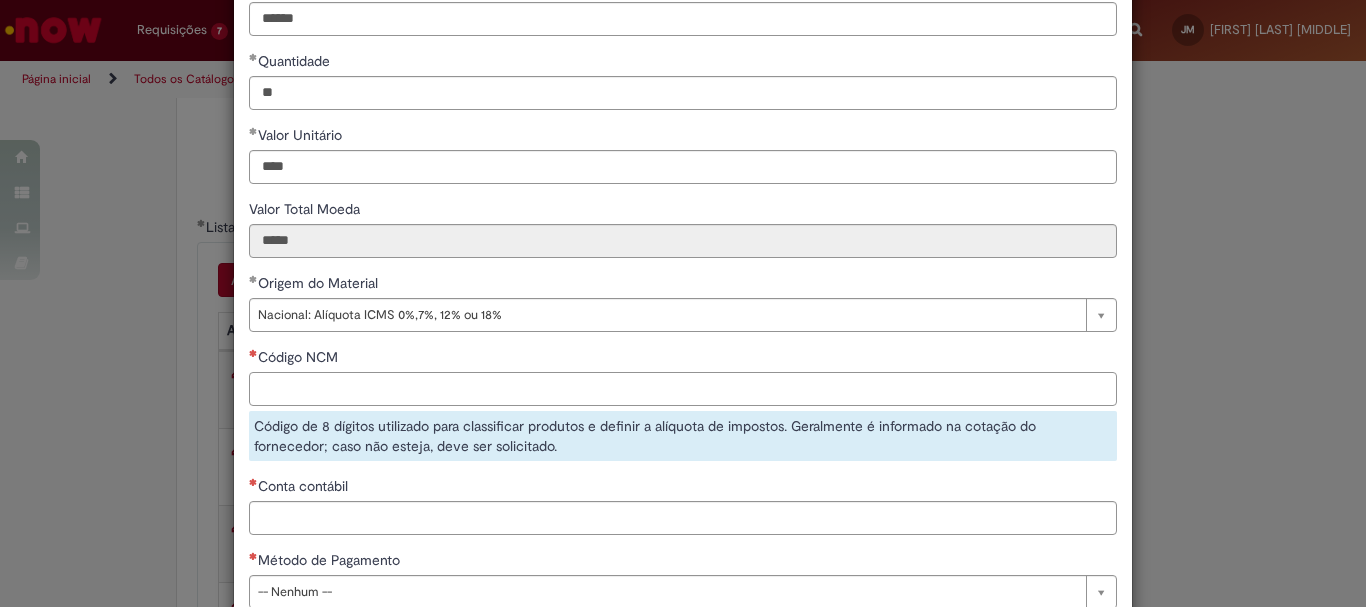 paste on "********" 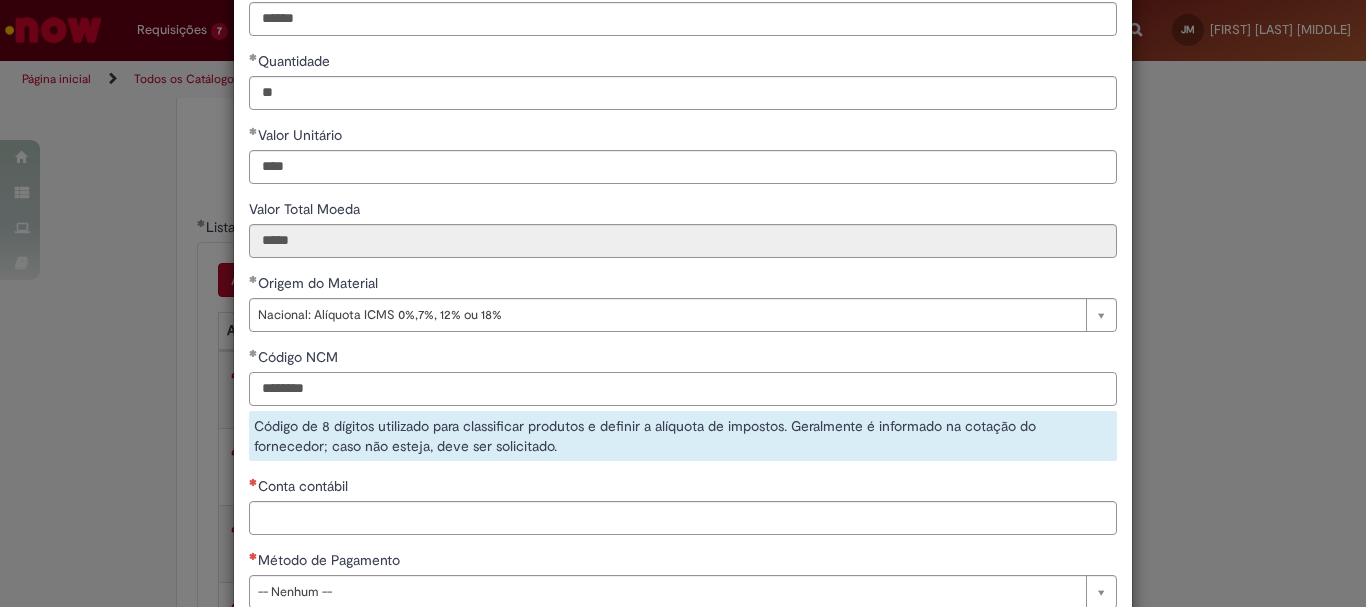 type on "********" 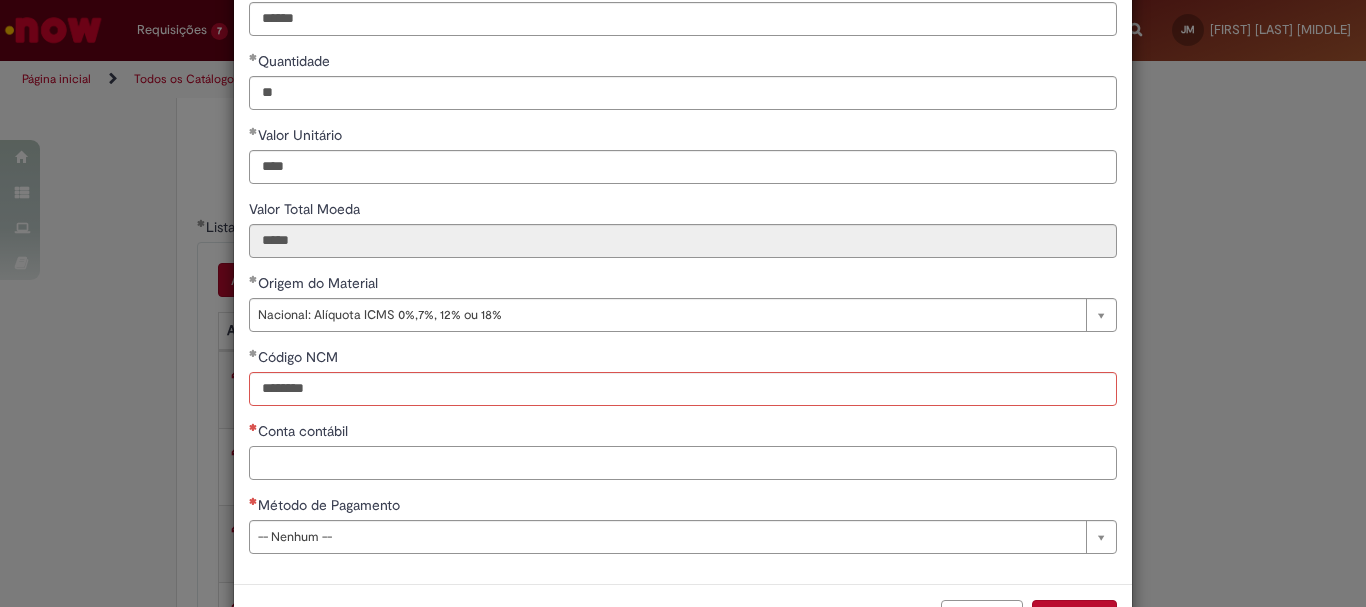 click on "**********" at bounding box center [683, 236] 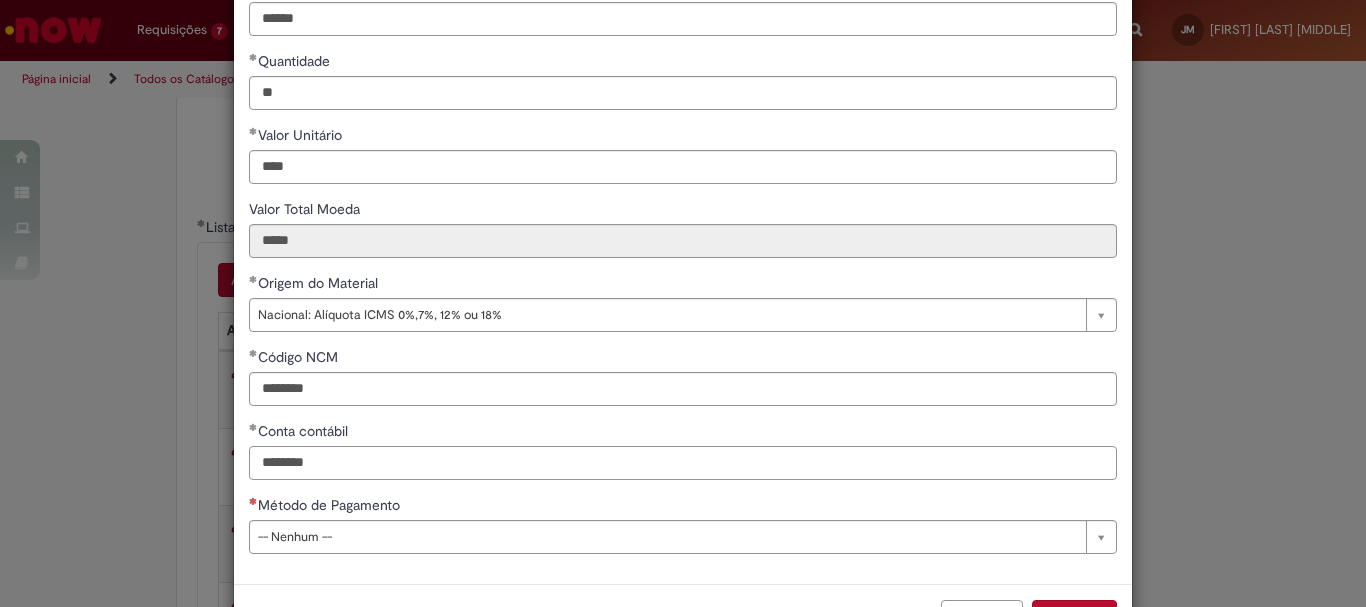 type on "********" 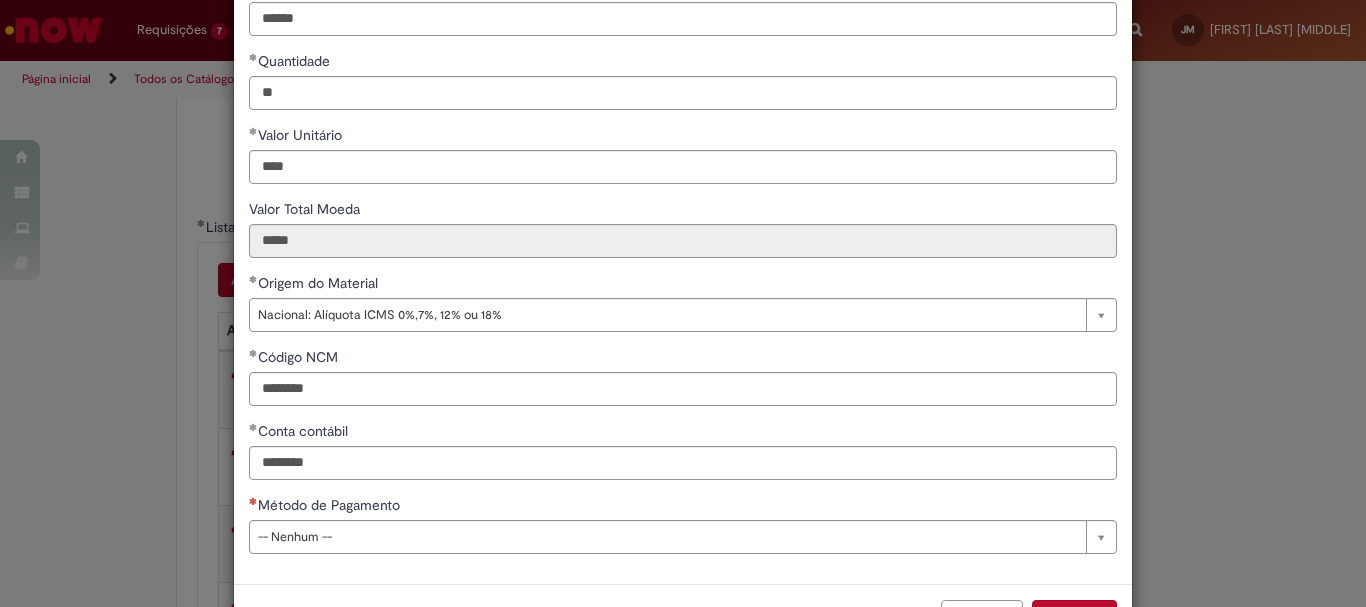 click on "Método de Pagamento" at bounding box center (331, 505) 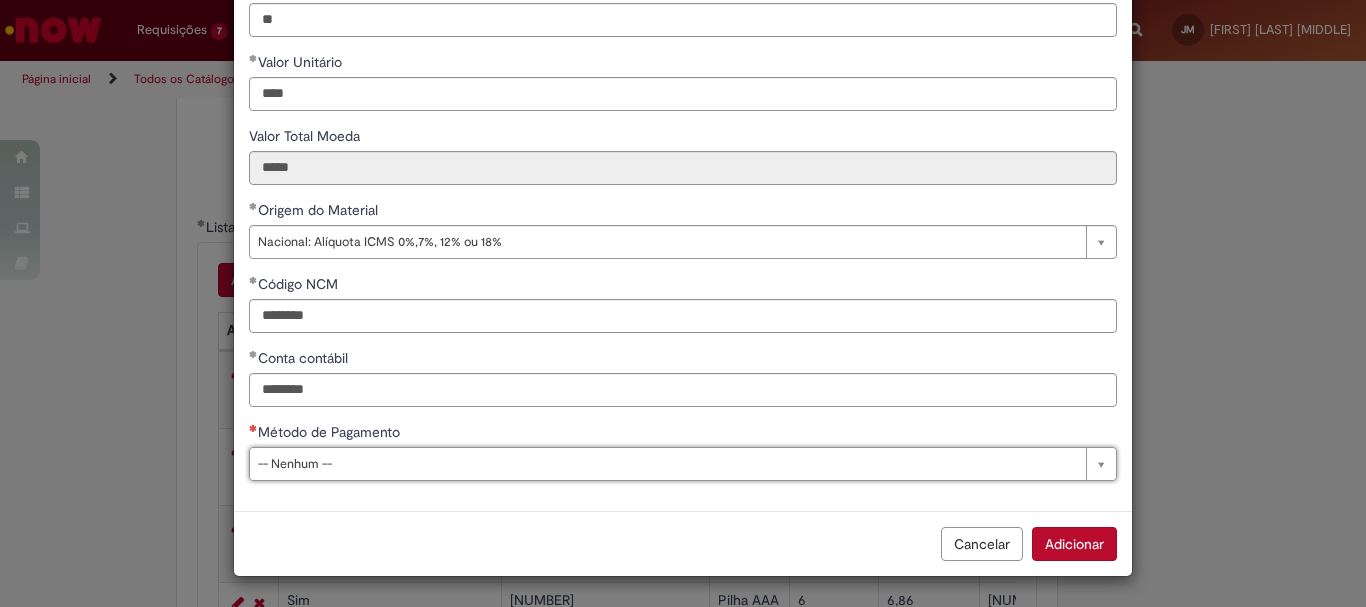 click on "Cancelar   Adicionar" at bounding box center [683, 543] 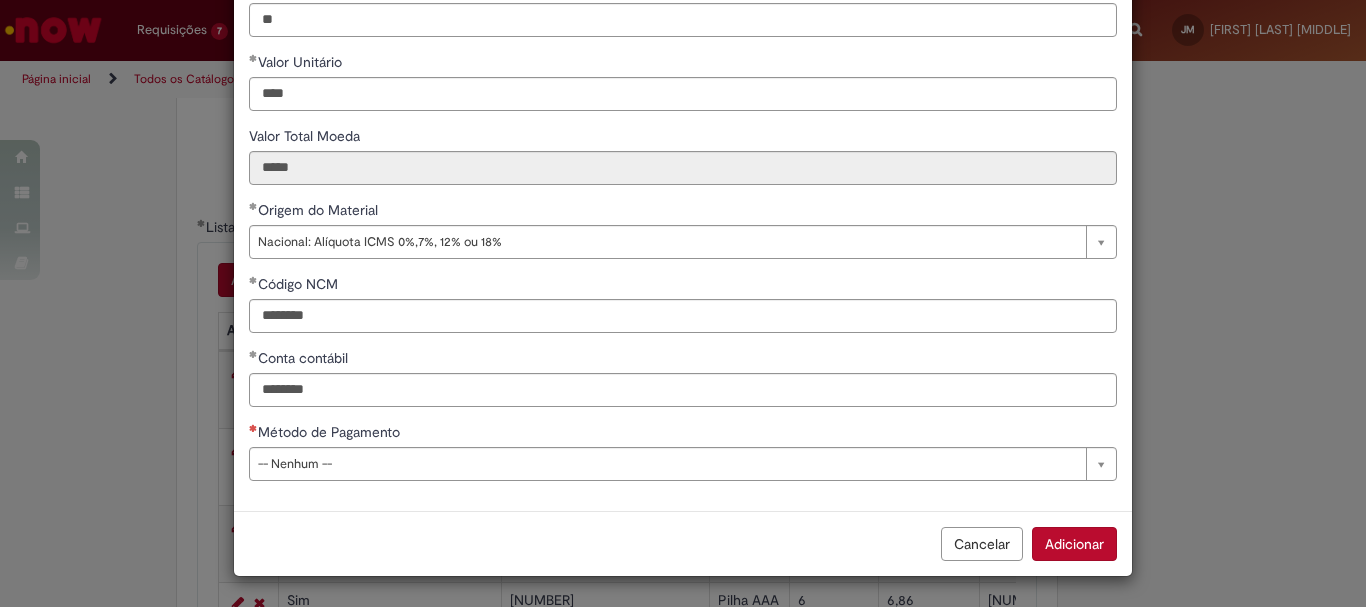 scroll, scrollTop: 273, scrollLeft: 0, axis: vertical 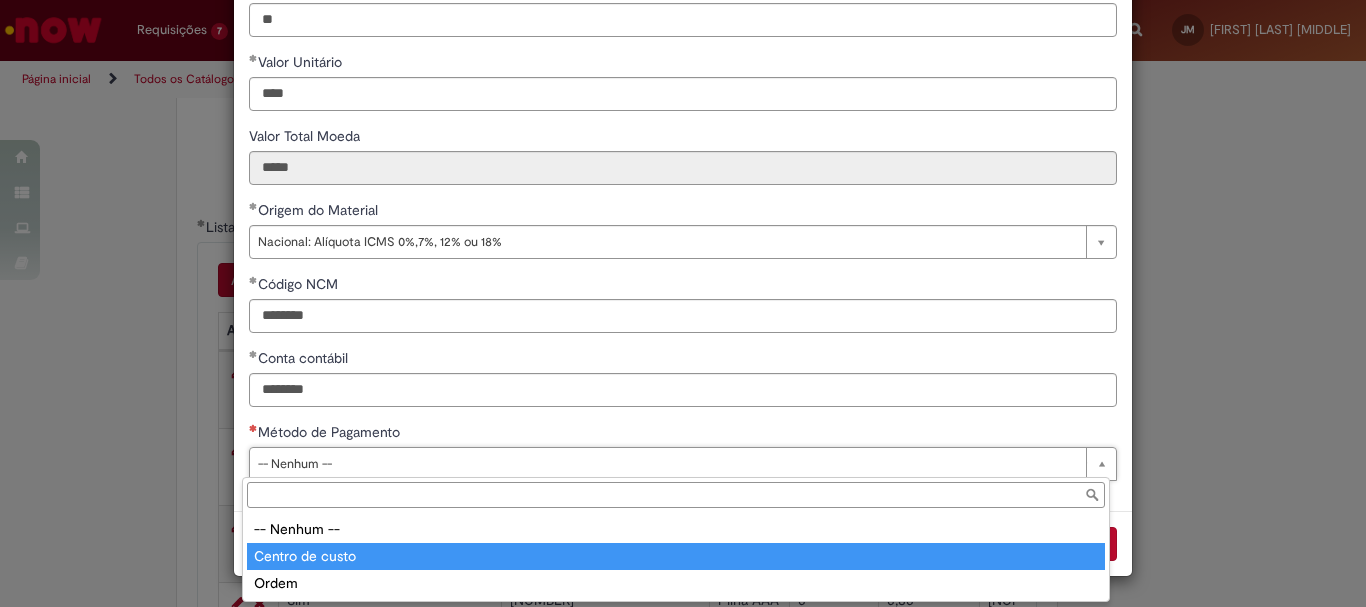 type on "**********" 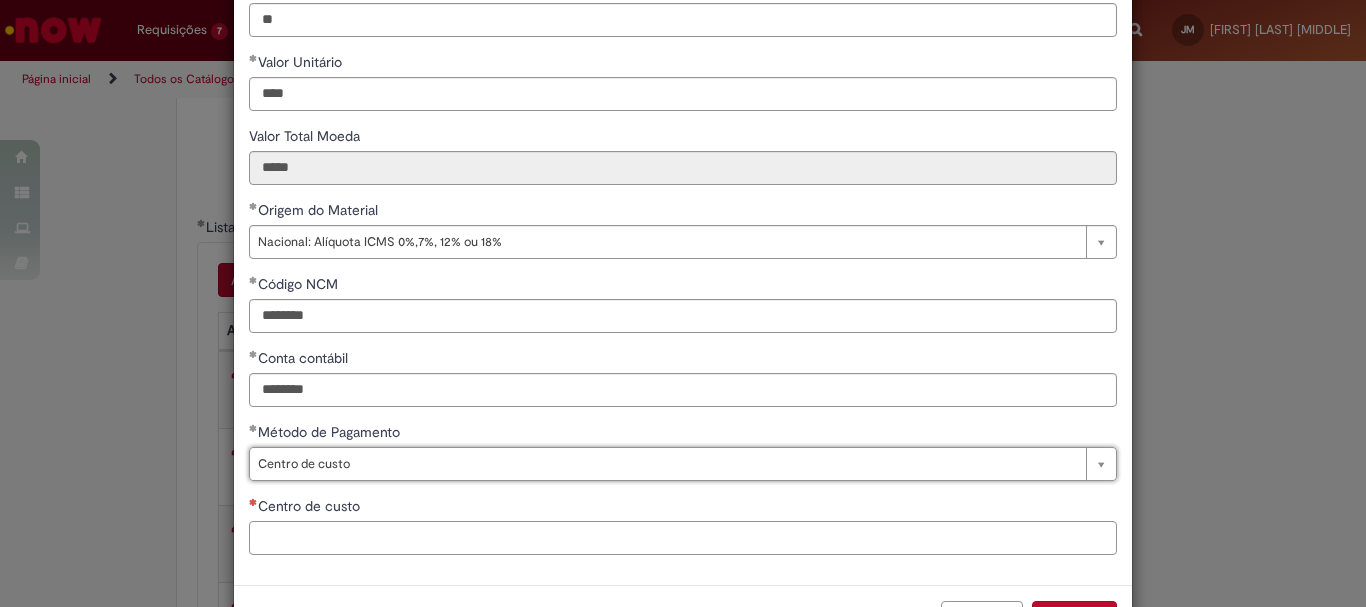 click on "Centro de custo" at bounding box center (683, 538) 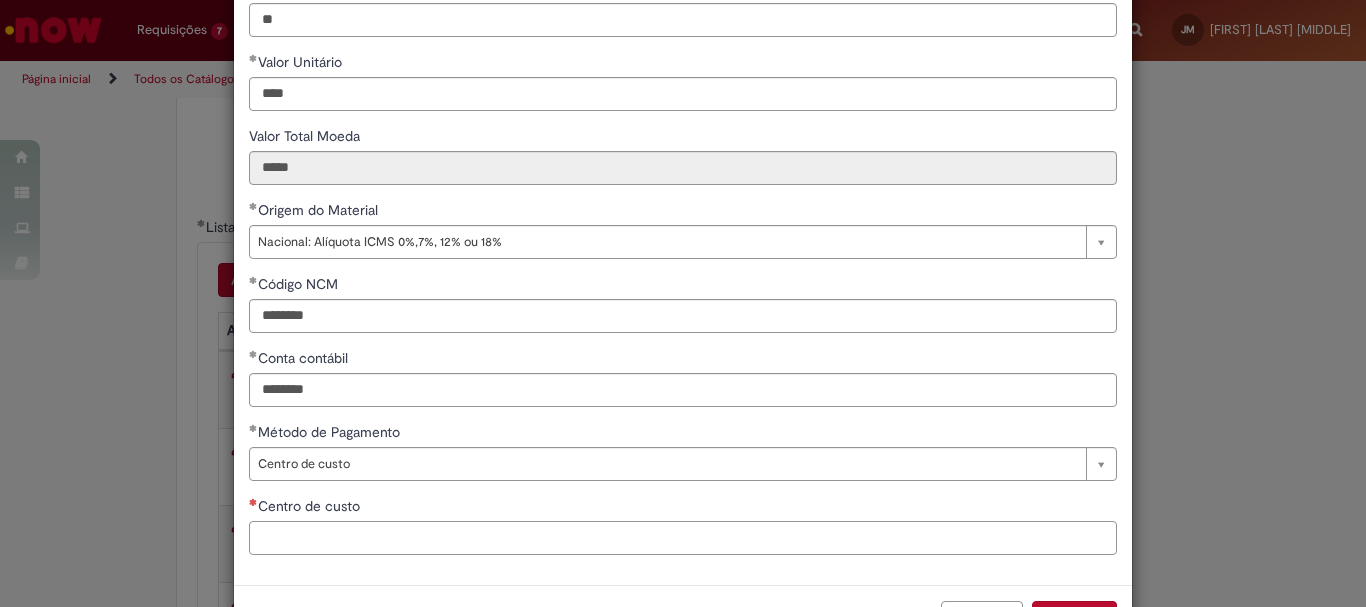type on "*" 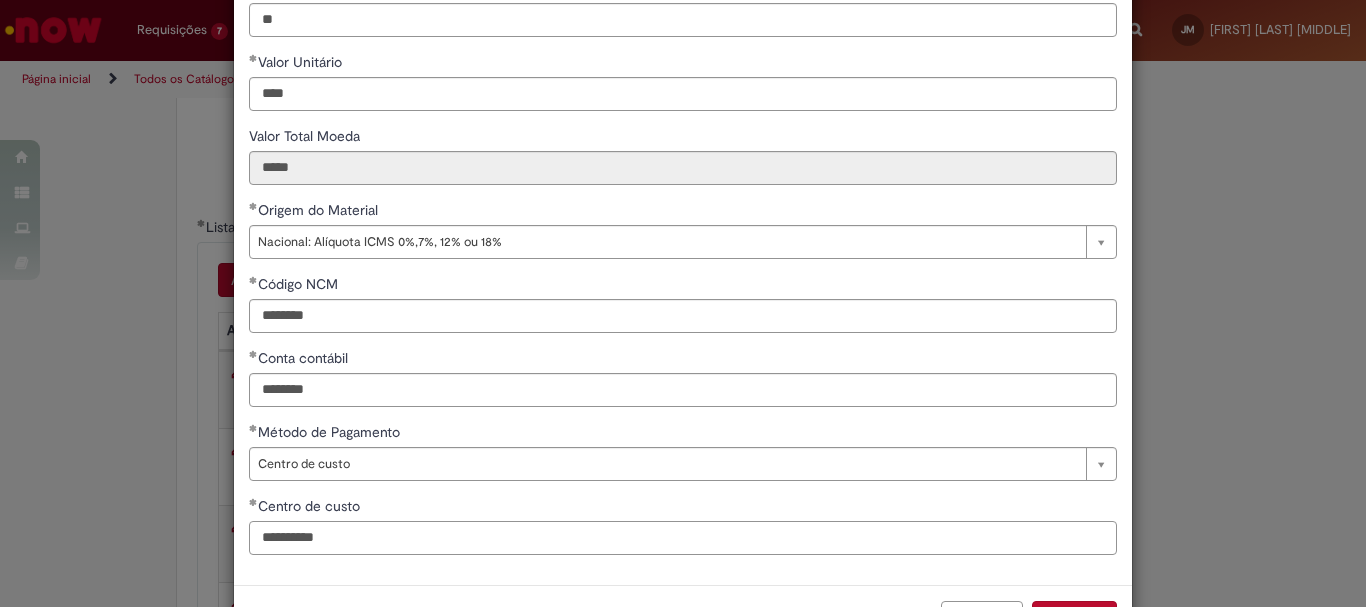 scroll, scrollTop: 347, scrollLeft: 0, axis: vertical 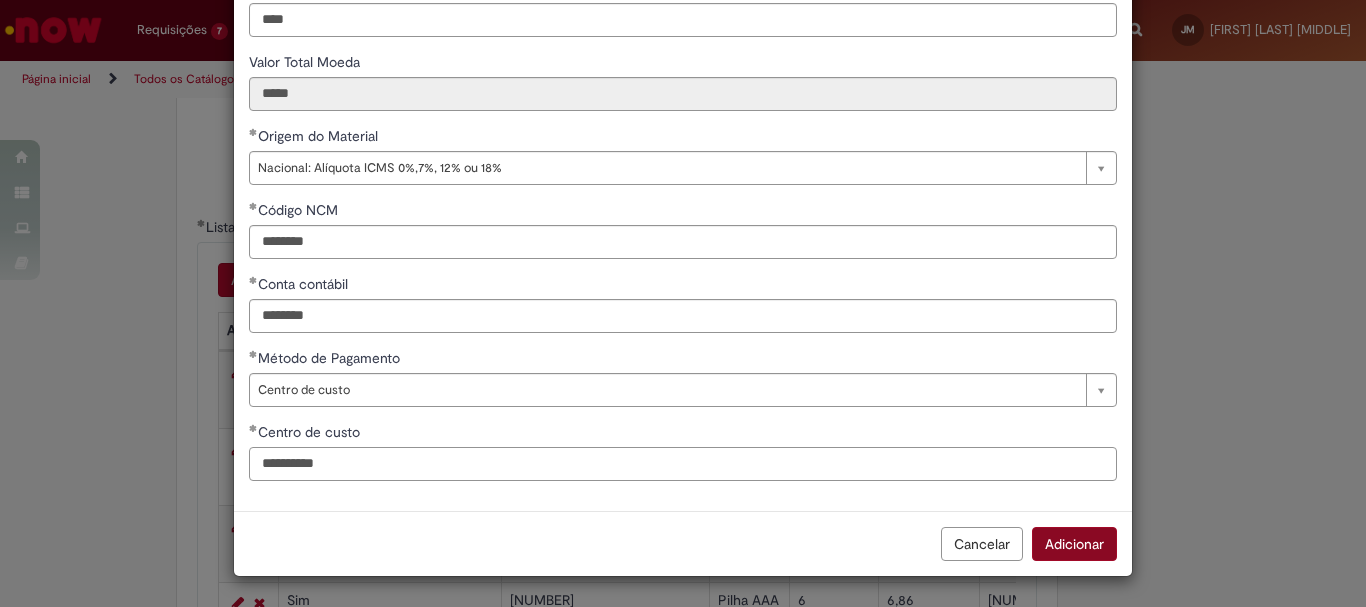 type on "**********" 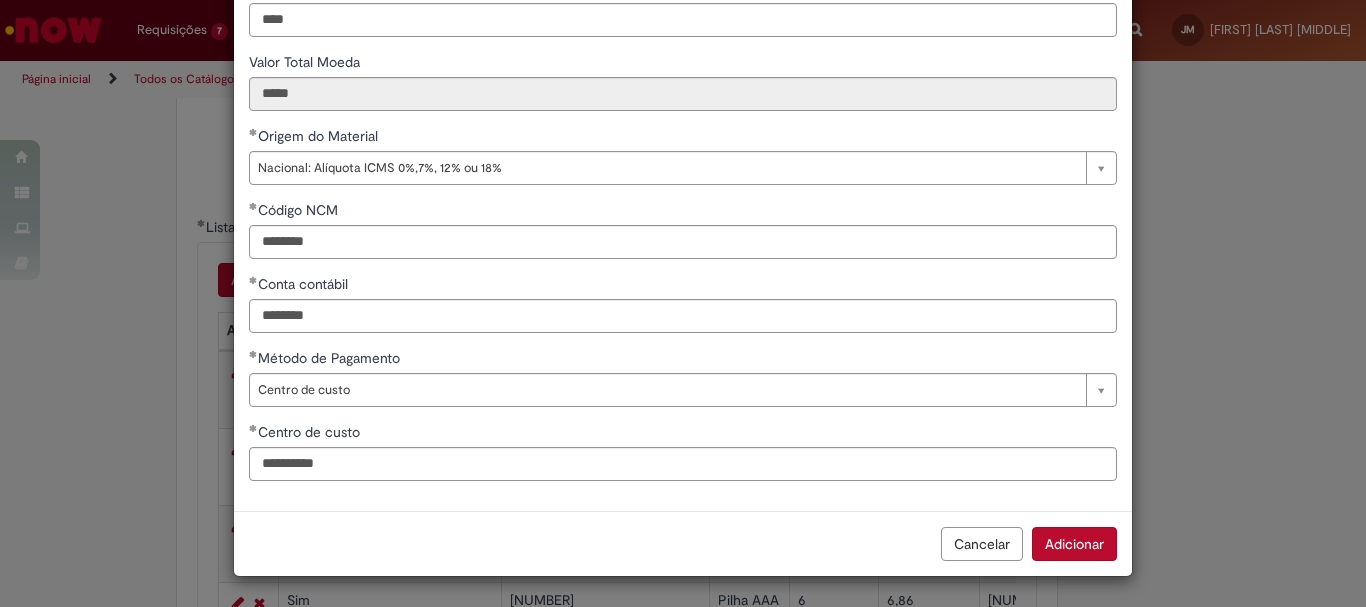 click on "Adicionar" at bounding box center (1074, 544) 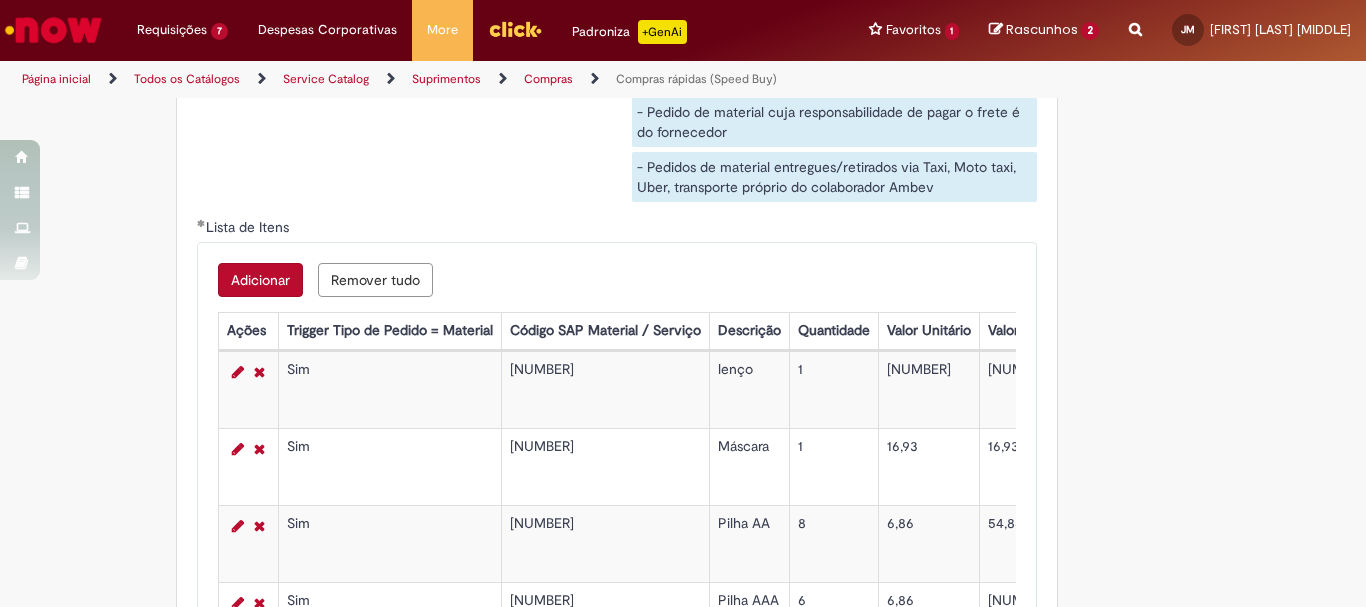click on "Adicionar" at bounding box center (260, 280) 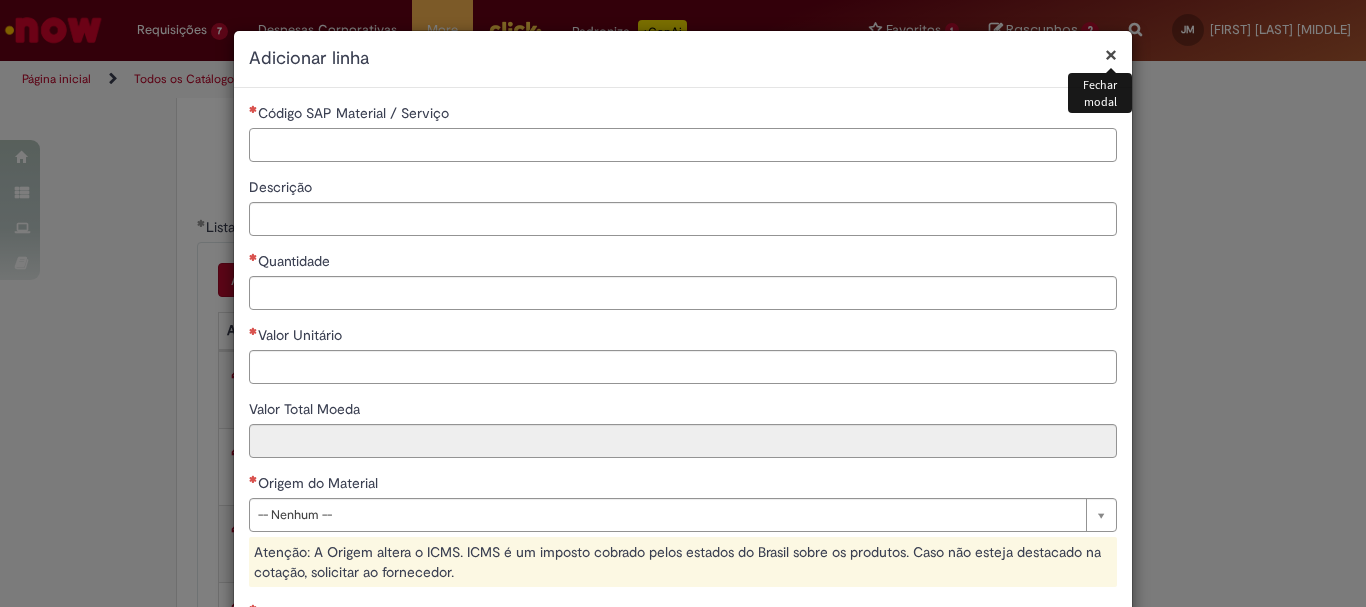 click on "Código SAP Material / Serviço" at bounding box center (683, 145) 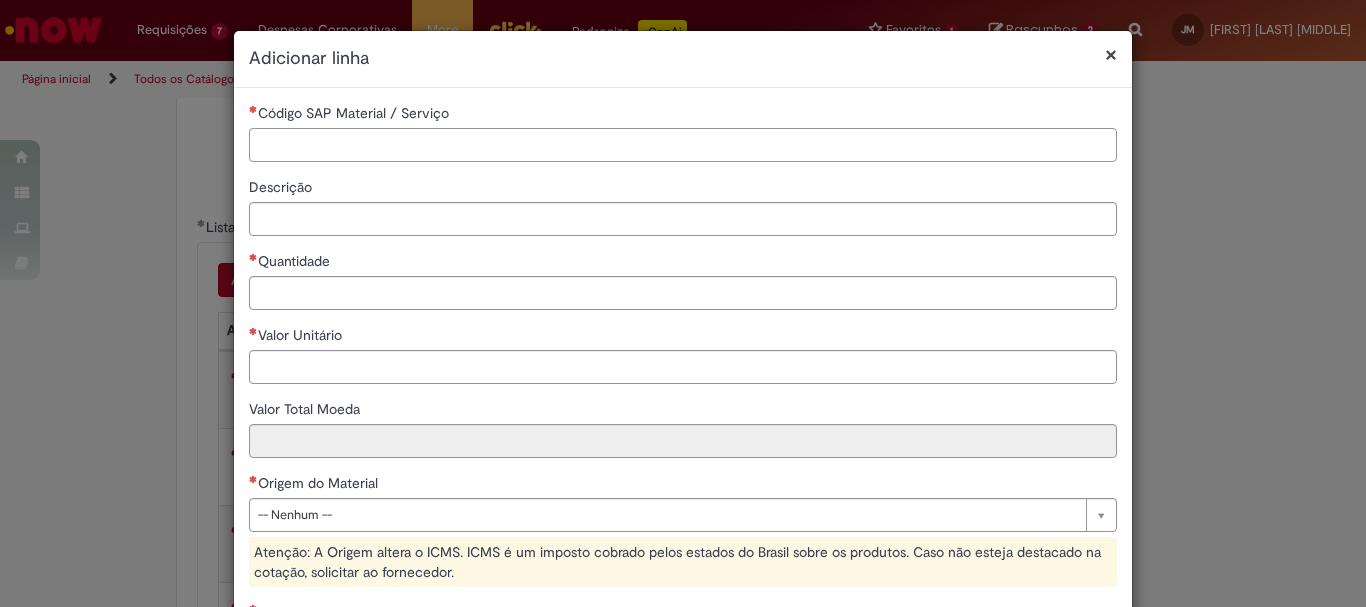 paste on "********" 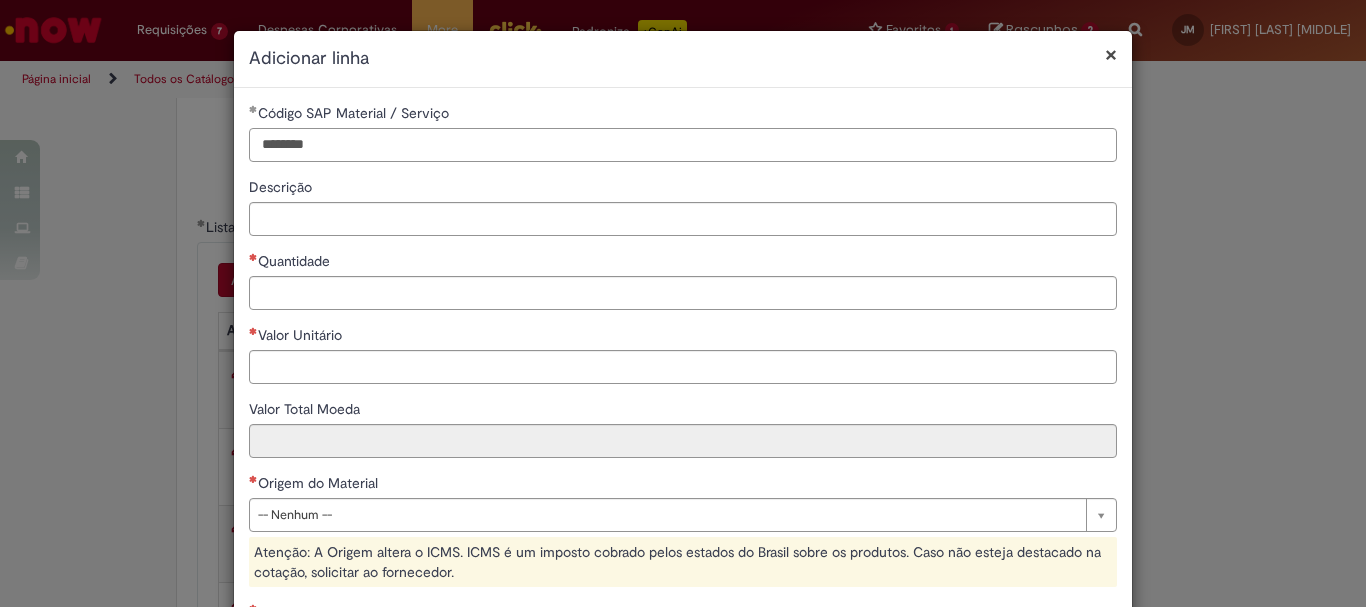 type on "********" 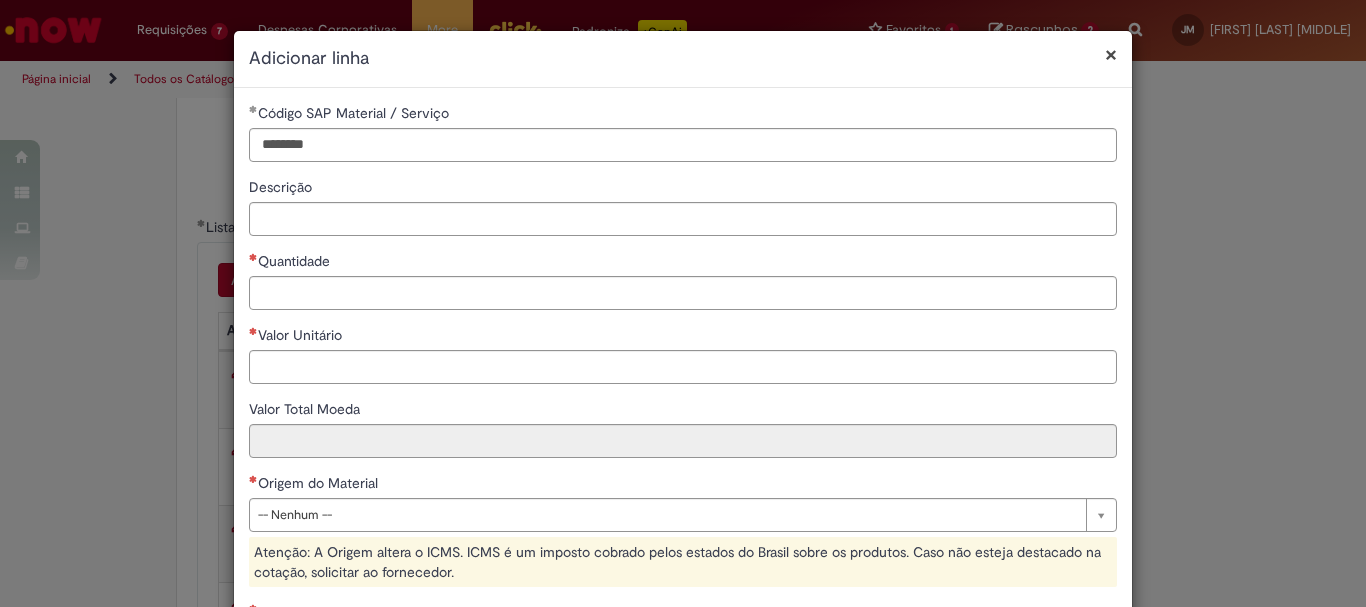 click on "Descrição" at bounding box center (683, 189) 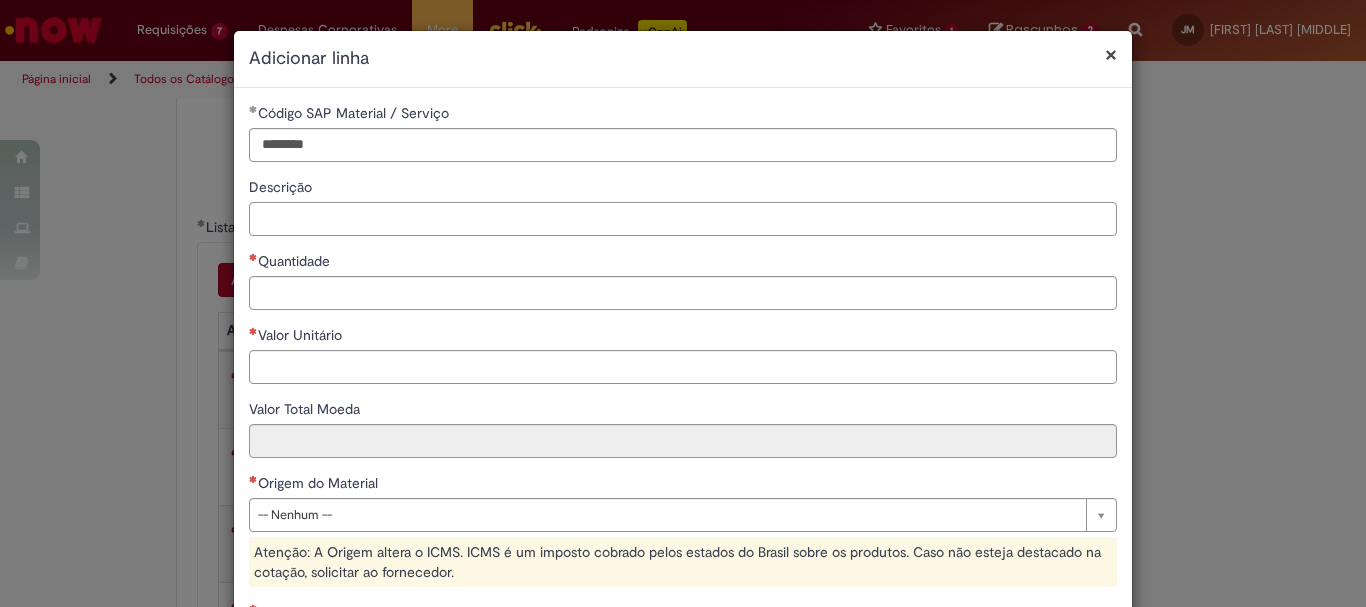 click on "Descrição" at bounding box center [683, 219] 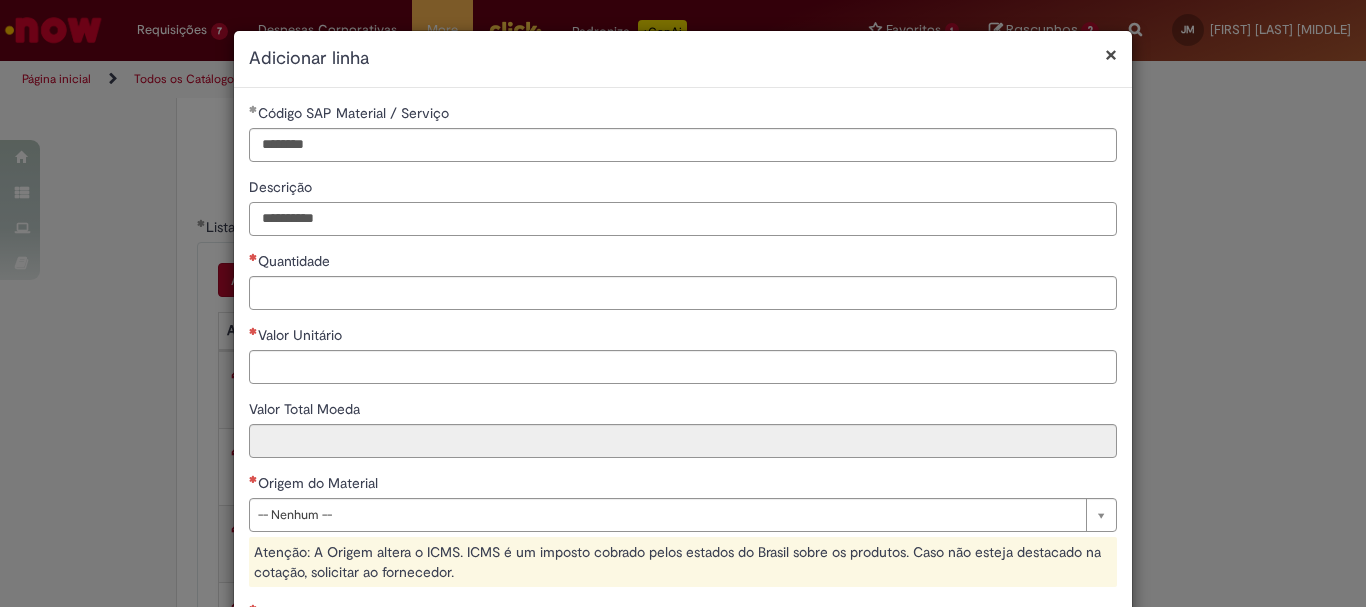 type on "**********" 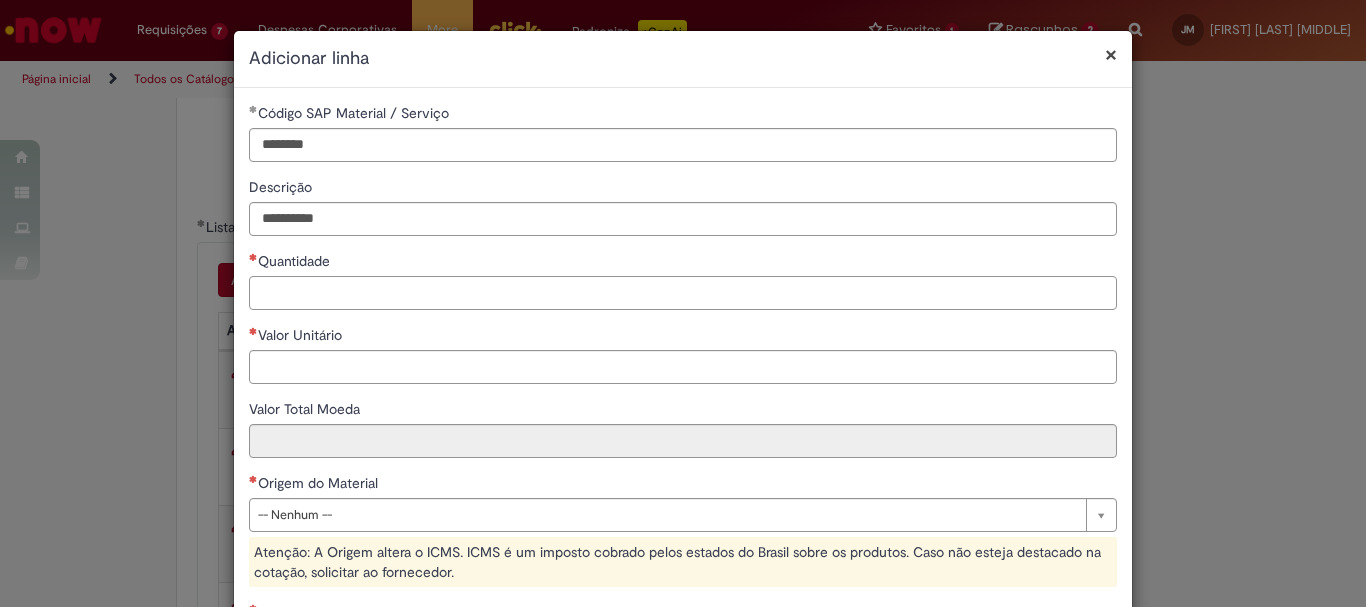 click on "Quantidade" at bounding box center [683, 293] 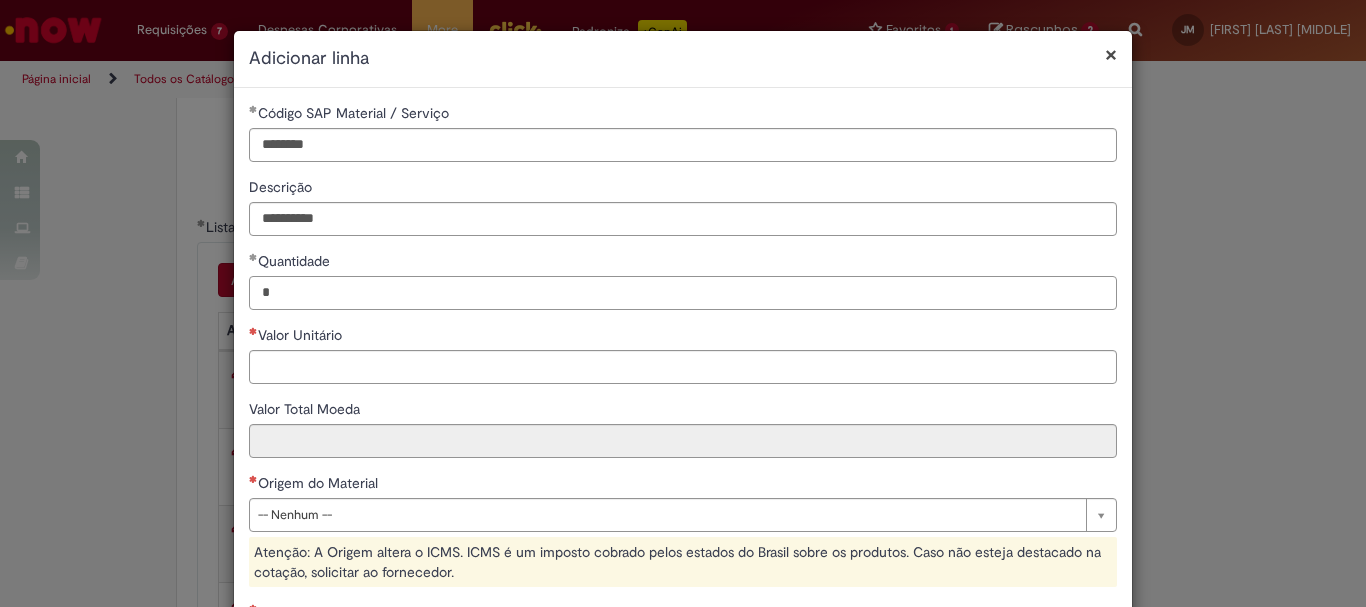 type on "*" 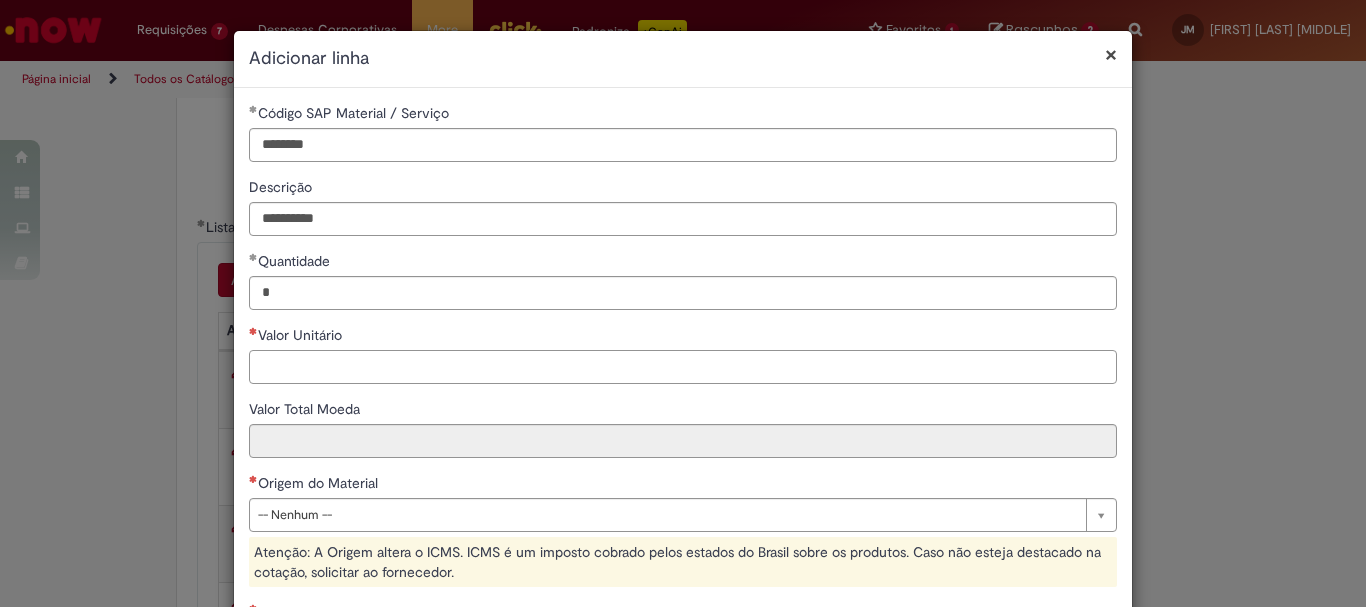 click on "Valor Unitário" at bounding box center [683, 367] 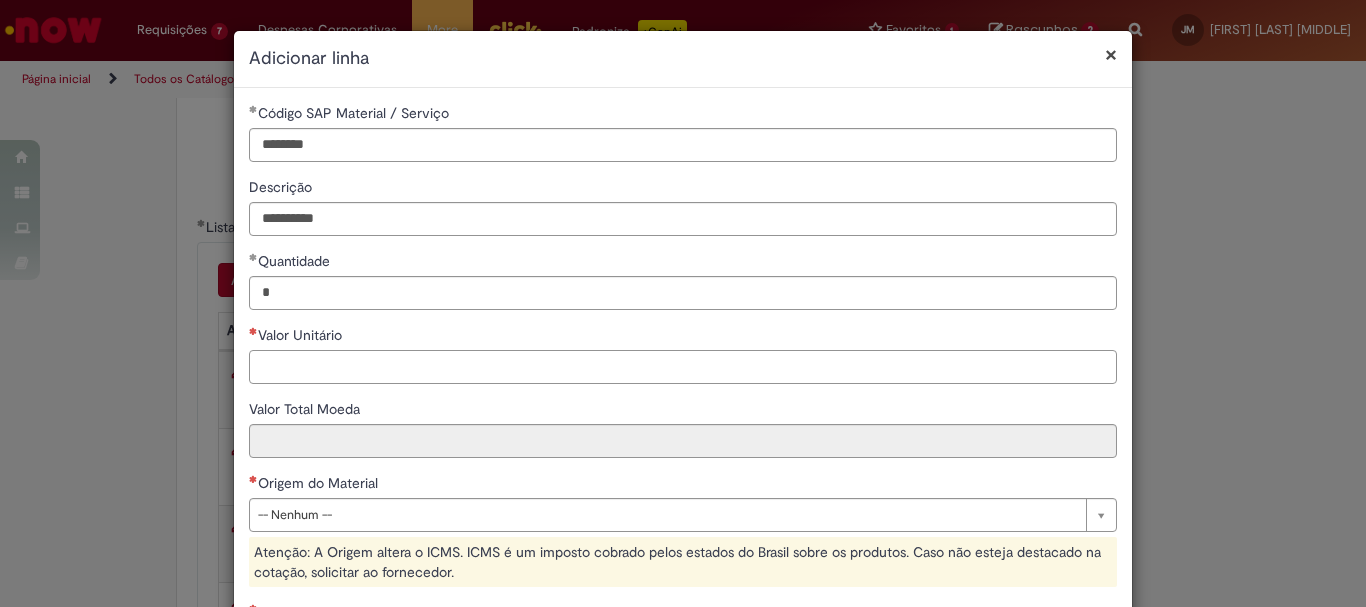 paste on "**********" 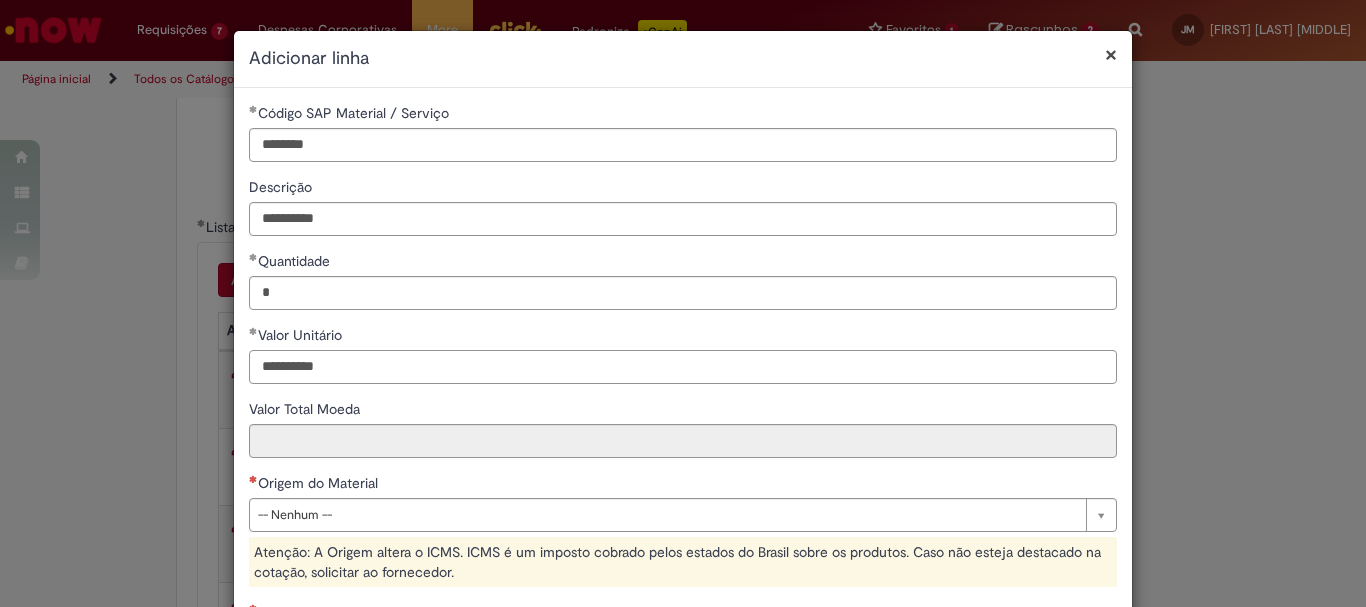 click on "**********" at bounding box center (683, 367) 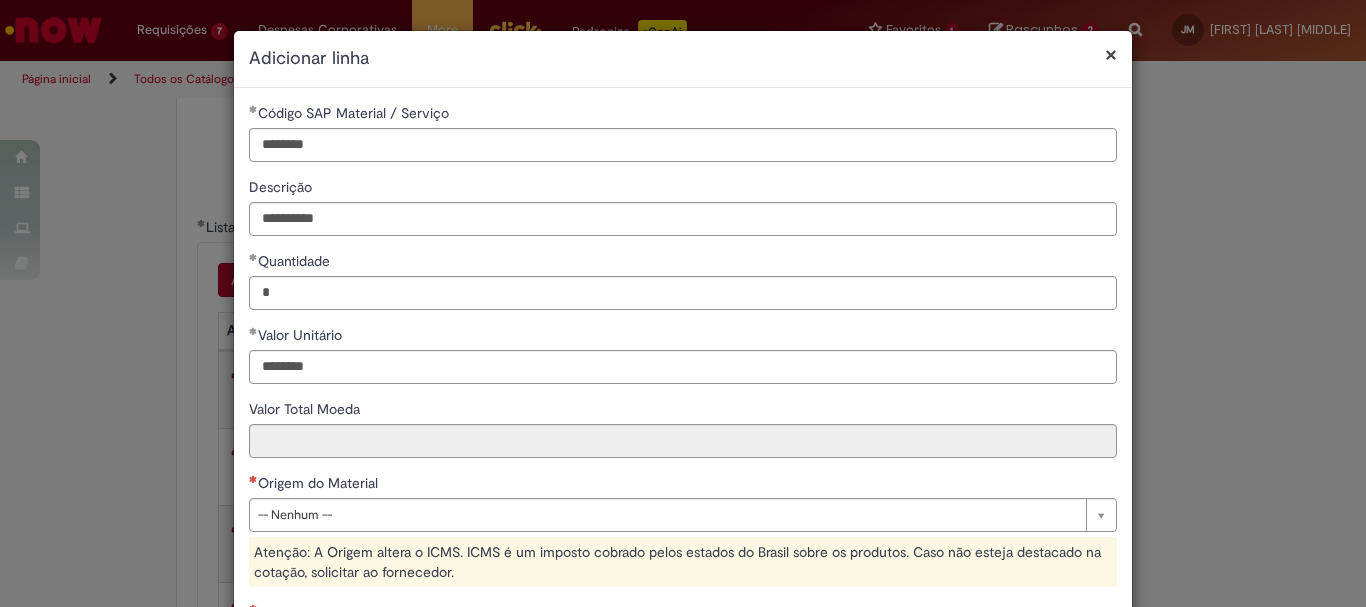 type on "**********" 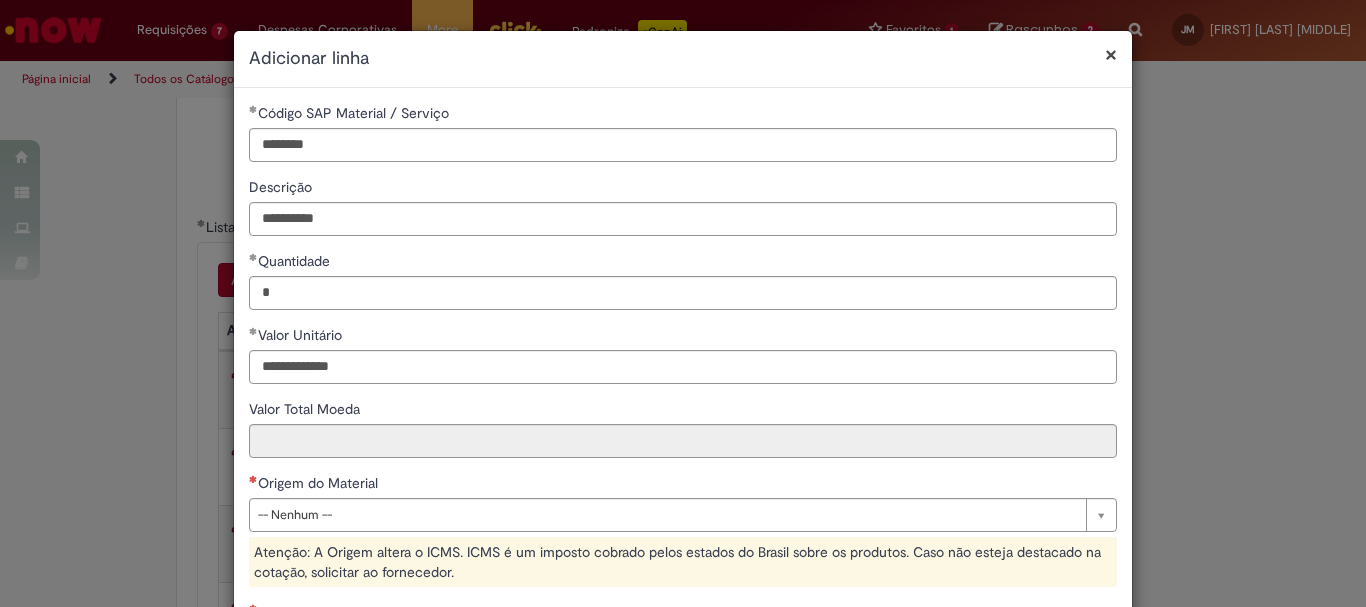 type on "**********" 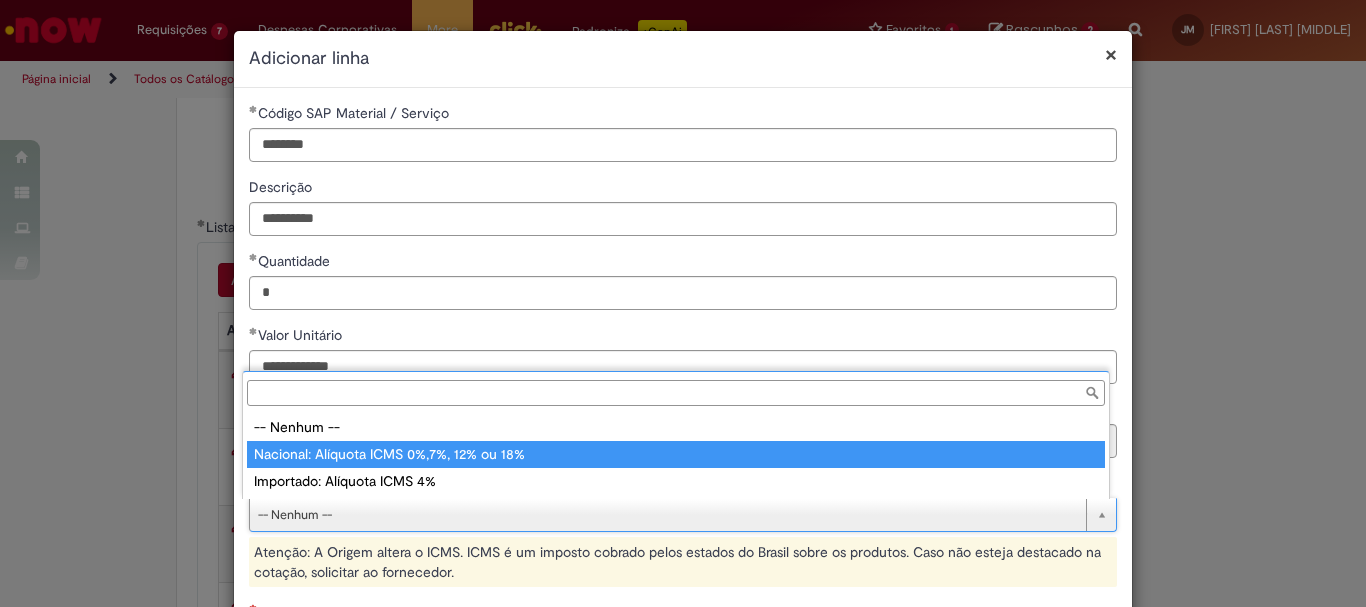 type on "**********" 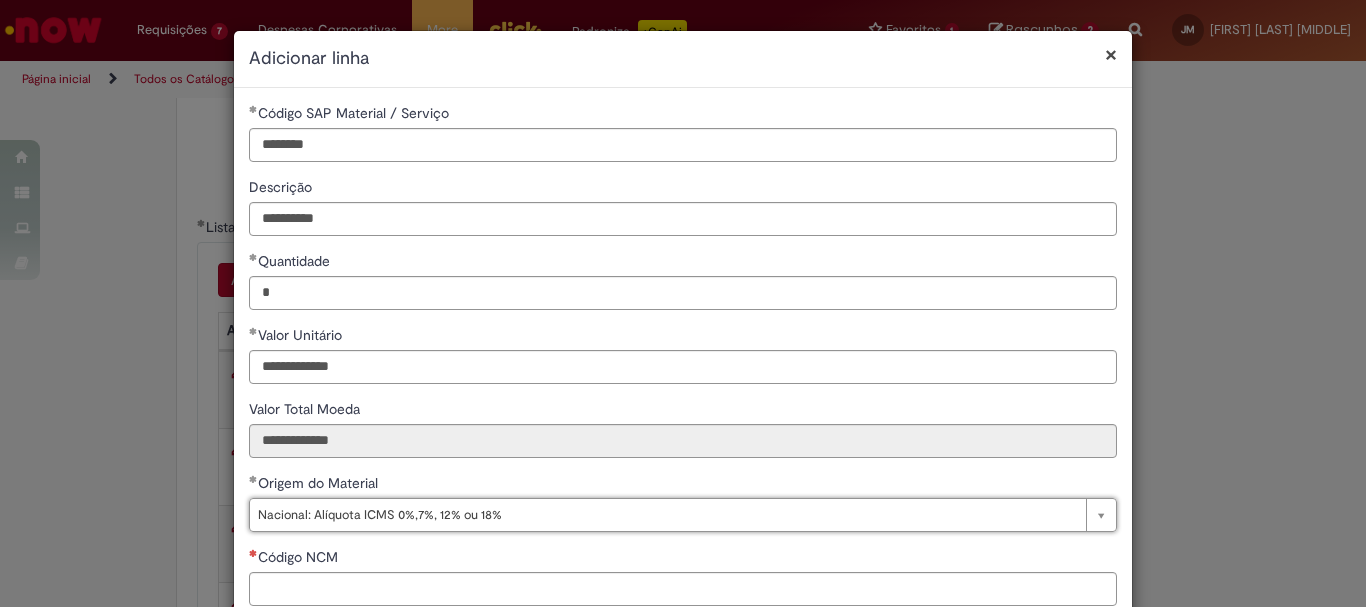 scroll, scrollTop: 200, scrollLeft: 0, axis: vertical 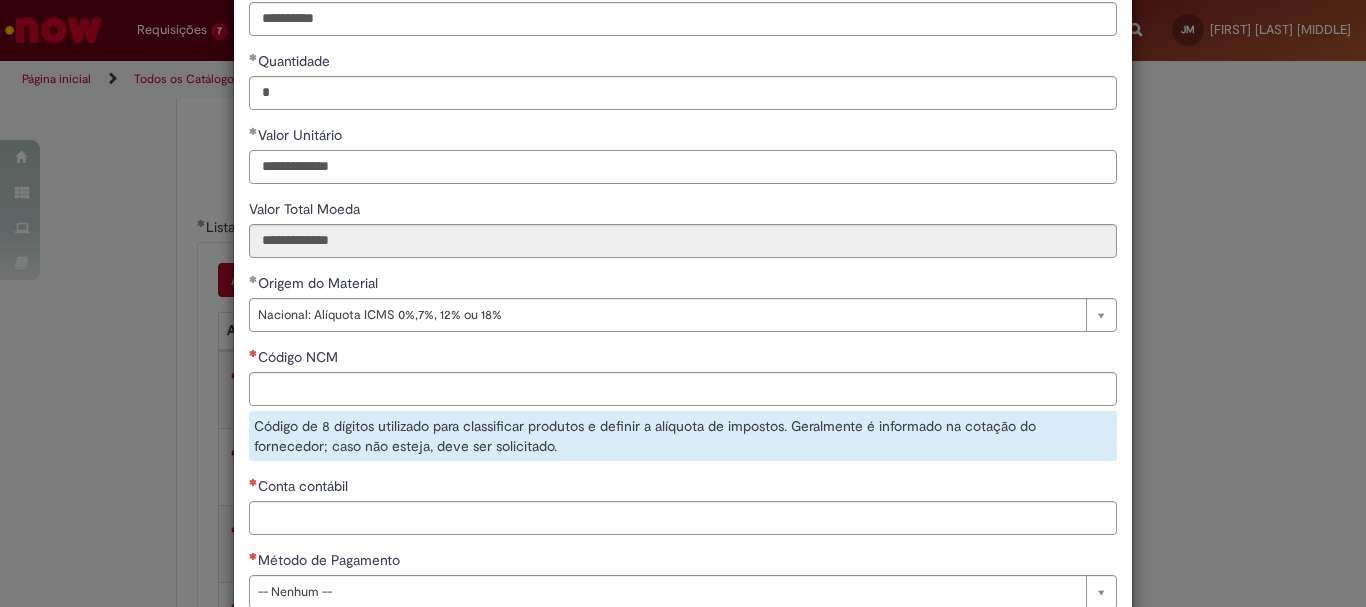 drag, startPoint x: 372, startPoint y: 166, endPoint x: 125, endPoint y: 170, distance: 247.03238 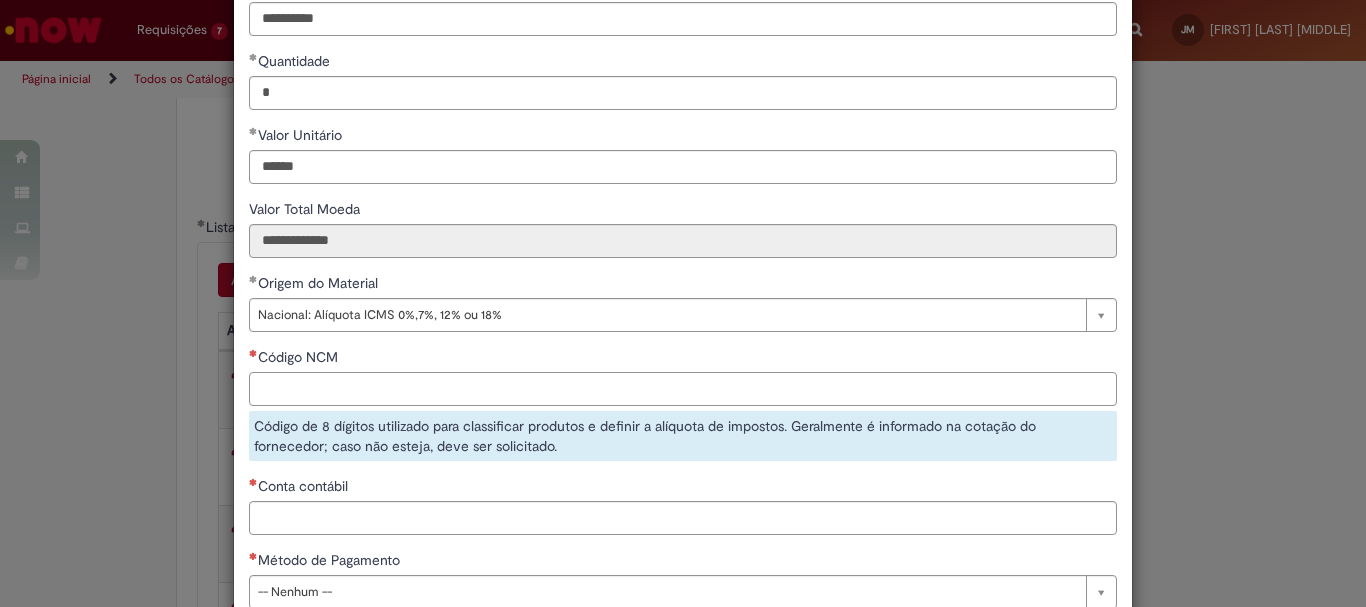 type on "**********" 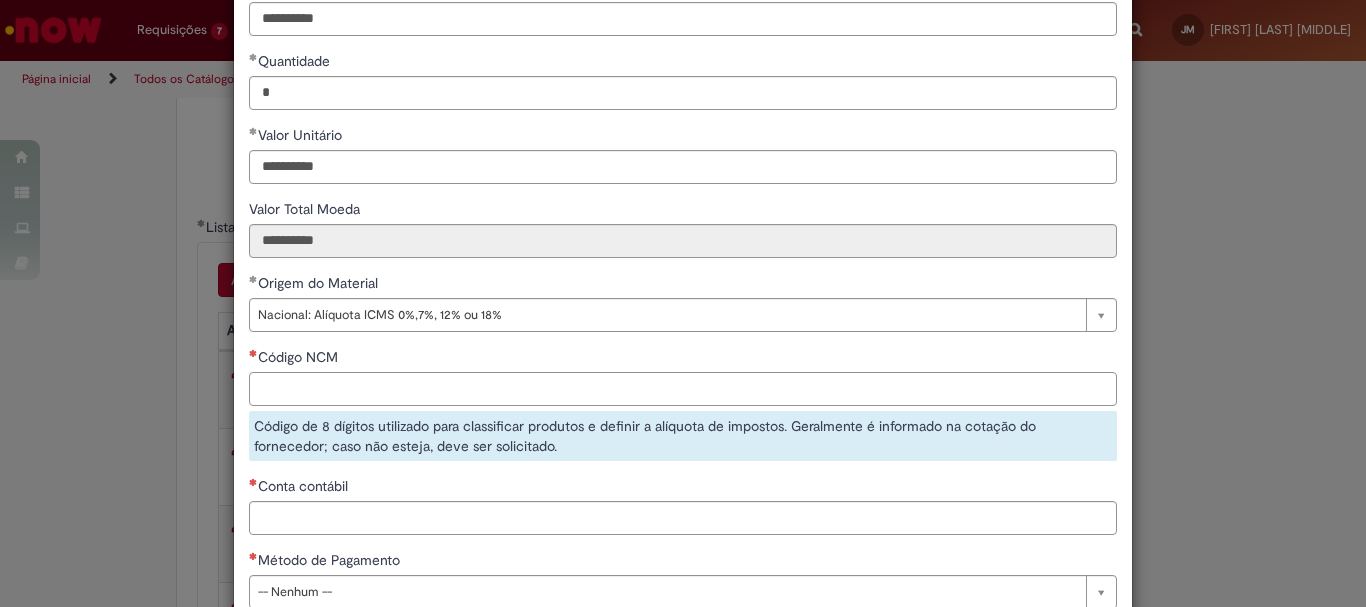 click on "Código NCM" at bounding box center [683, 389] 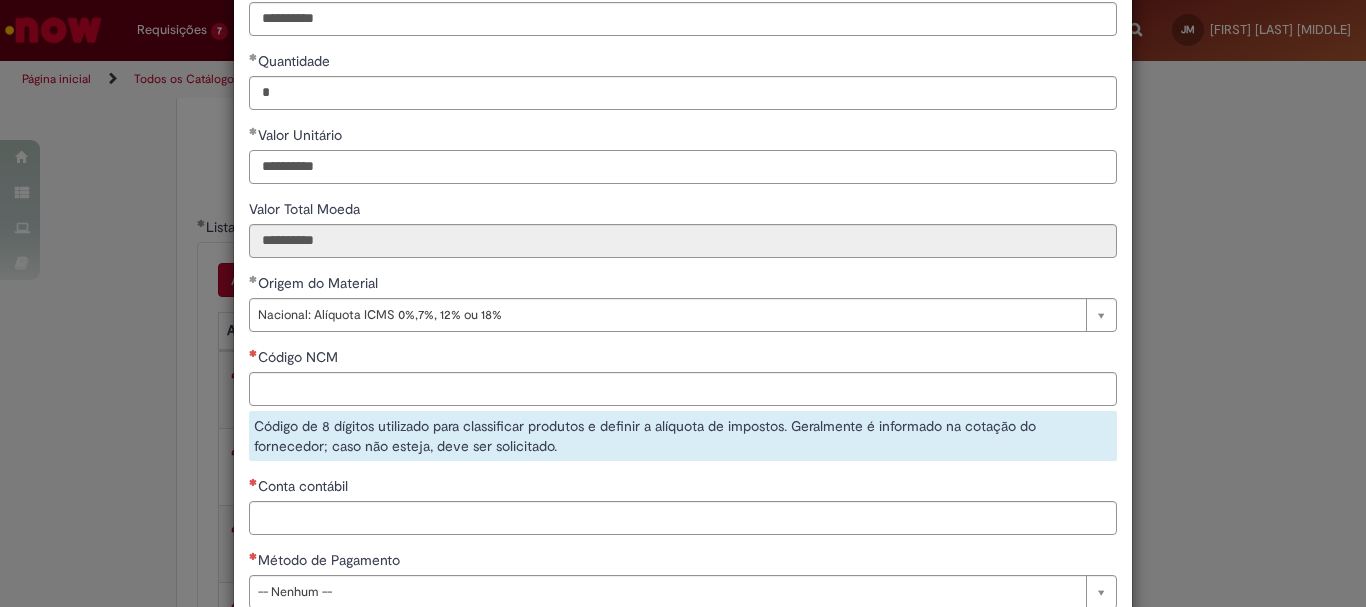 drag, startPoint x: 307, startPoint y: 161, endPoint x: 216, endPoint y: 169, distance: 91.350975 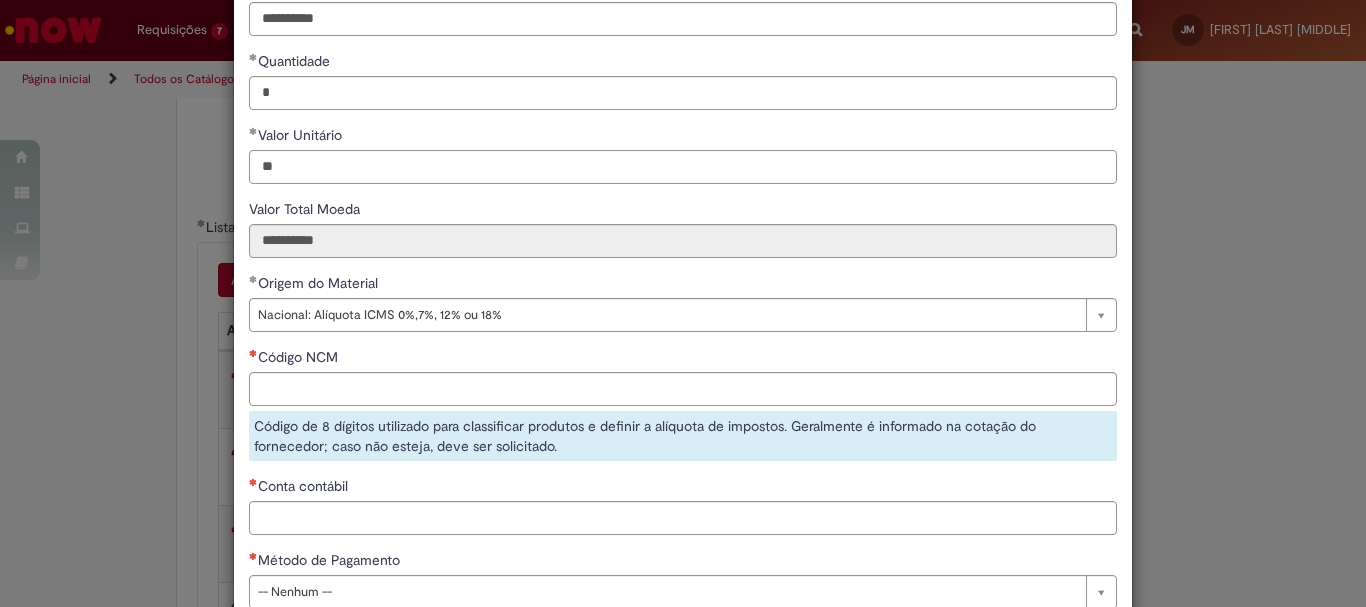type on "*" 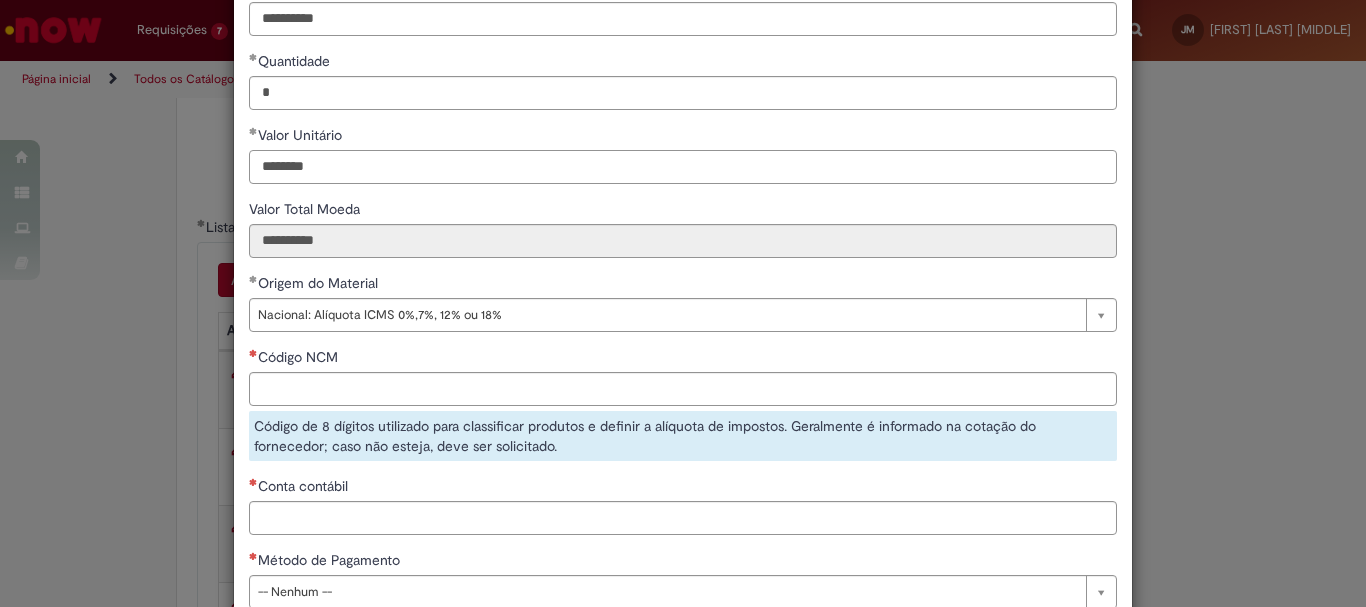 type on "********" 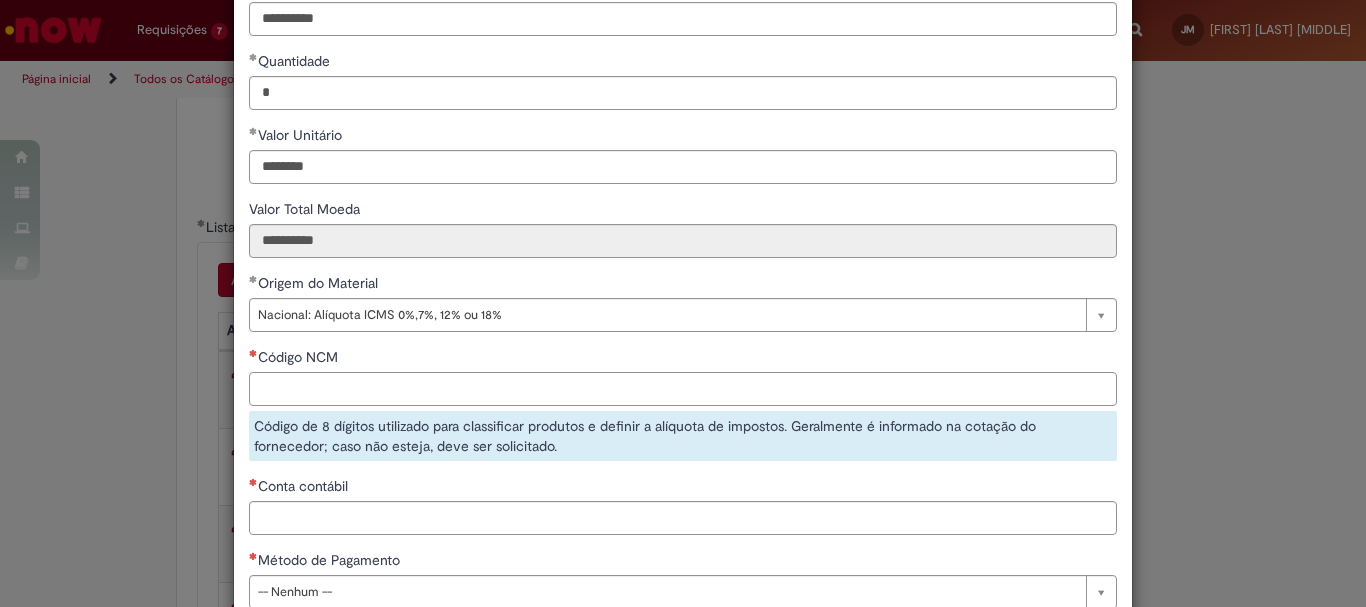 type on "********" 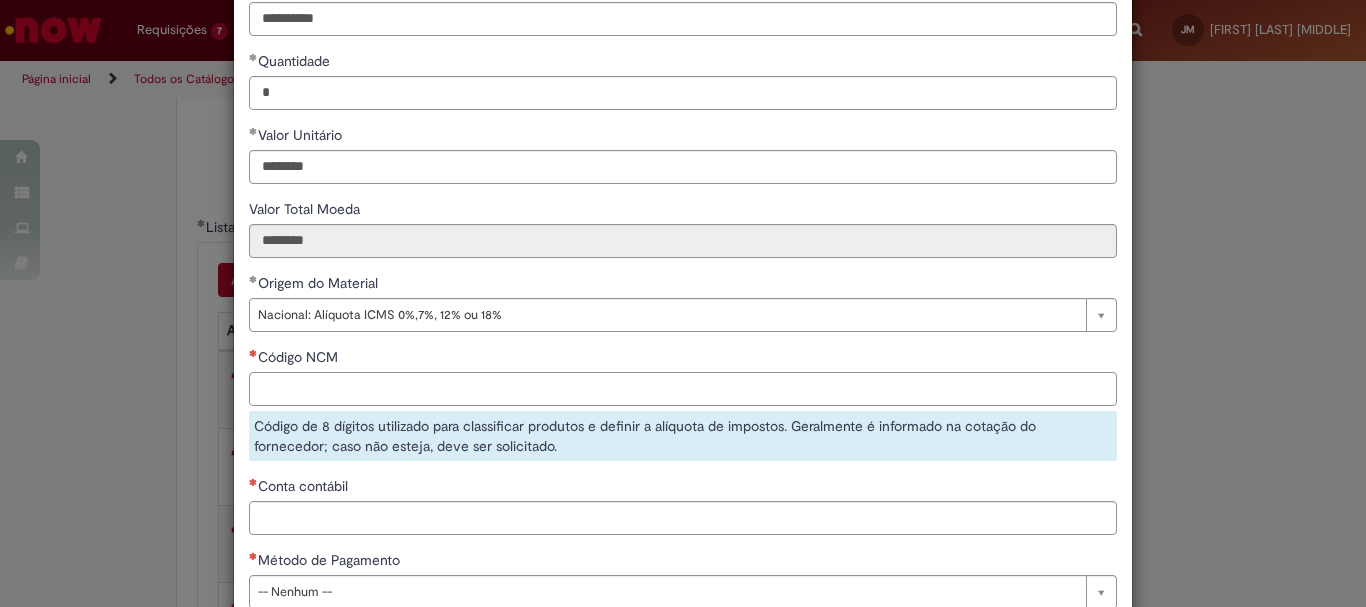 click on "Código NCM" at bounding box center (683, 389) 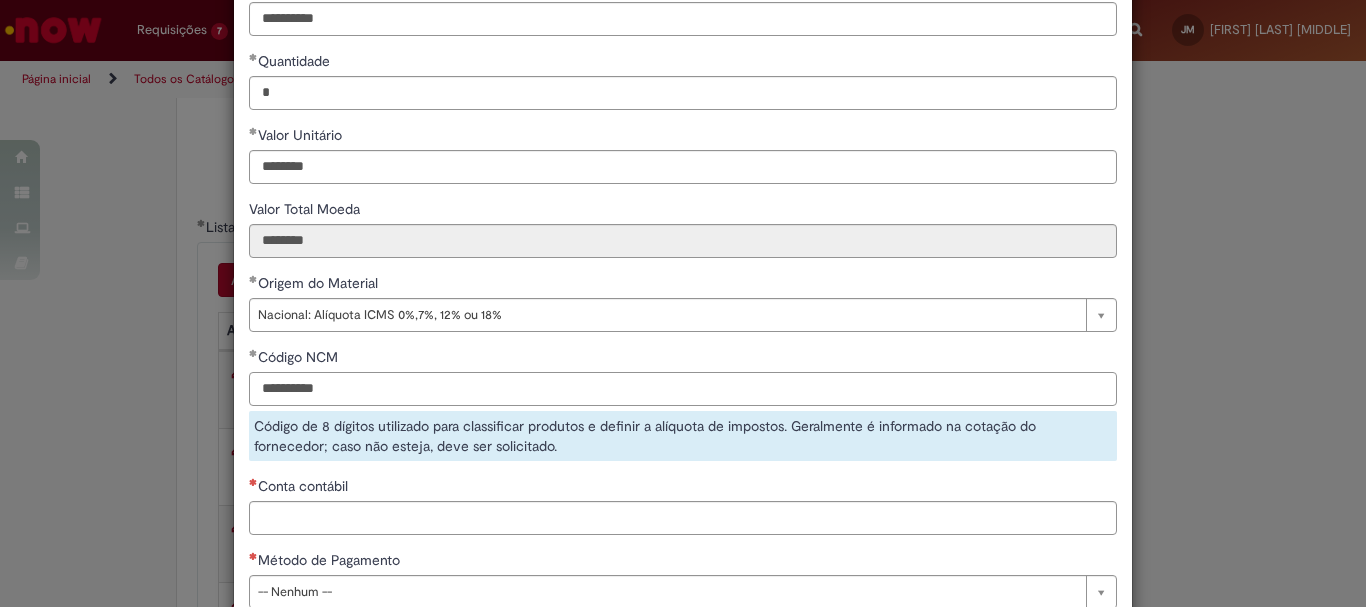 click on "**********" at bounding box center (683, 389) 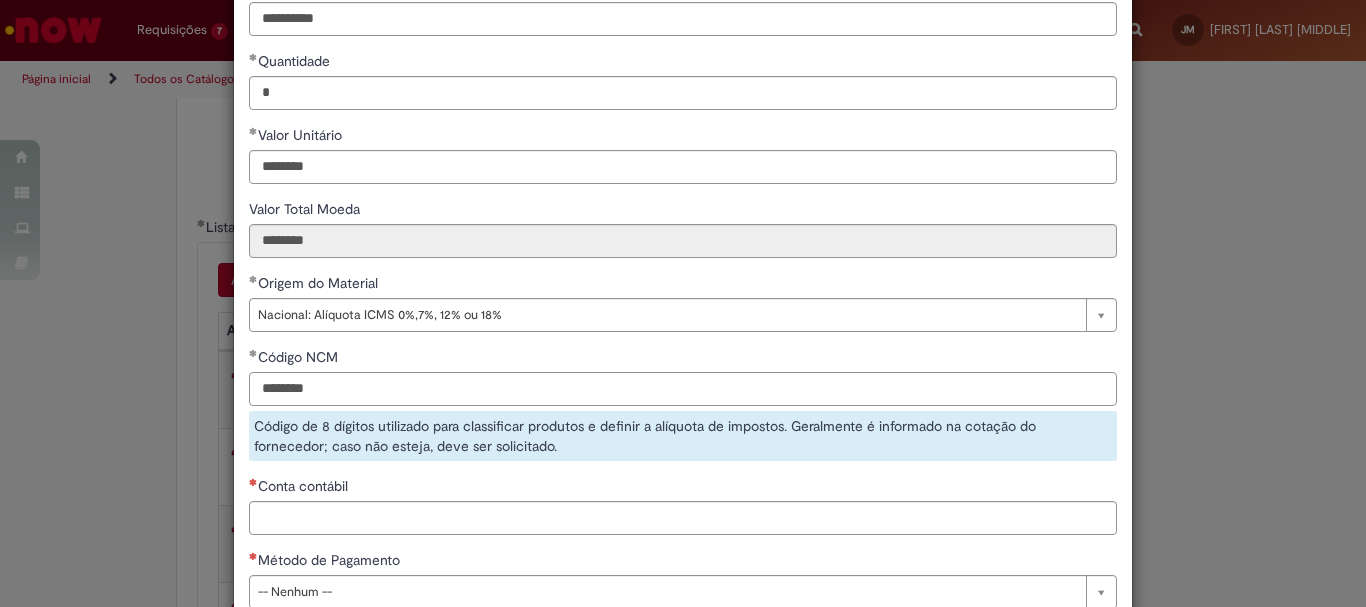 type on "********" 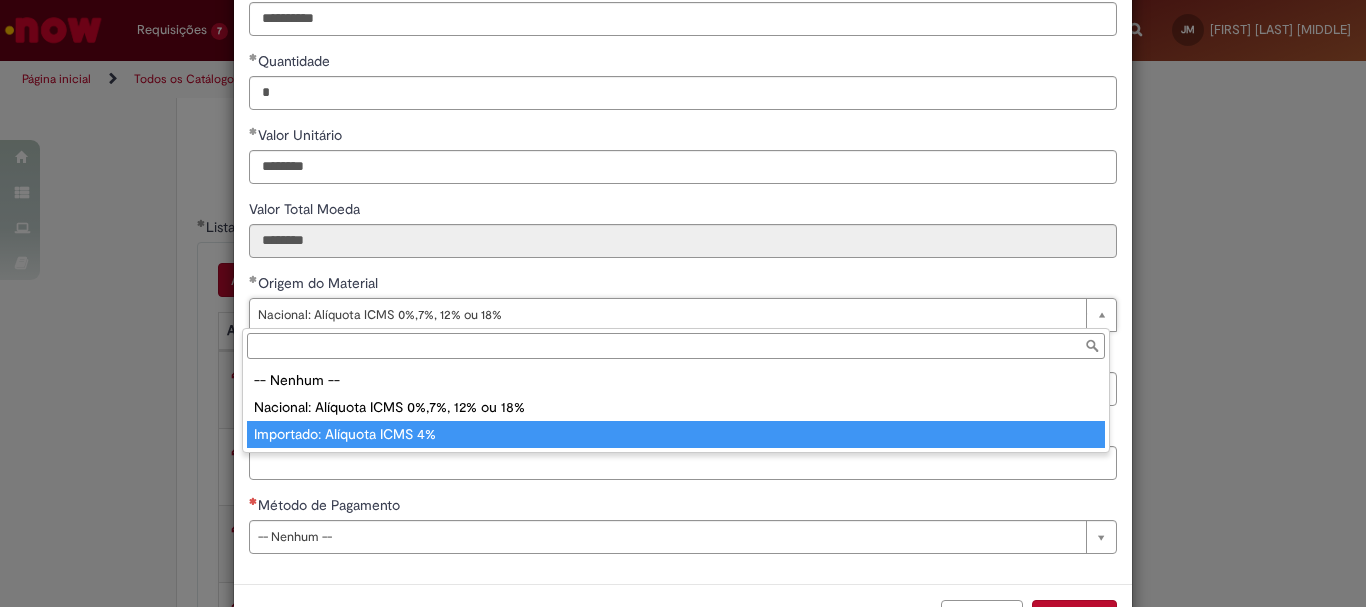 type on "**********" 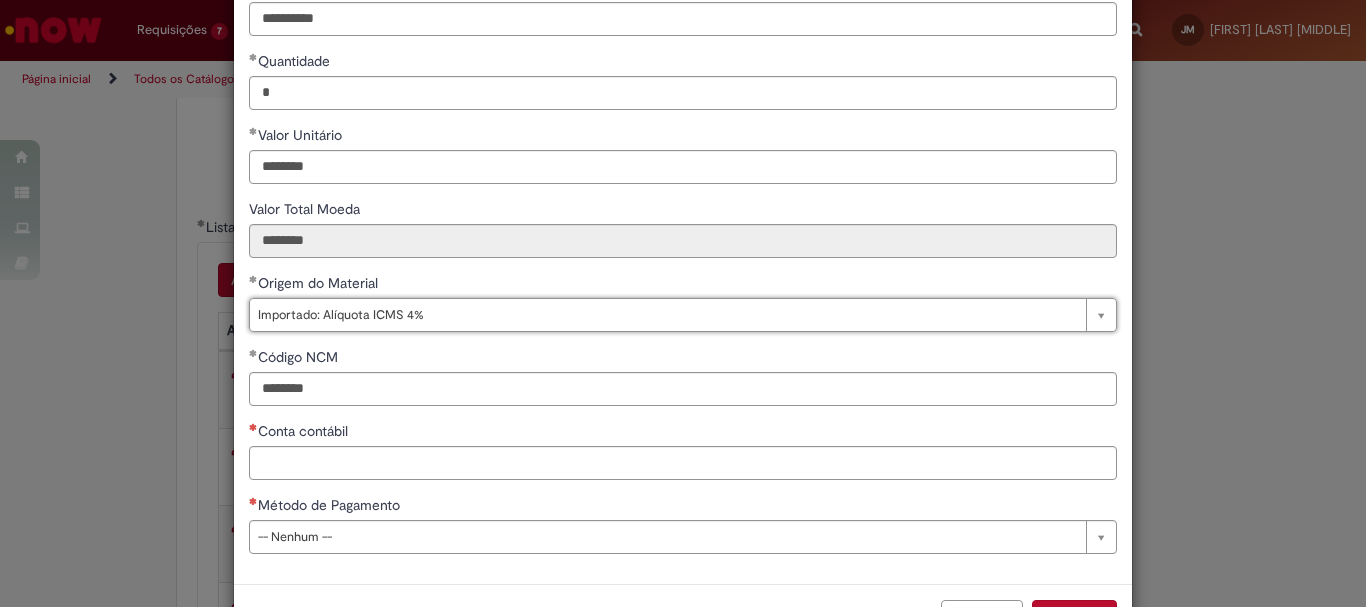 scroll, scrollTop: 0, scrollLeft: 183, axis: horizontal 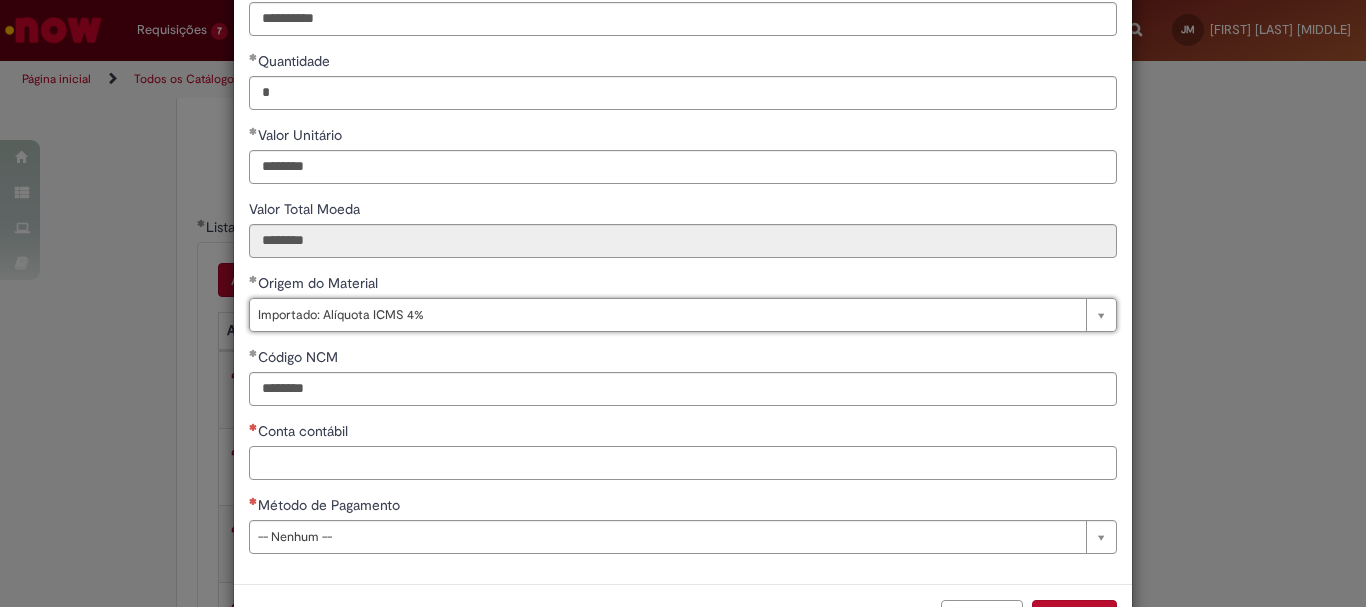click on "Conta contábil" at bounding box center (683, 463) 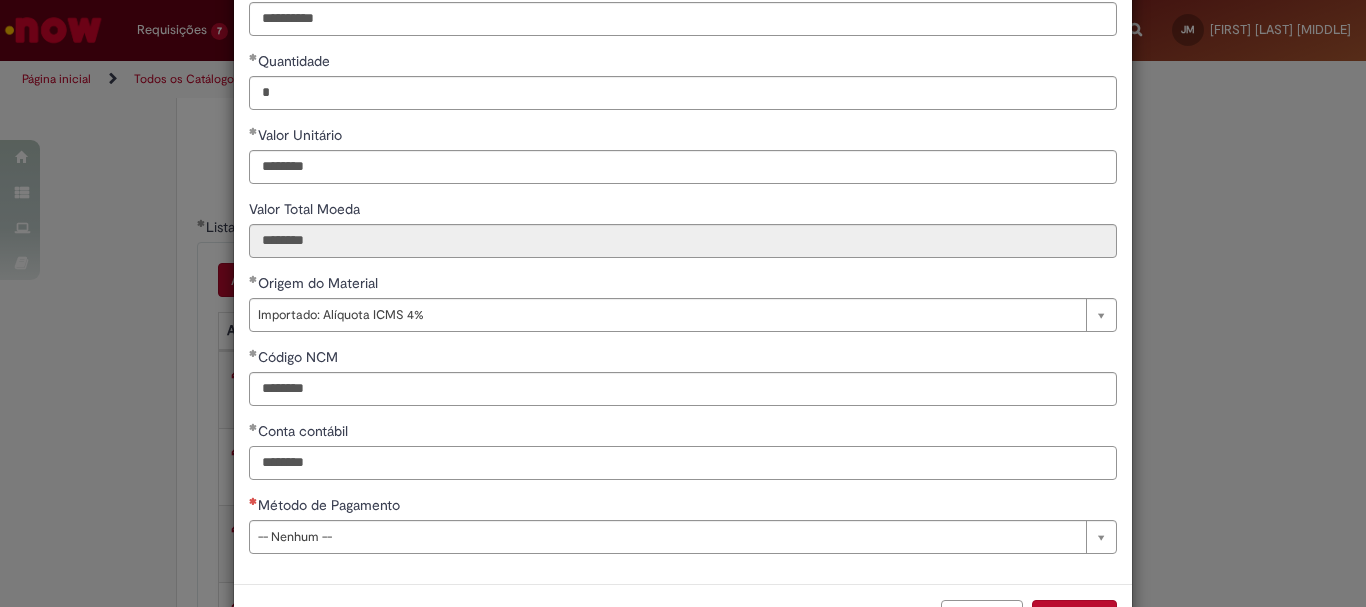 type on "********" 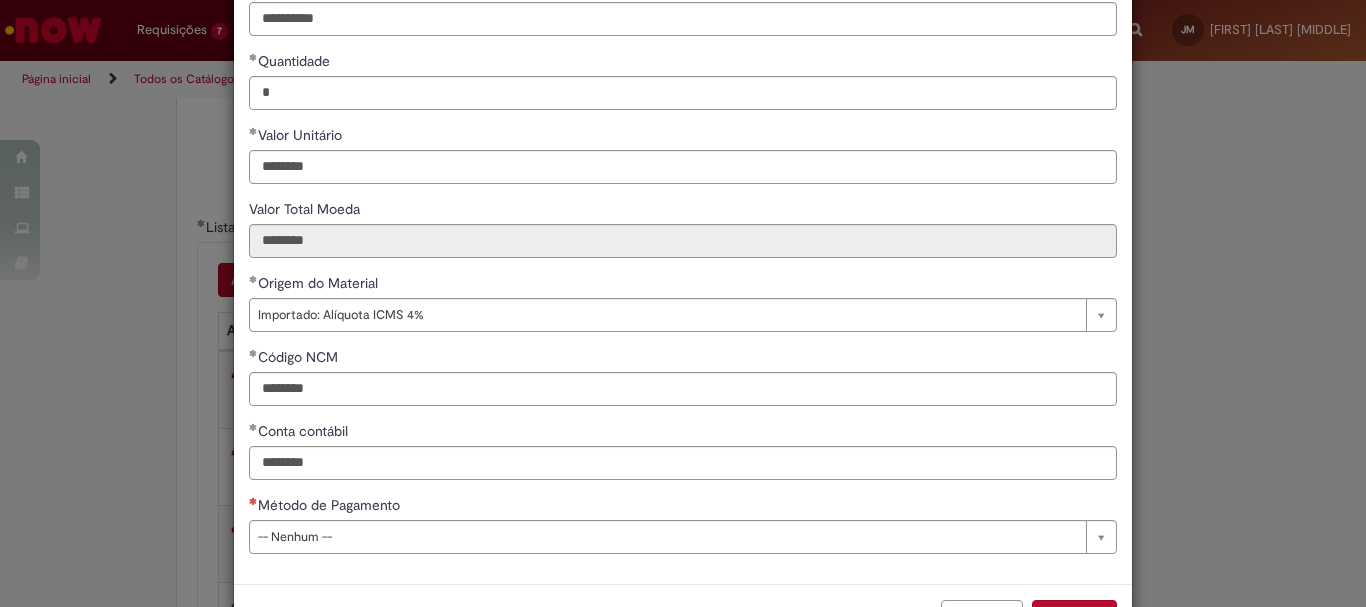 click on "**********" at bounding box center [683, 236] 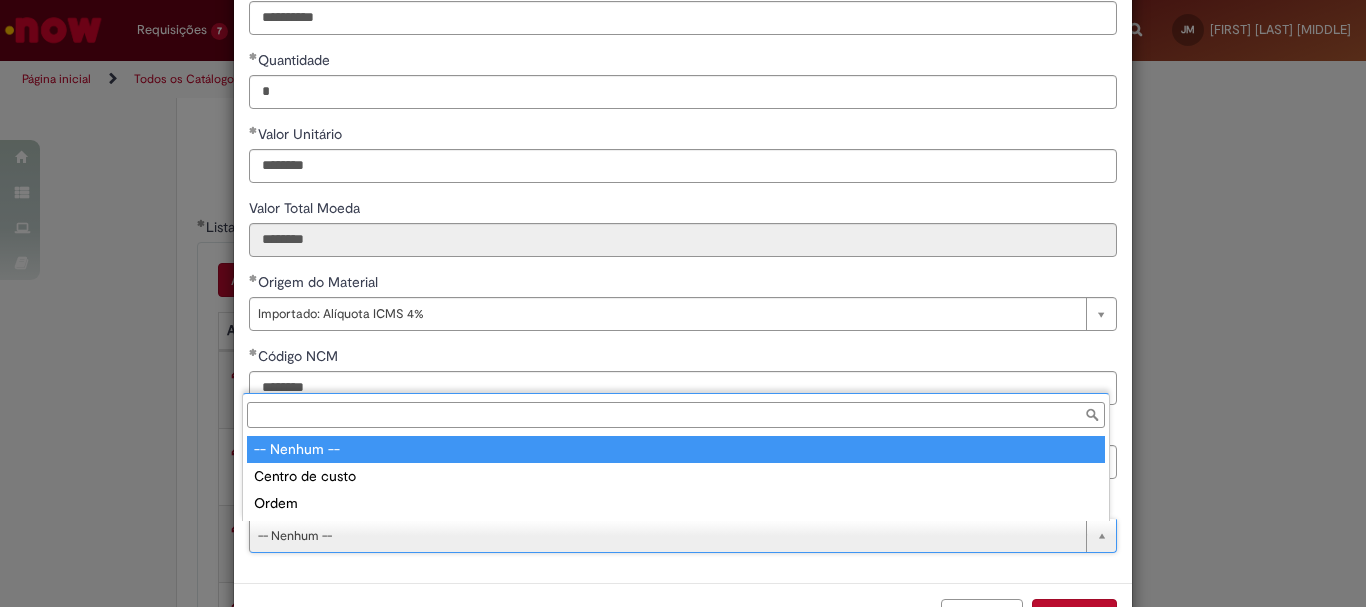 scroll, scrollTop: 200, scrollLeft: 0, axis: vertical 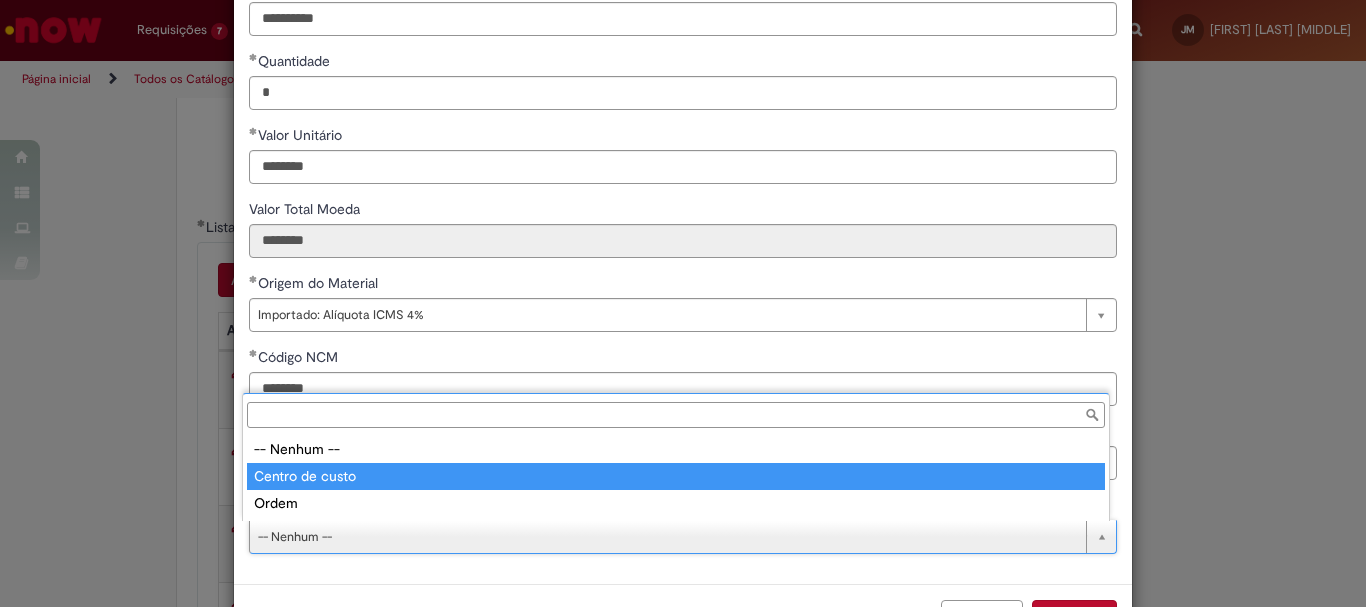 type on "**********" 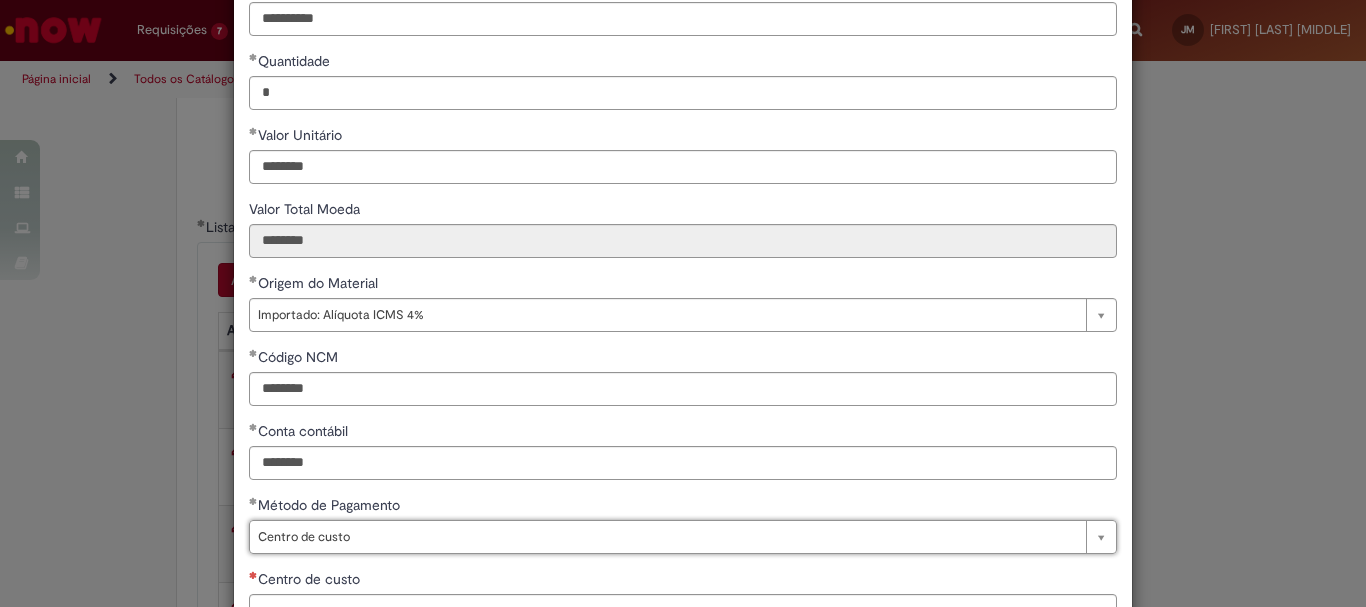 scroll, scrollTop: 347, scrollLeft: 0, axis: vertical 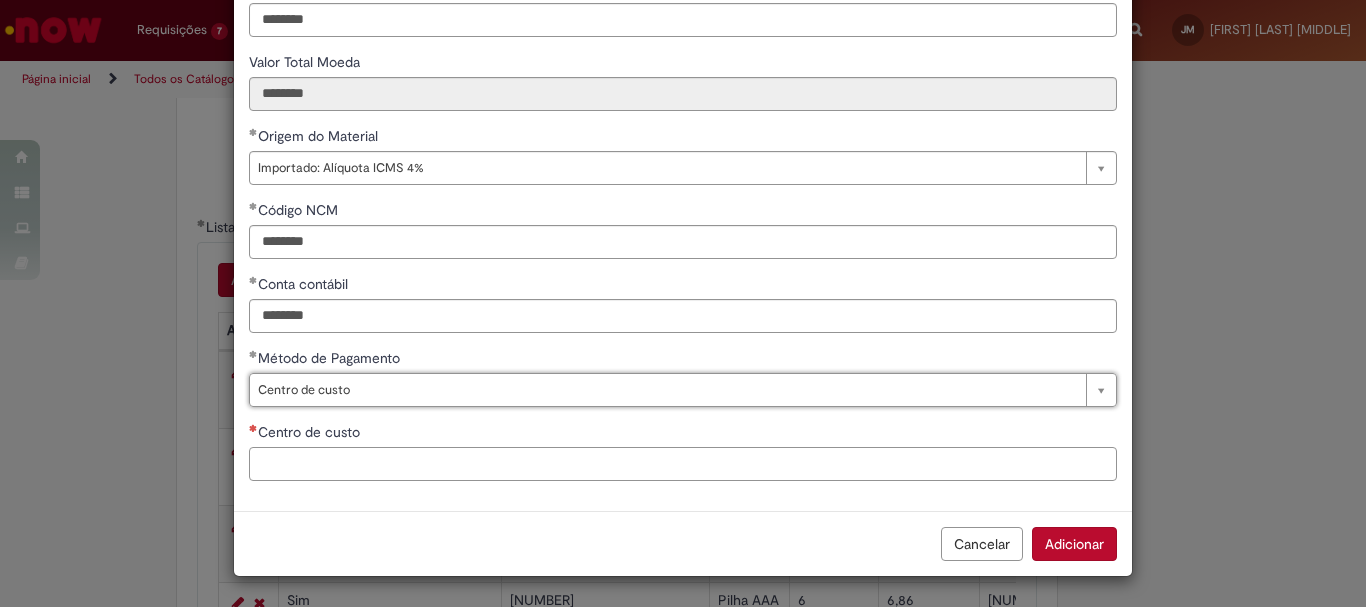 click on "Centro de custo" at bounding box center (683, 464) 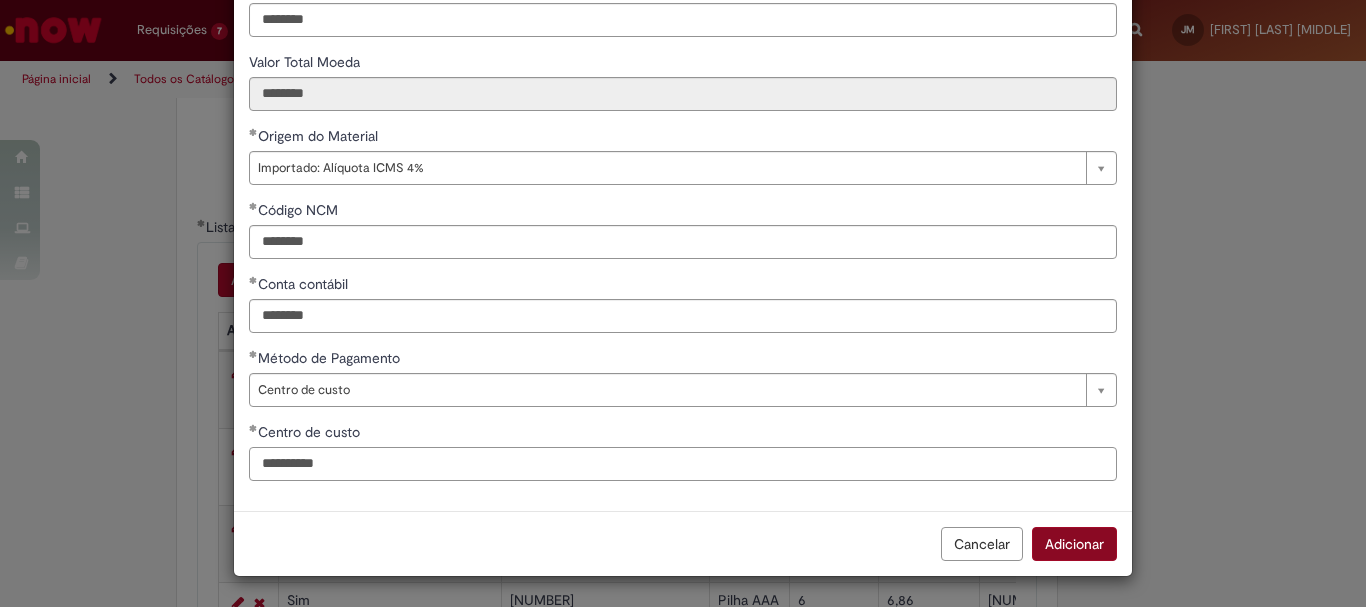 type on "**********" 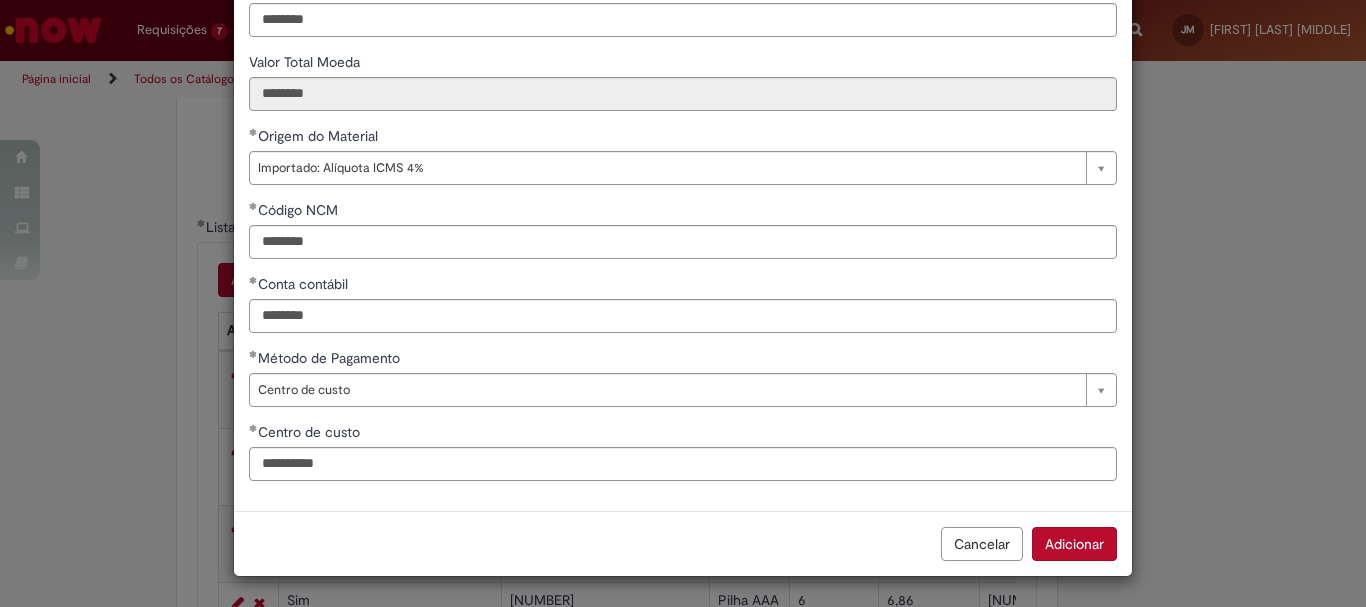 click on "Adicionar" at bounding box center (1074, 544) 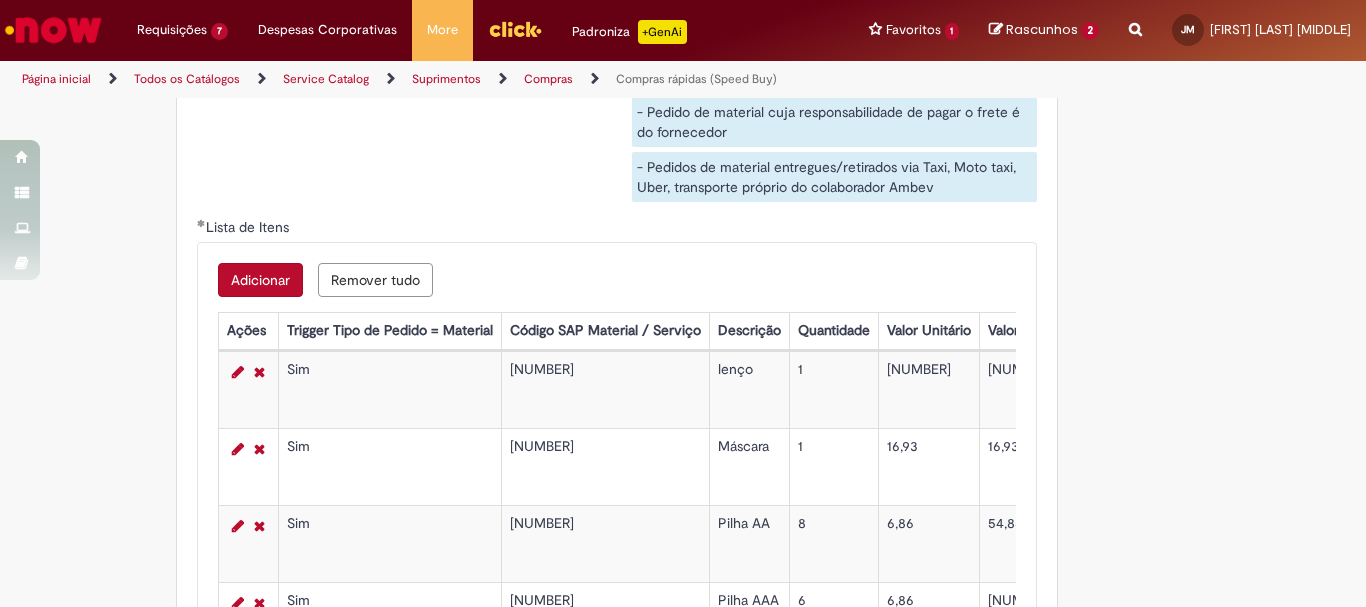 click on "Adicionar" at bounding box center [260, 280] 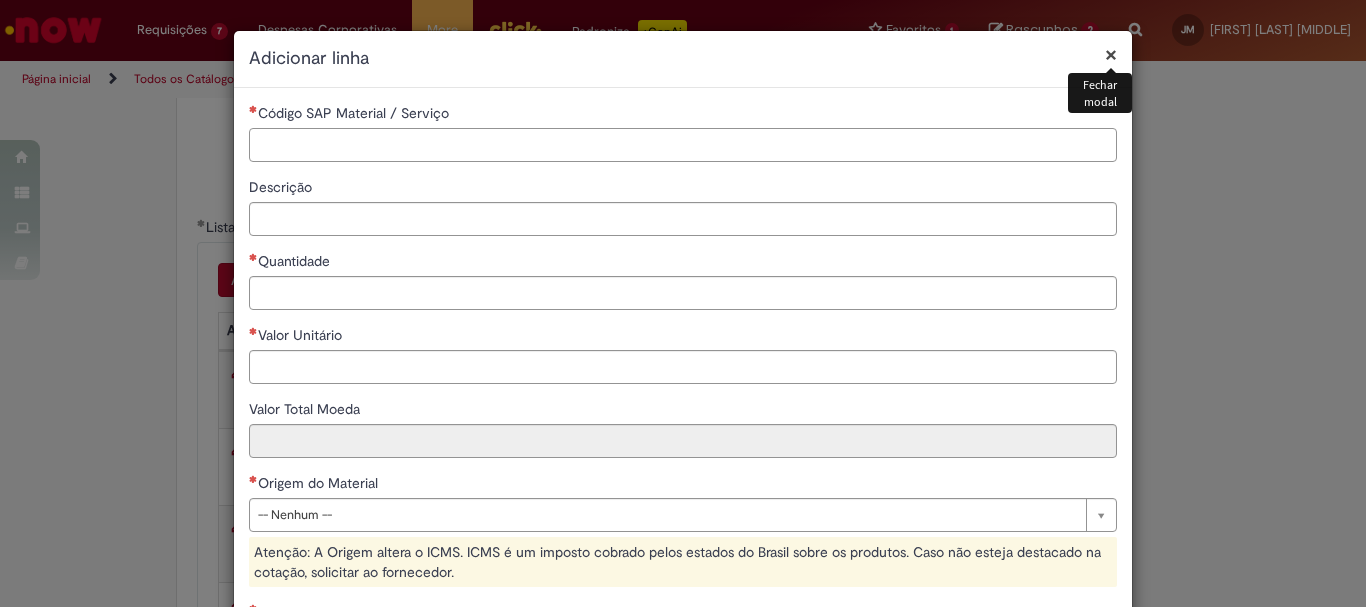 click on "Código SAP Material / Serviço" at bounding box center [683, 145] 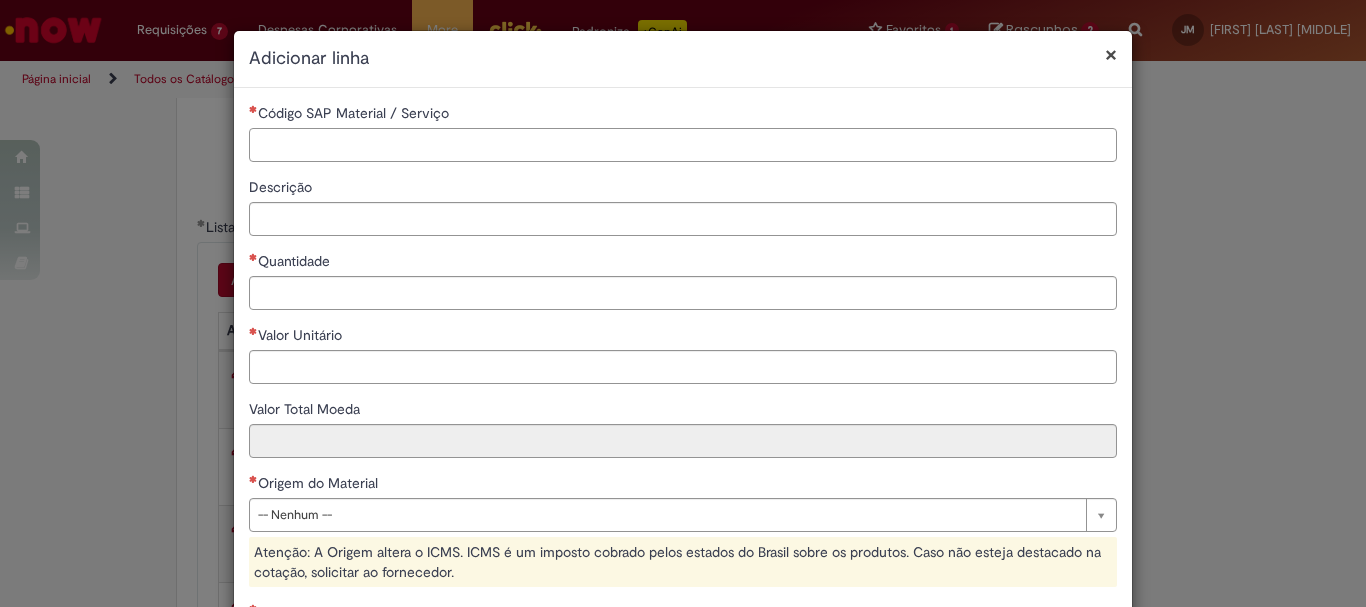paste on "********" 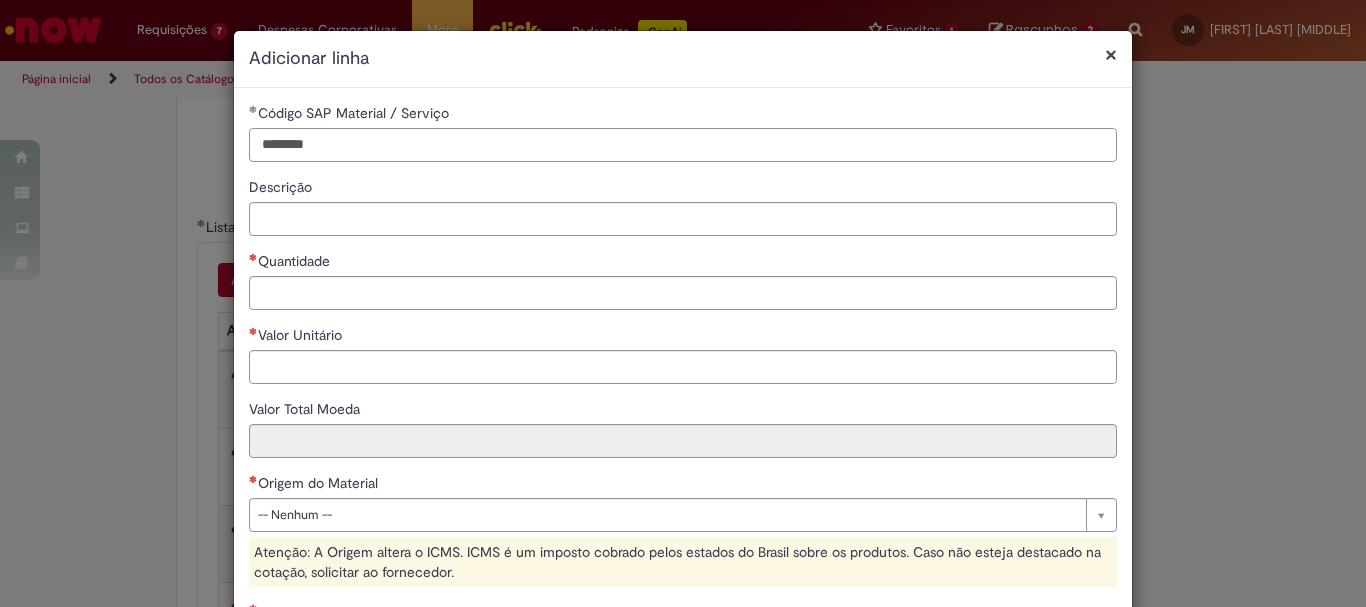 type on "********" 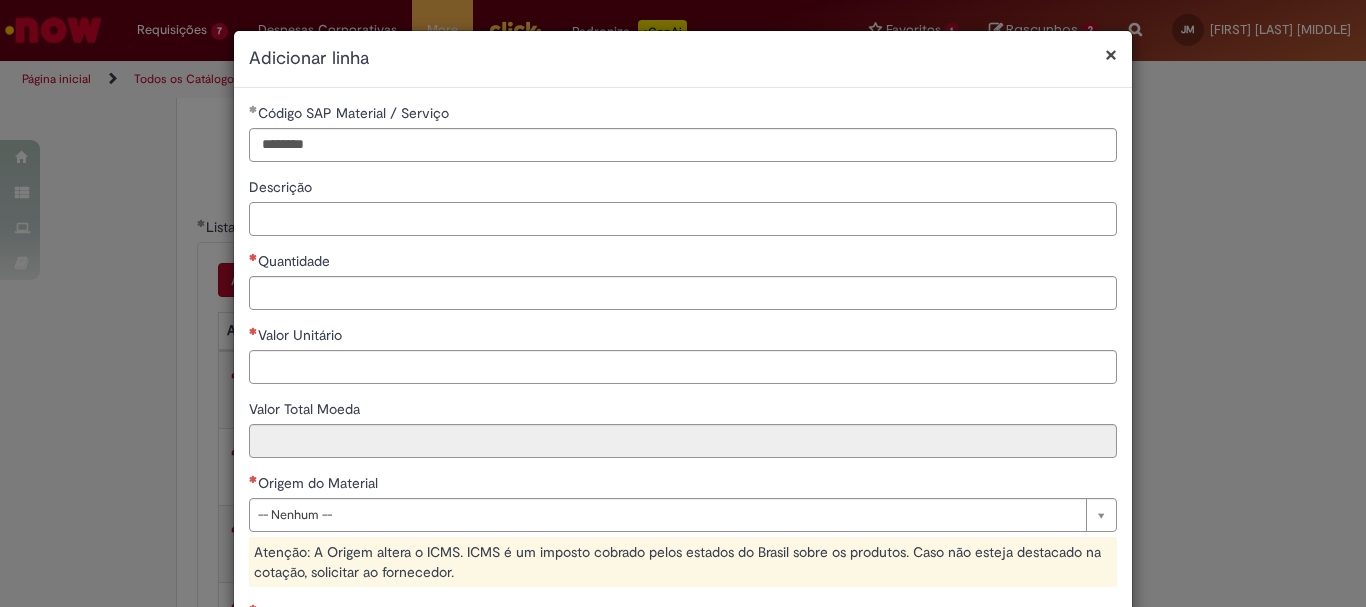 click on "Descrição" at bounding box center (683, 219) 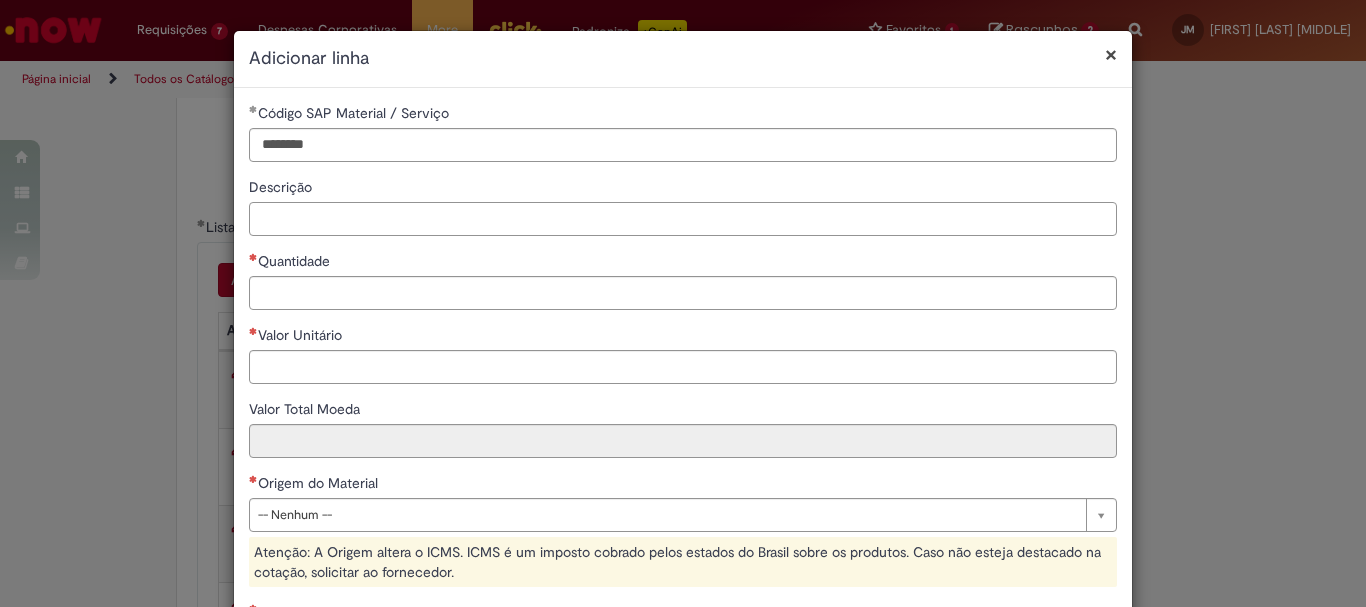 type on "*" 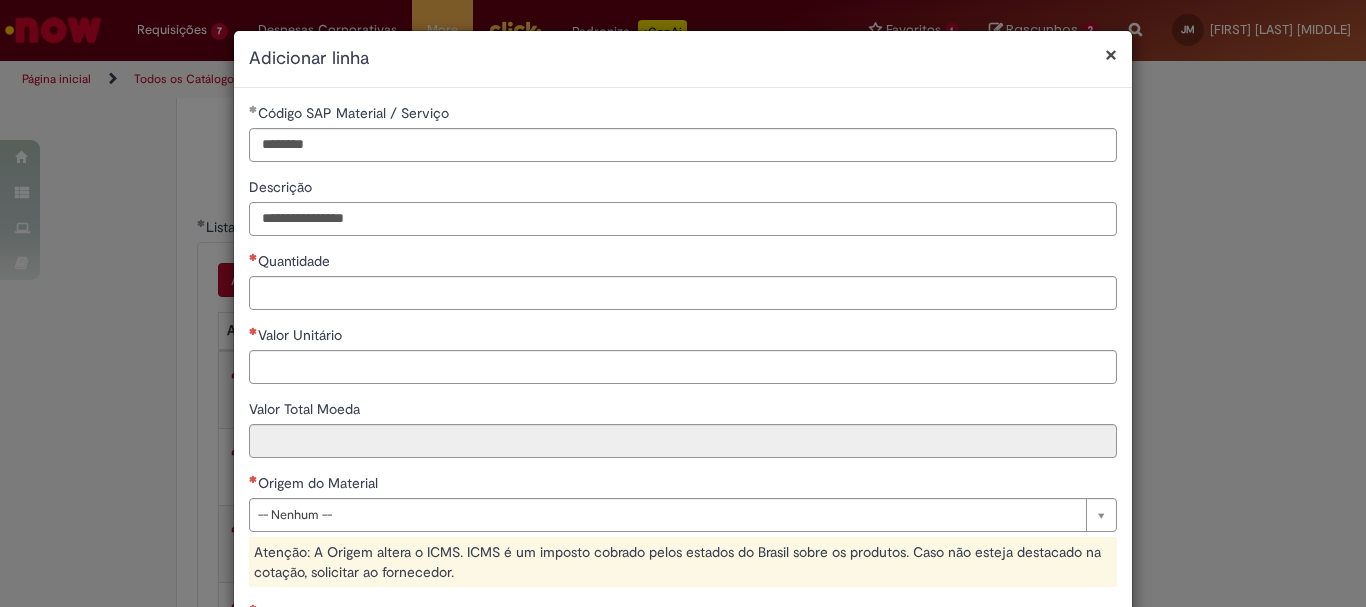 type on "**********" 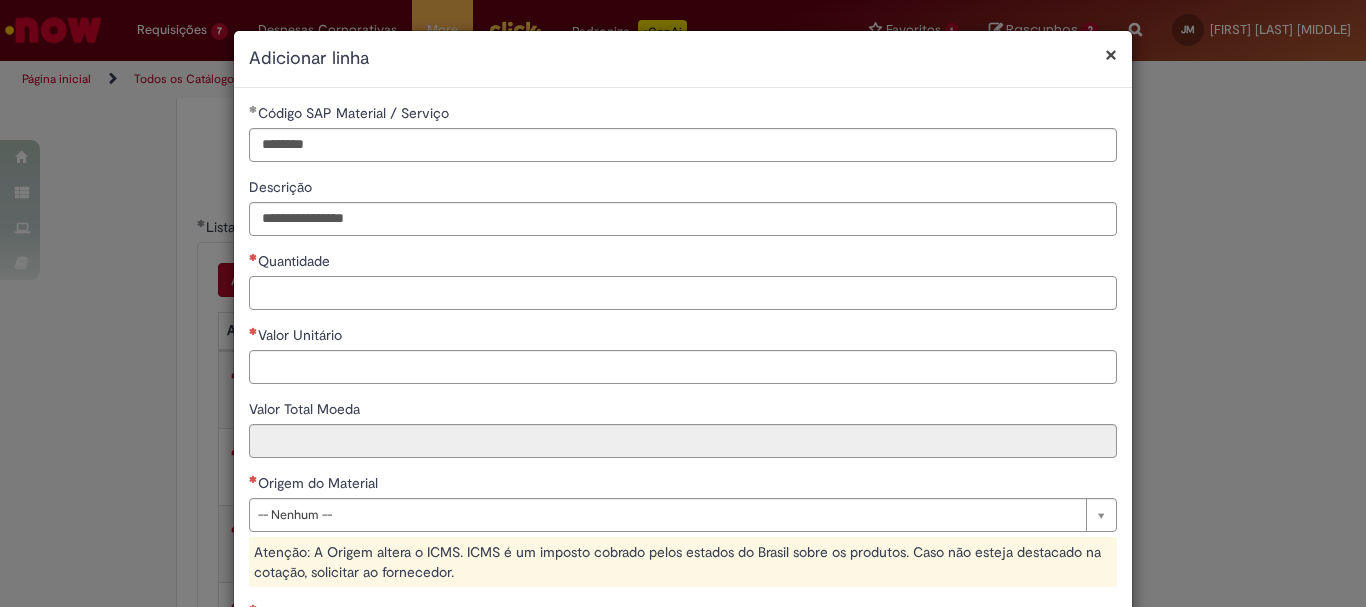 click on "Quantidade" at bounding box center (683, 293) 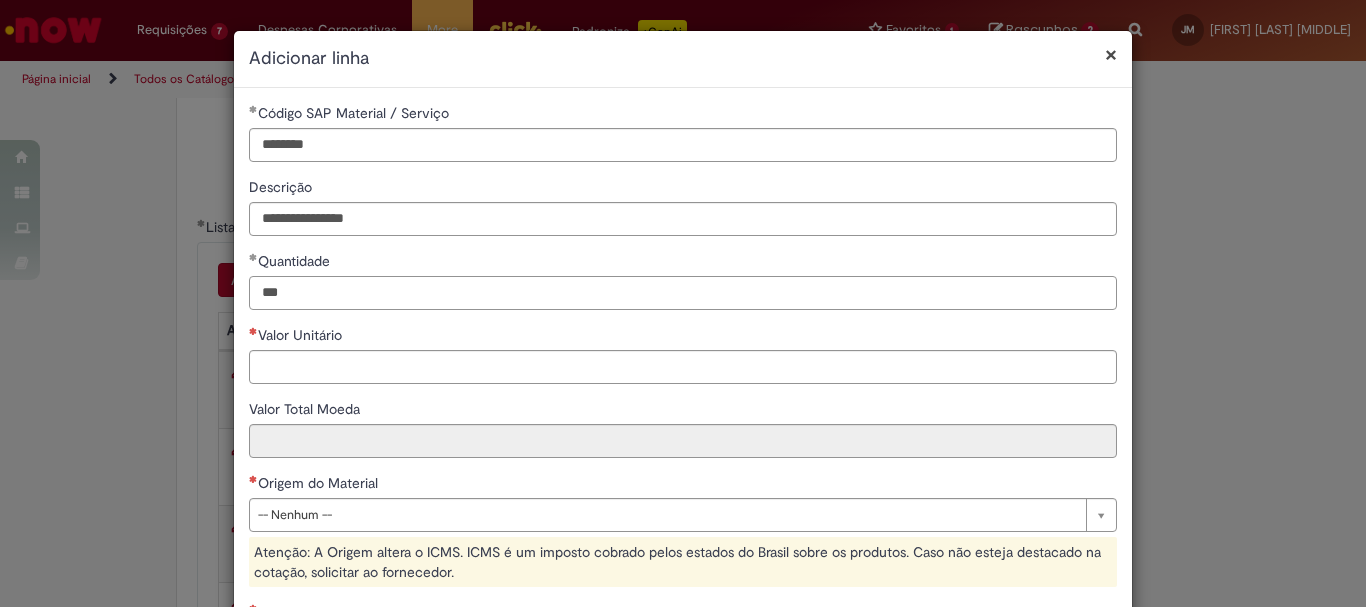 type on "***" 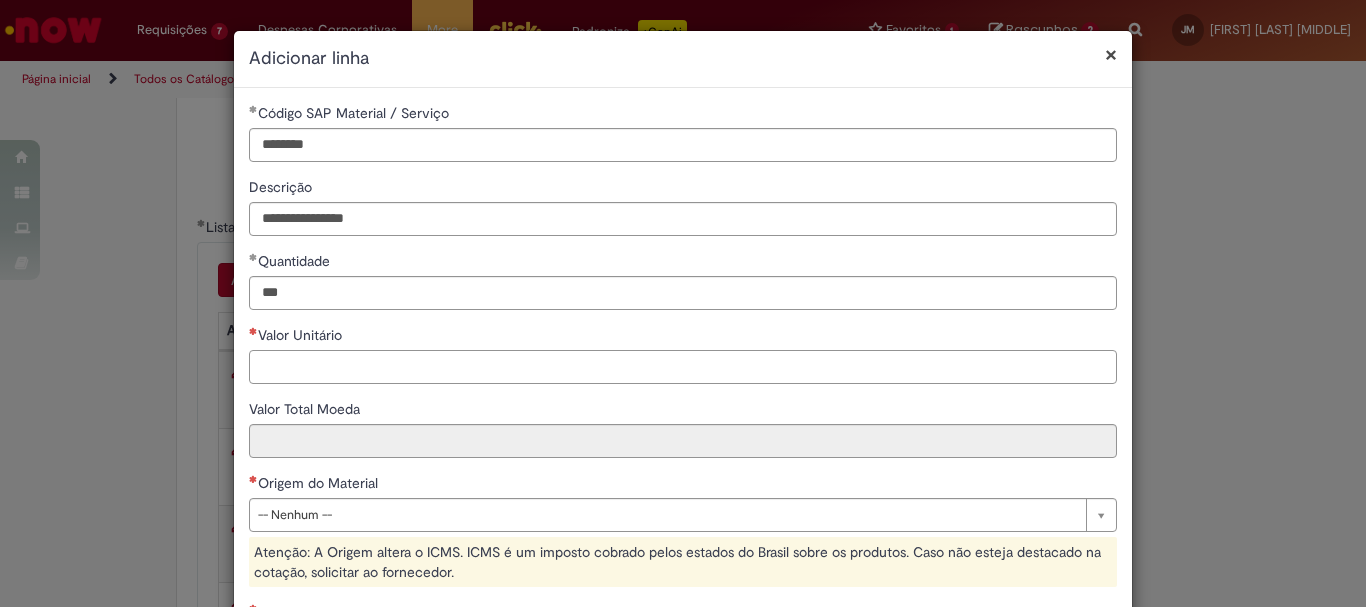 click on "Valor Unitário" at bounding box center (683, 367) 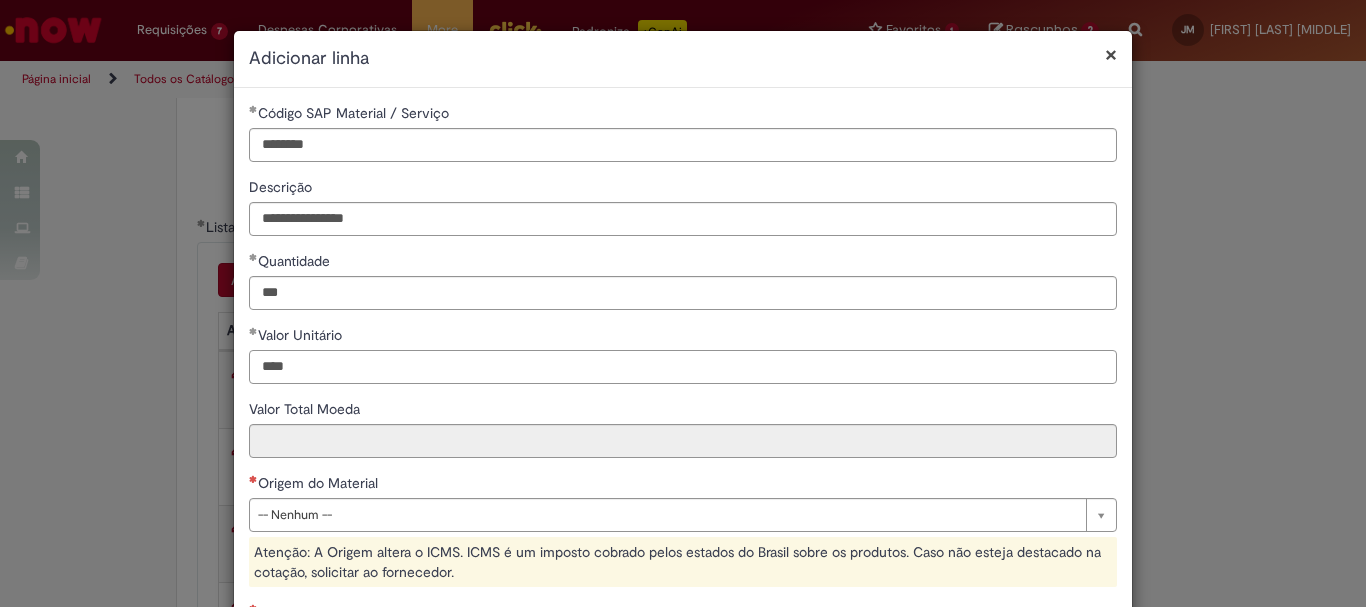 type on "****" 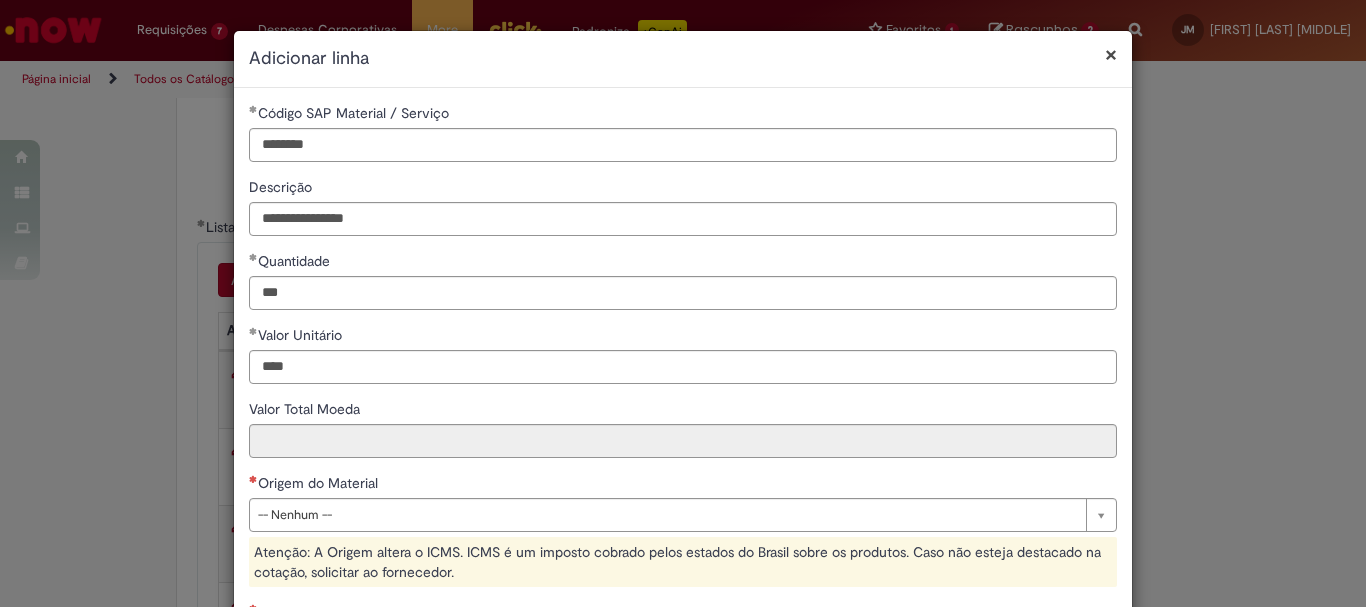 type on "*****" 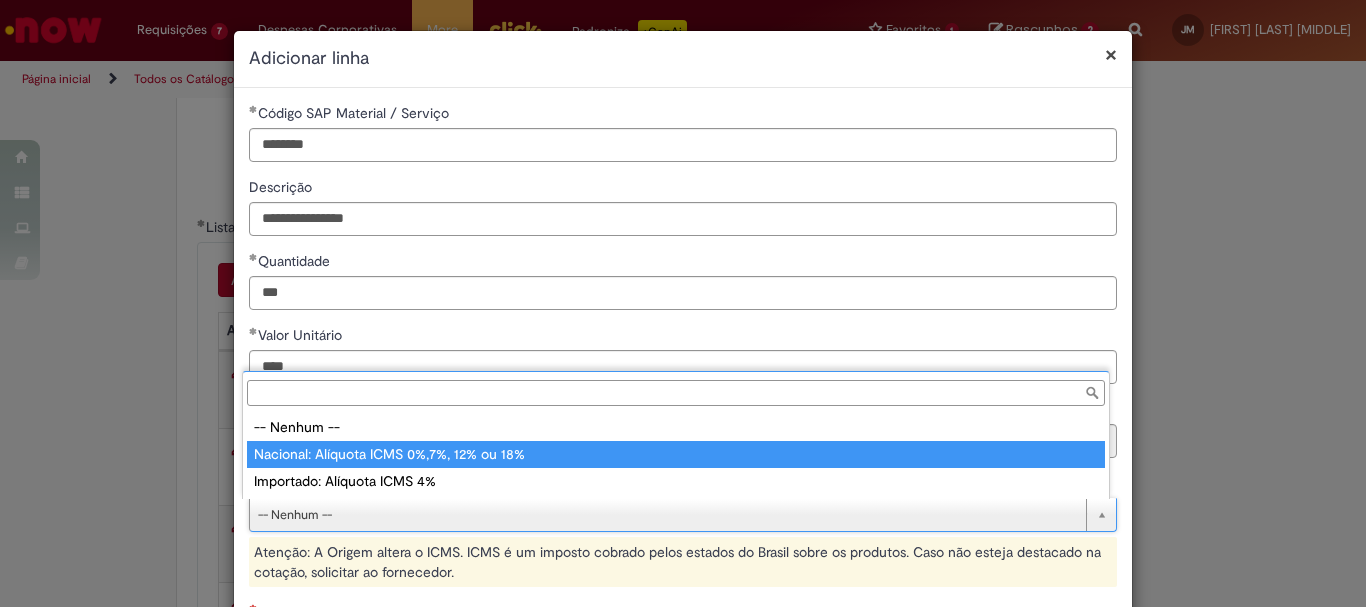type on "**********" 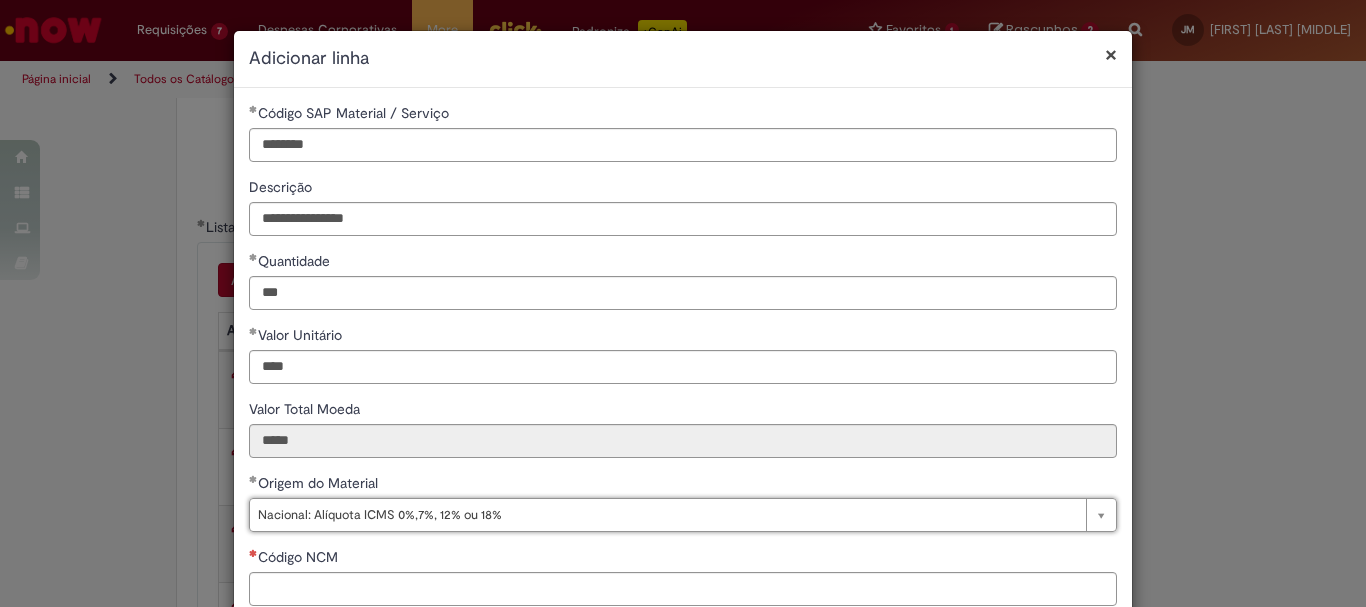 scroll, scrollTop: 100, scrollLeft: 0, axis: vertical 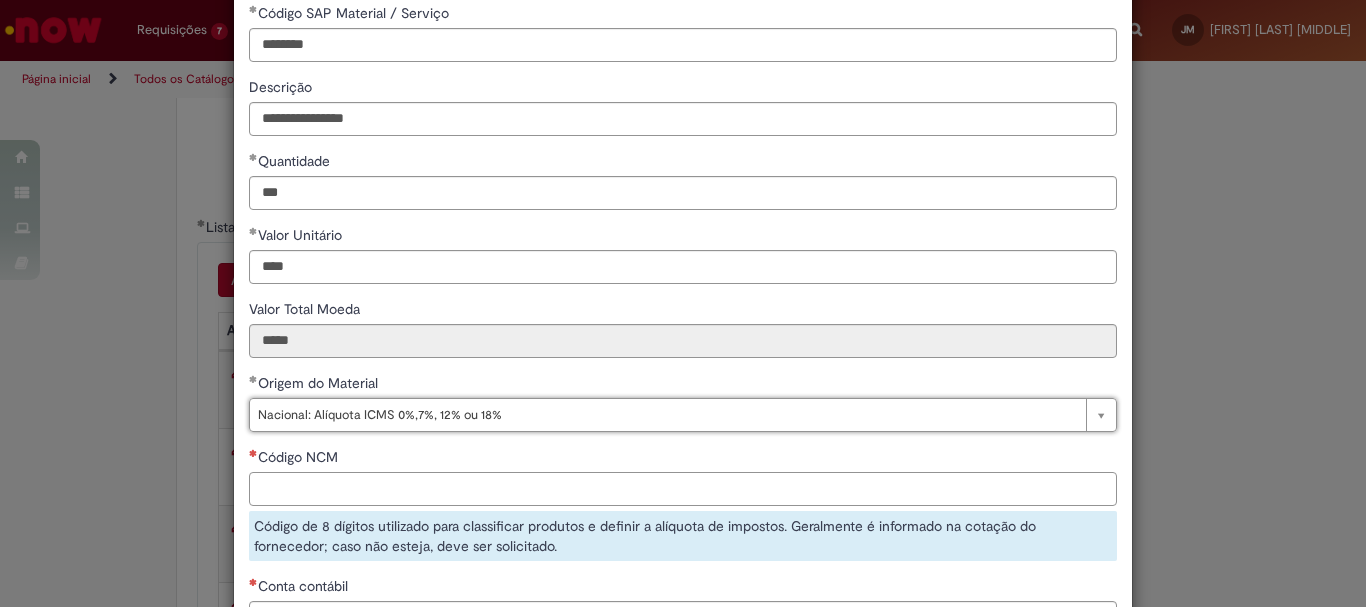 click on "Código NCM" at bounding box center (683, 489) 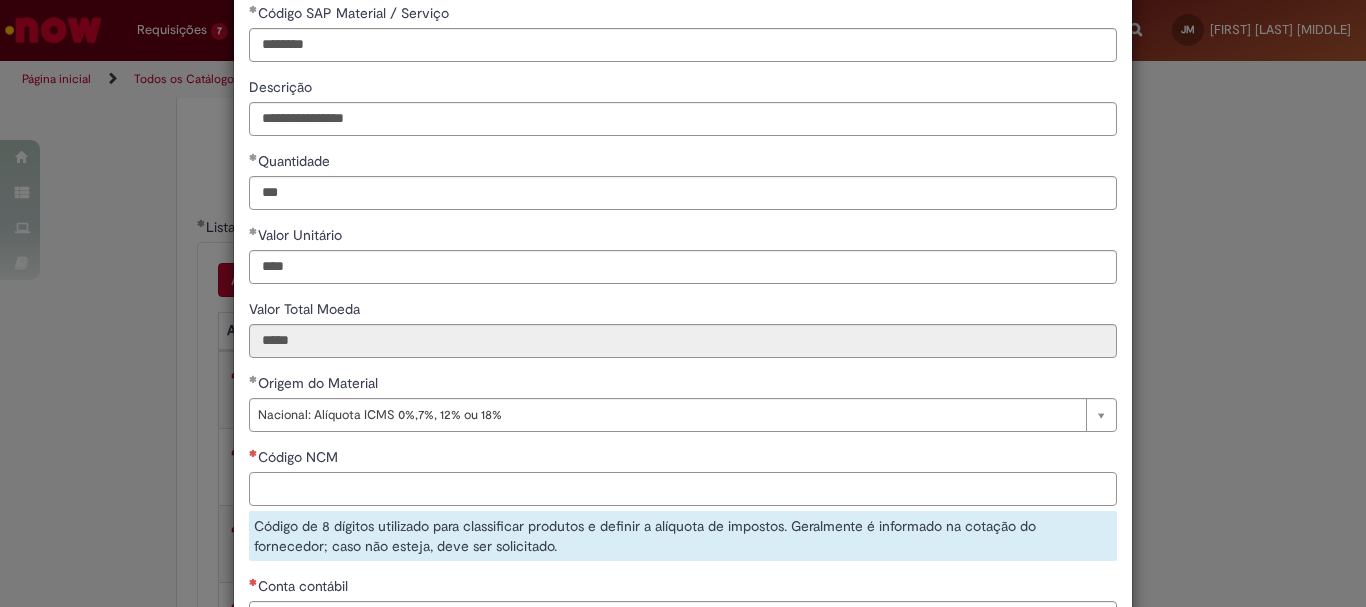 paste on "********" 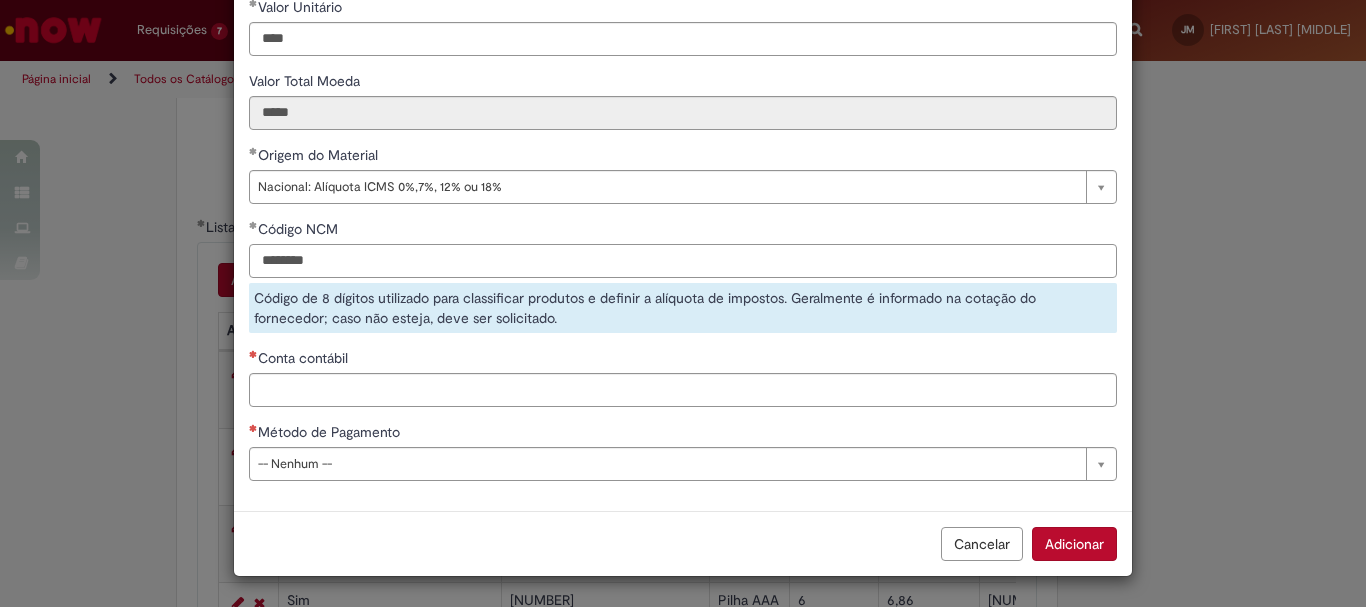 type on "********" 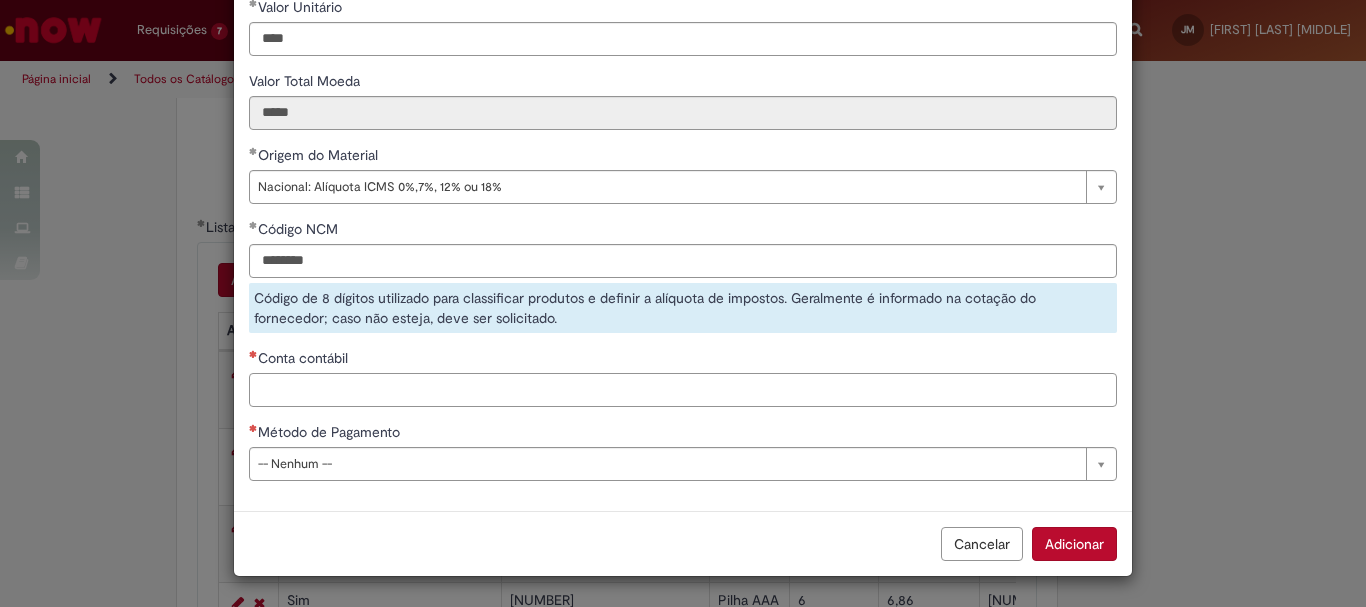 click on "Conta contábil" at bounding box center (683, 390) 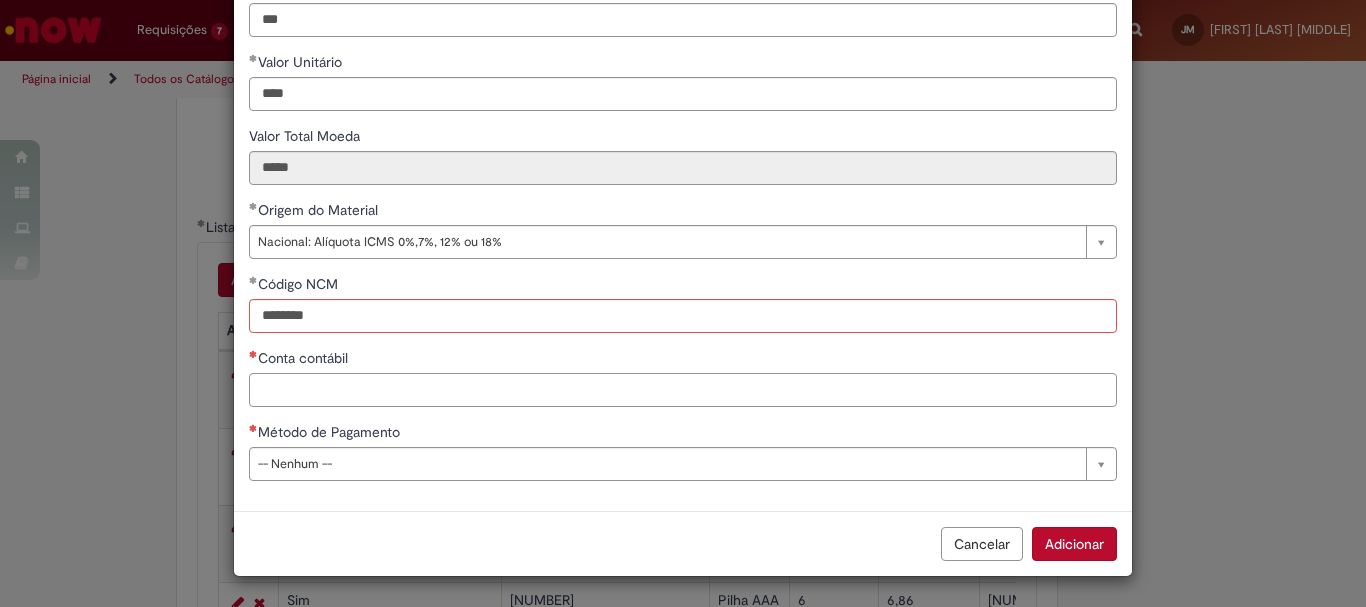 scroll, scrollTop: 273, scrollLeft: 0, axis: vertical 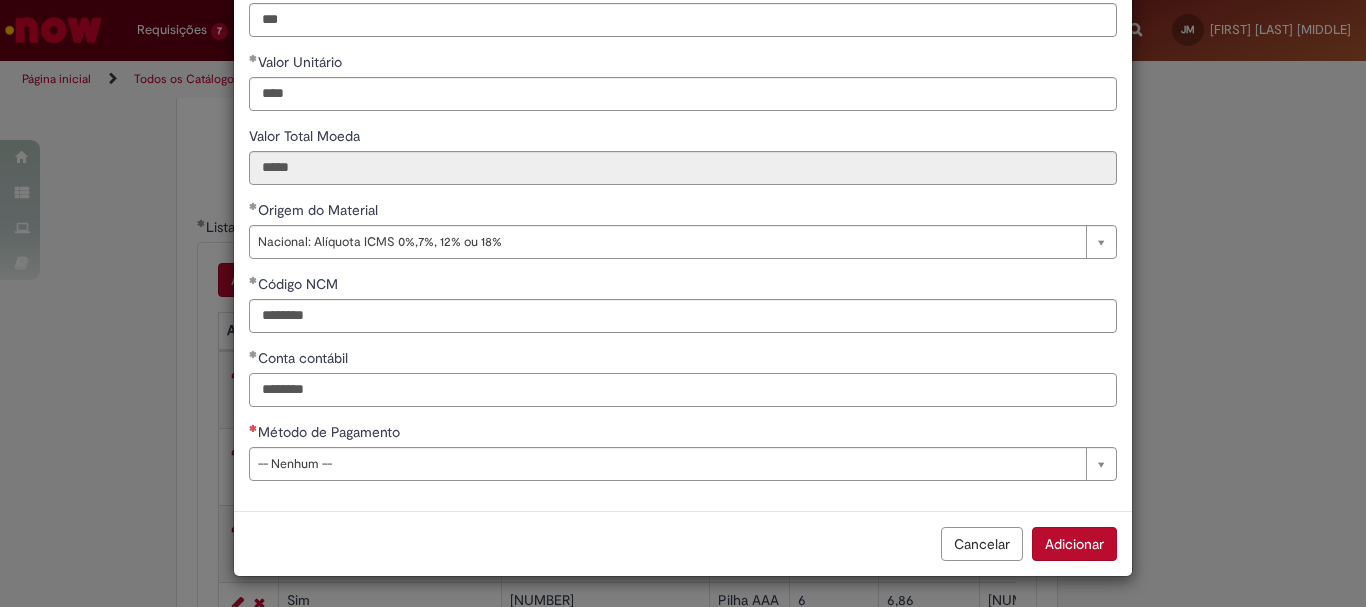 type on "********" 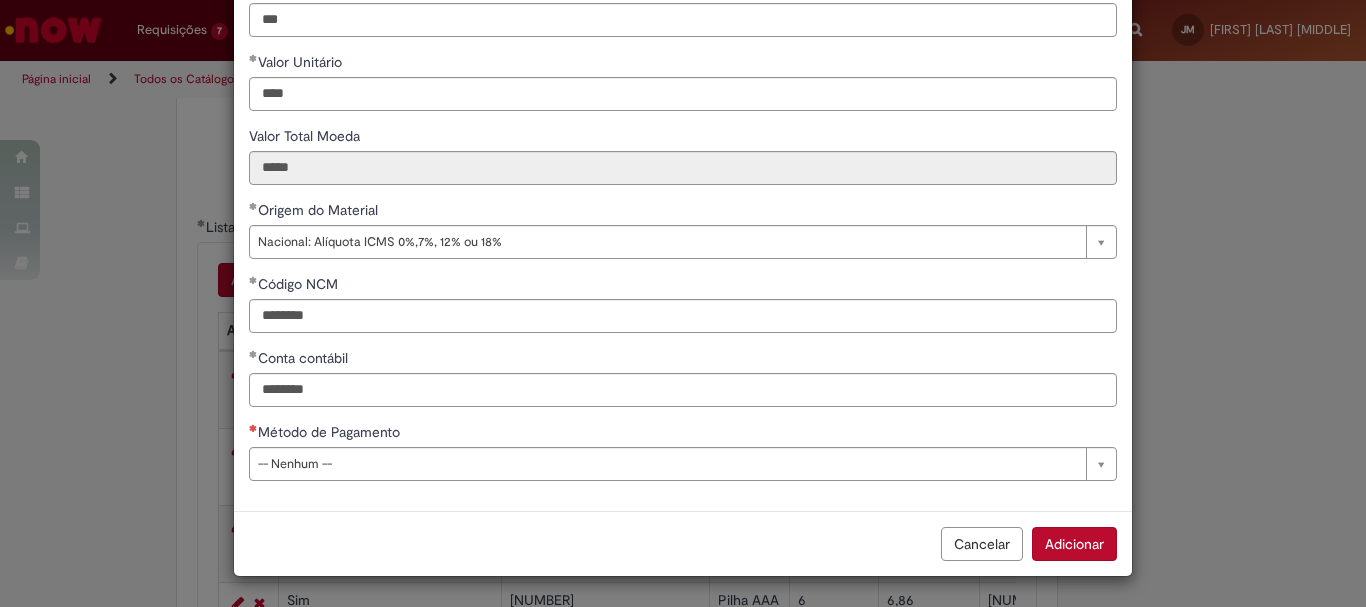 click on "**********" at bounding box center [683, 163] 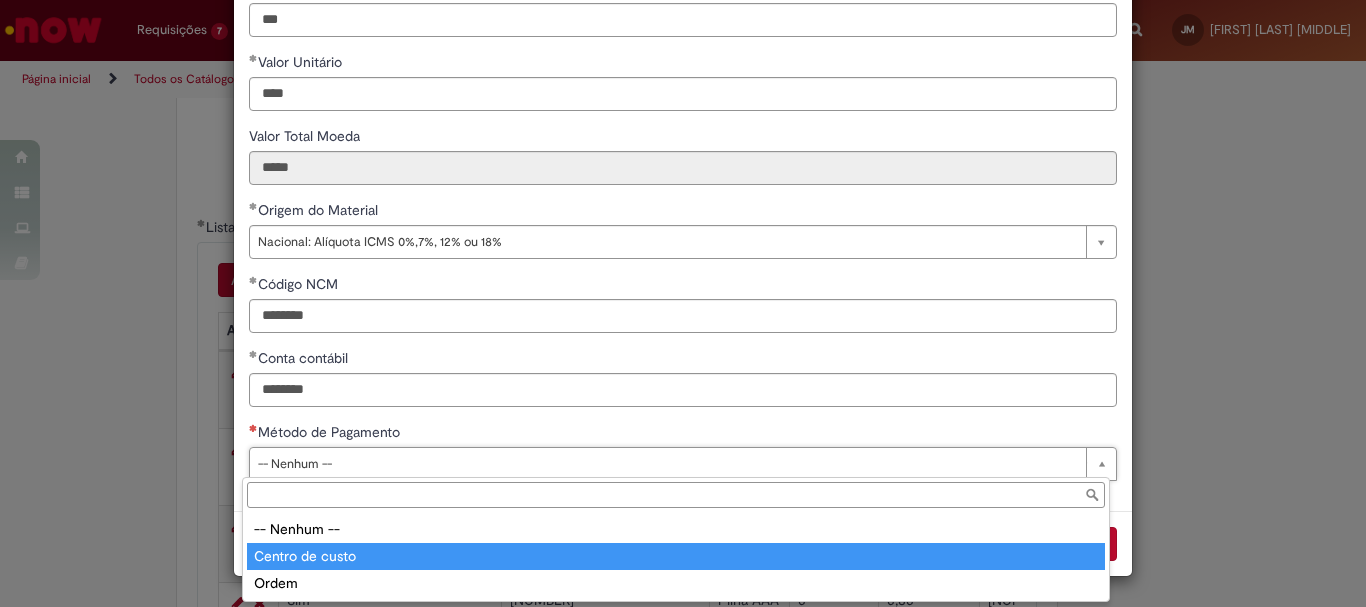 type on "**********" 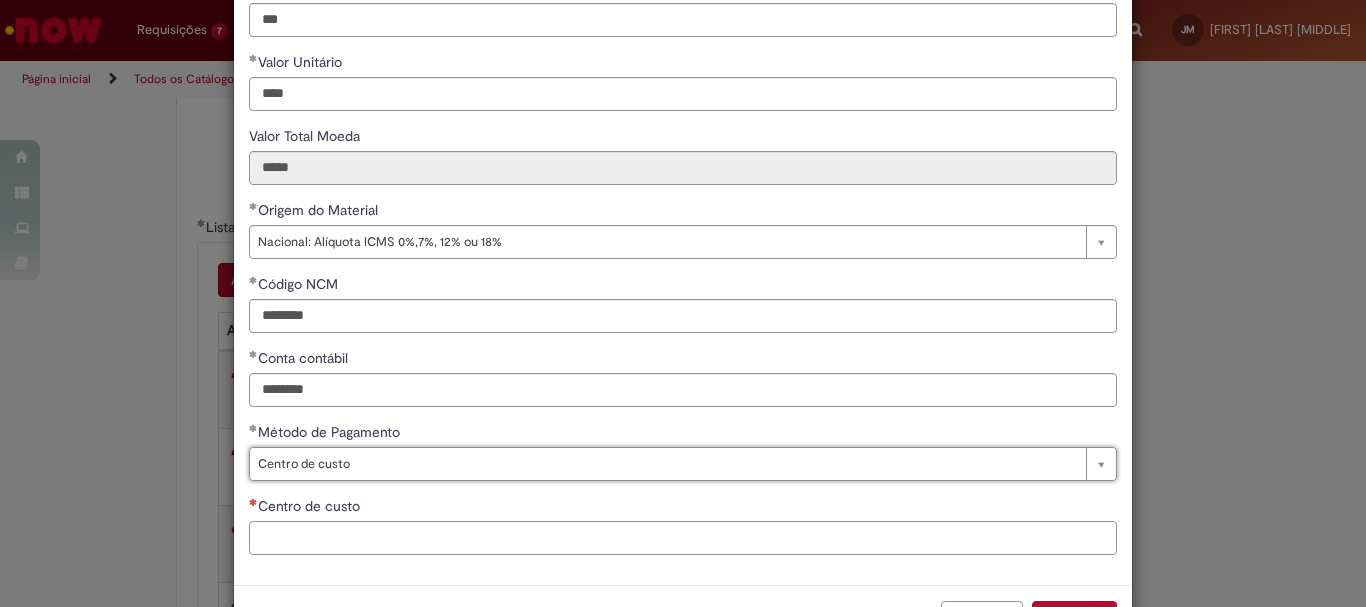 click on "Centro de custo" at bounding box center (683, 538) 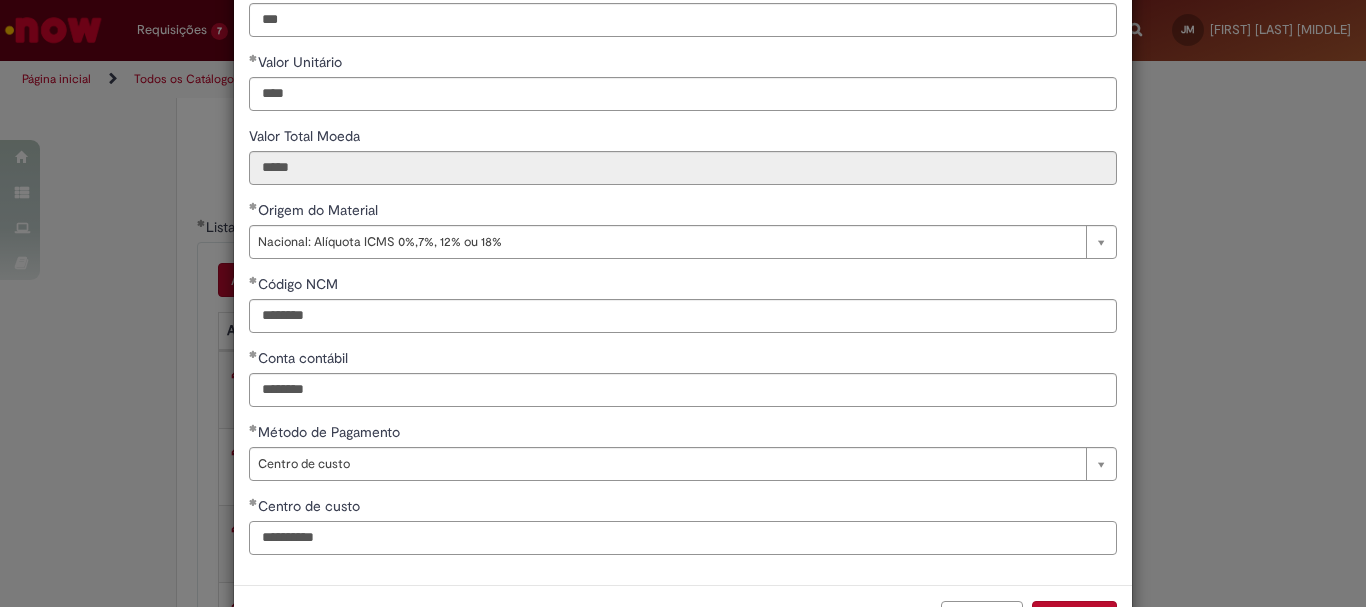 scroll, scrollTop: 347, scrollLeft: 0, axis: vertical 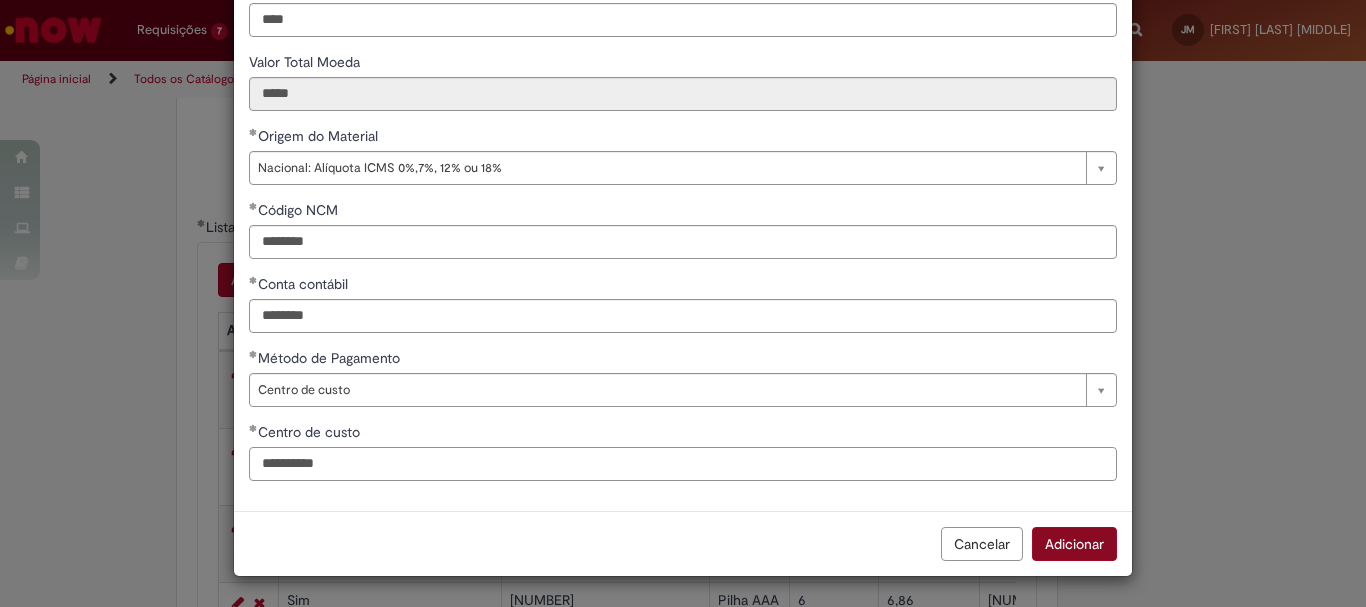 type on "**********" 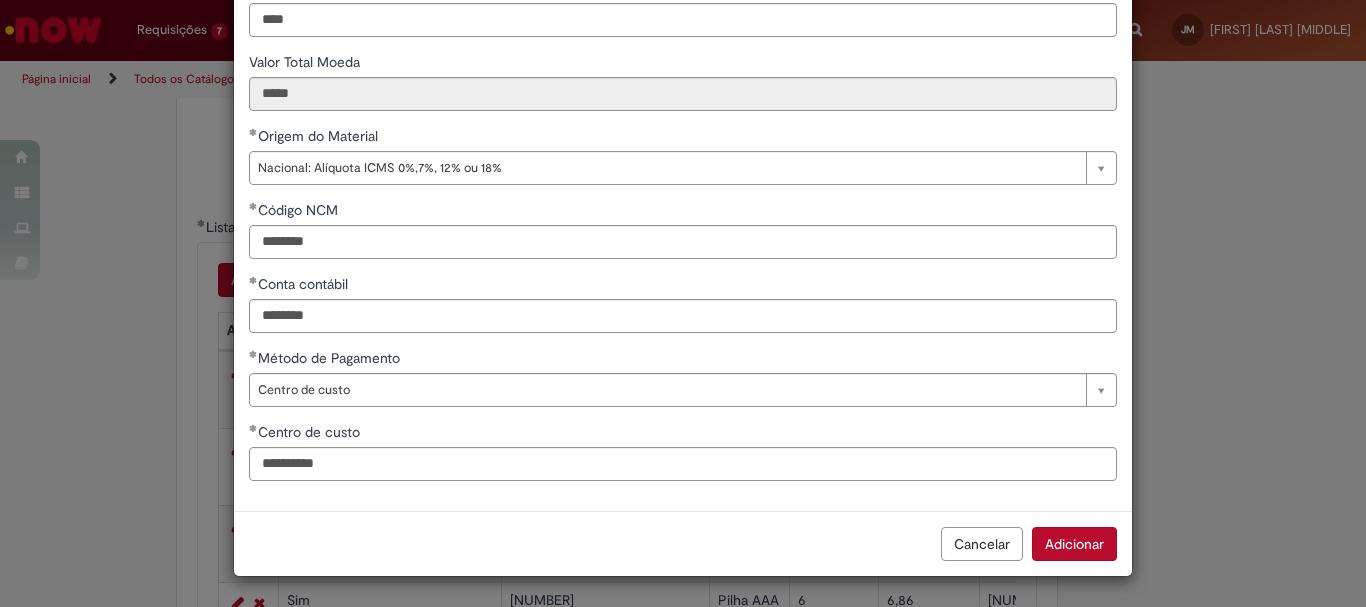 click on "Adicionar" at bounding box center (1074, 544) 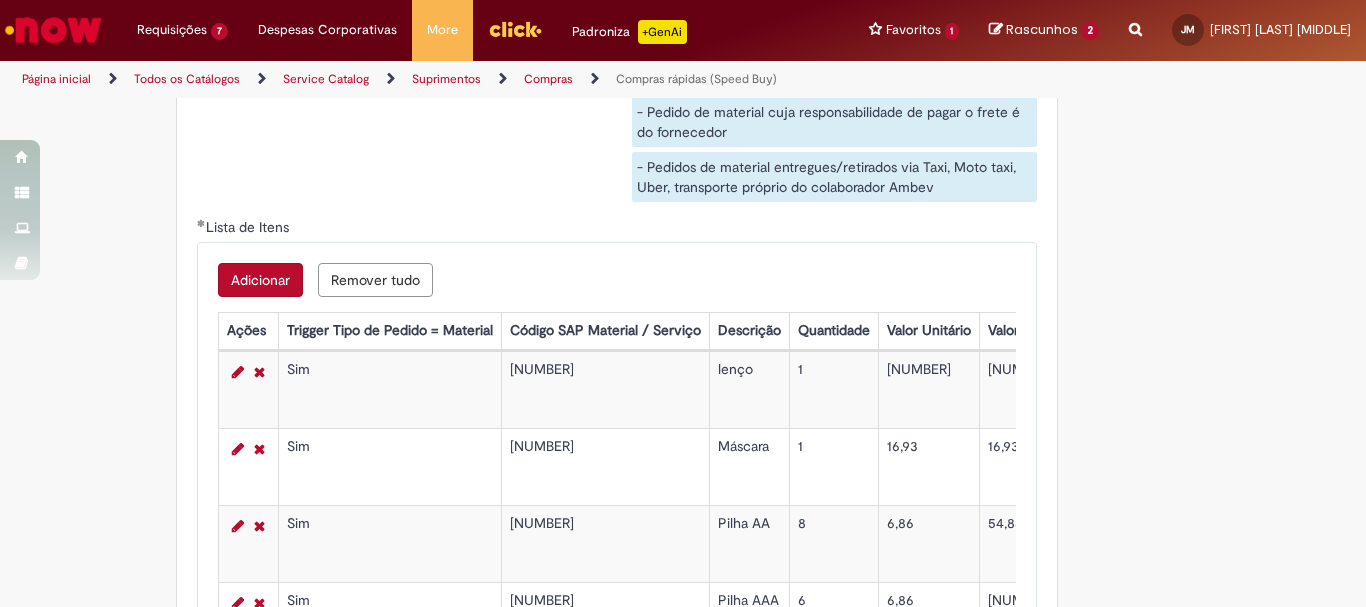 click on "Adicionar" at bounding box center [260, 280] 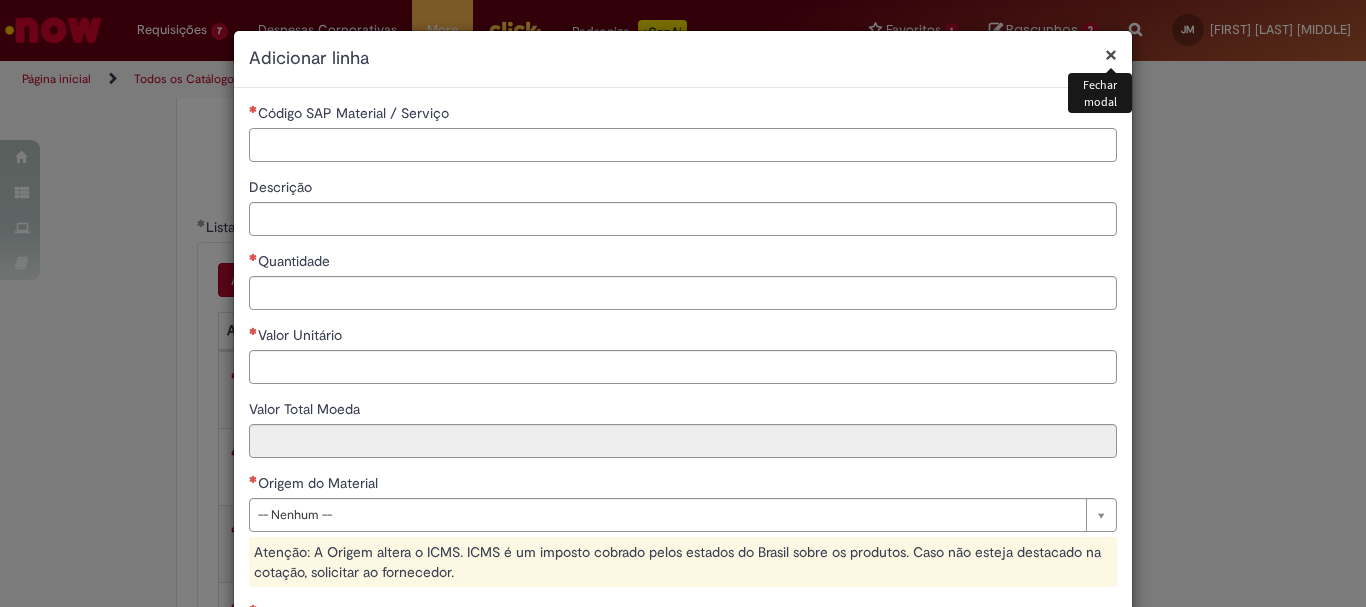 click on "Código SAP Material / Serviço" at bounding box center (683, 145) 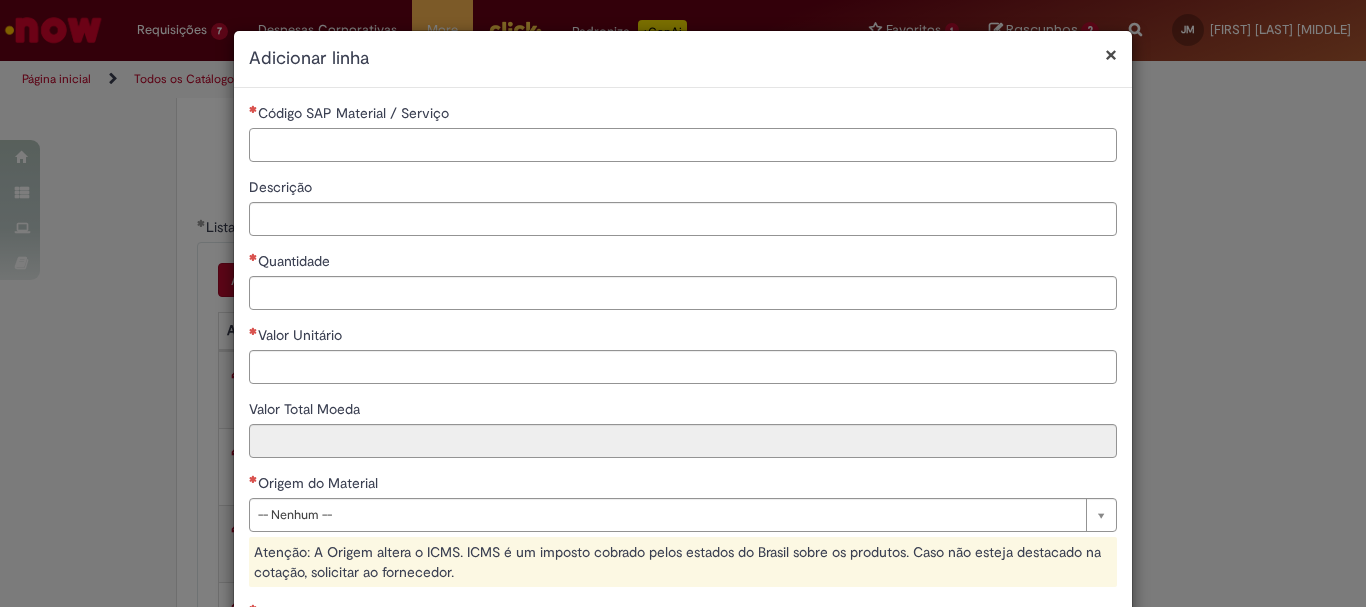 paste on "********" 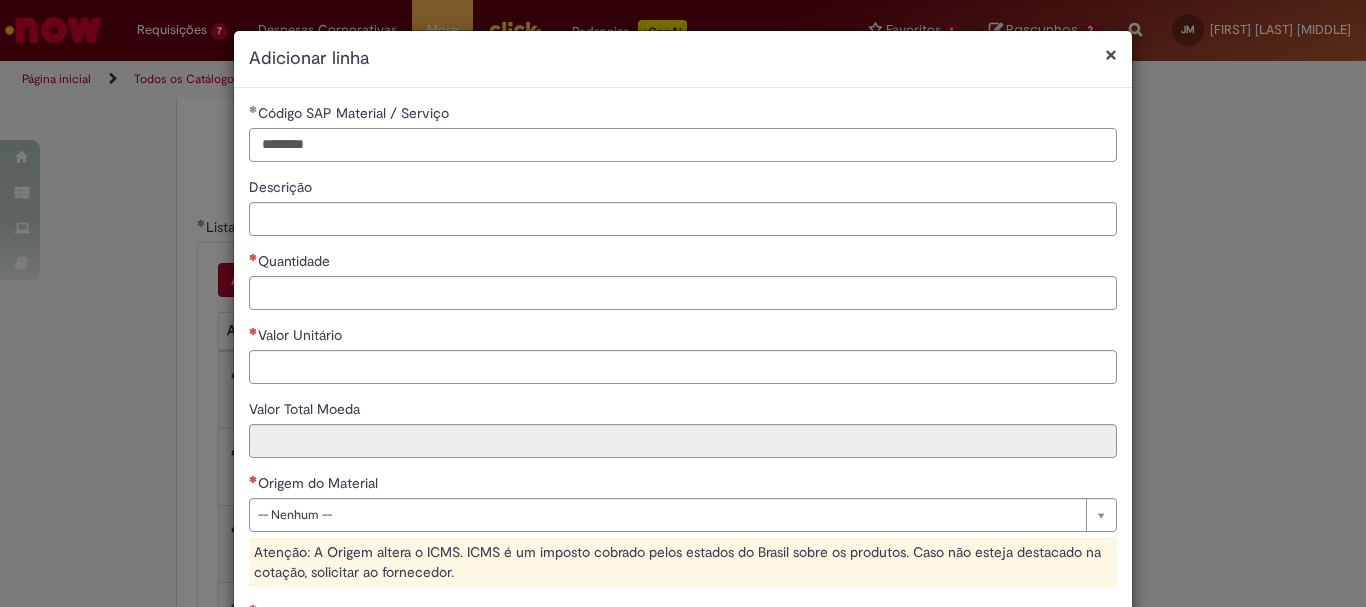 type on "********" 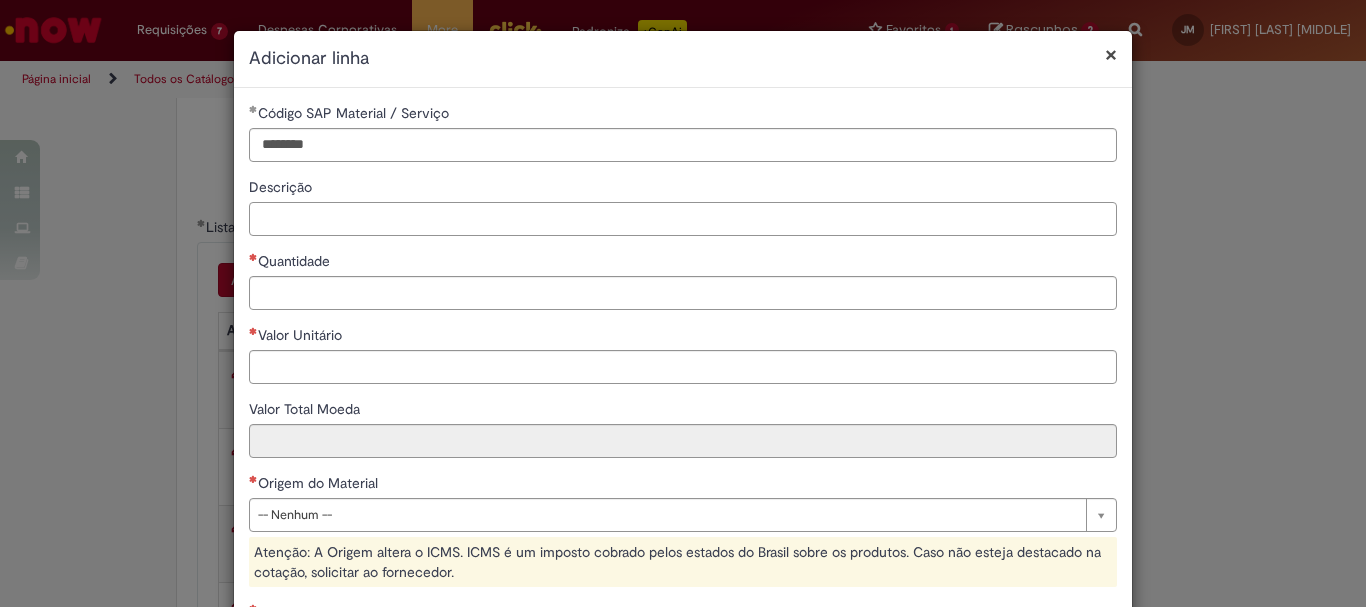 click on "Descrição" at bounding box center (683, 219) 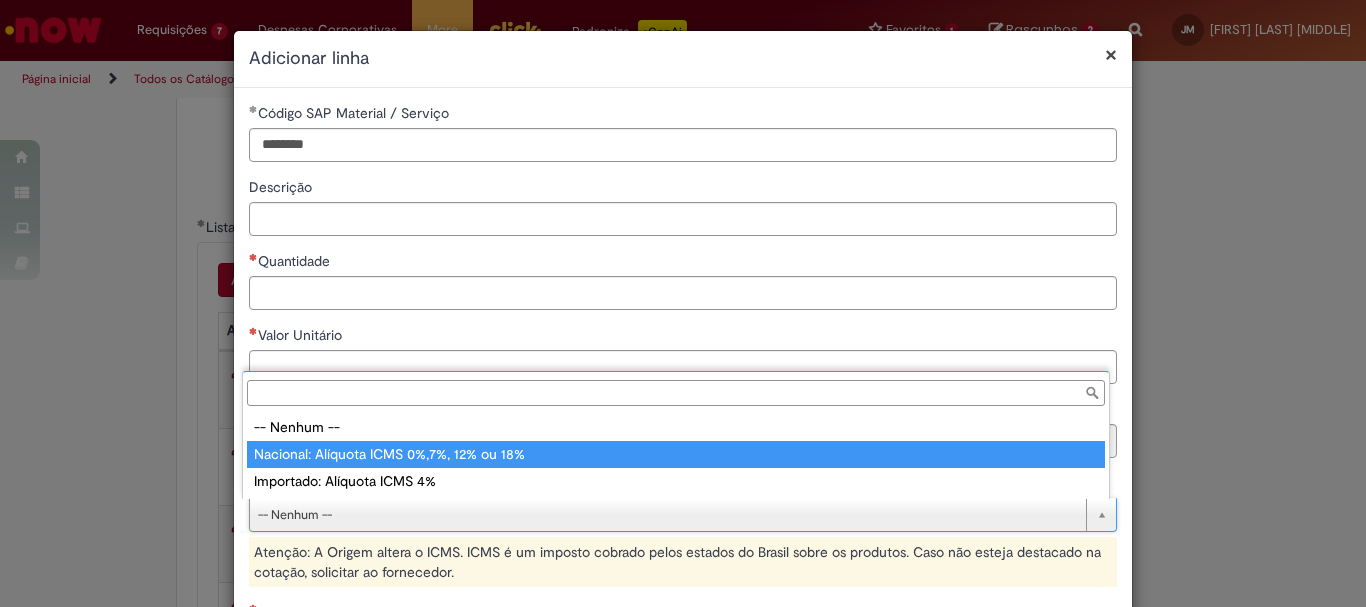 type on "**********" 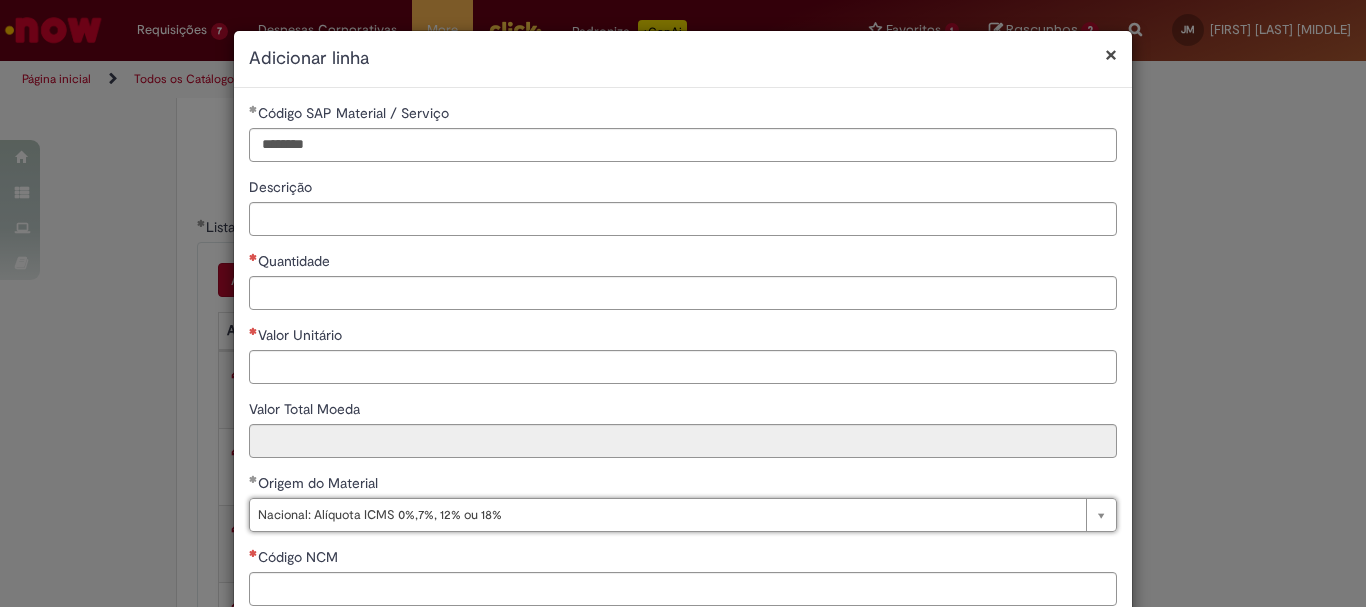scroll, scrollTop: 200, scrollLeft: 0, axis: vertical 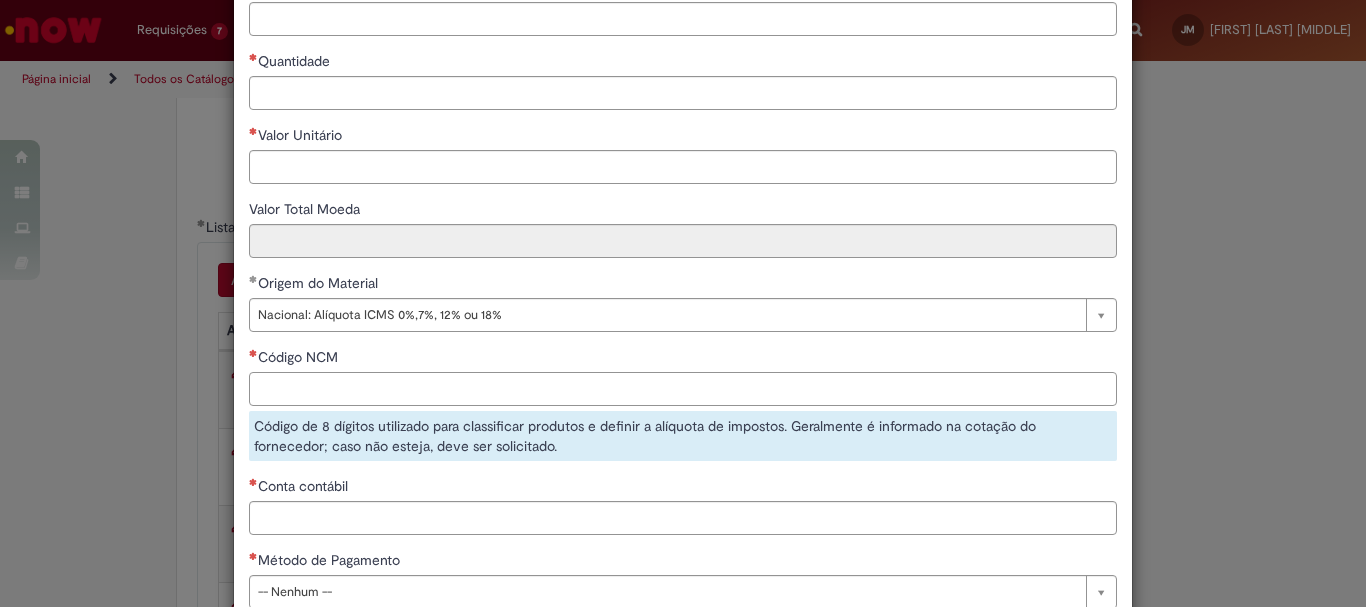 click on "Código NCM" at bounding box center [683, 389] 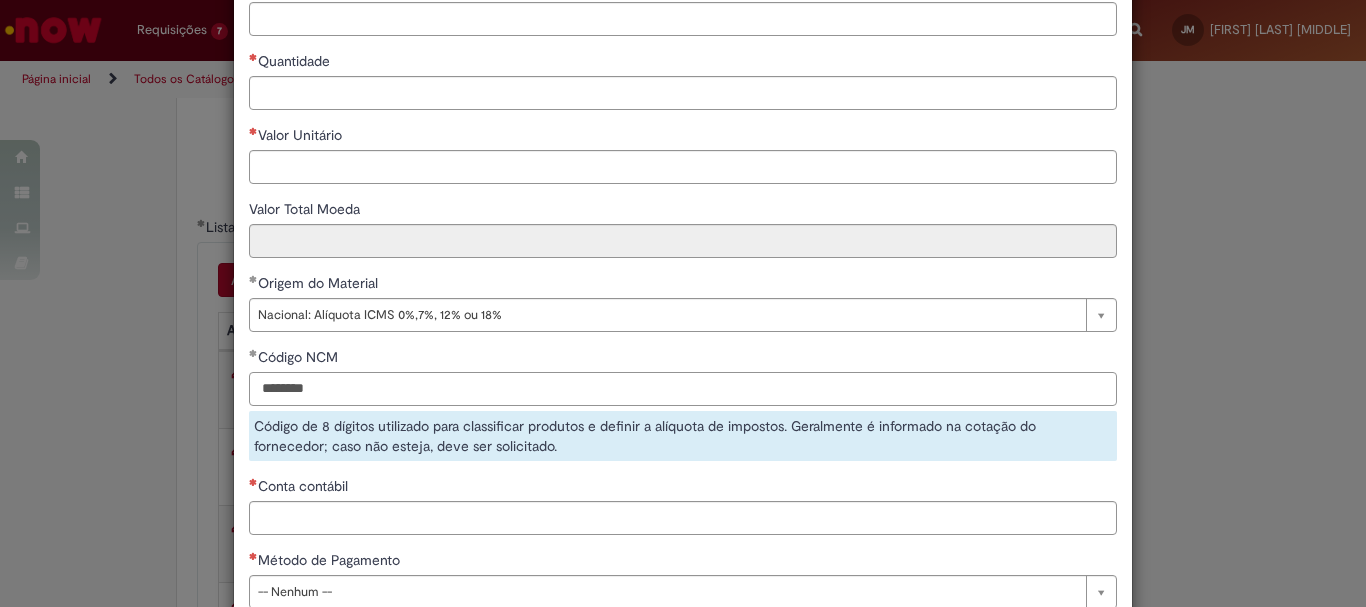 type on "********" 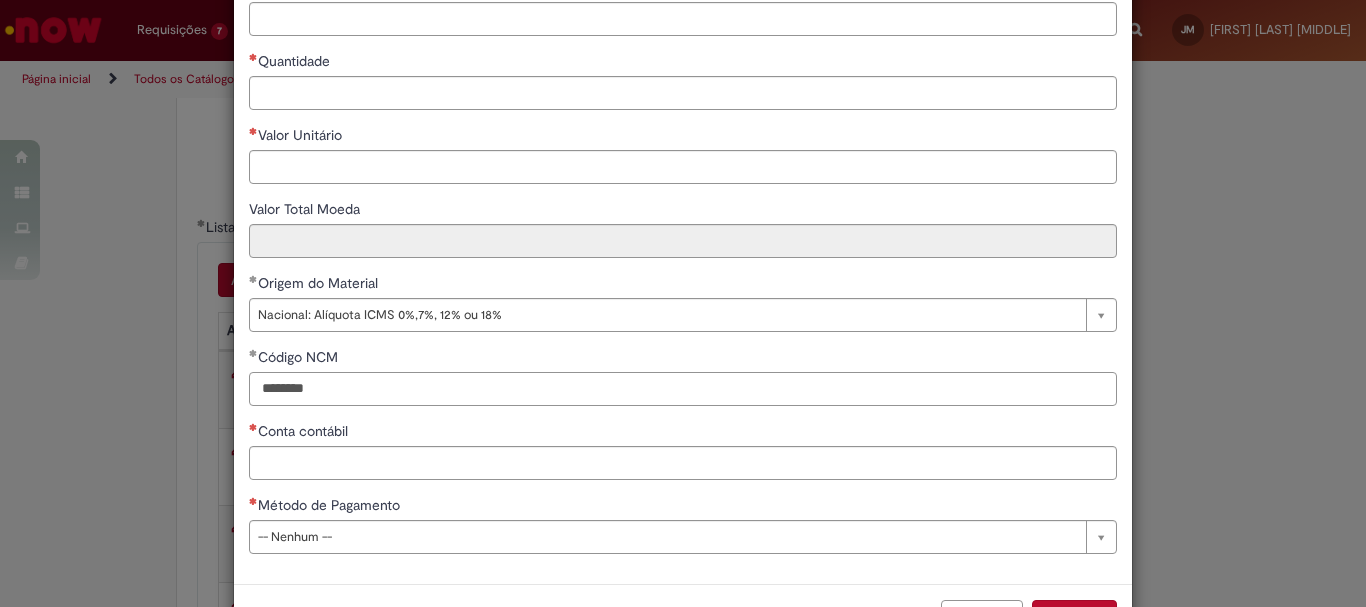 scroll, scrollTop: 0, scrollLeft: 0, axis: both 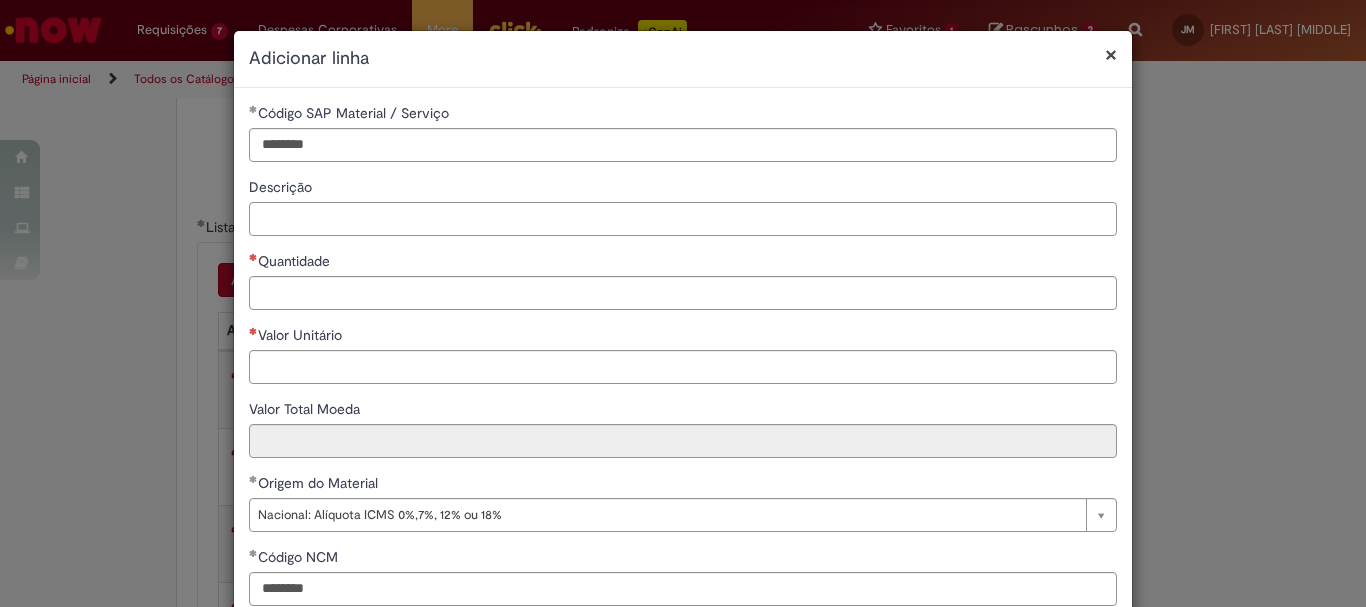 click on "Descrição" at bounding box center [683, 219] 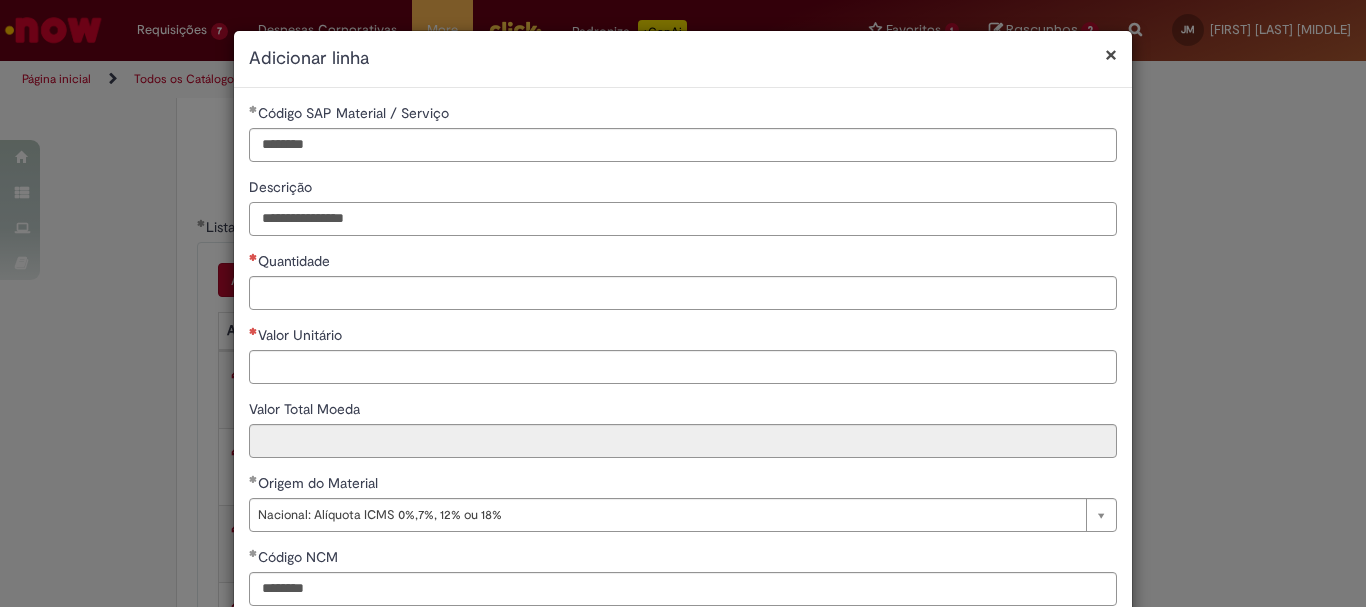type on "**********" 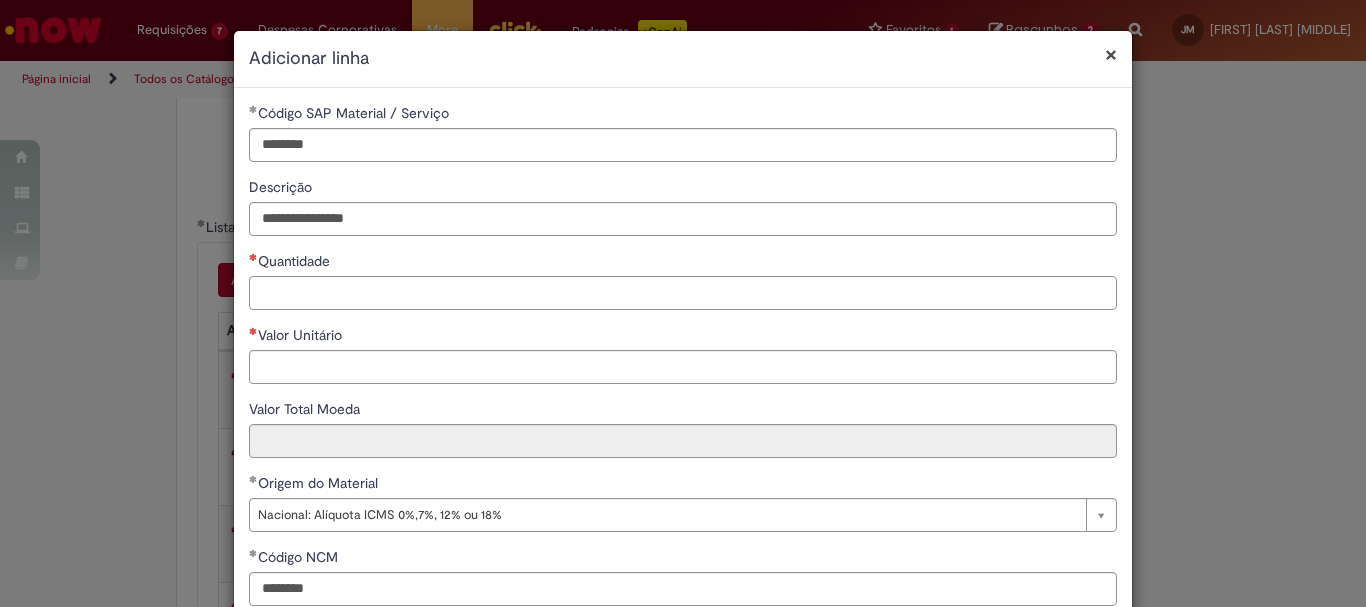 click on "Quantidade" at bounding box center (683, 293) 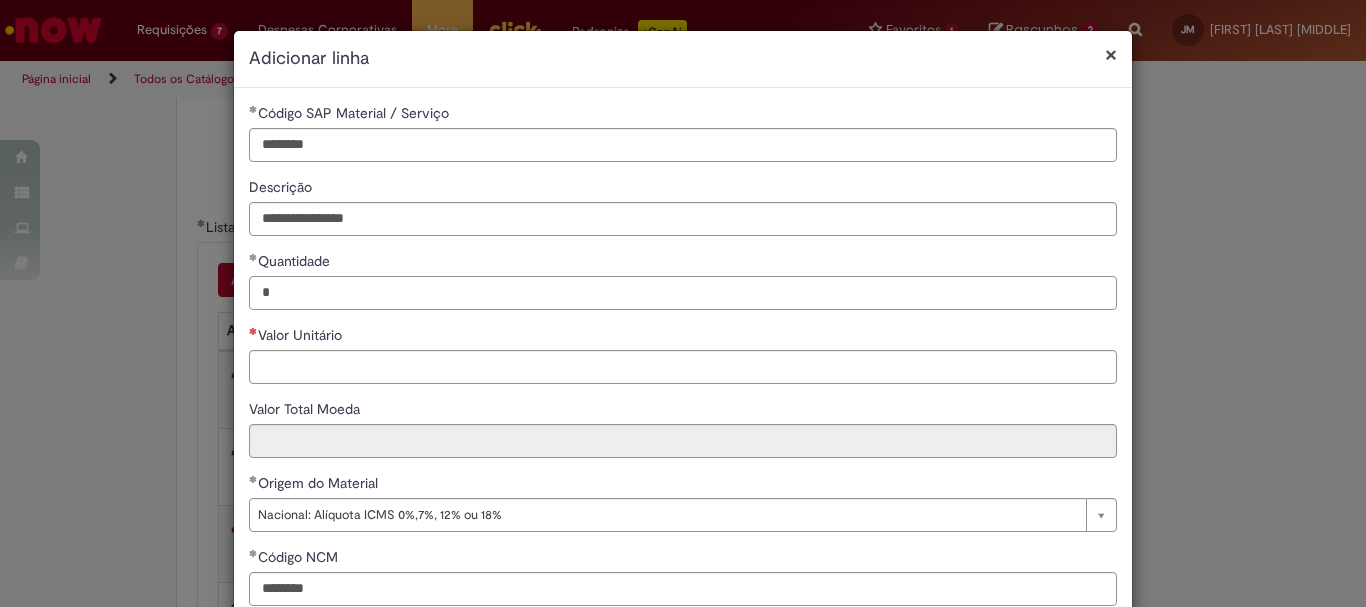 type on "*" 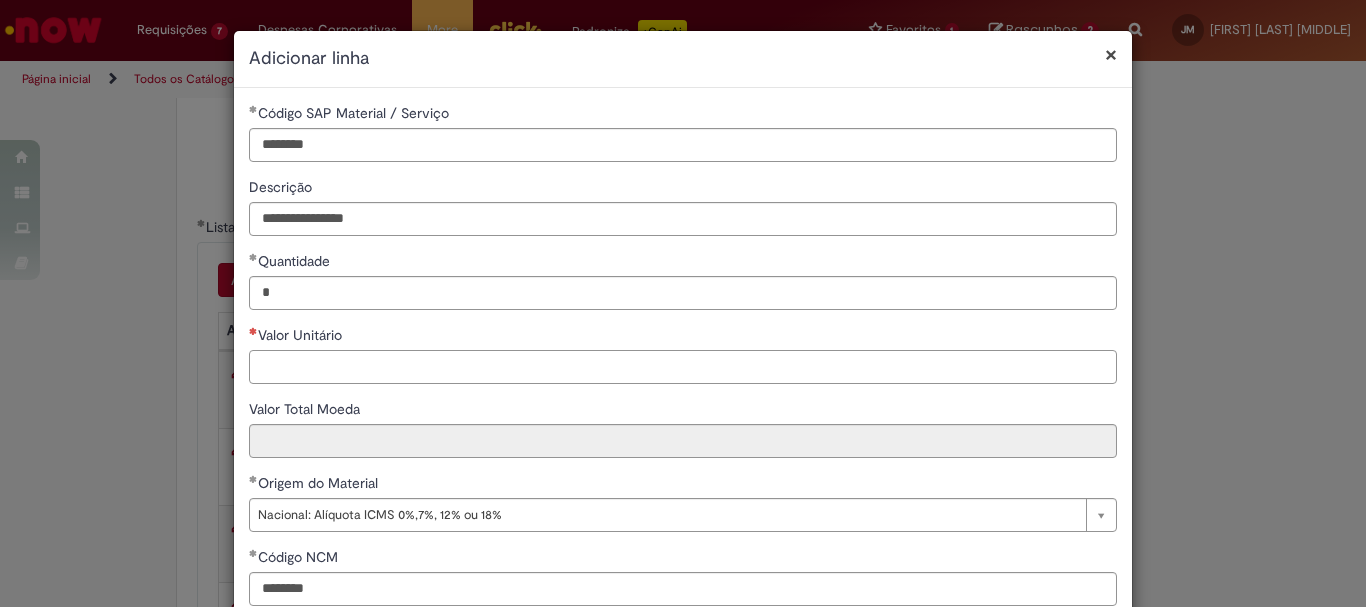click on "Valor Unitário" at bounding box center (683, 367) 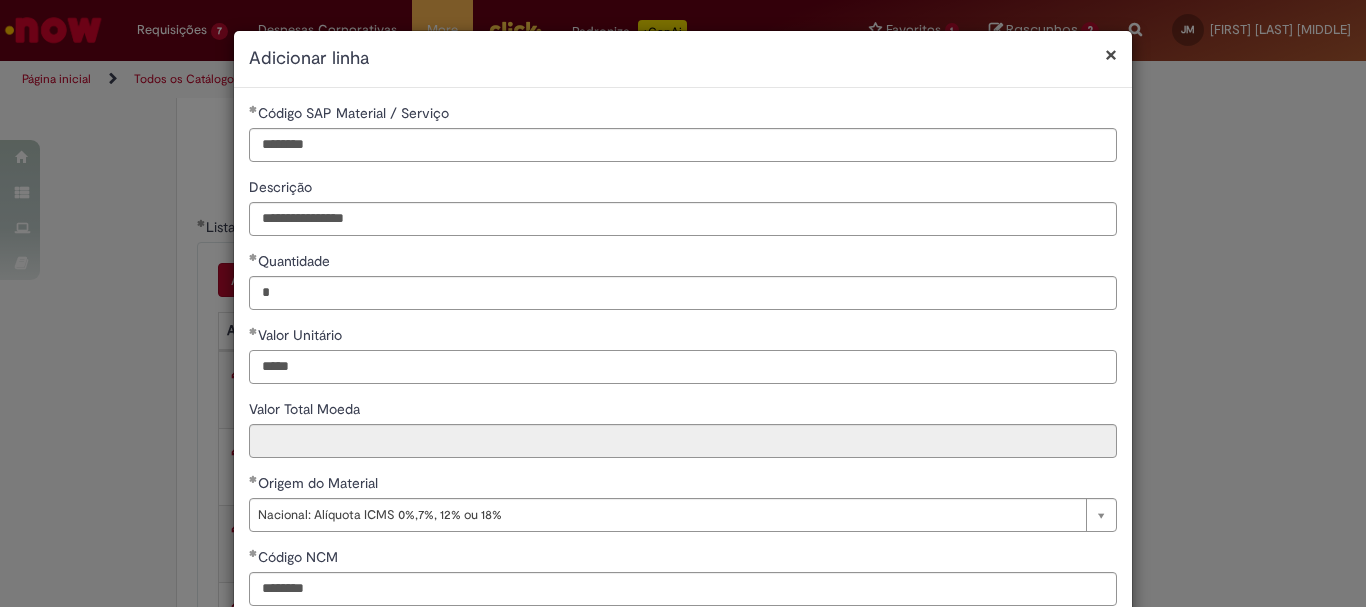 type on "*****" 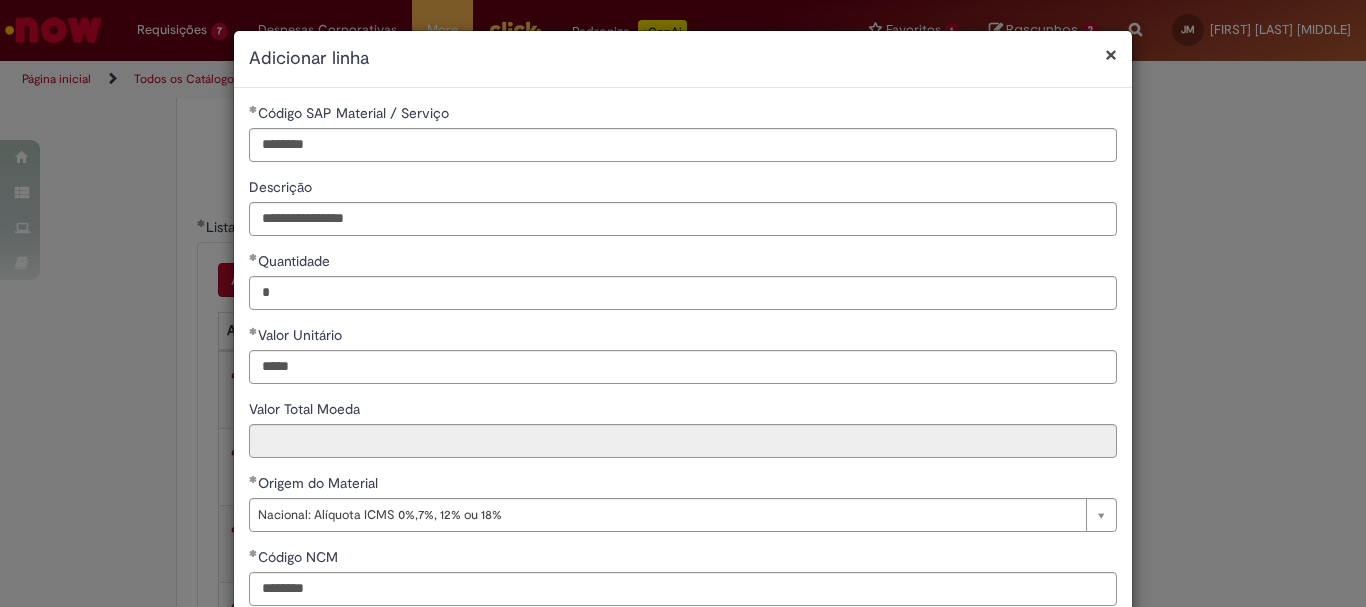 type on "*****" 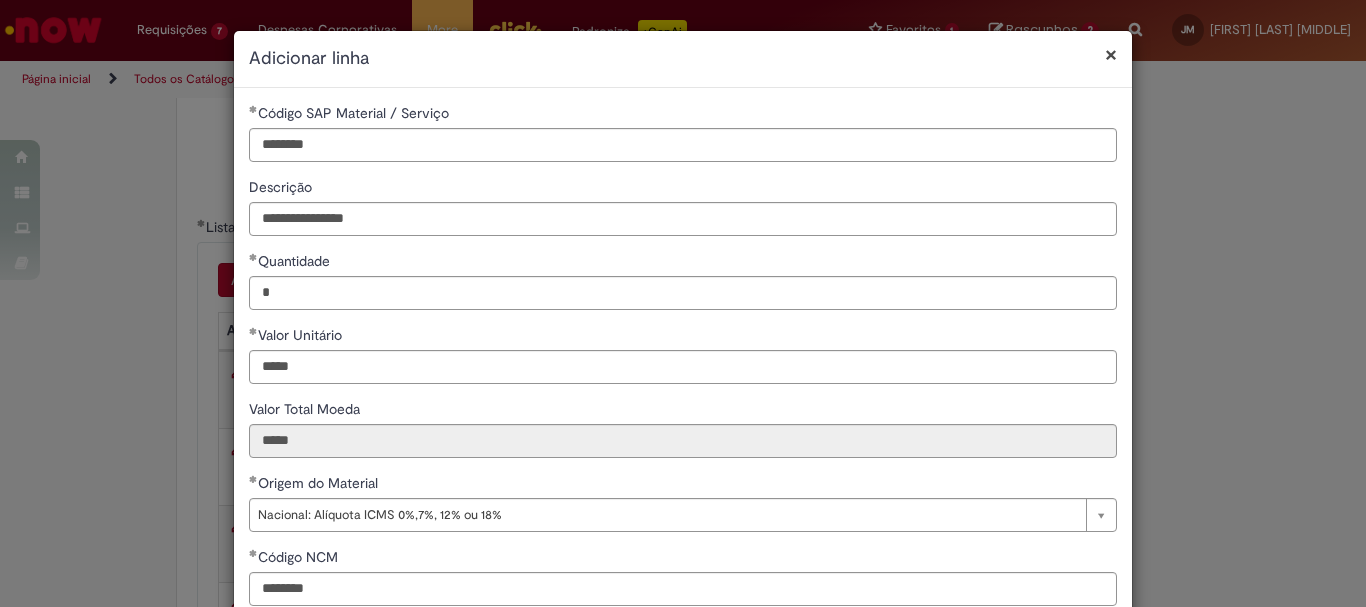 click on "**********" at bounding box center [683, 436] 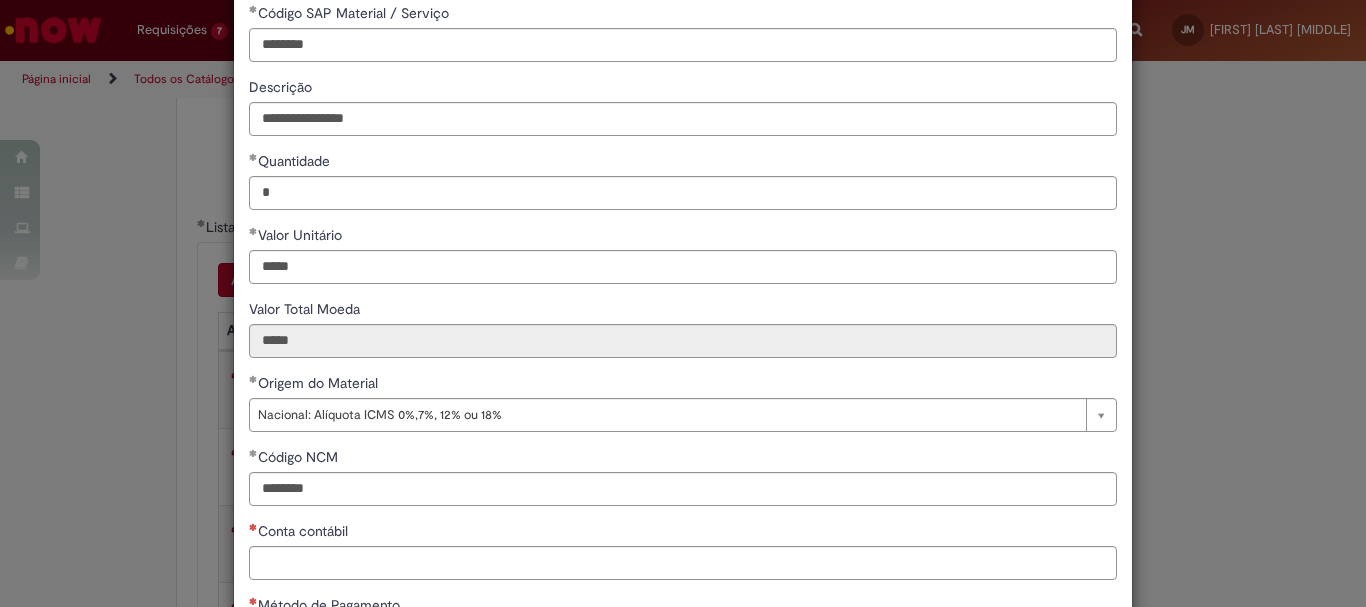 scroll, scrollTop: 99, scrollLeft: 0, axis: vertical 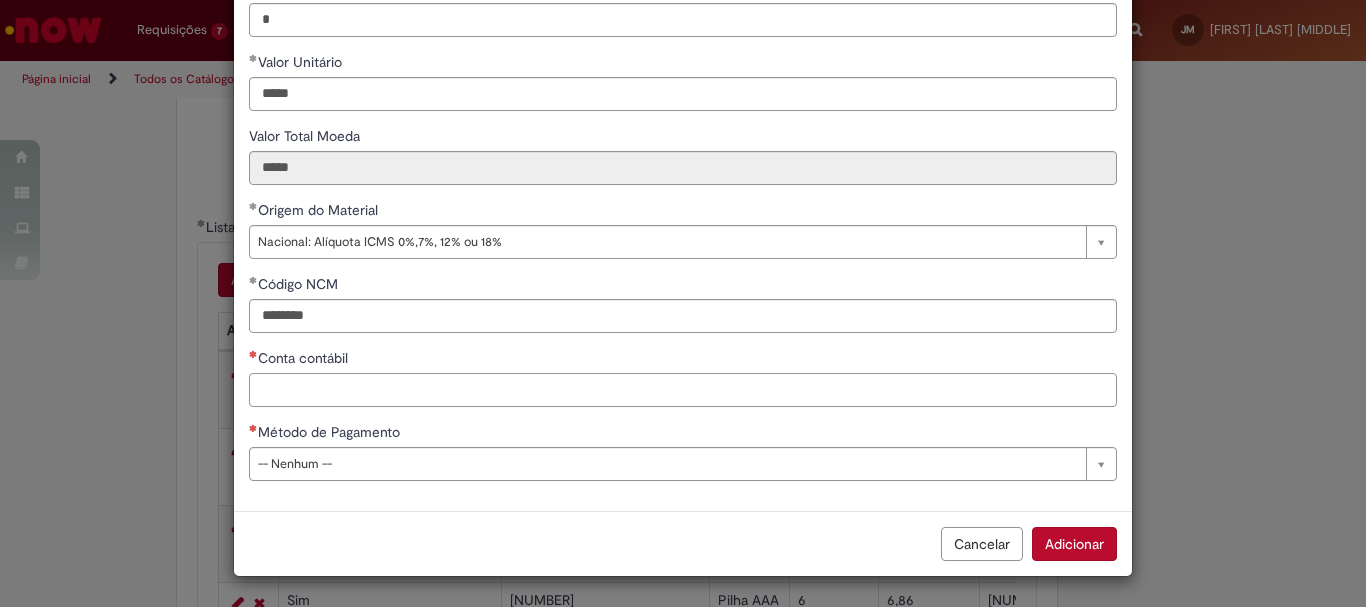 click on "Conta contábil" at bounding box center (683, 390) 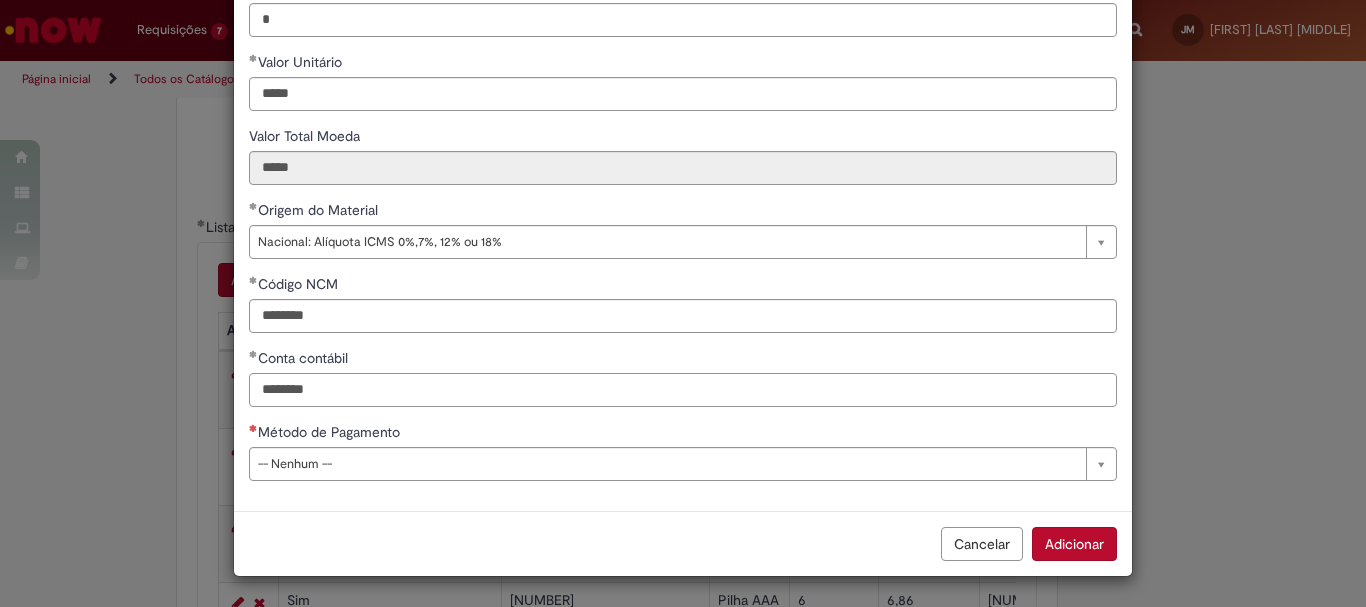 type on "********" 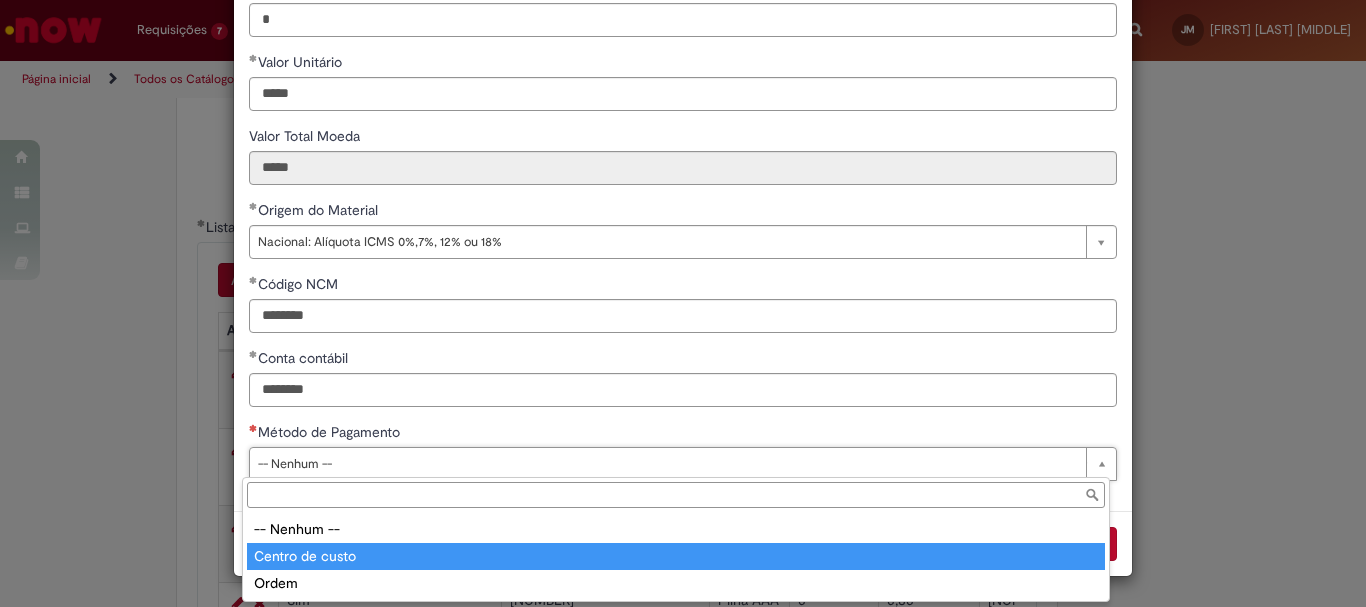 type on "**********" 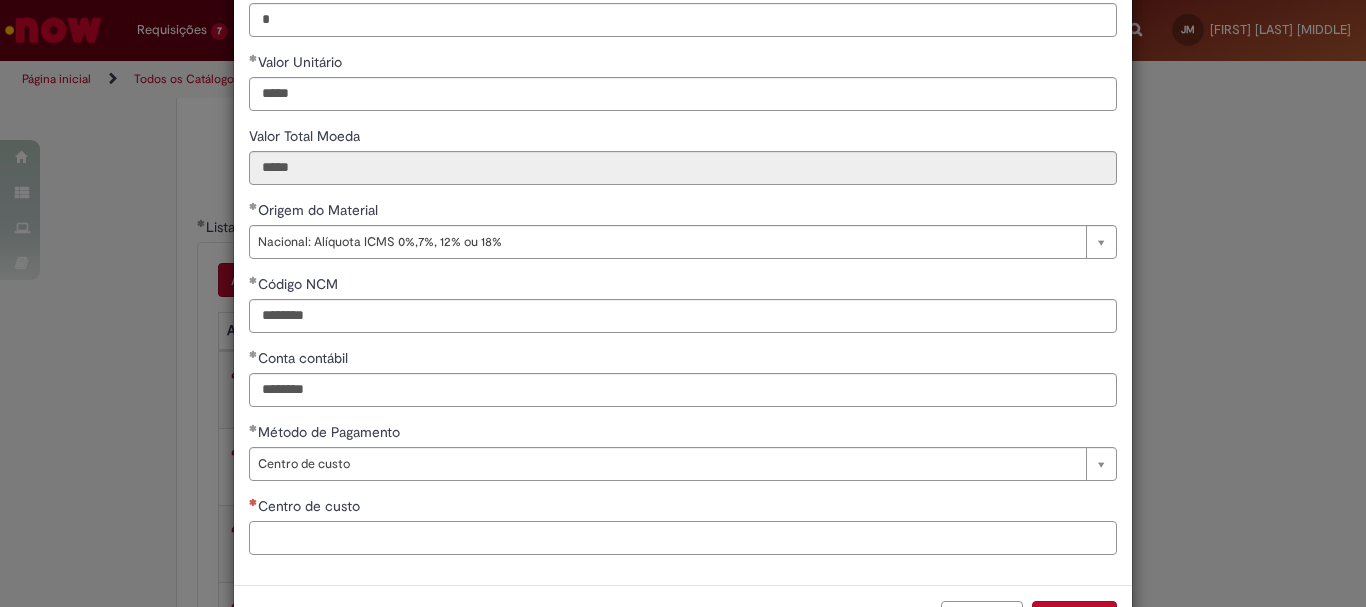 click on "Centro de custo" at bounding box center [683, 538] 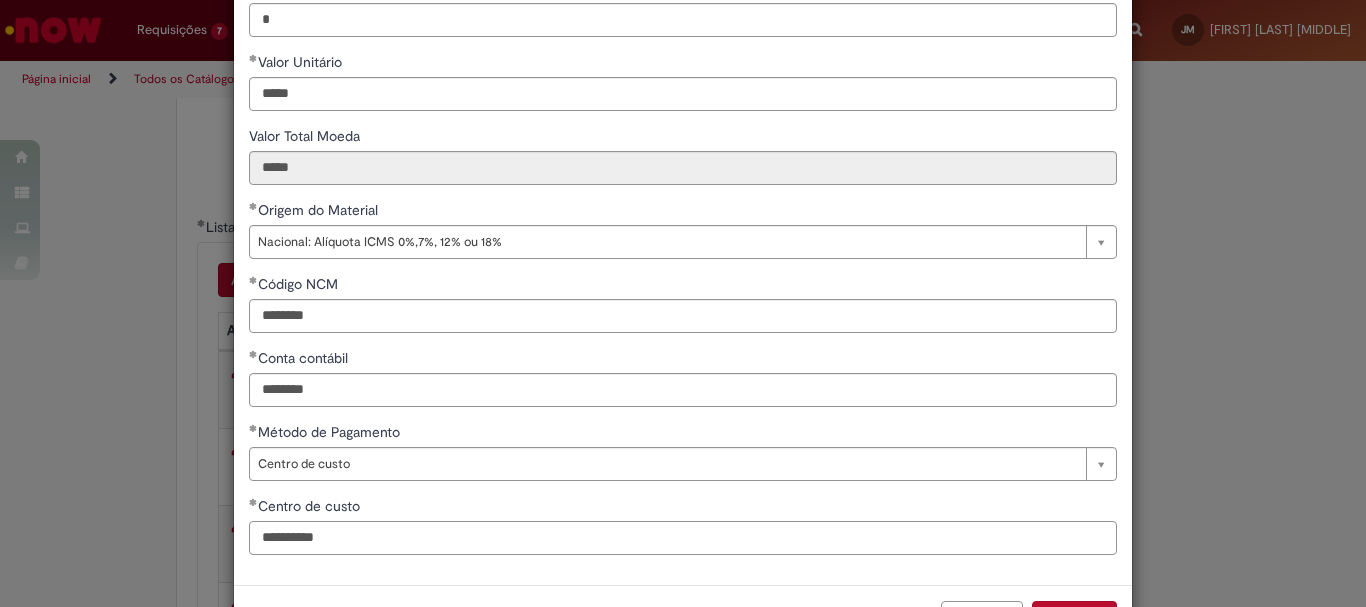 scroll, scrollTop: 347, scrollLeft: 0, axis: vertical 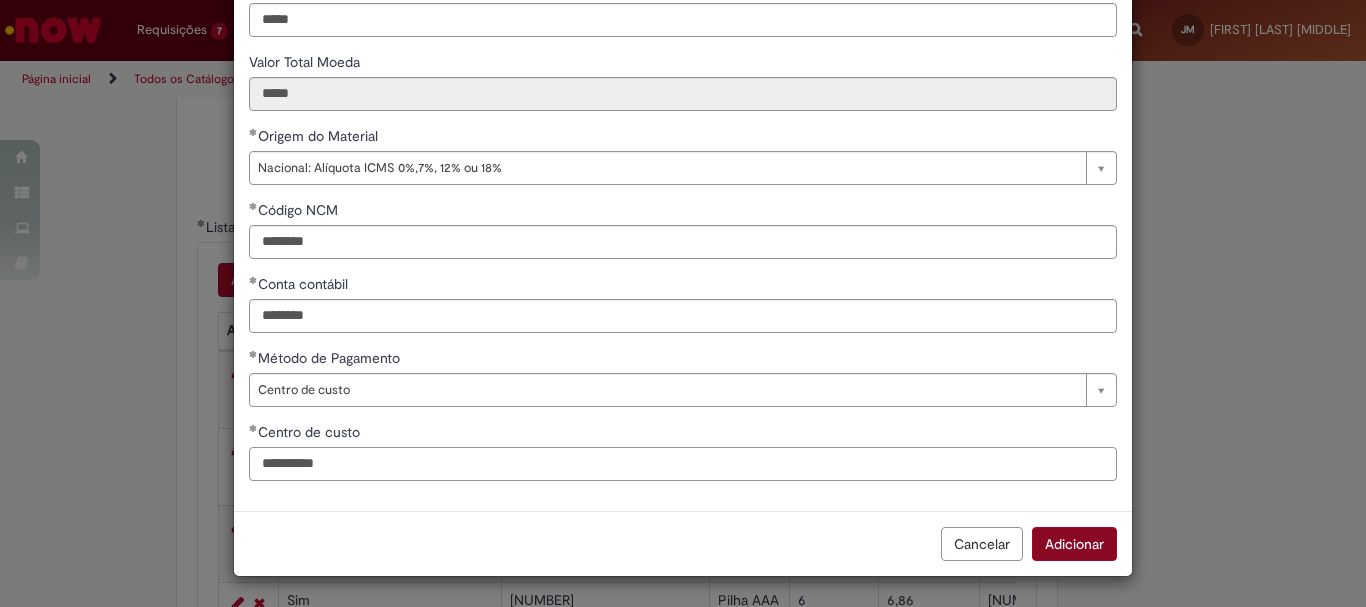 type on "**********" 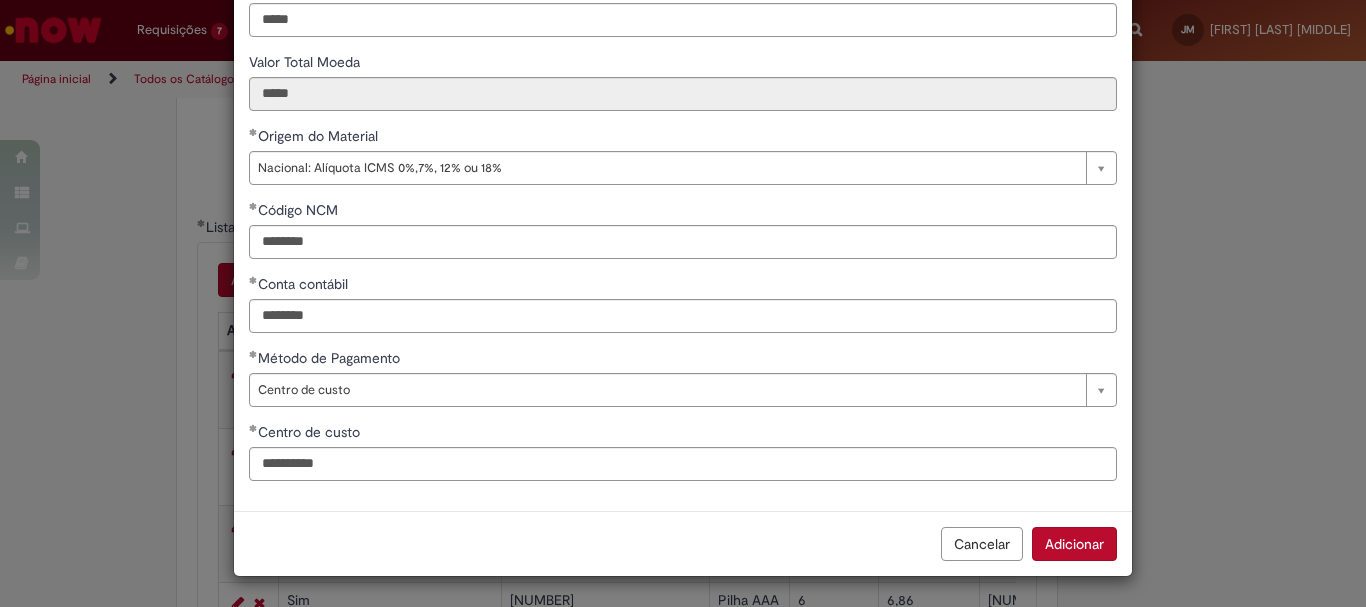 click on "Adicionar" at bounding box center (1074, 544) 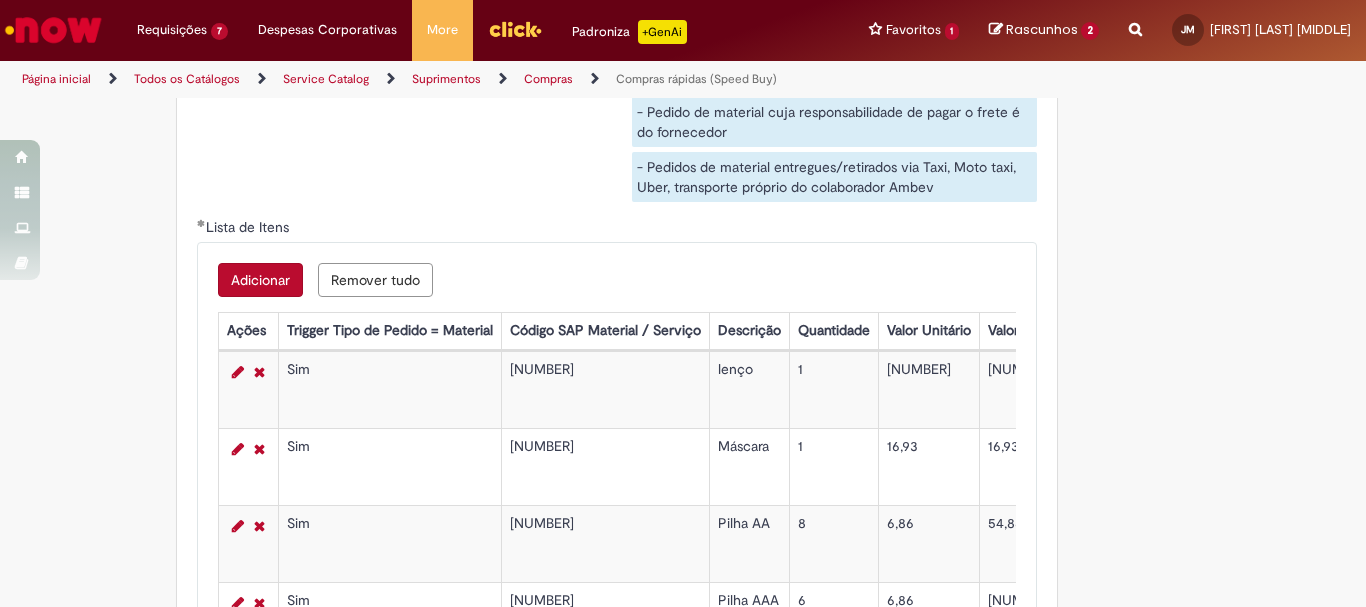 click on "Adicionar" at bounding box center [260, 280] 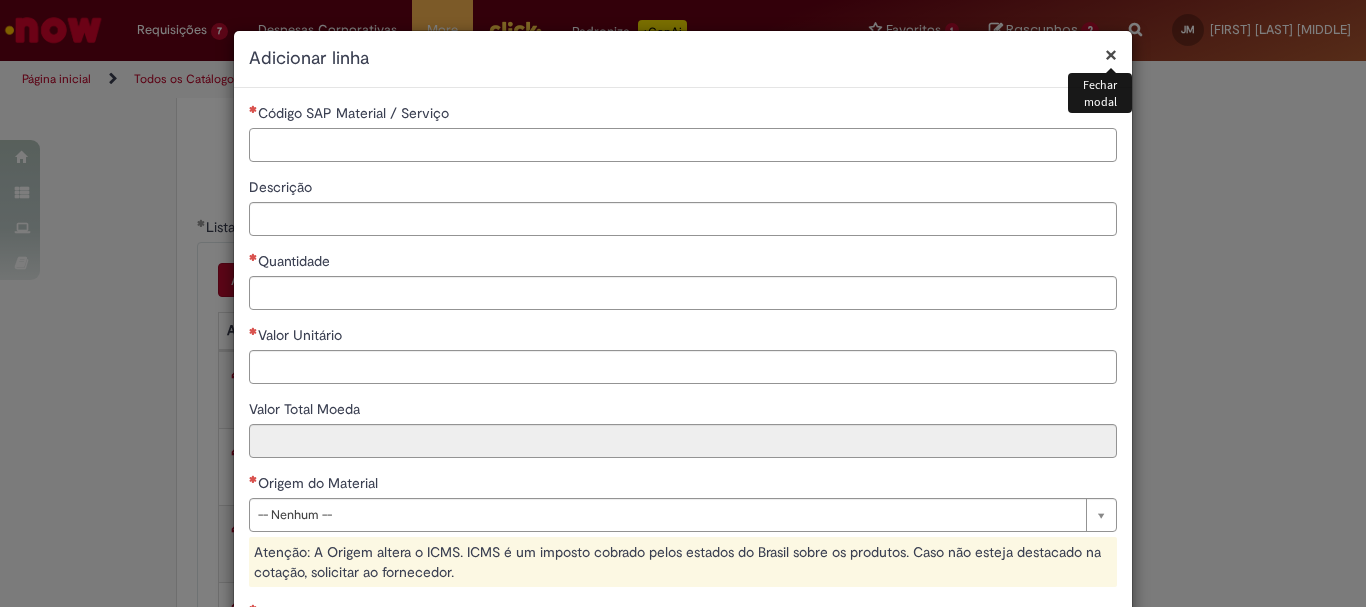 click on "Código SAP Material / Serviço" at bounding box center (683, 145) 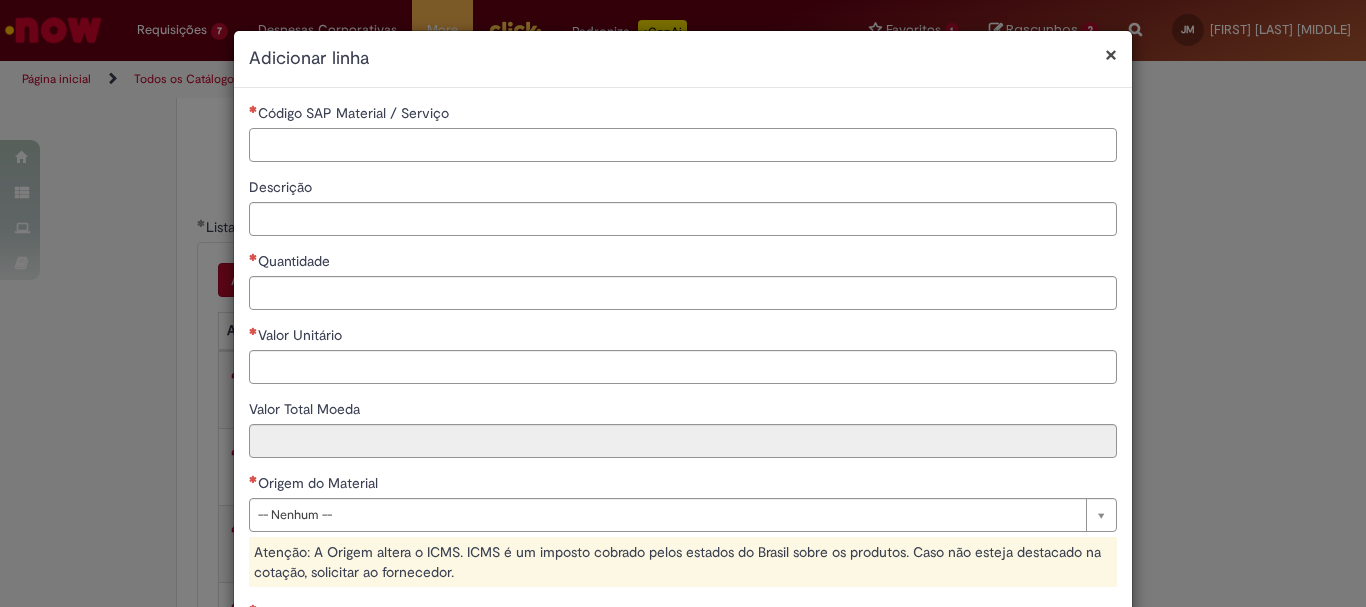 paste on "********" 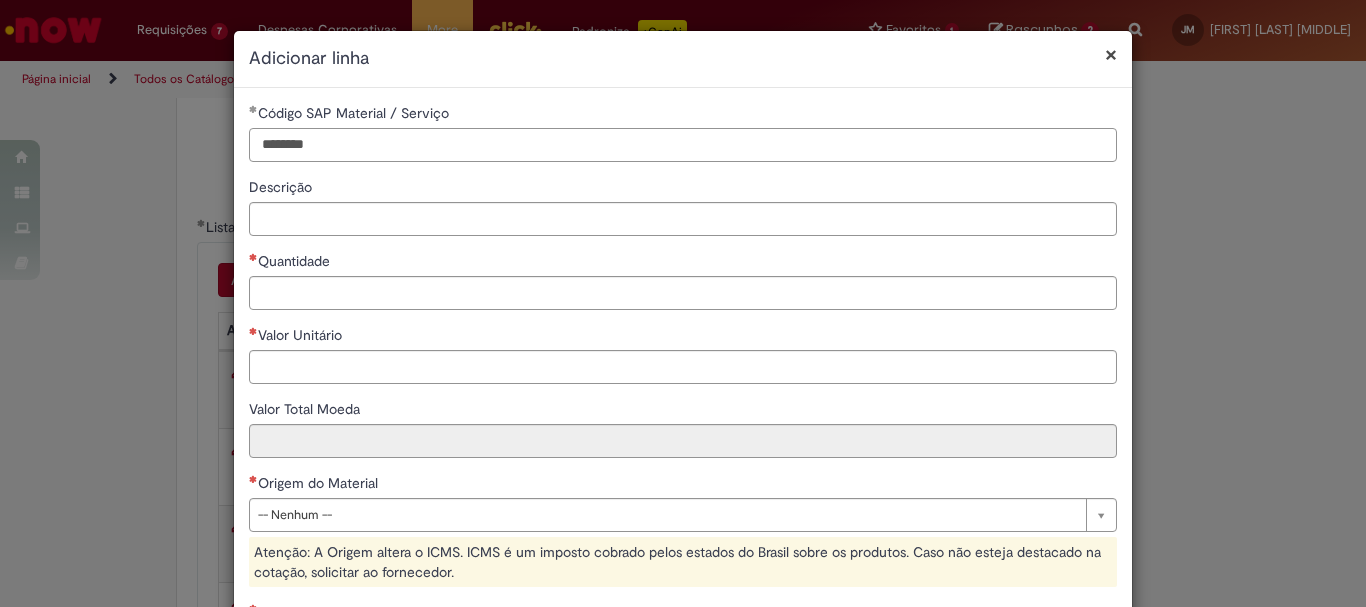 type on "********" 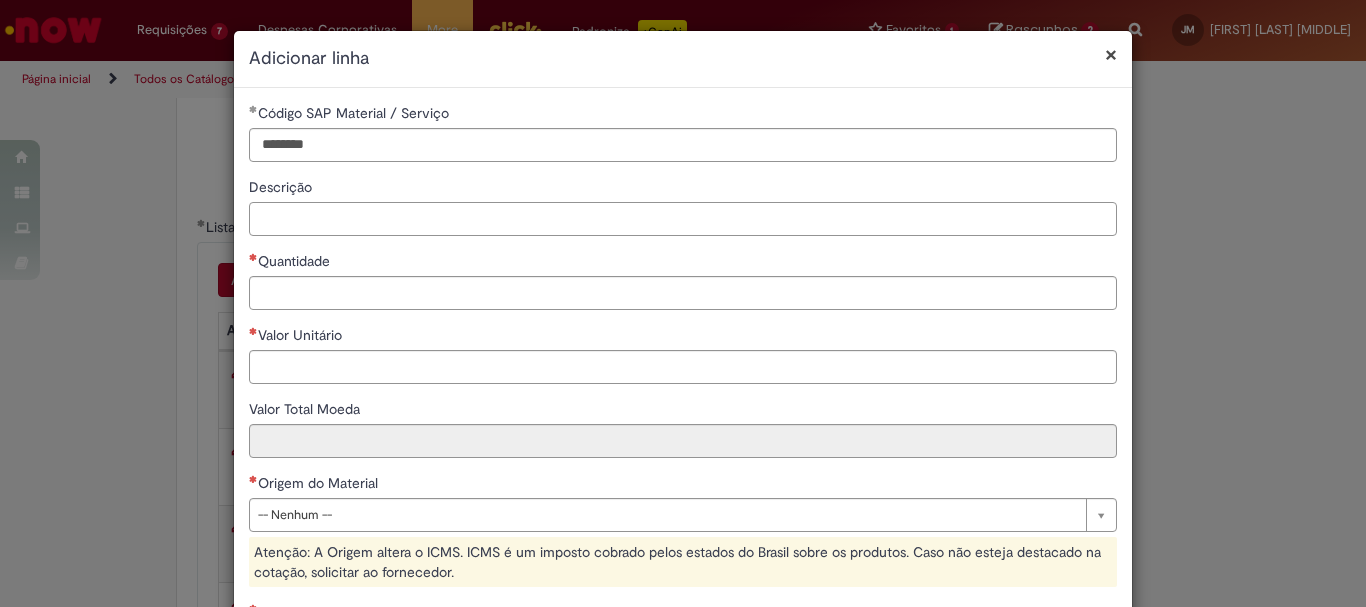 click on "Descrição" at bounding box center (683, 219) 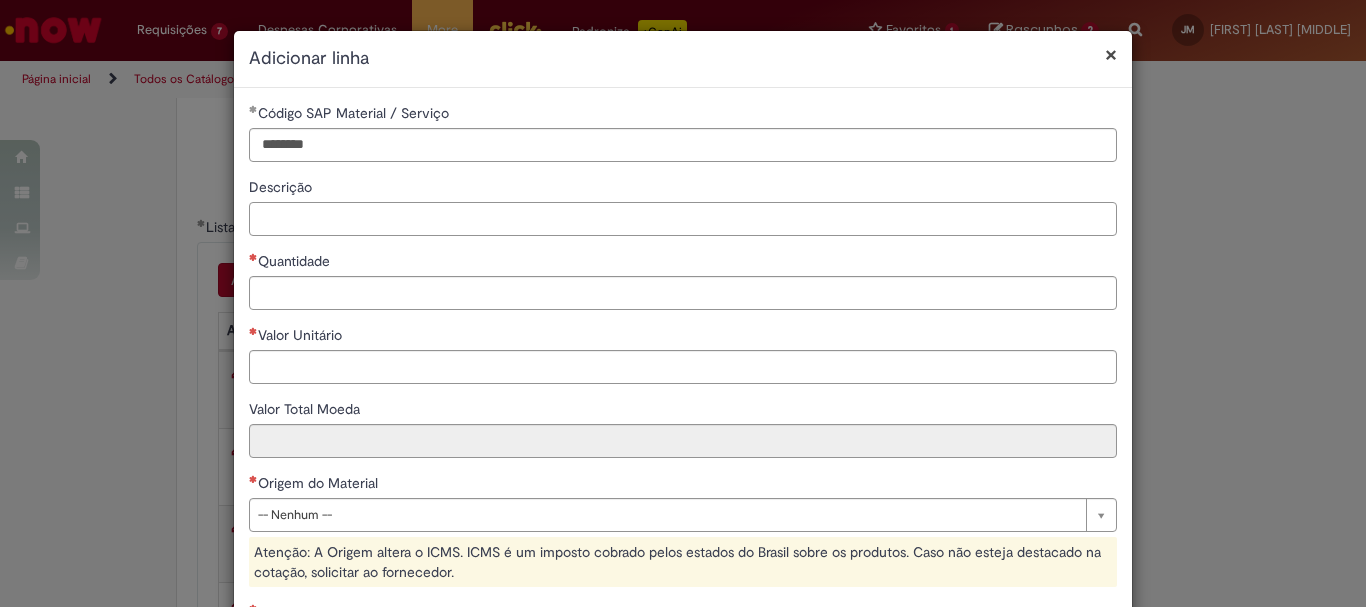 type on "*" 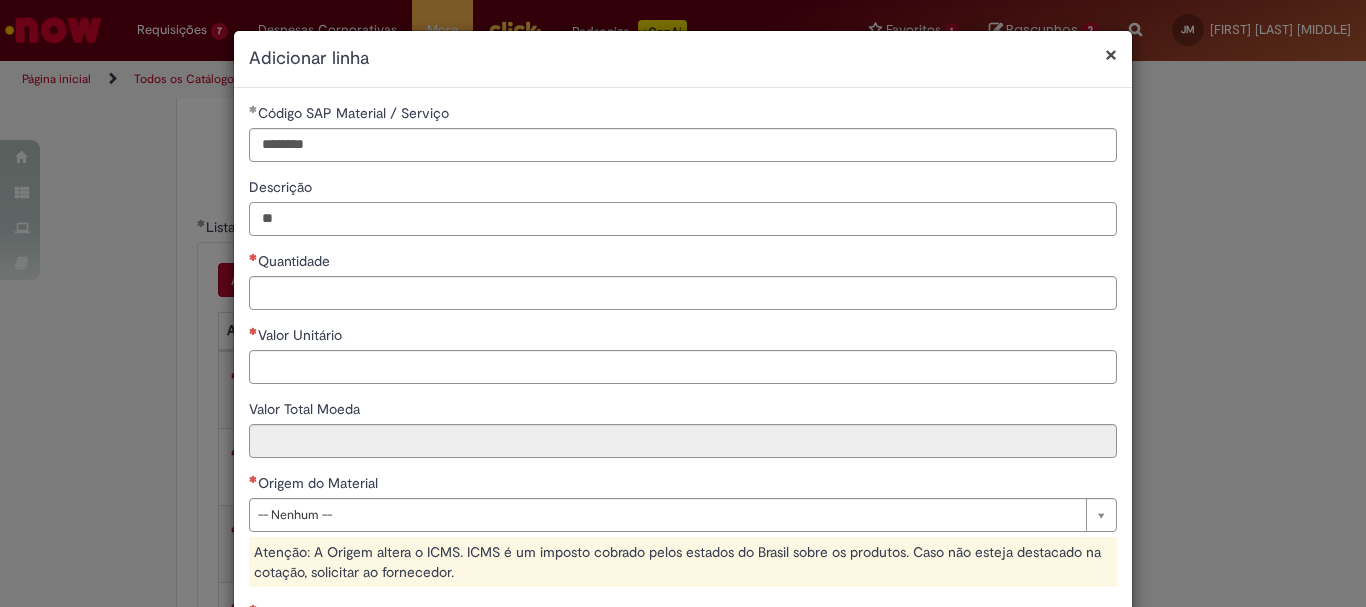 type on "*" 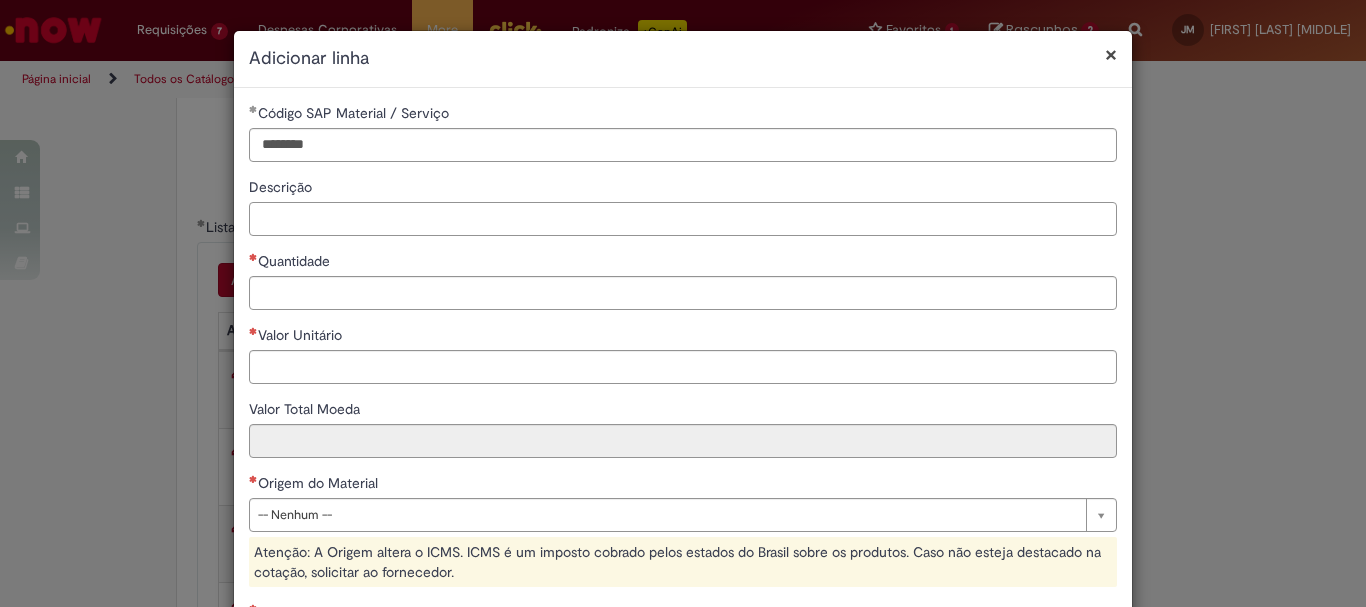 paste on "**********" 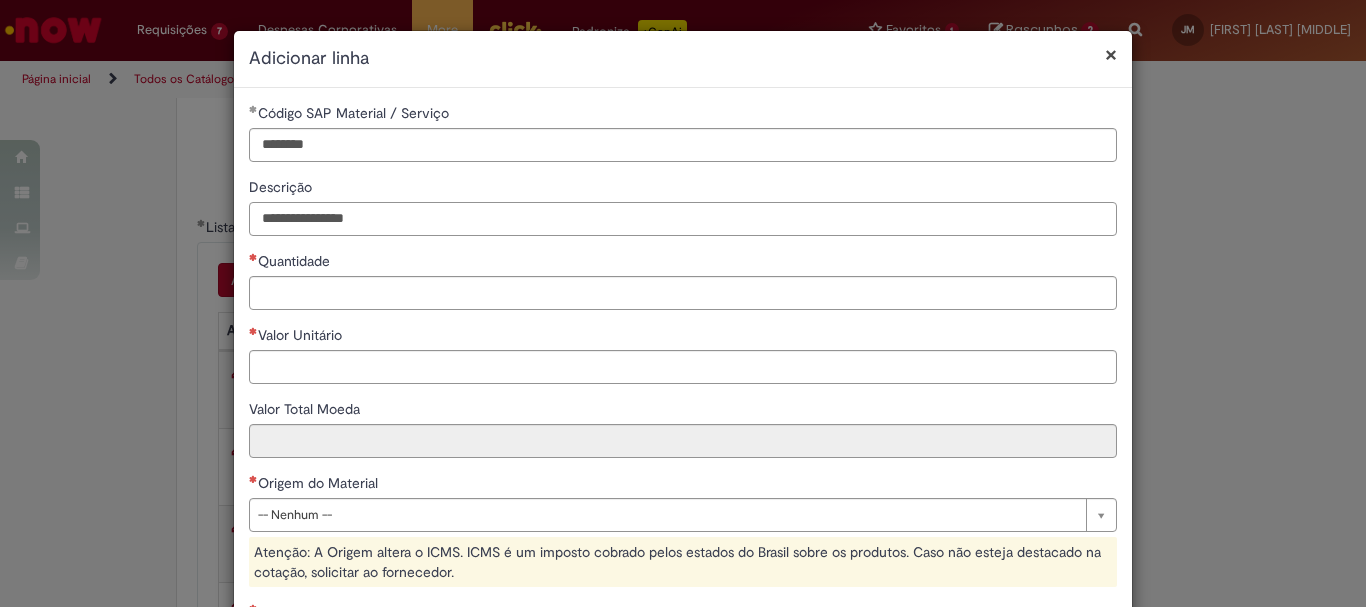 type on "**********" 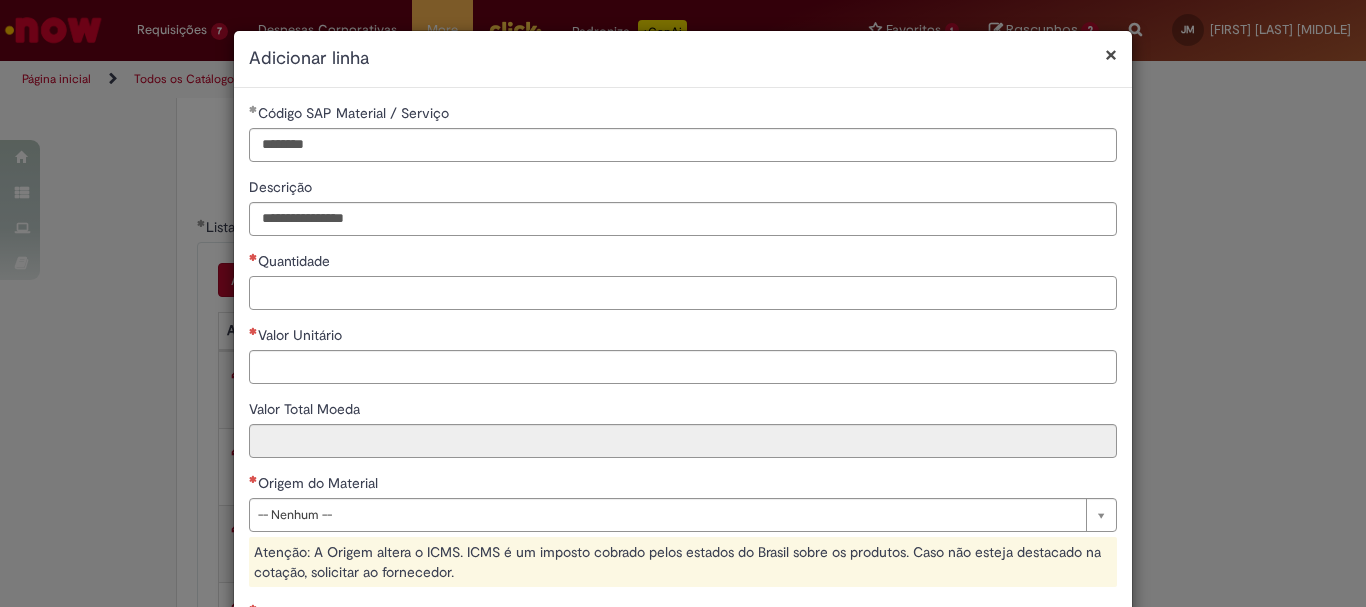 click on "Quantidade" at bounding box center [683, 293] 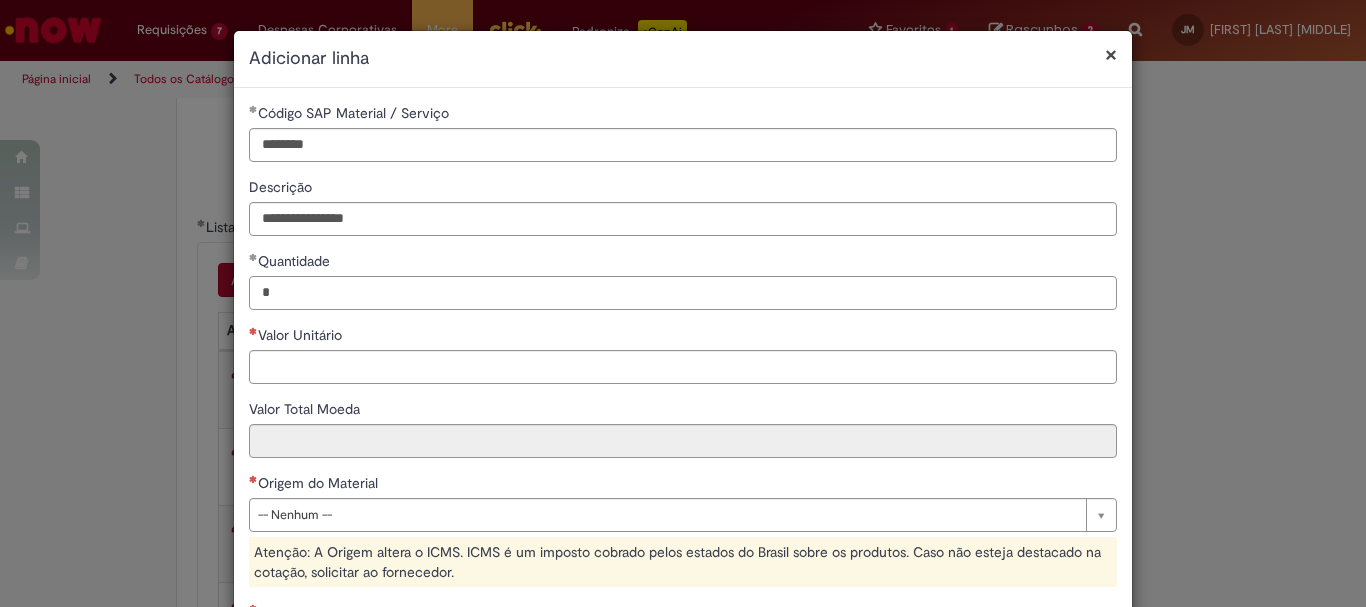 type on "*" 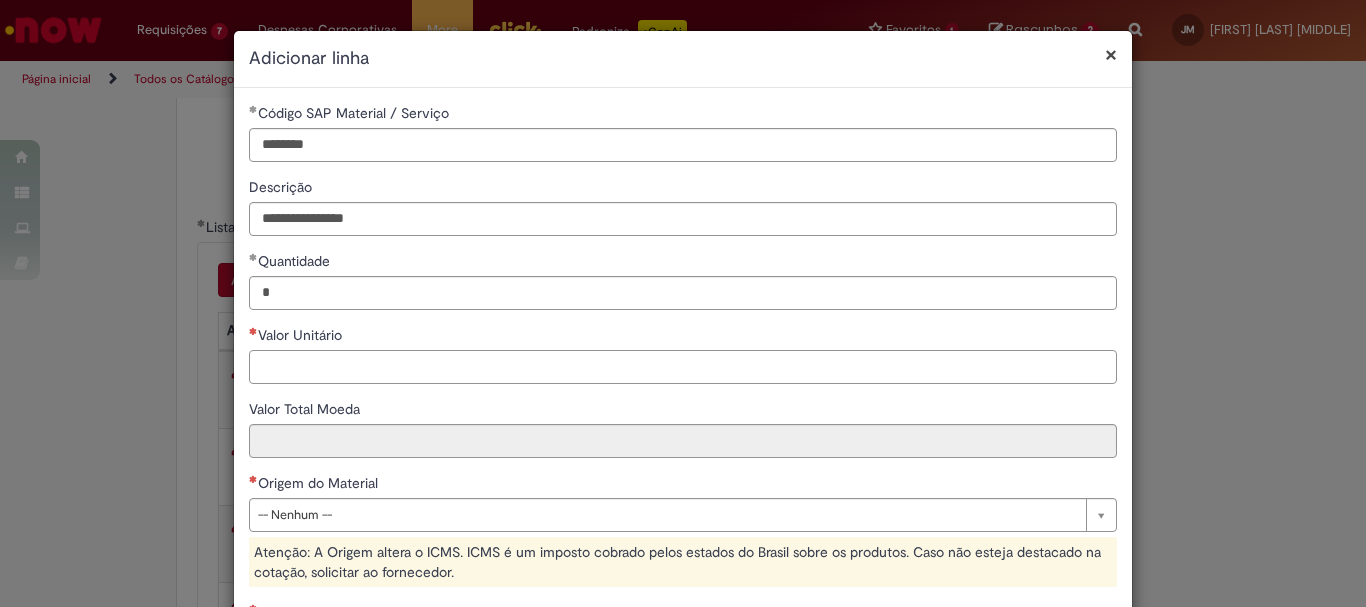 click on "Valor Unitário" at bounding box center [683, 367] 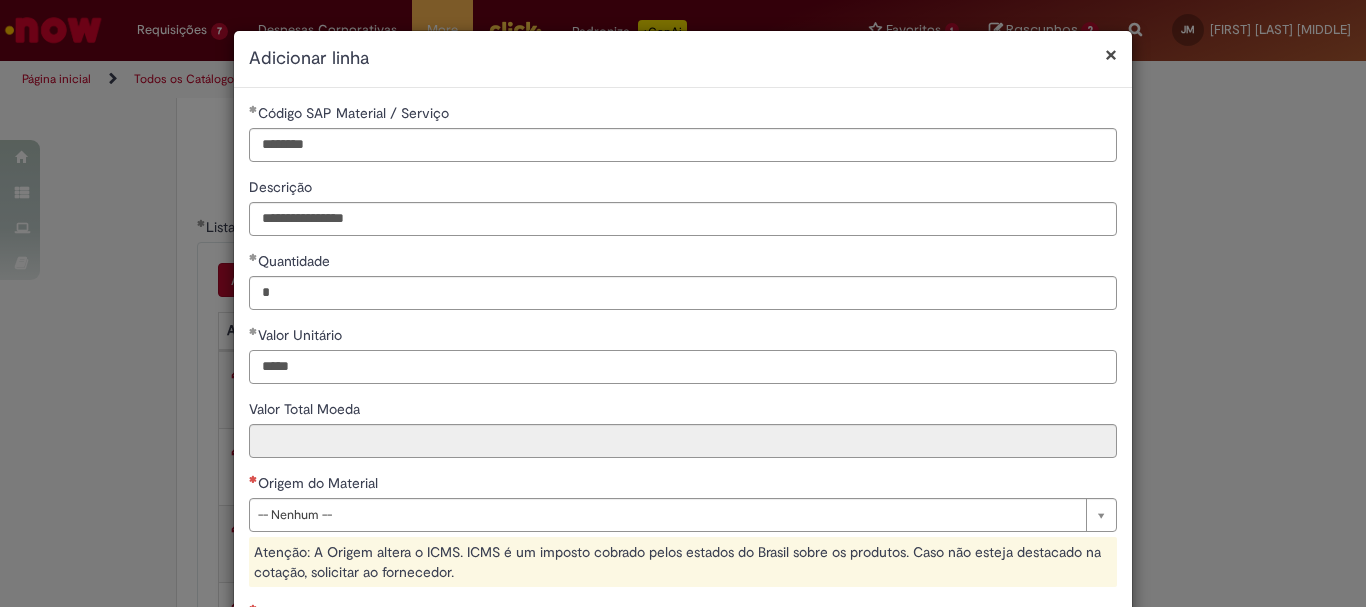 type on "*****" 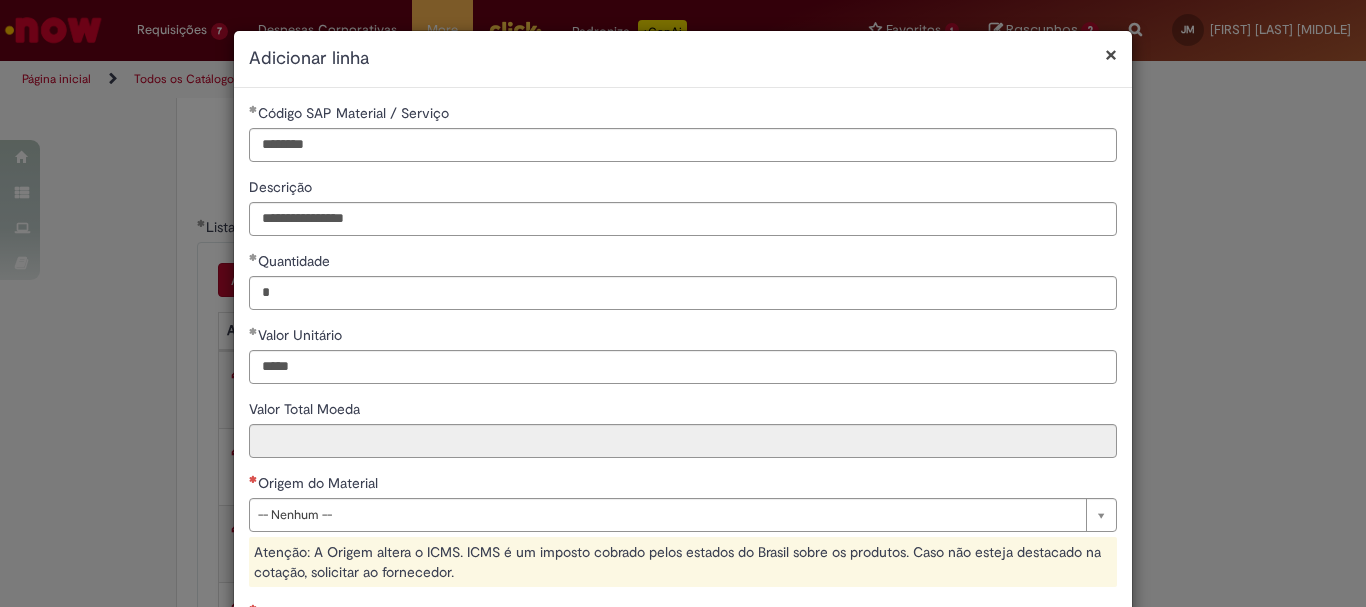 type on "*****" 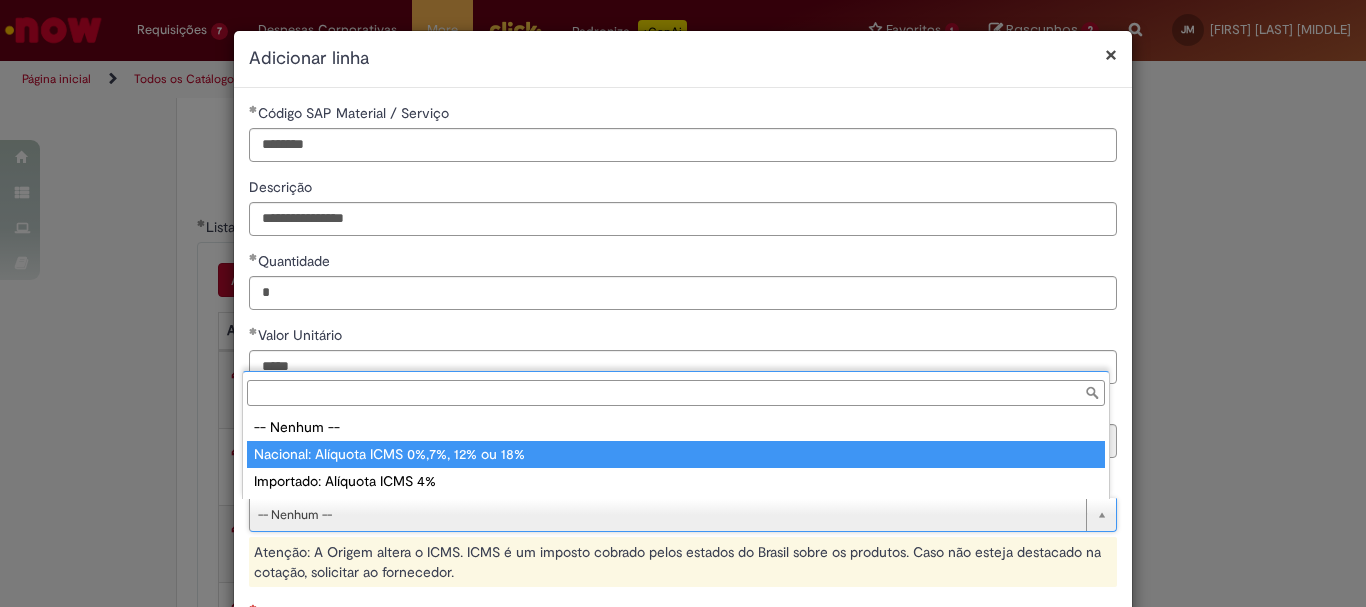 type on "**********" 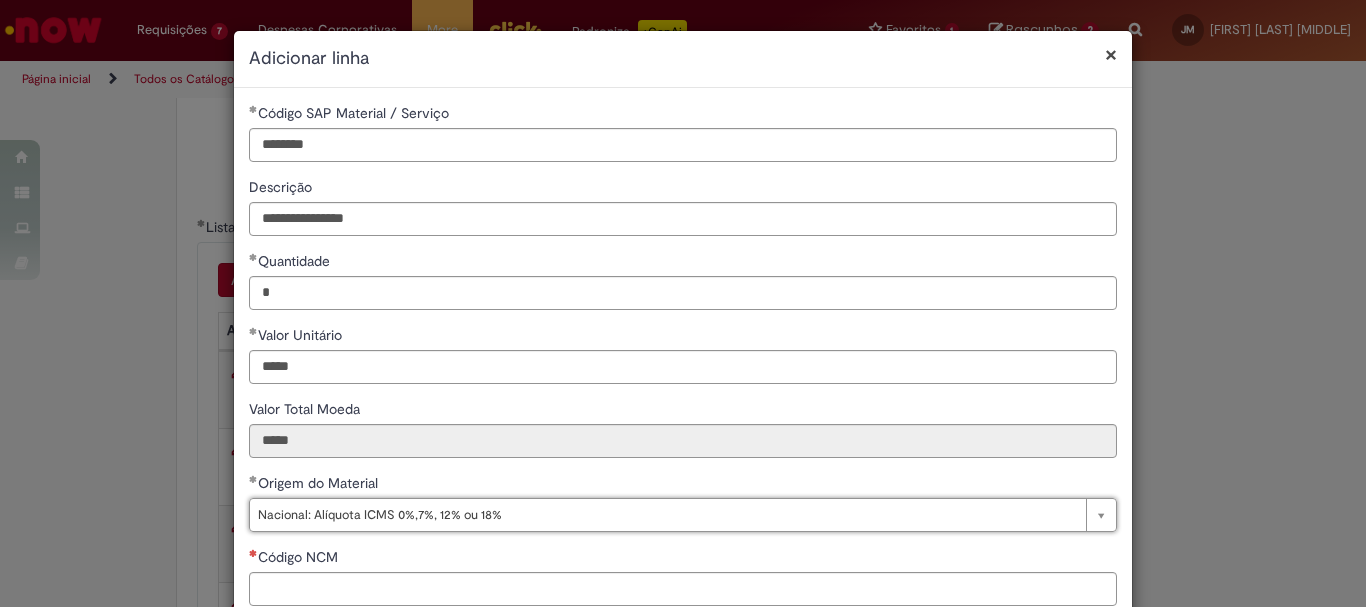 scroll, scrollTop: 200, scrollLeft: 0, axis: vertical 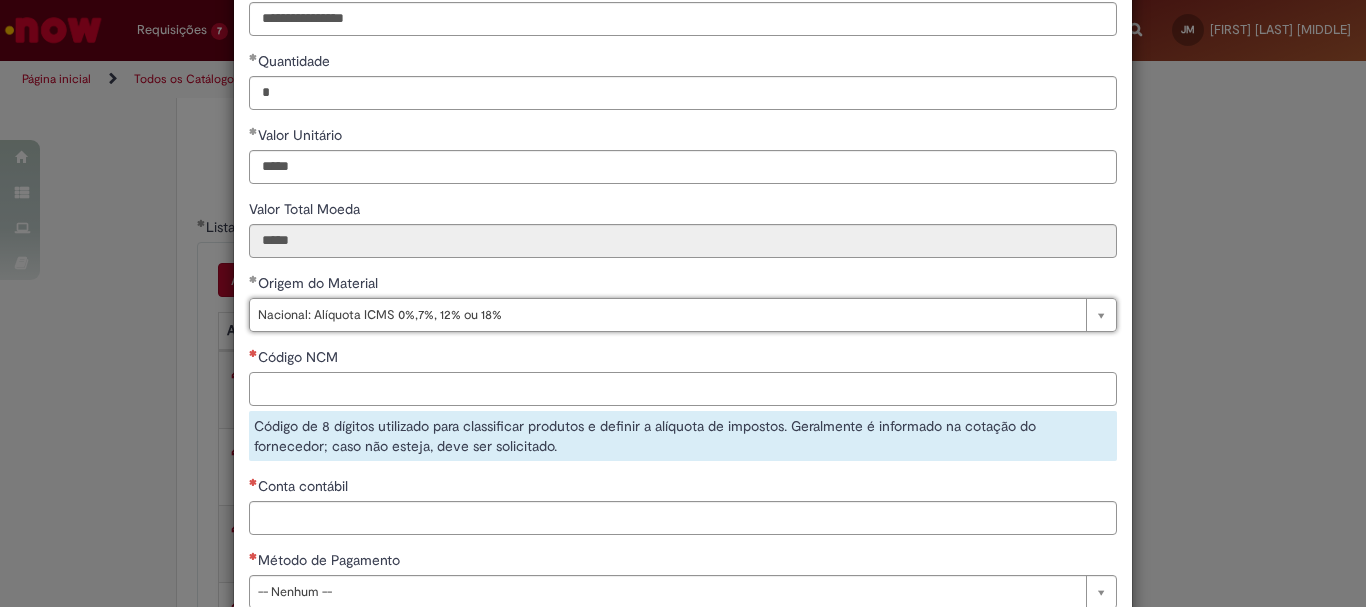 click on "Código NCM" at bounding box center (683, 389) 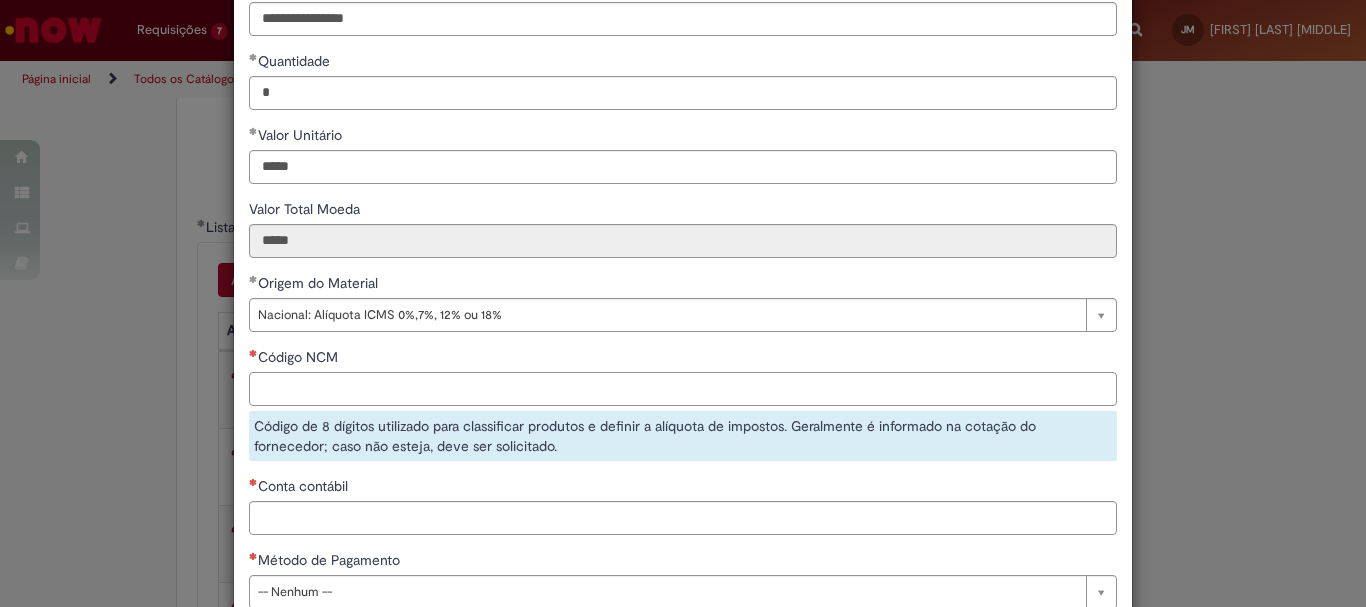 paste on "********" 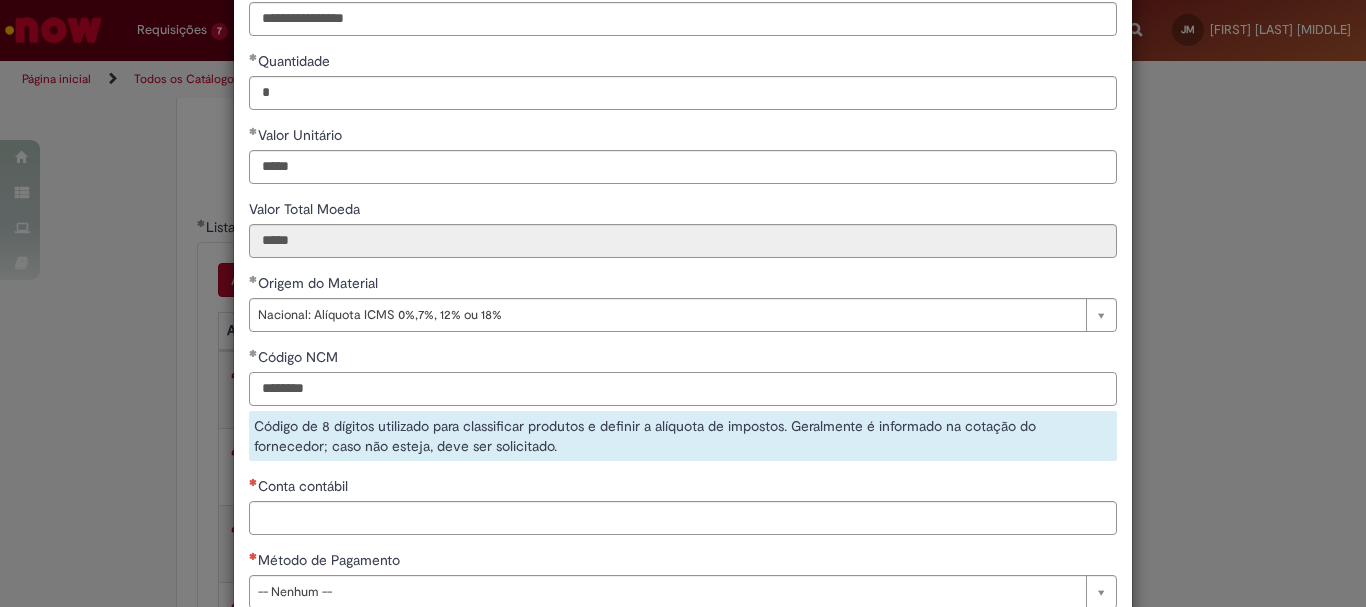 type on "********" 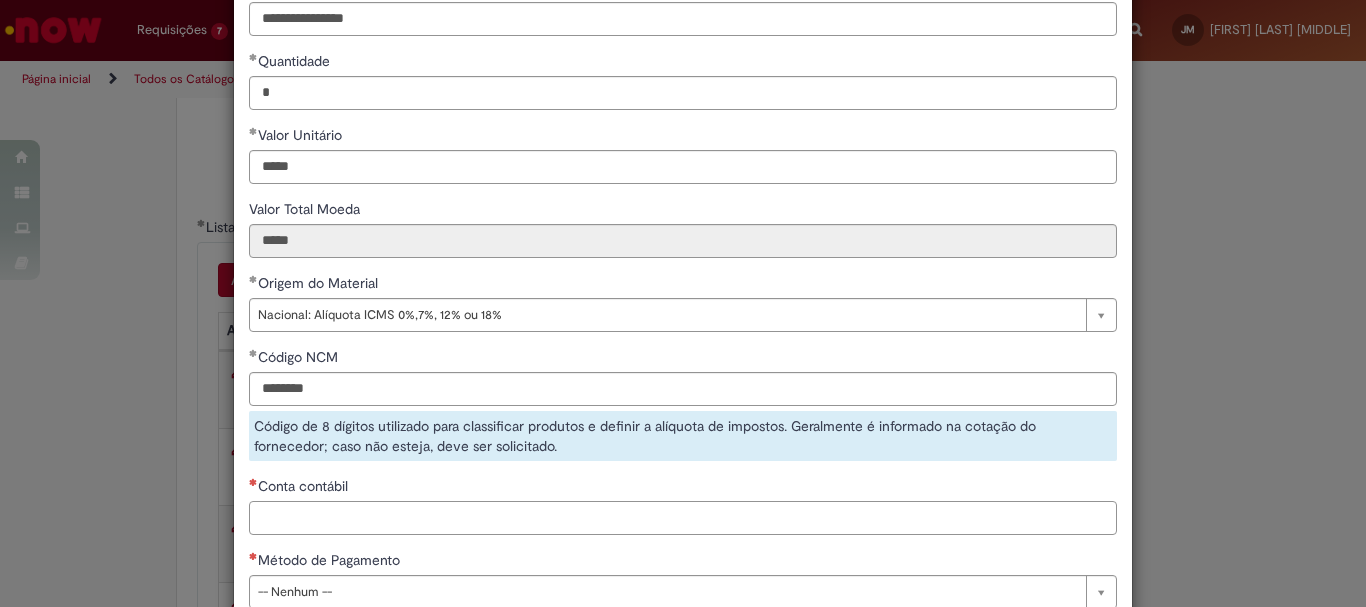click on "**********" at bounding box center [683, 263] 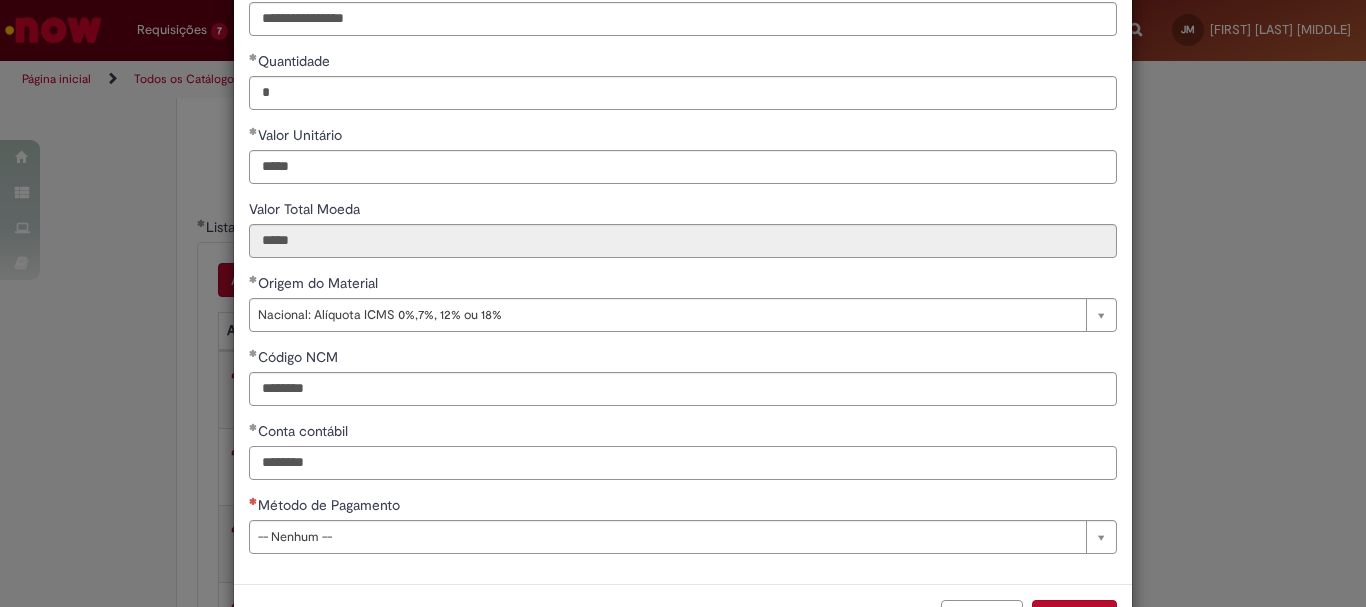 type on "********" 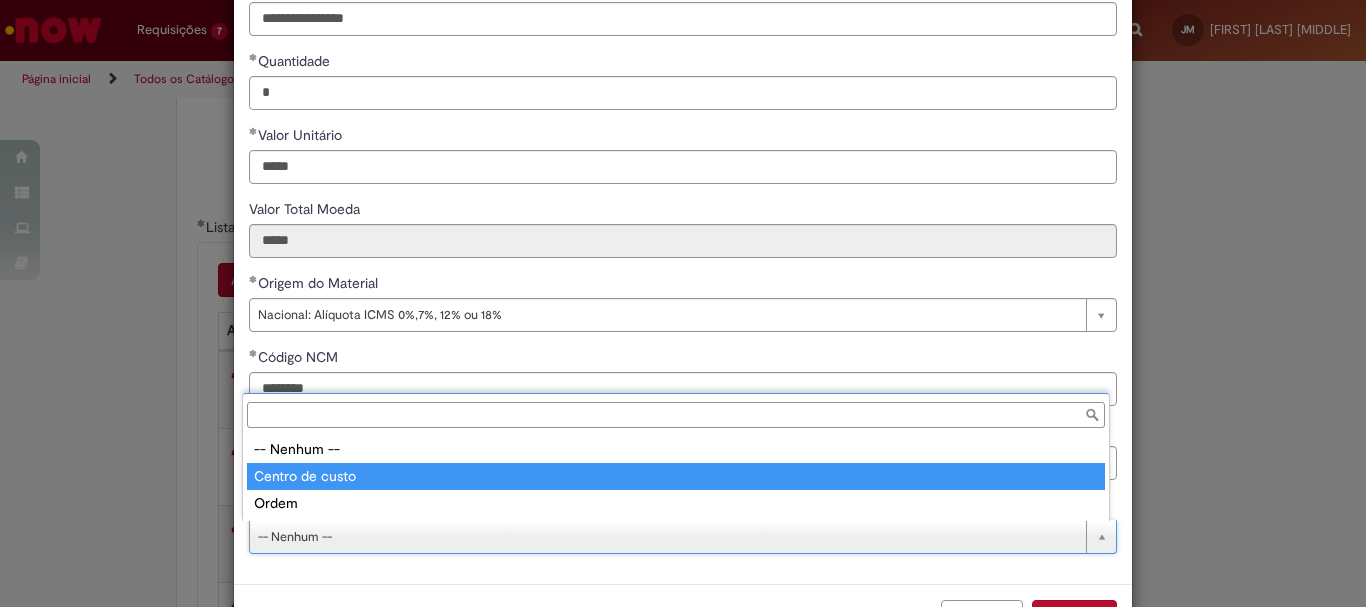 type on "**********" 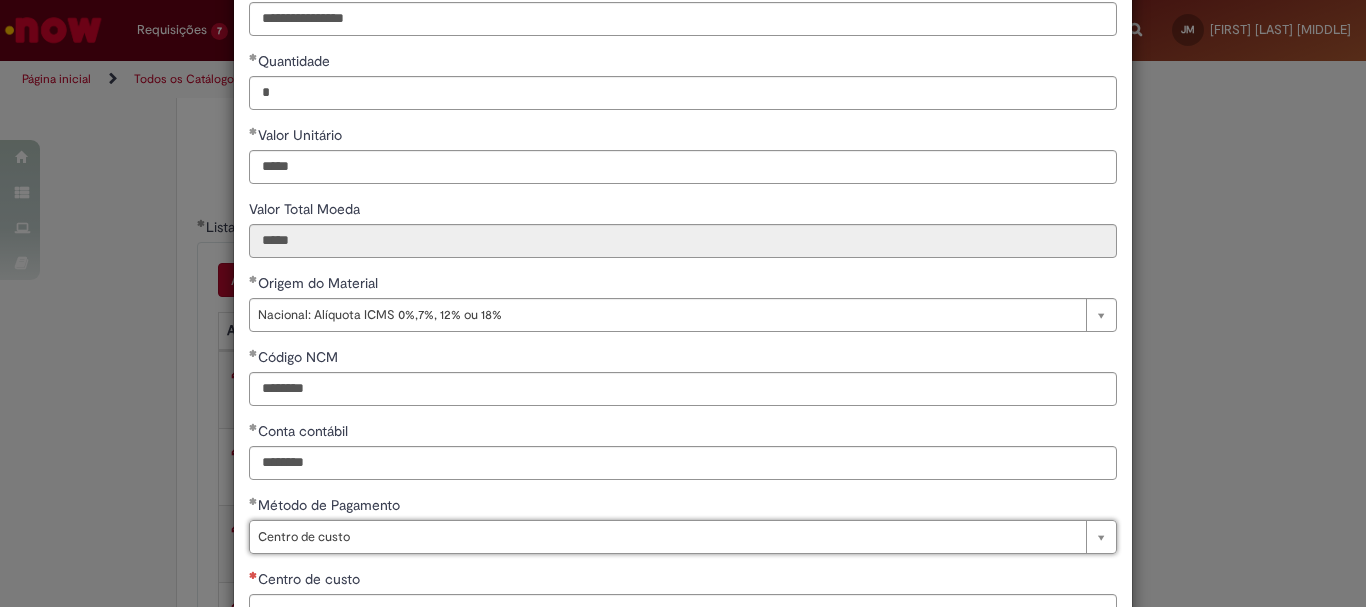 scroll, scrollTop: 347, scrollLeft: 0, axis: vertical 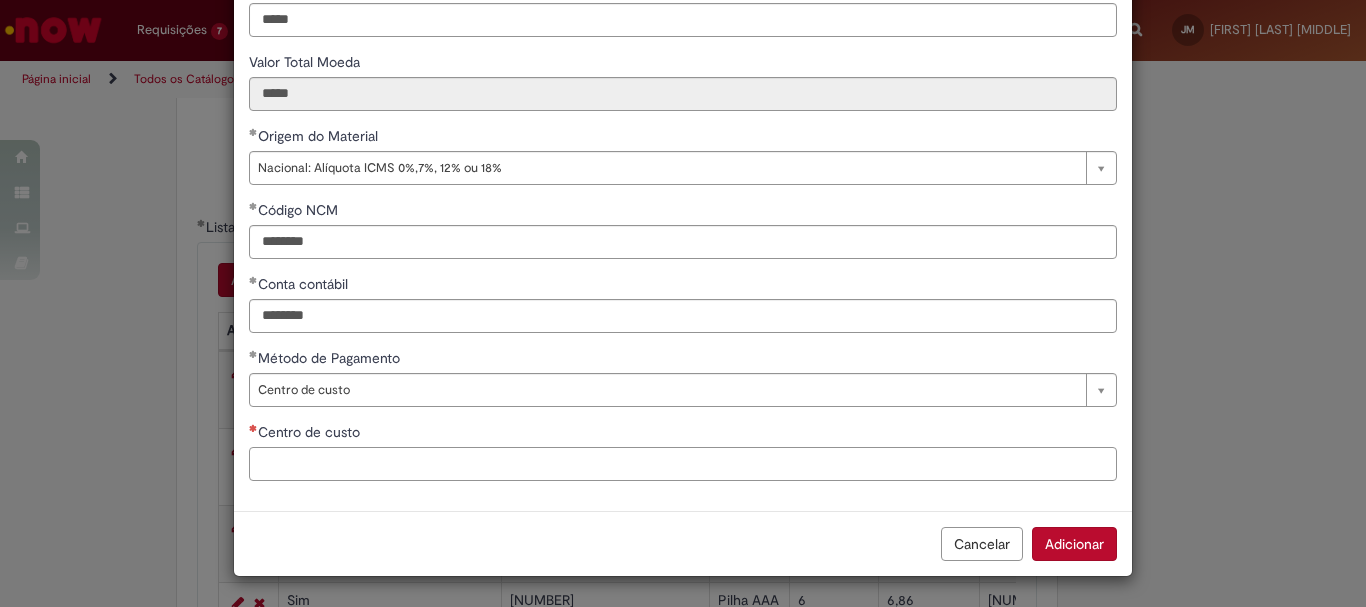 click on "Centro de custo" at bounding box center (683, 464) 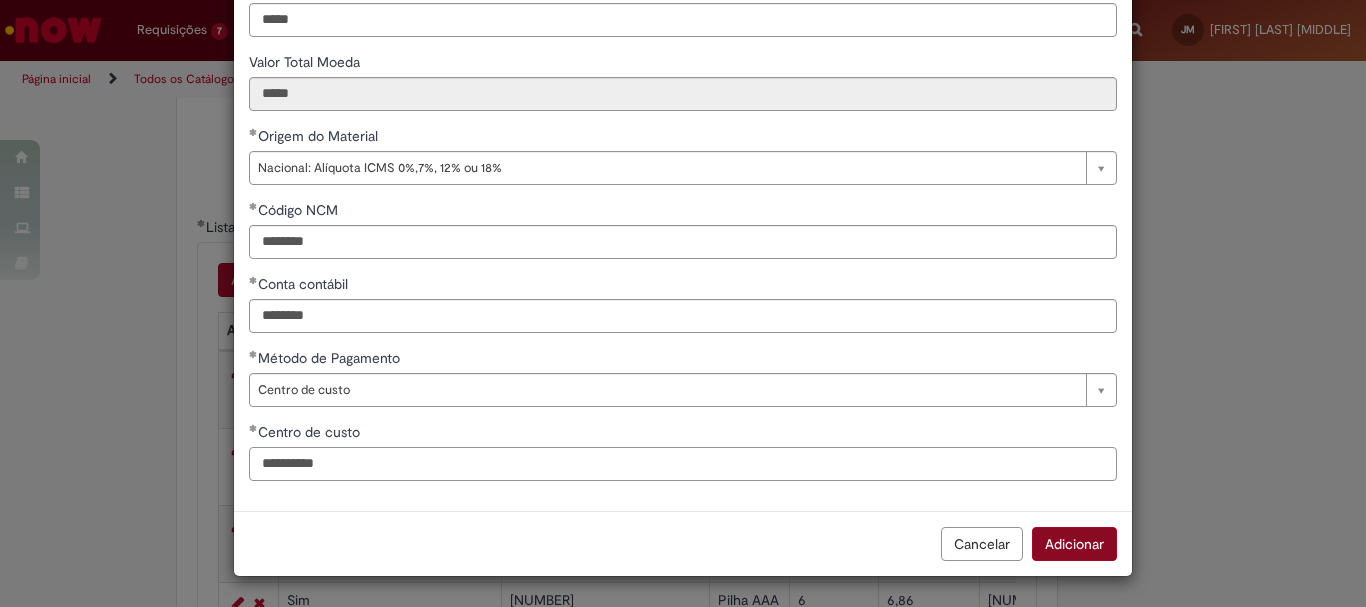 type on "**********" 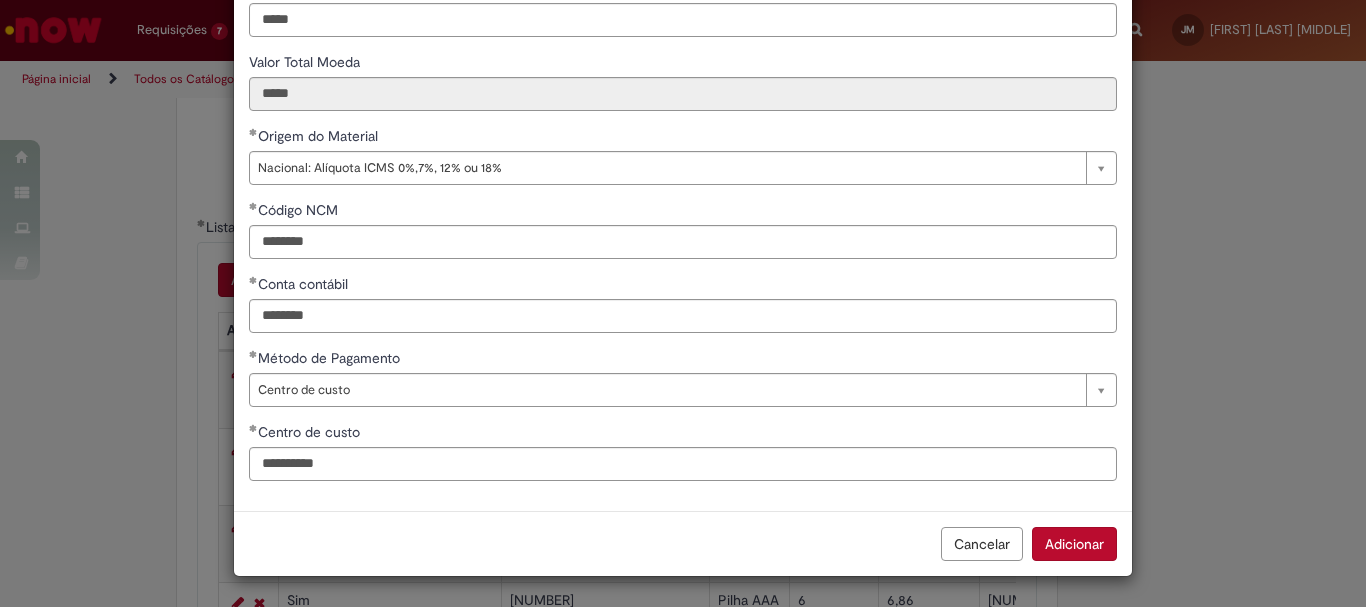 click on "Adicionar" at bounding box center [1074, 544] 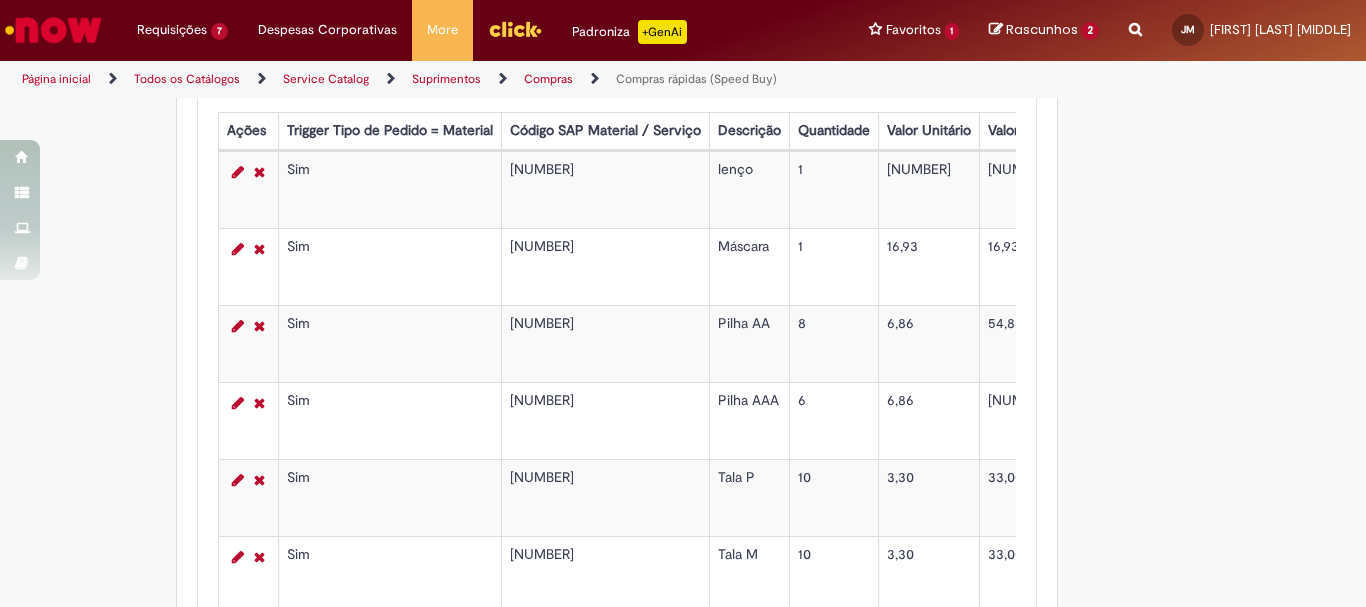 scroll, scrollTop: 3400, scrollLeft: 0, axis: vertical 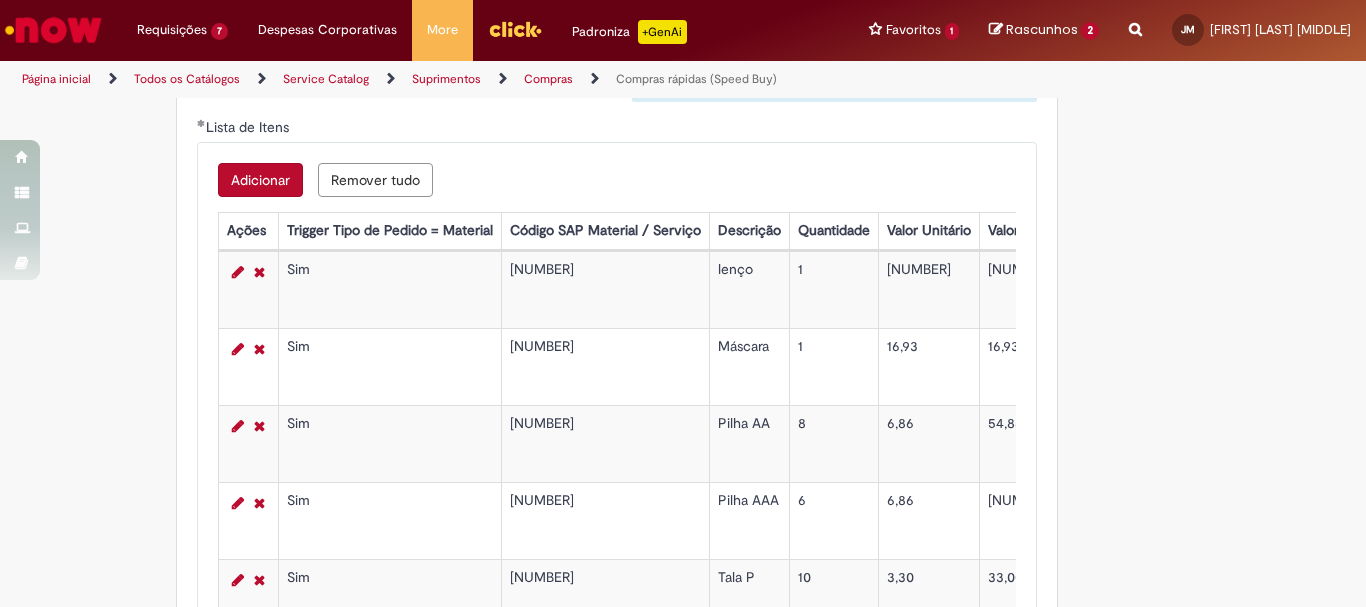 click on "Adicionar" at bounding box center [260, 180] 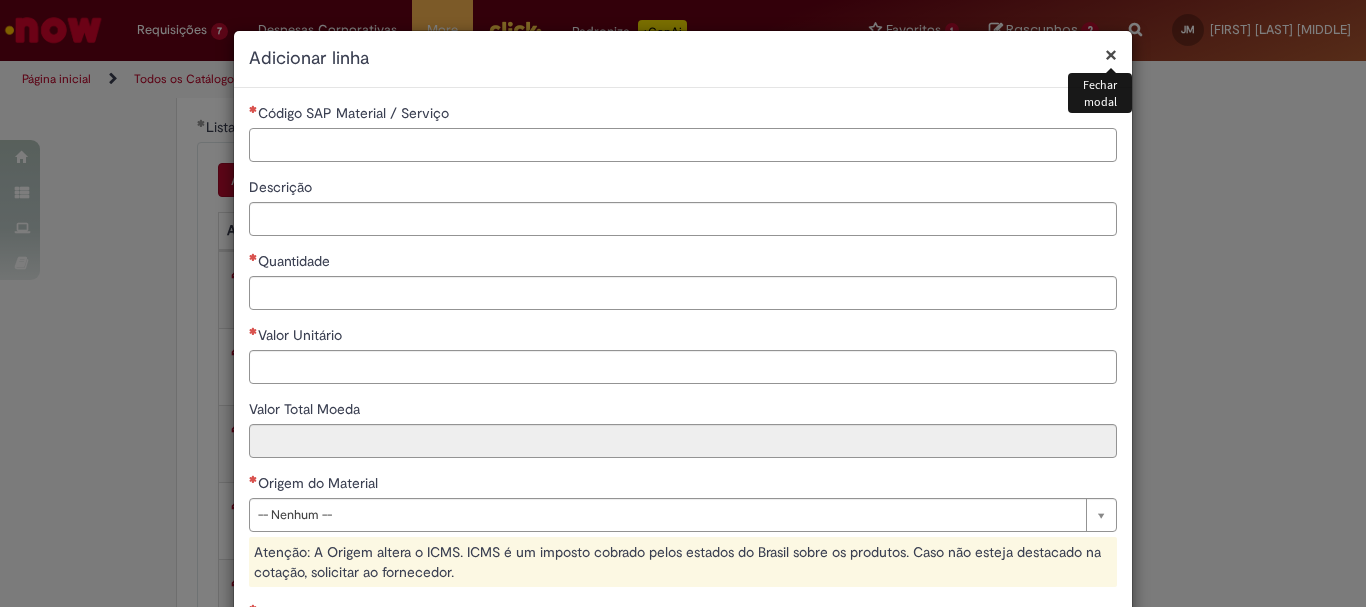 click on "Código SAP Material / Serviço" at bounding box center [683, 145] 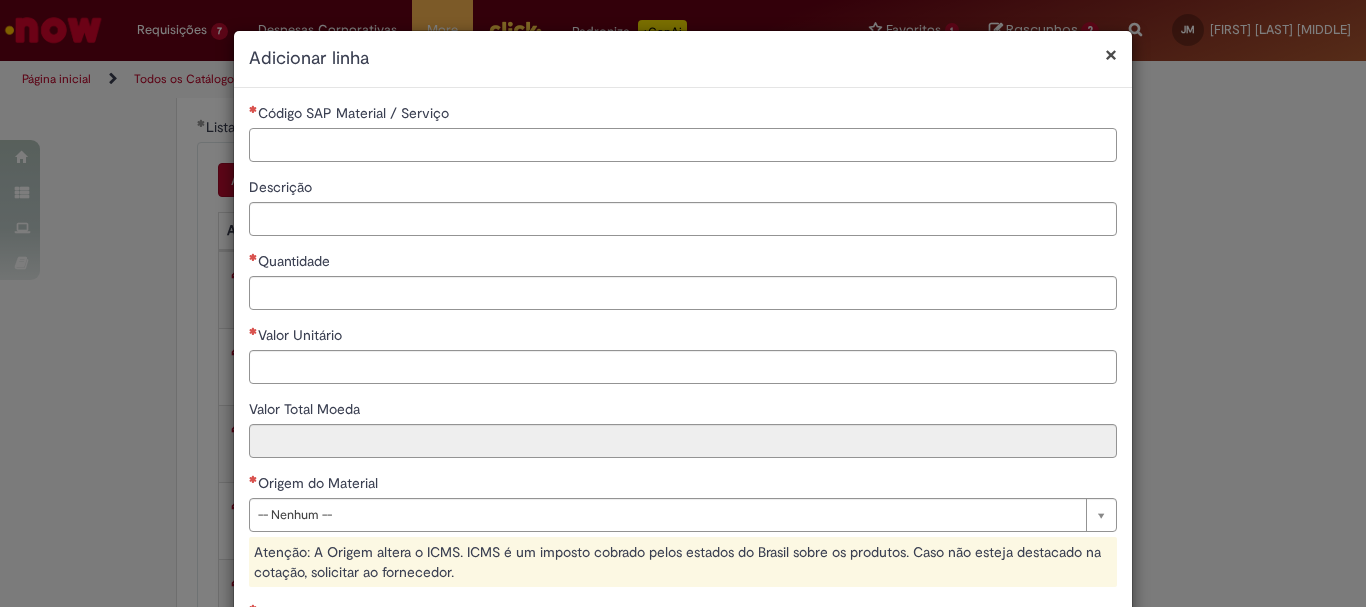 paste on "********" 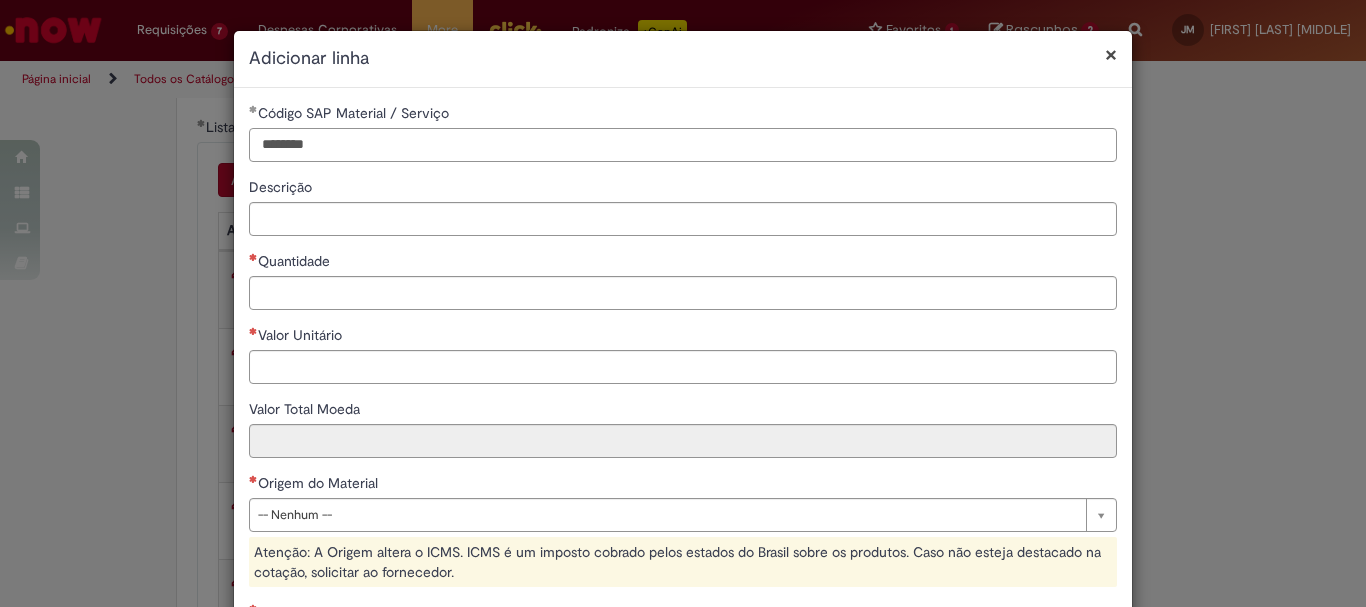 type on "********" 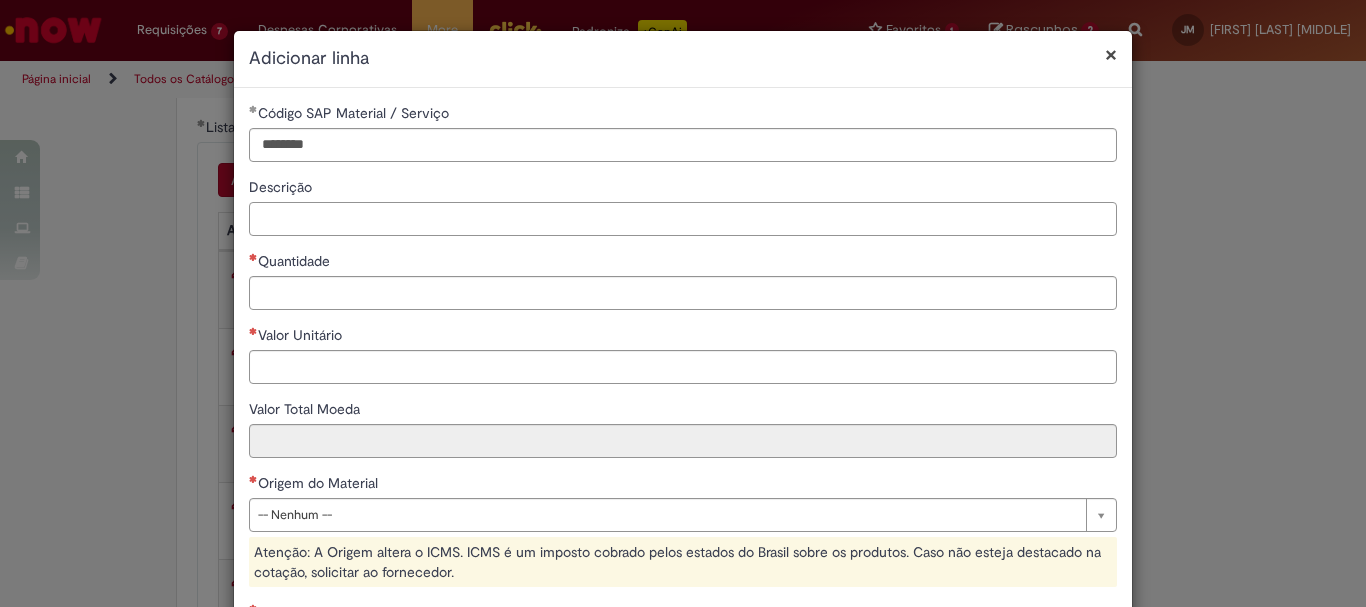 click on "Descrição" at bounding box center [683, 219] 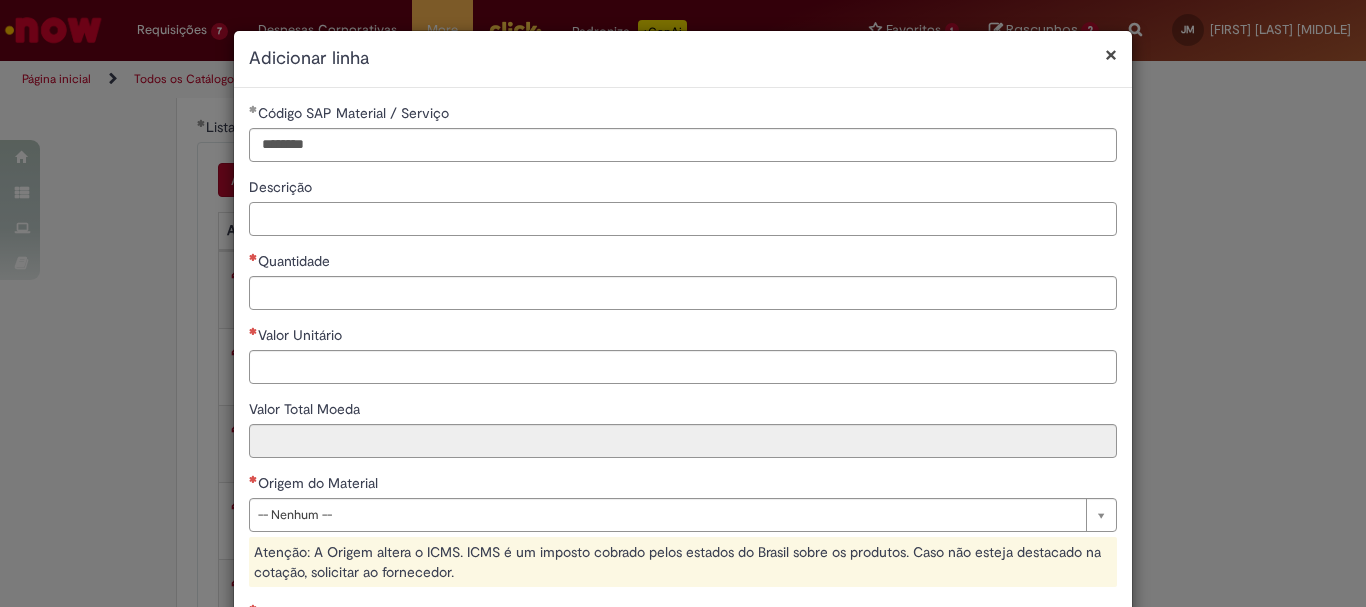 paste on "**********" 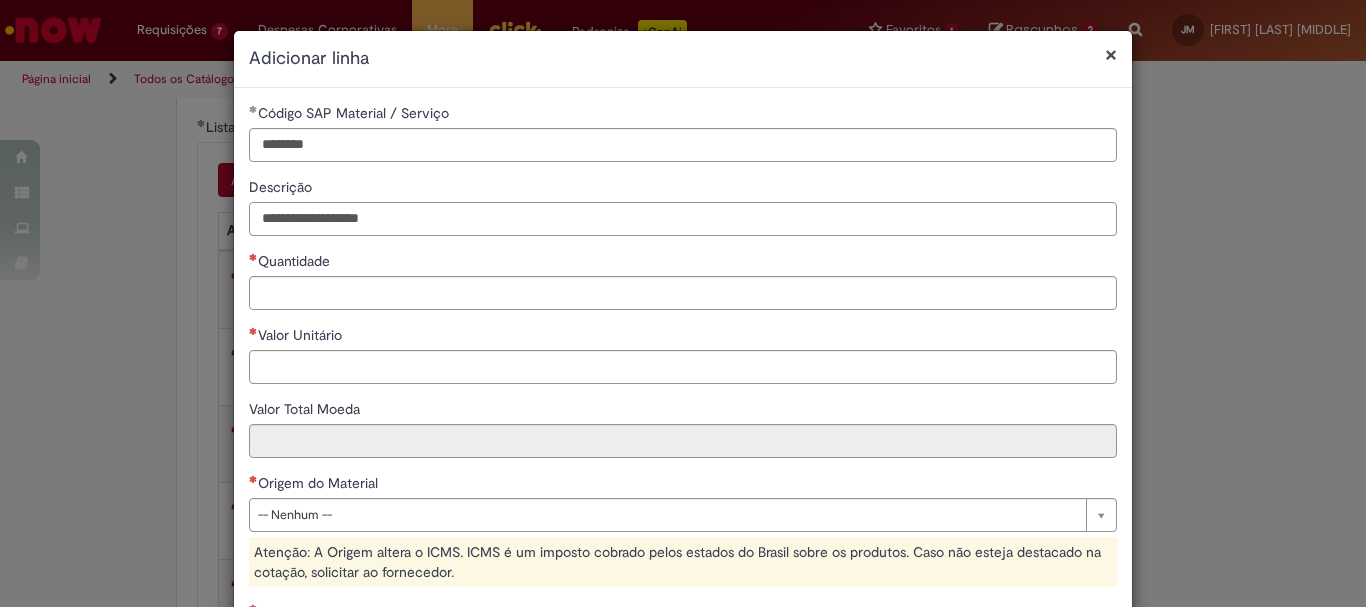 type on "**********" 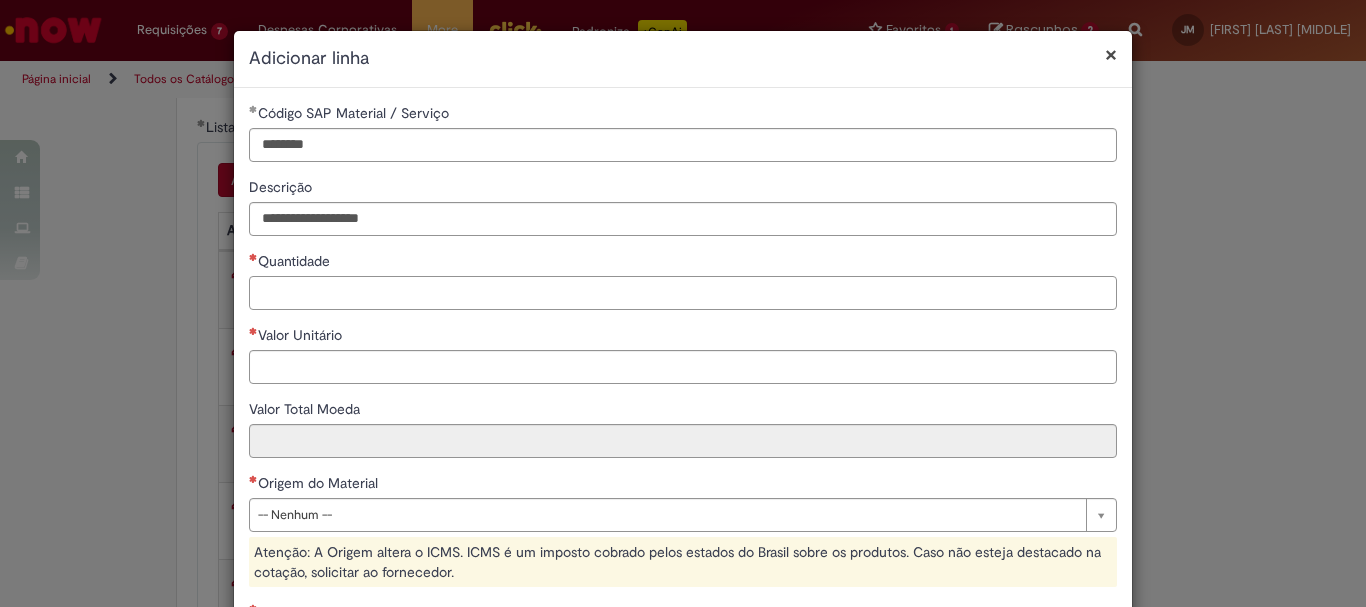 click on "Quantidade" at bounding box center [683, 293] 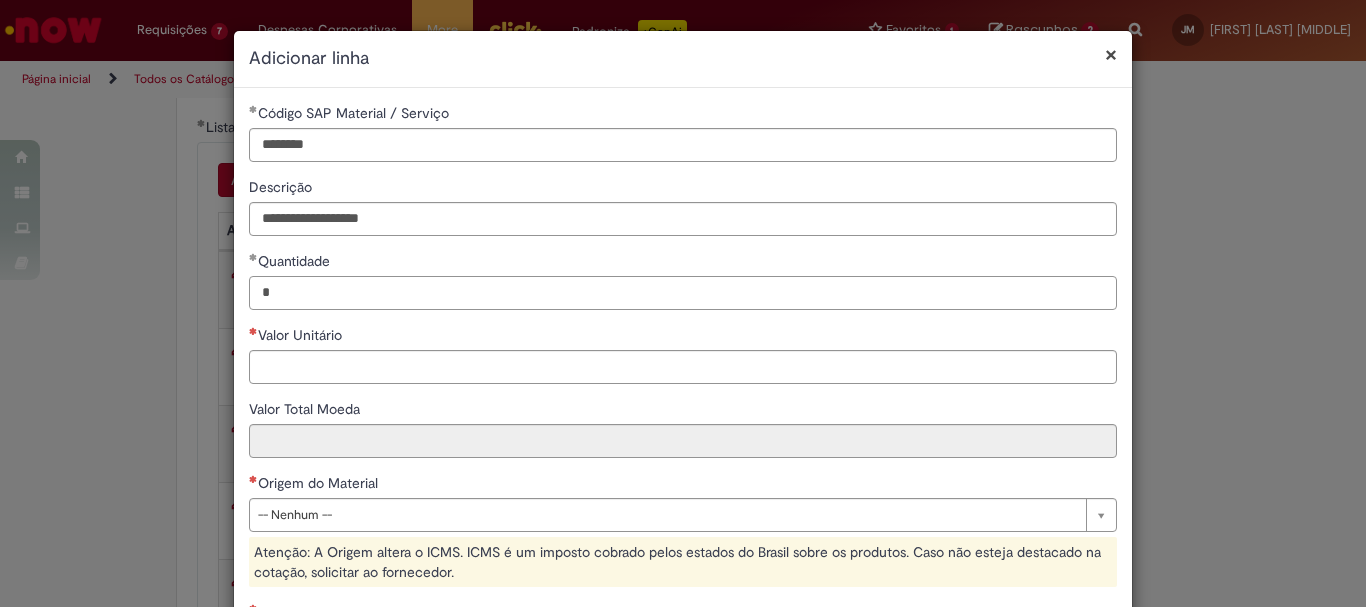 type on "*" 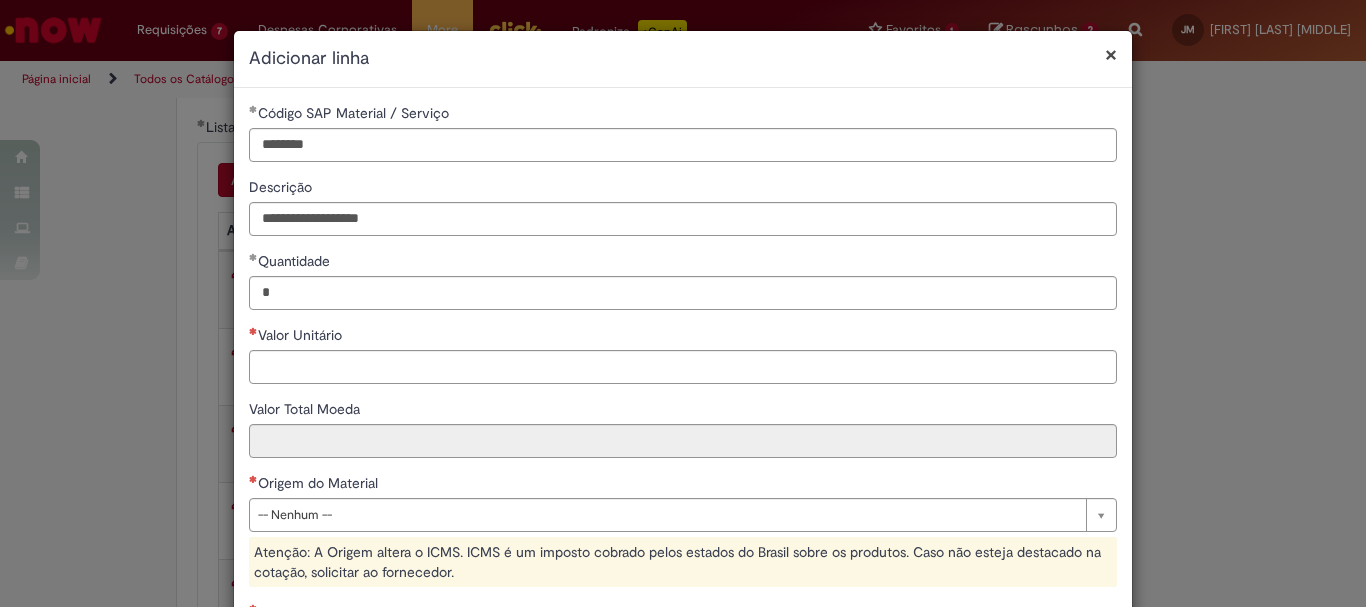 click on "**********" at bounding box center (683, 491) 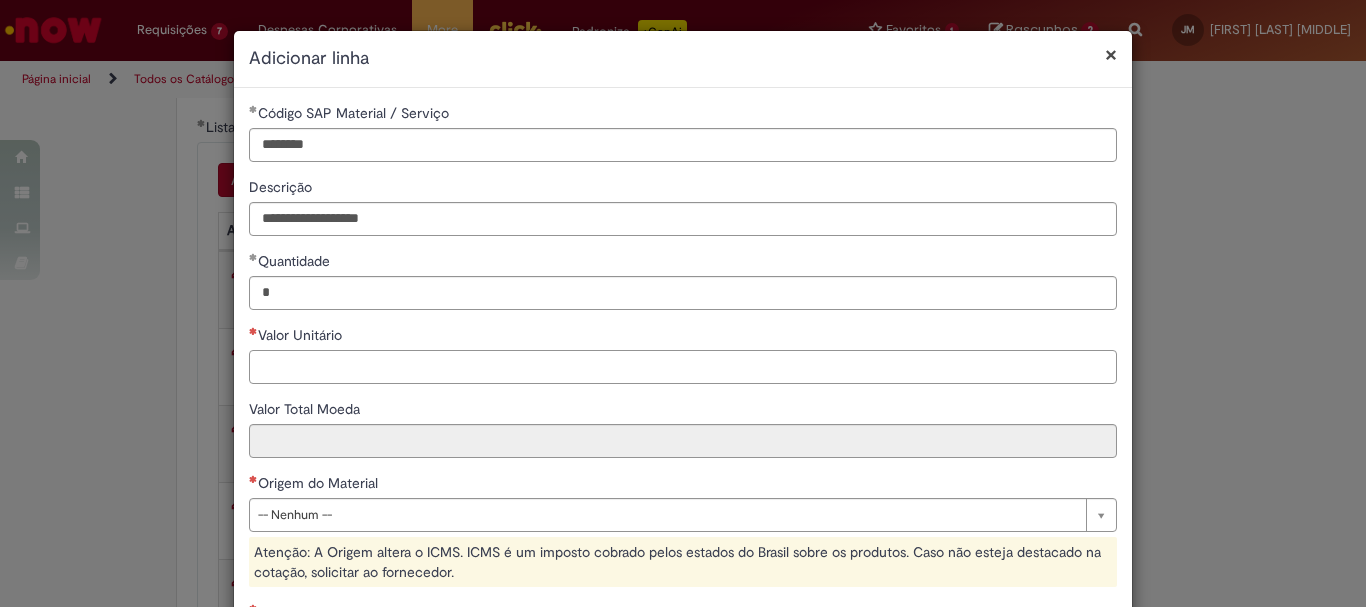 click on "Valor Unitário" at bounding box center [683, 367] 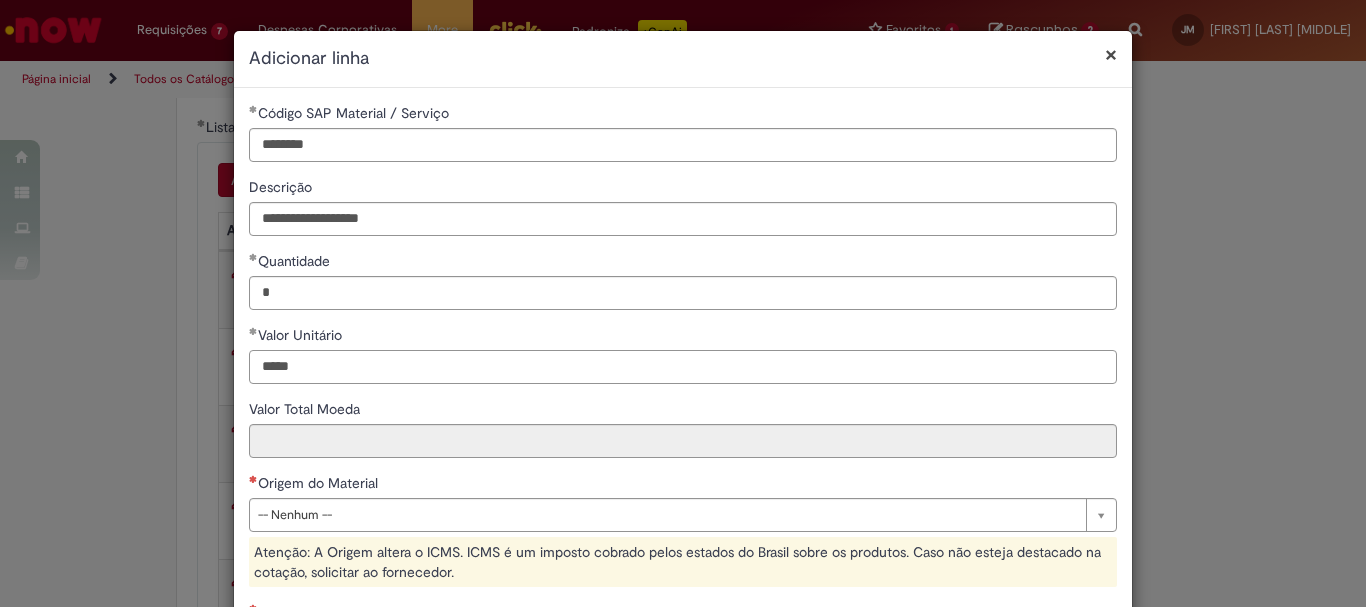 type on "*****" 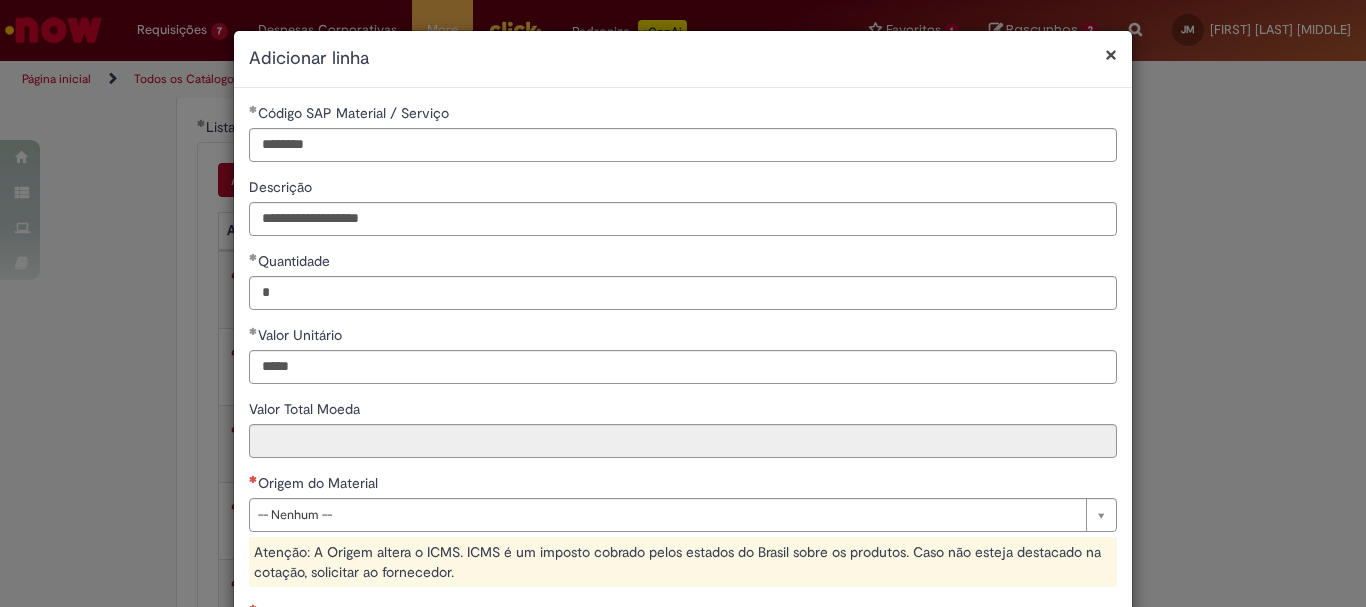 type on "*****" 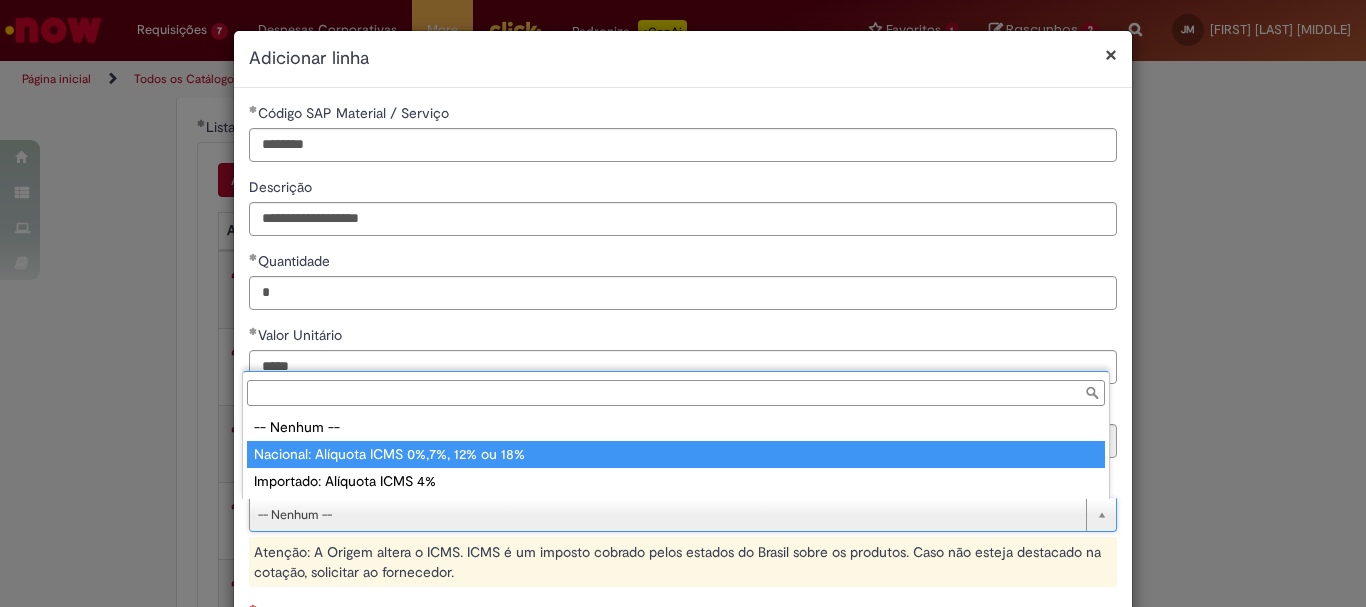 type on "**********" 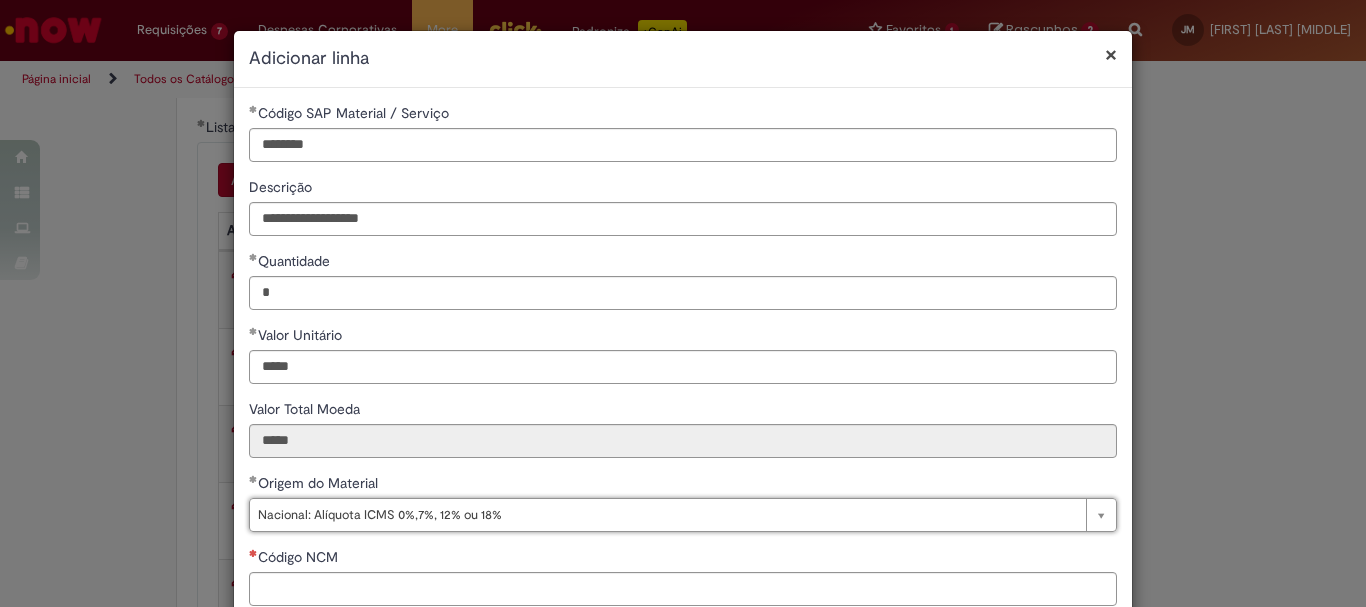 scroll, scrollTop: 200, scrollLeft: 0, axis: vertical 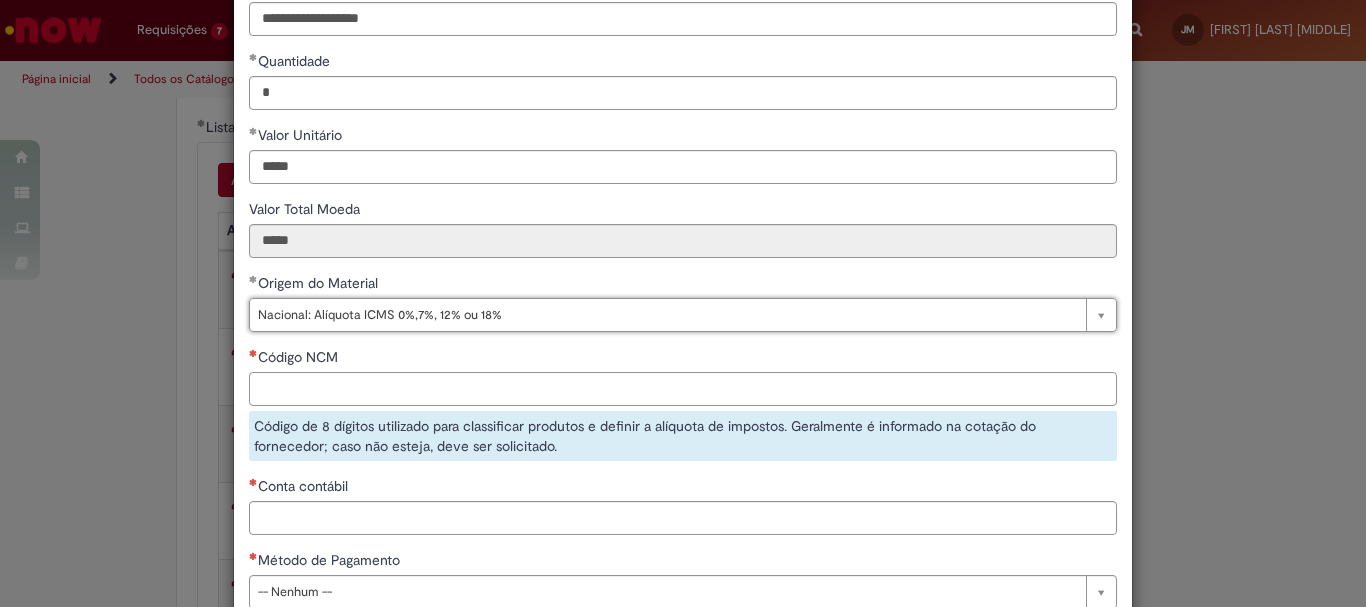 click on "Código NCM" at bounding box center [683, 389] 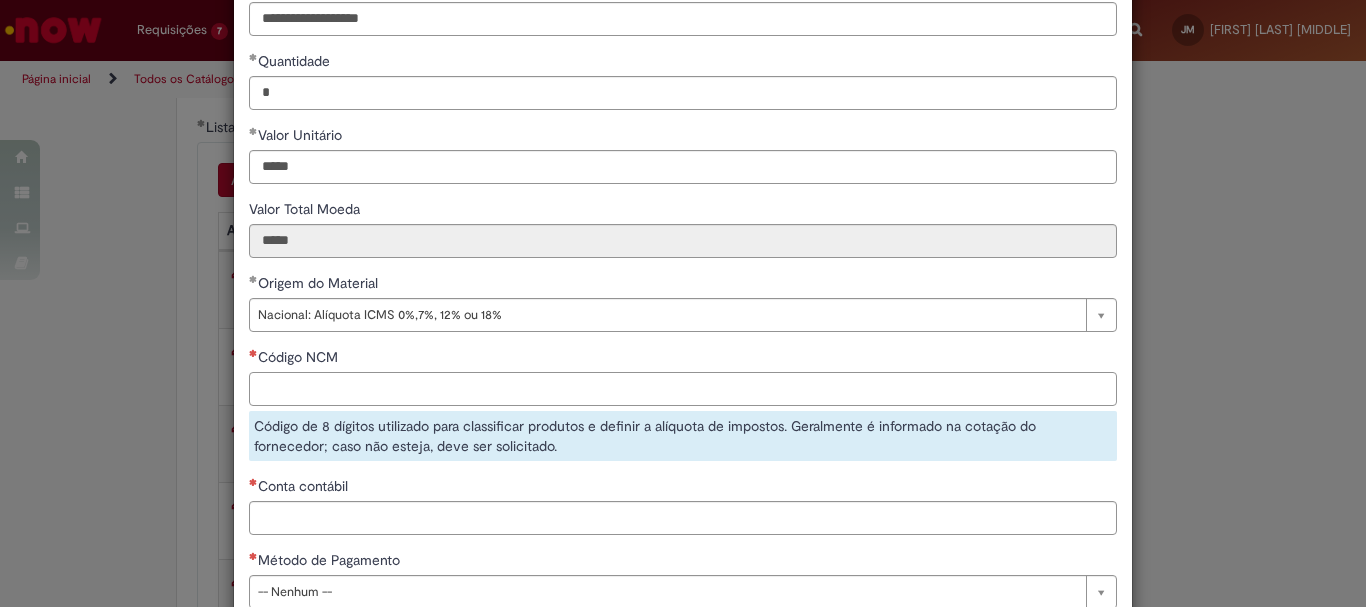 paste on "********" 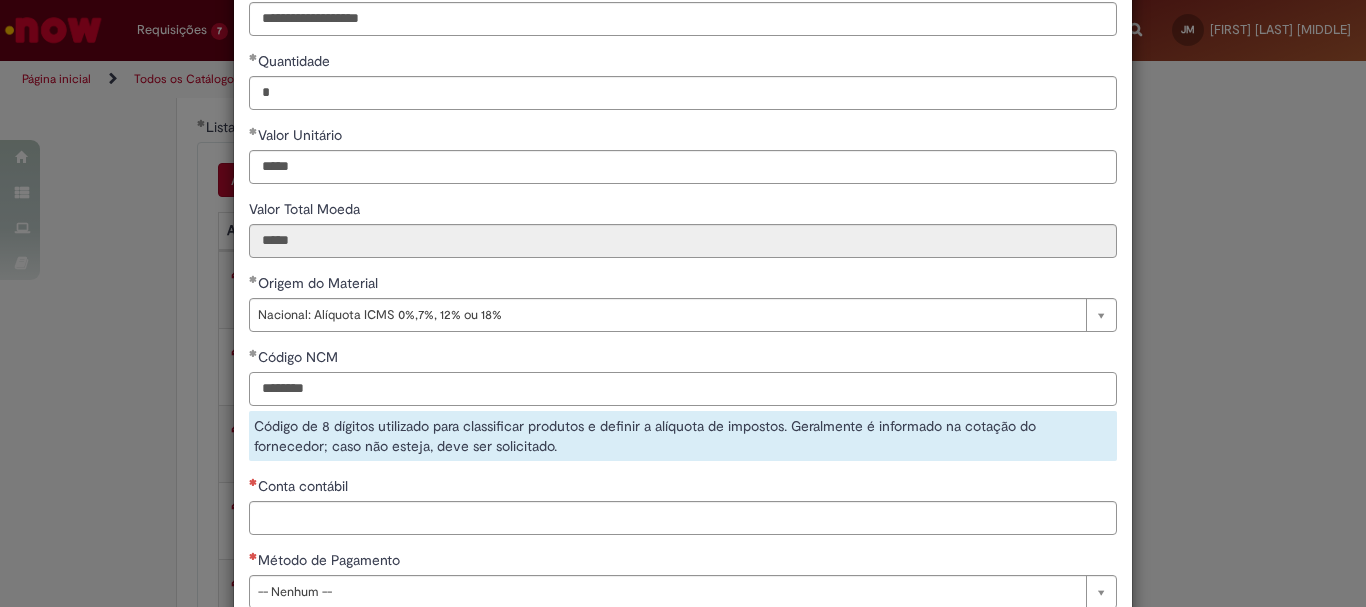 type on "********" 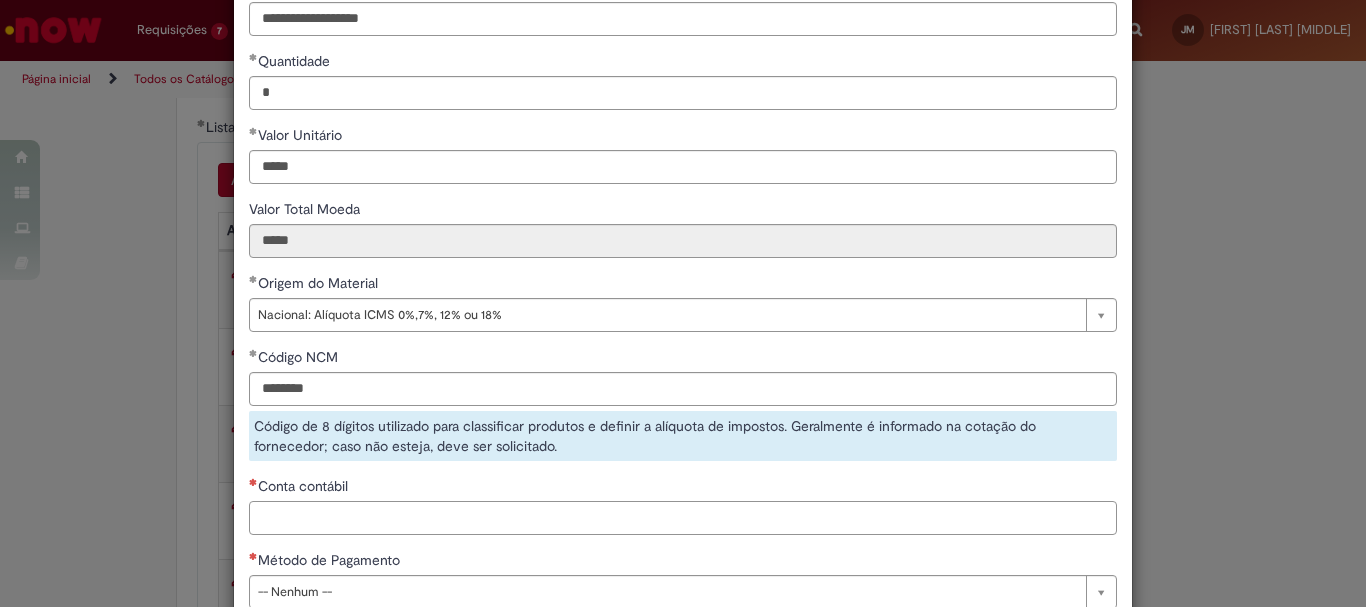 click on "**********" at bounding box center (683, 263) 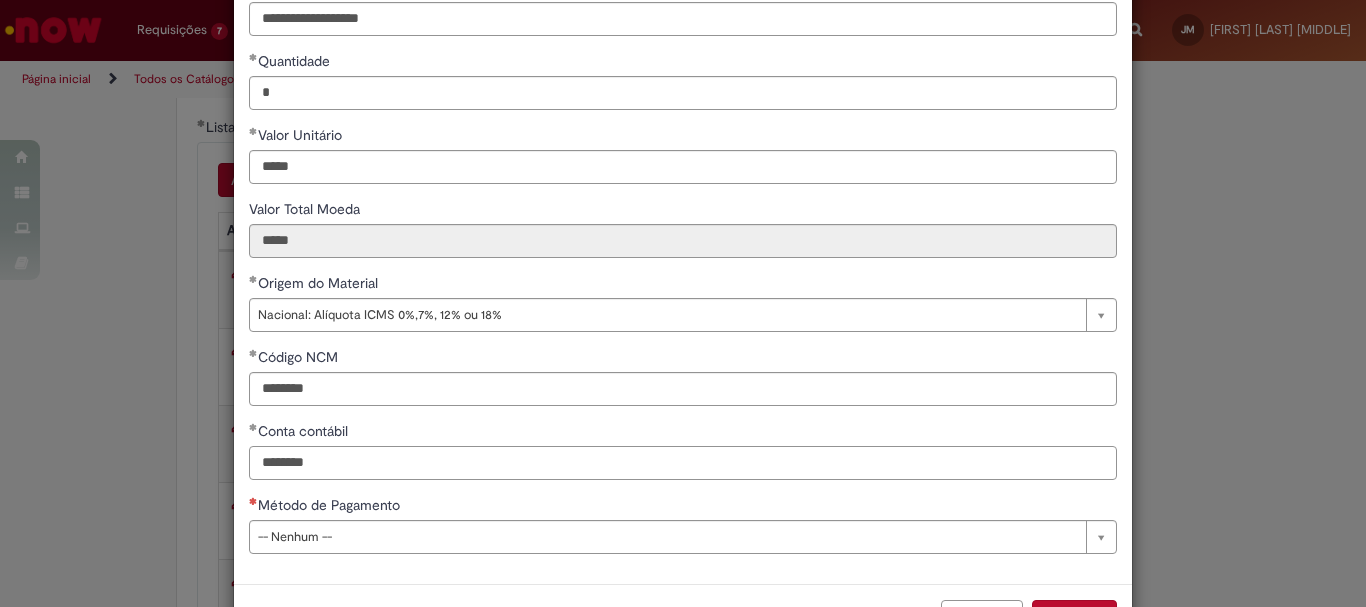 type on "********" 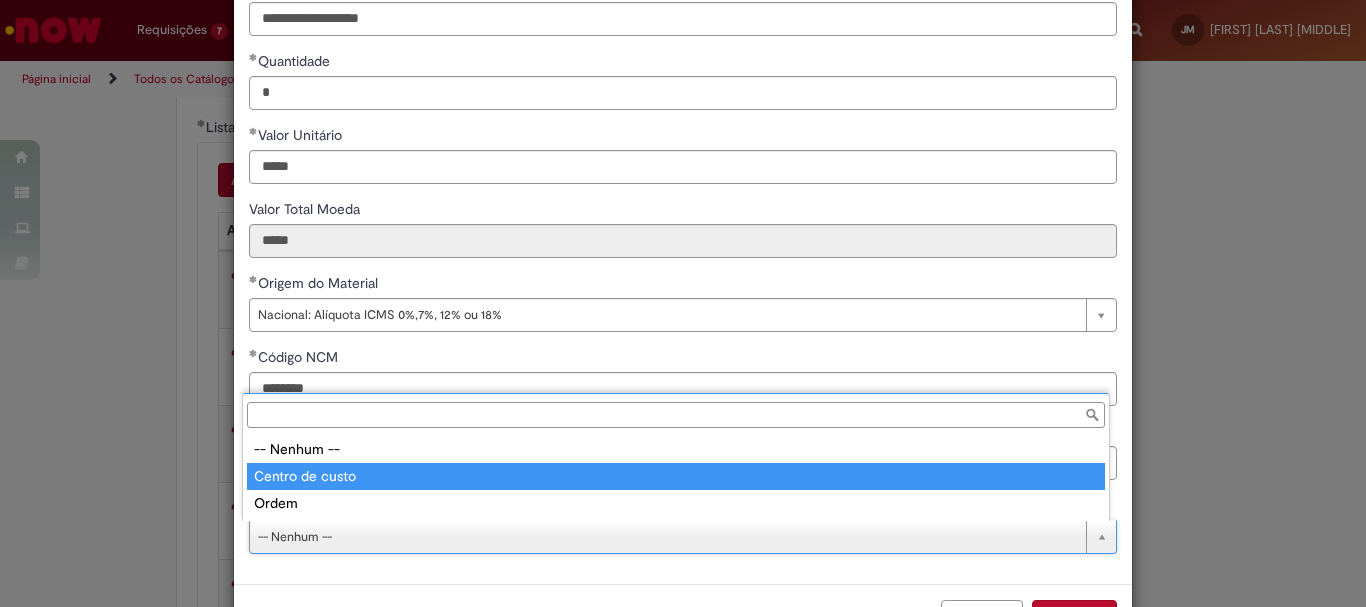 type on "**********" 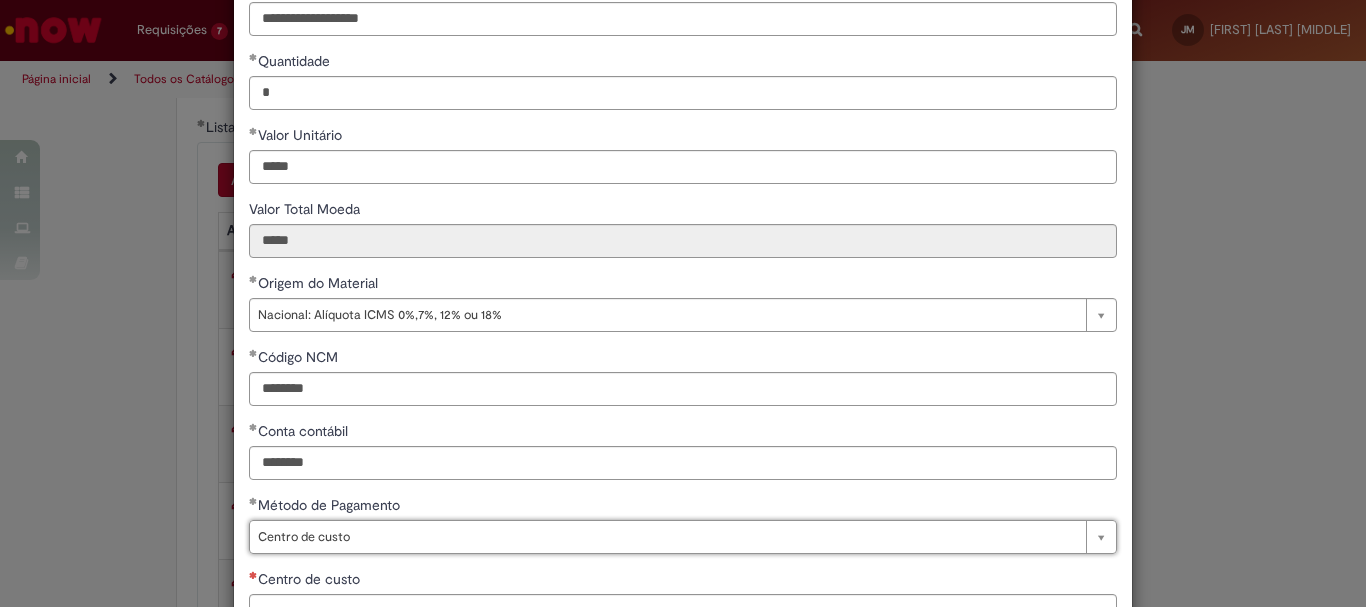 scroll, scrollTop: 300, scrollLeft: 0, axis: vertical 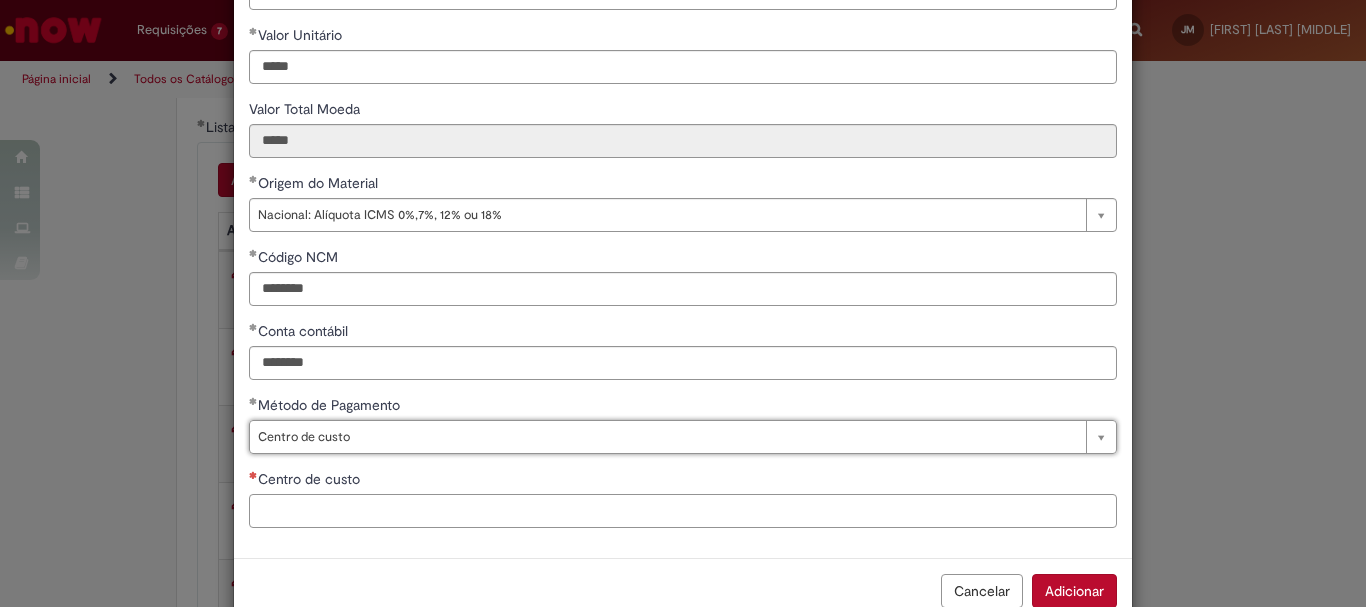 click on "Centro de custo" at bounding box center [683, 511] 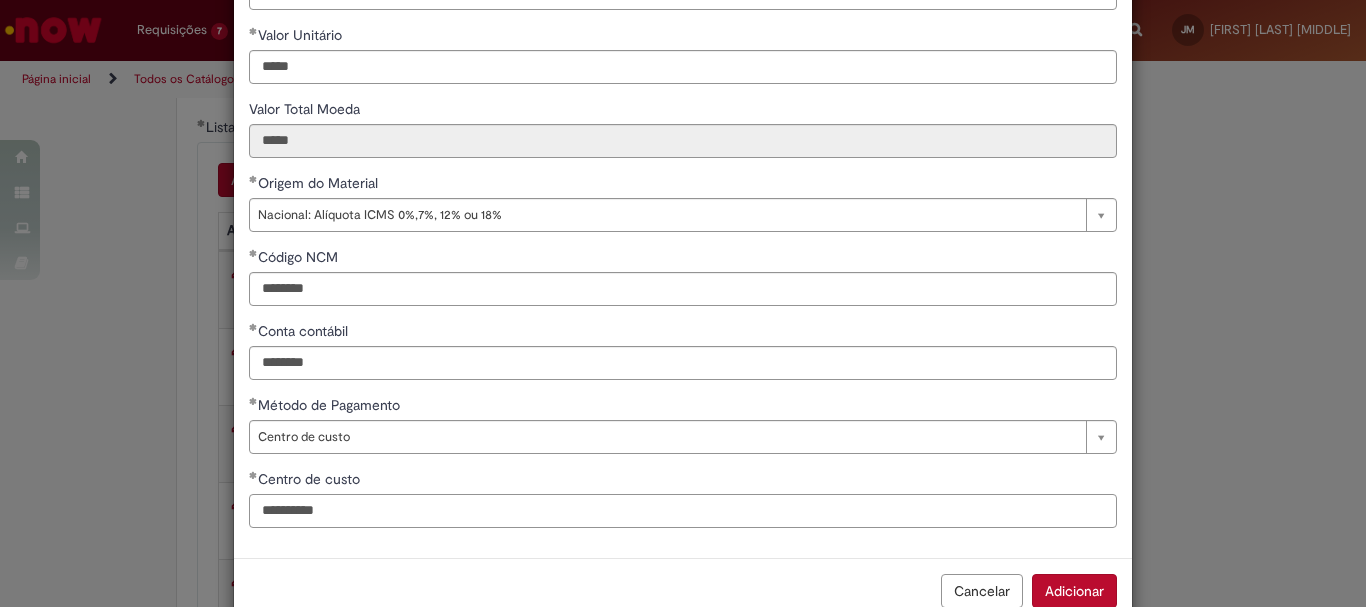 scroll, scrollTop: 347, scrollLeft: 0, axis: vertical 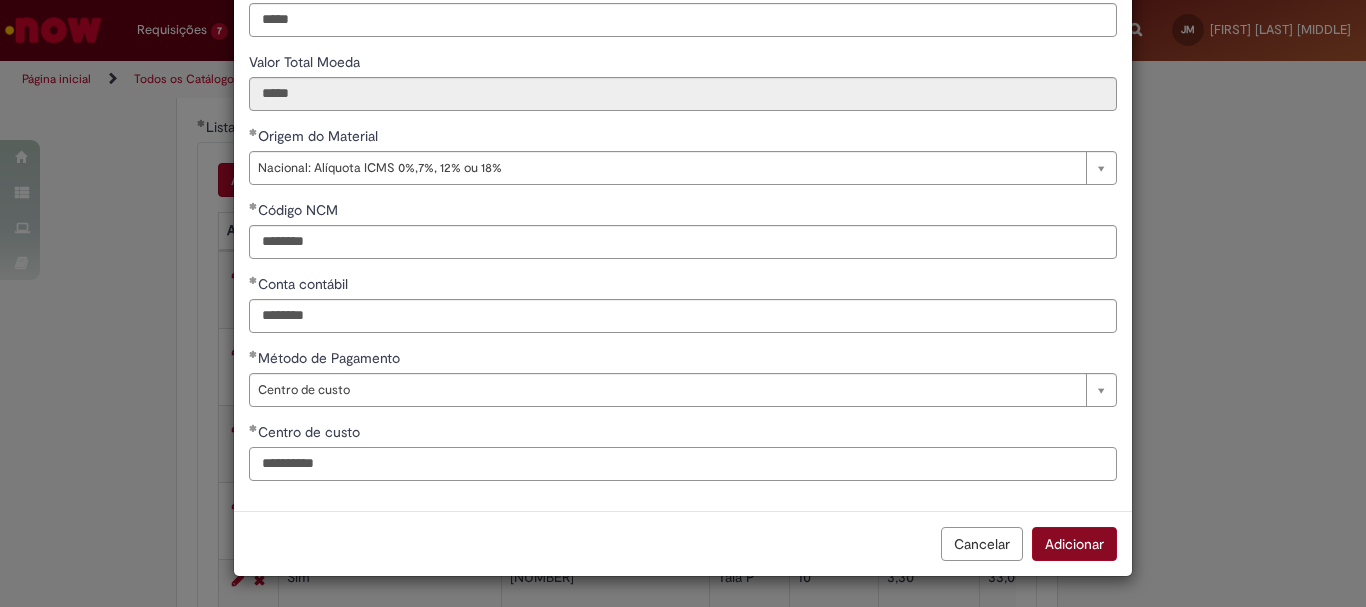 type on "**********" 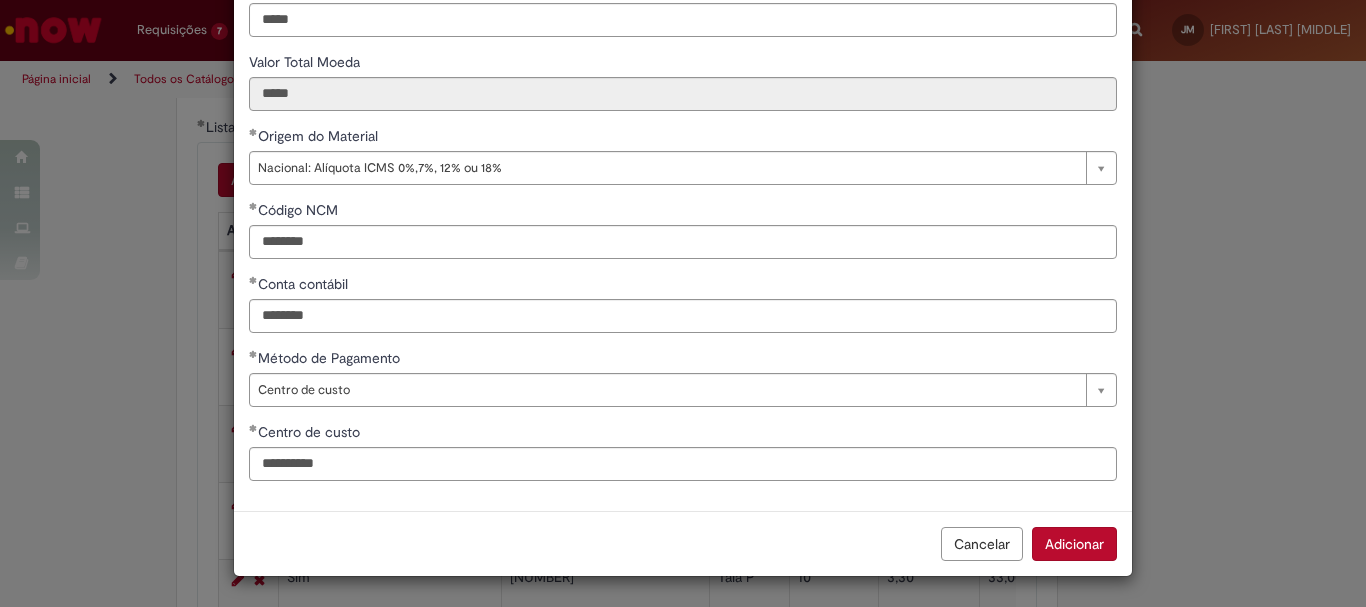 click on "Adicionar" at bounding box center (1074, 544) 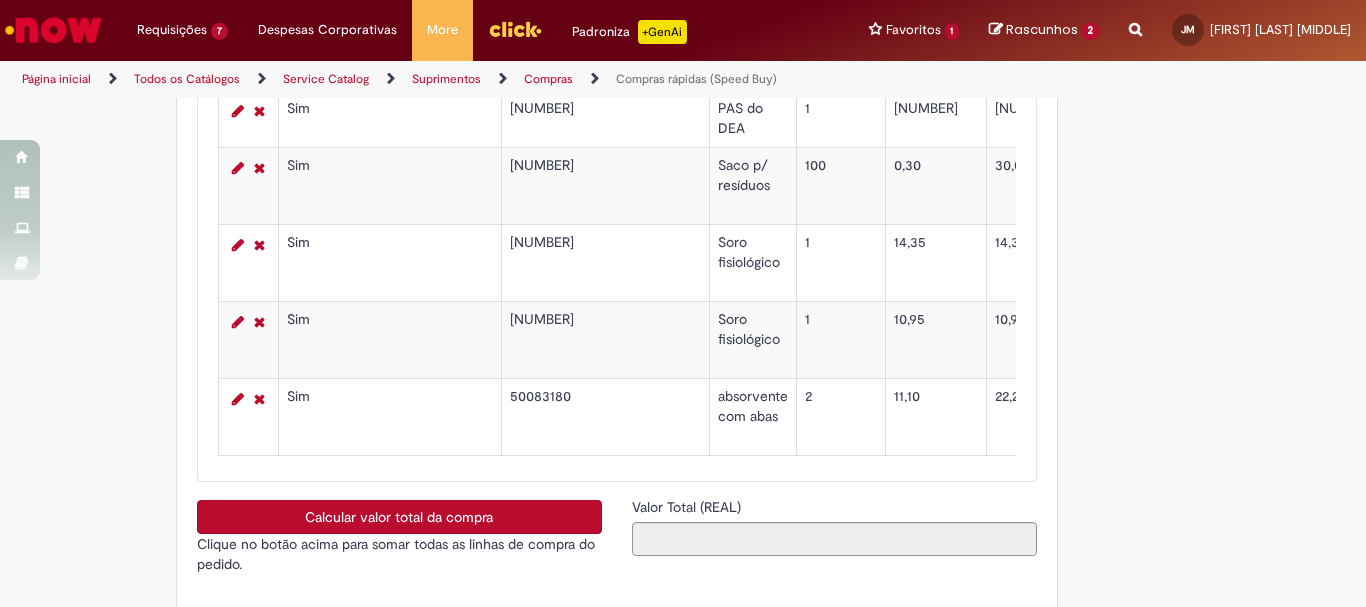 scroll, scrollTop: 4200, scrollLeft: 0, axis: vertical 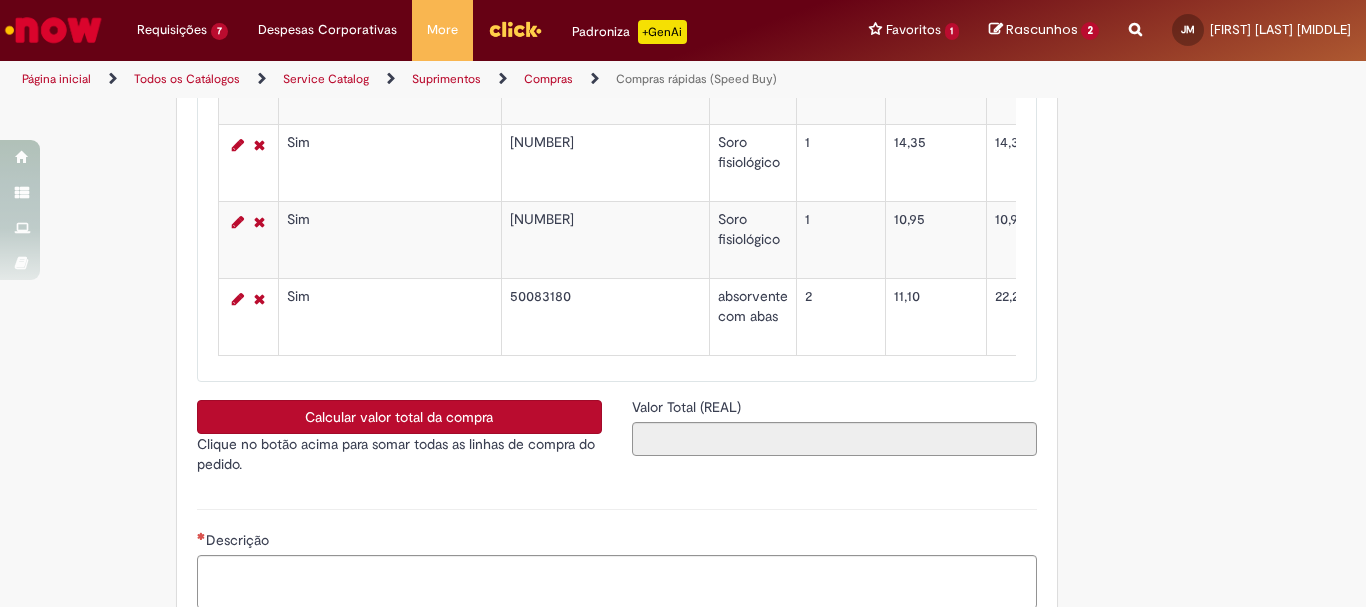 click on "Calcular valor total da compra" at bounding box center [399, 417] 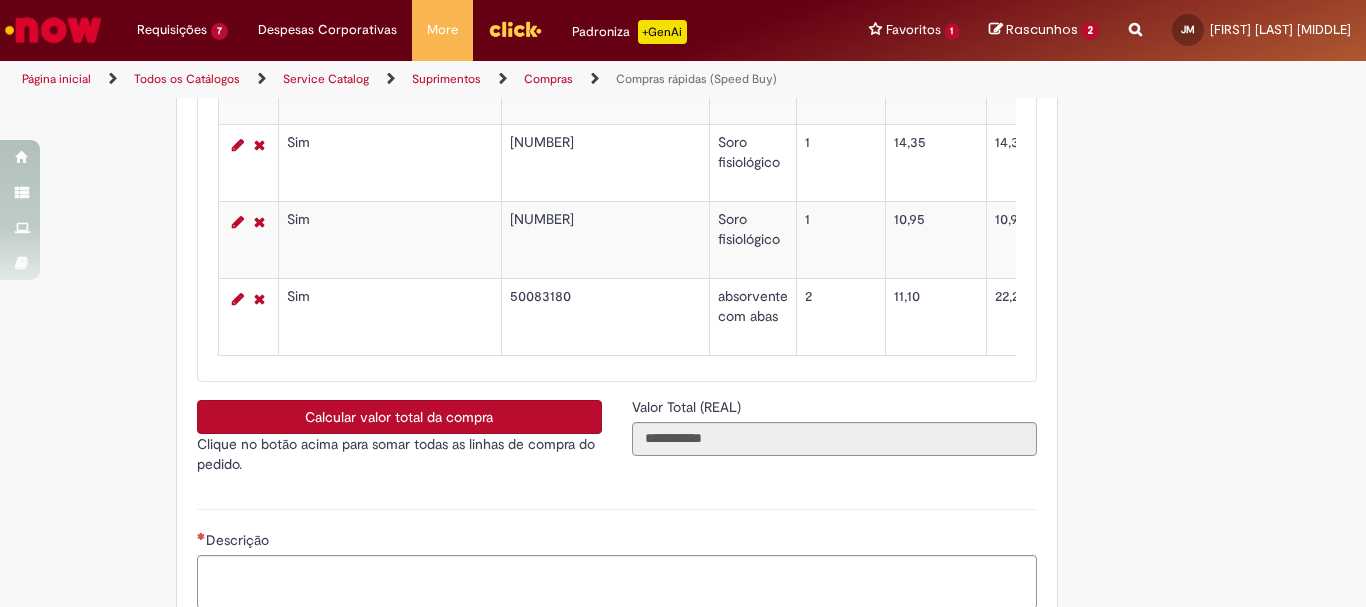 scroll, scrollTop: 4400, scrollLeft: 0, axis: vertical 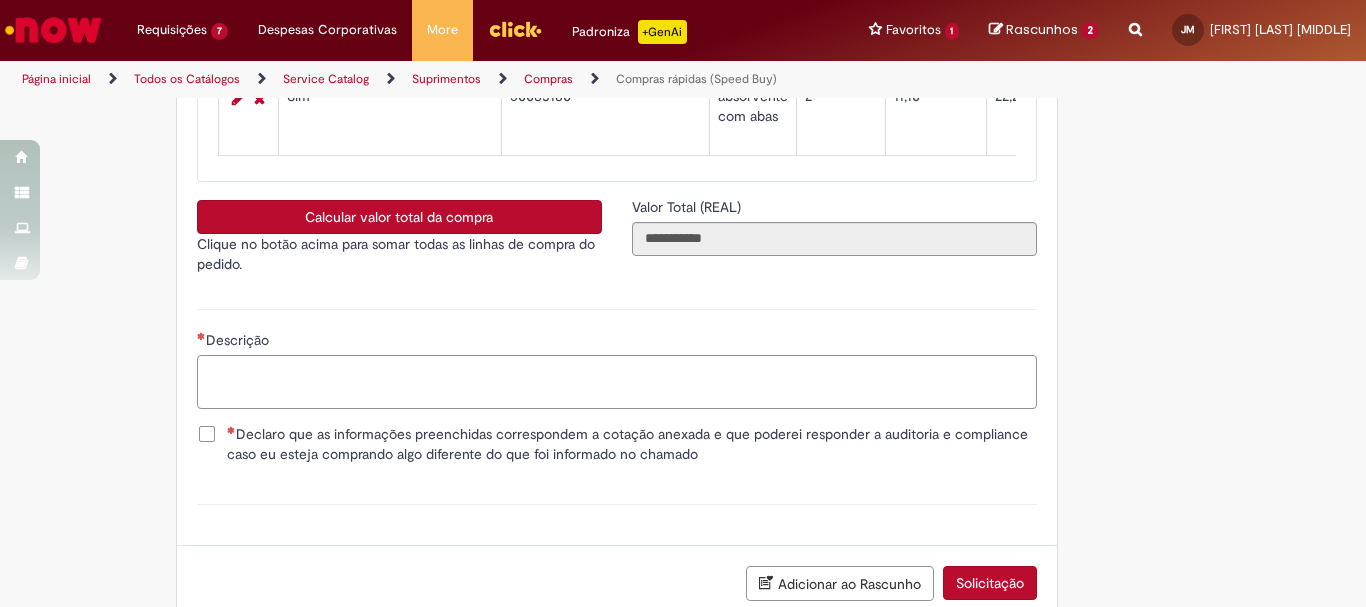 click on "Descrição" at bounding box center (617, 382) 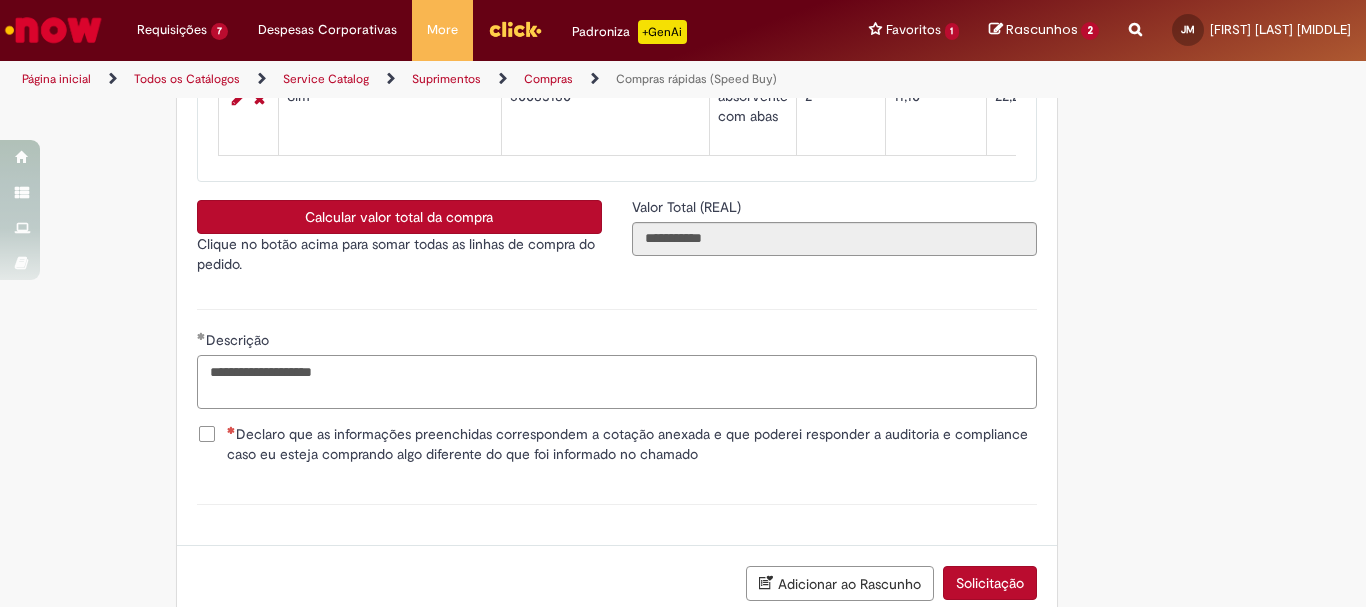 click on "**********" at bounding box center [617, 382] 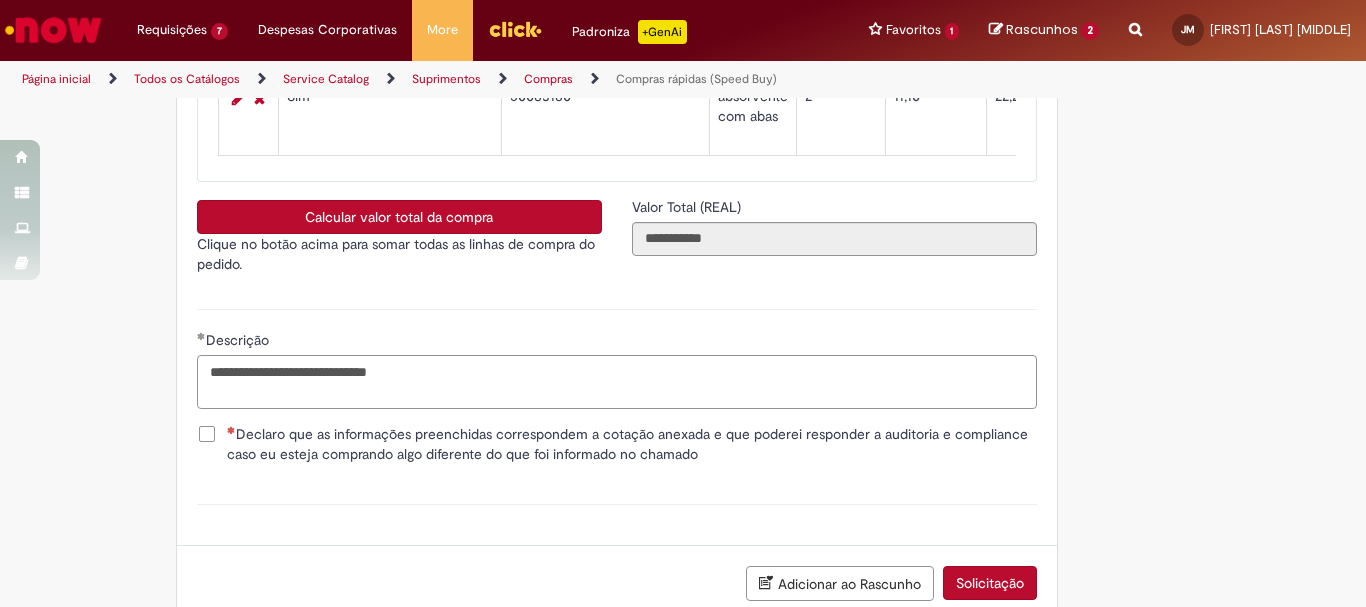 click on "**********" at bounding box center [617, 382] 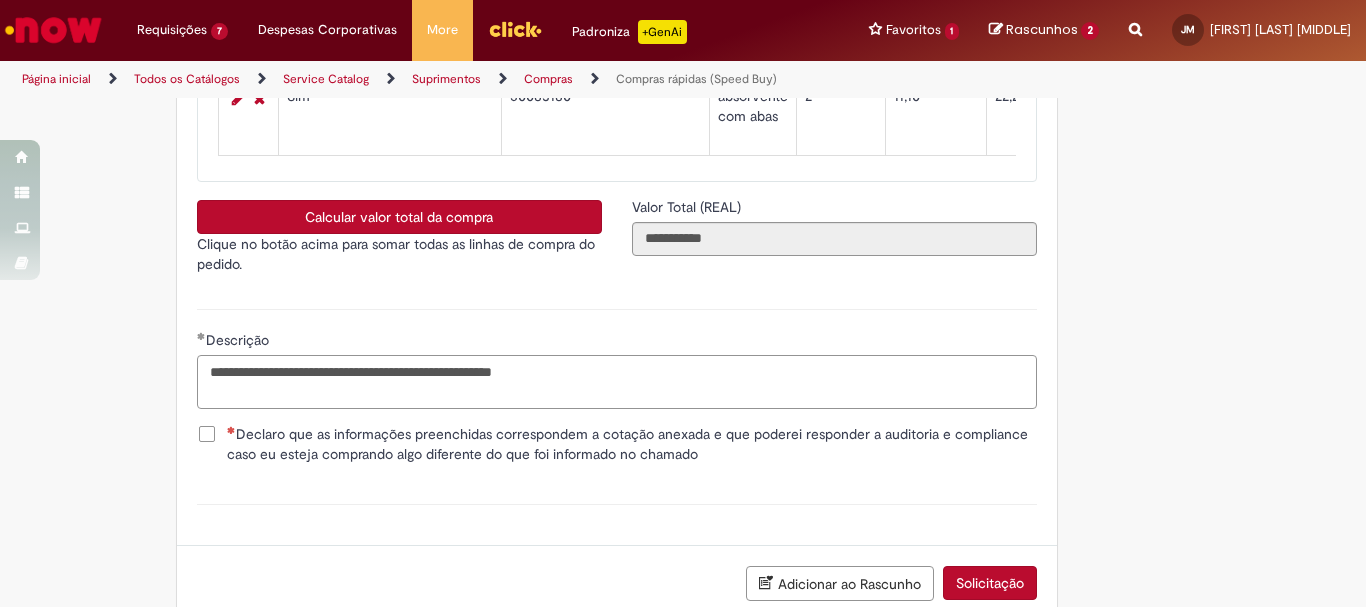 type on "**********" 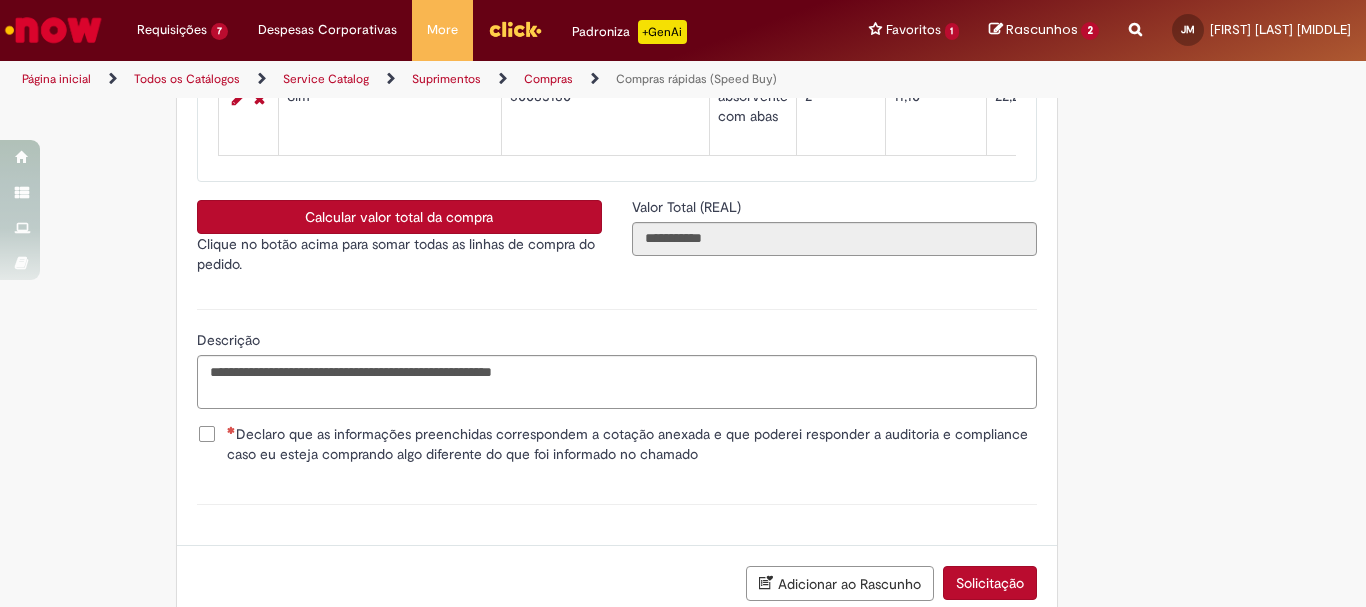 click on "Declaro que as informações preenchidas correspondem a cotação anexada e que poderei responder a auditoria e compliance caso eu esteja comprando algo diferente do que foi informado no chamado" at bounding box center [632, 444] 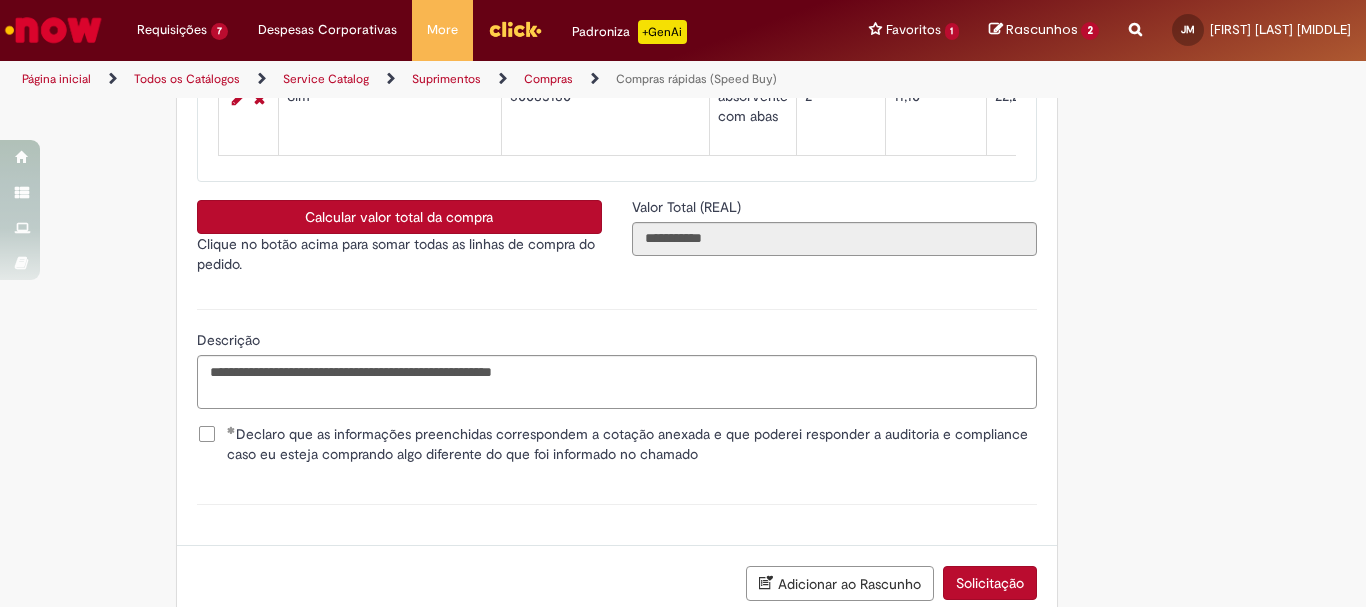 scroll, scrollTop: 4539, scrollLeft: 0, axis: vertical 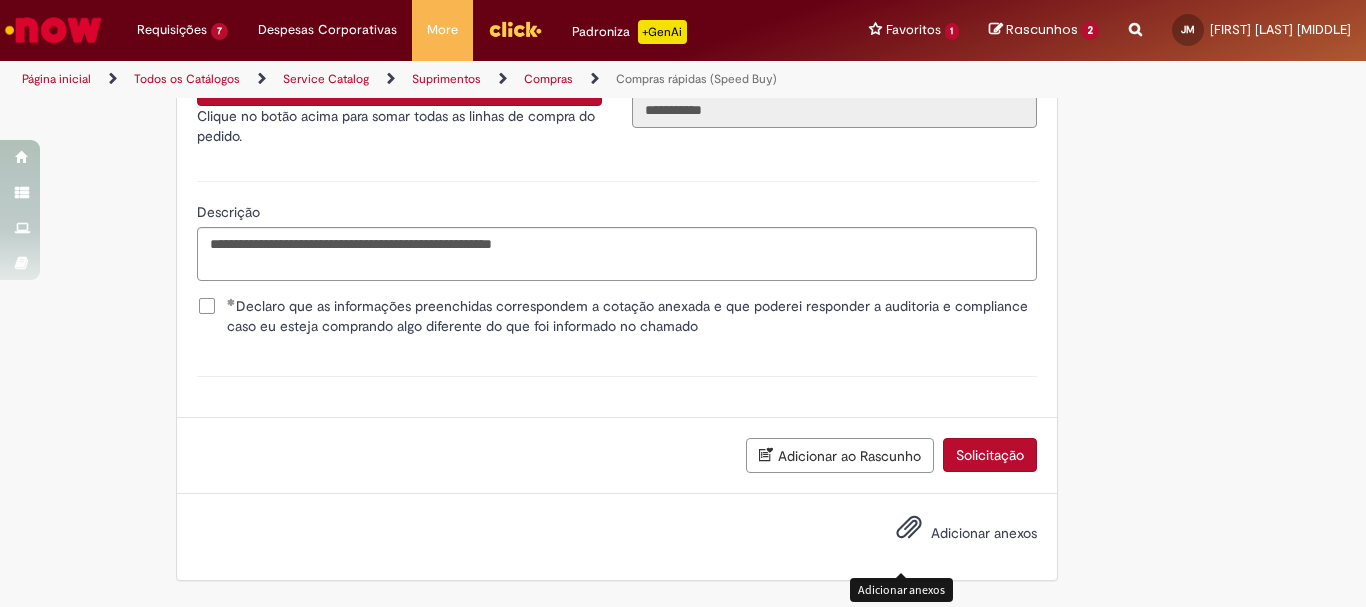 click at bounding box center (909, 528) 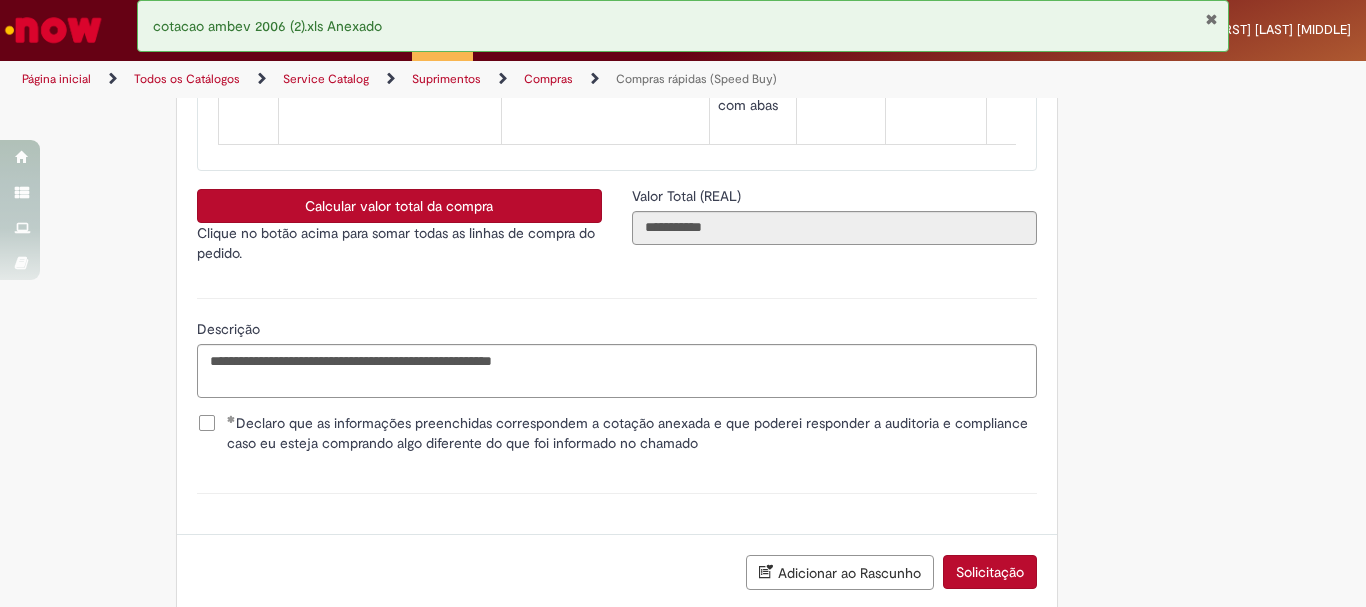 scroll, scrollTop: 4611, scrollLeft: 0, axis: vertical 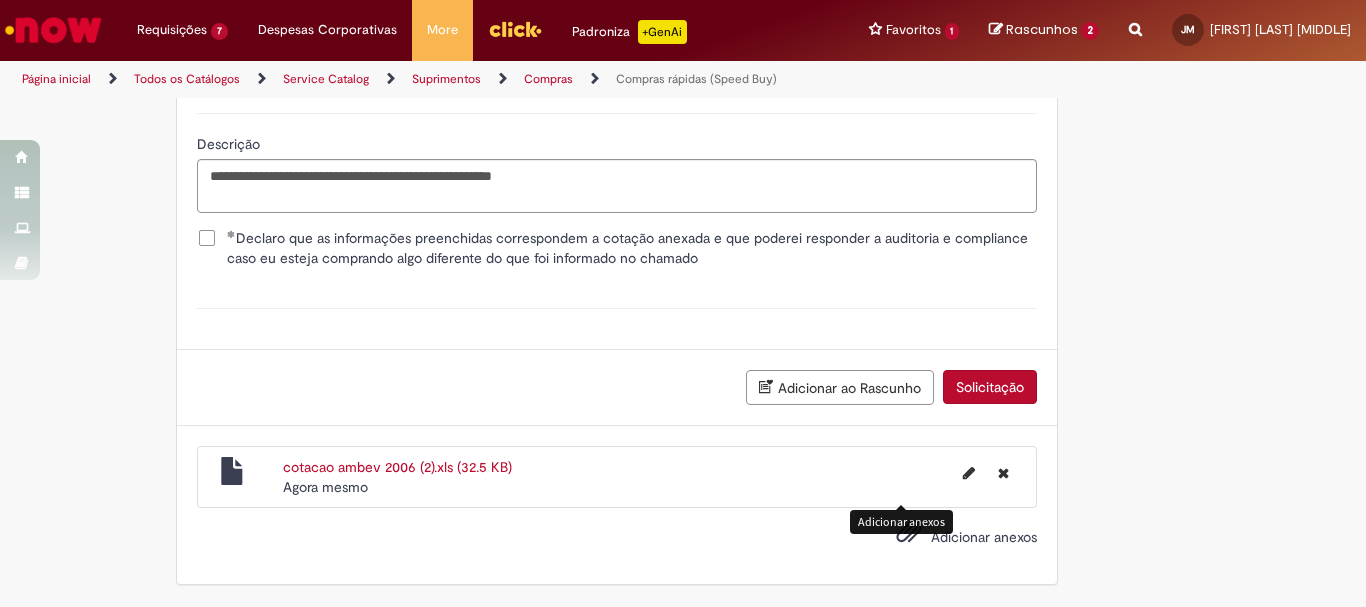 click on "Solicitação" at bounding box center (990, 387) 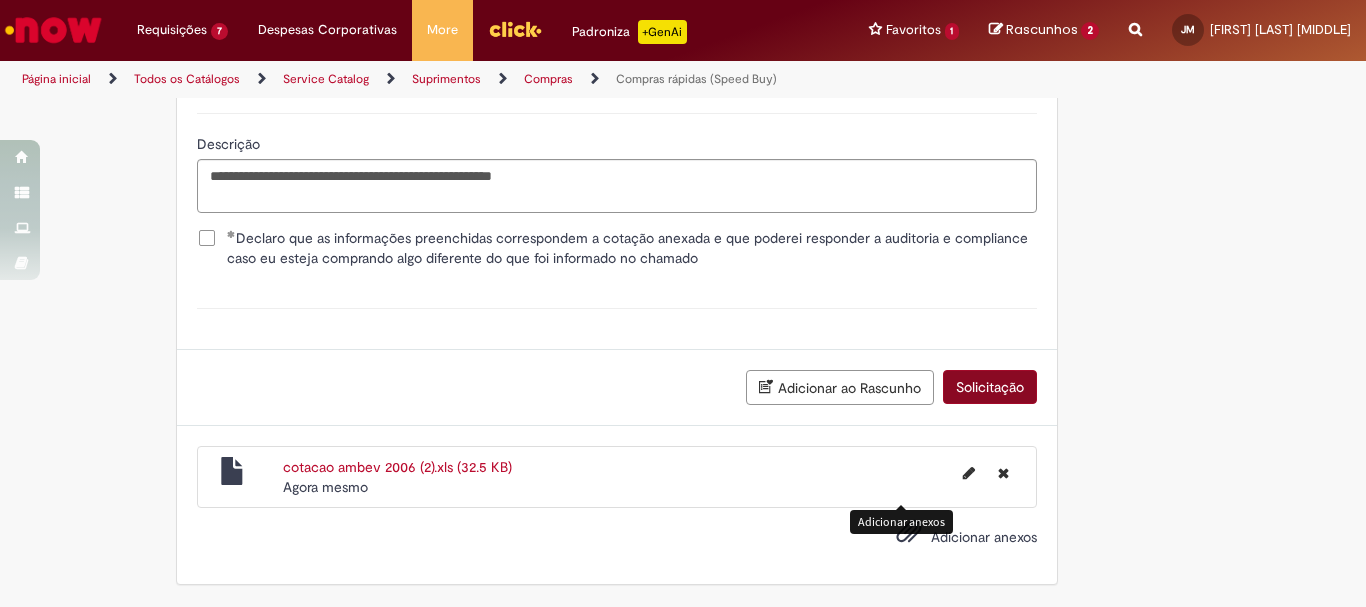 scroll, scrollTop: 4565, scrollLeft: 0, axis: vertical 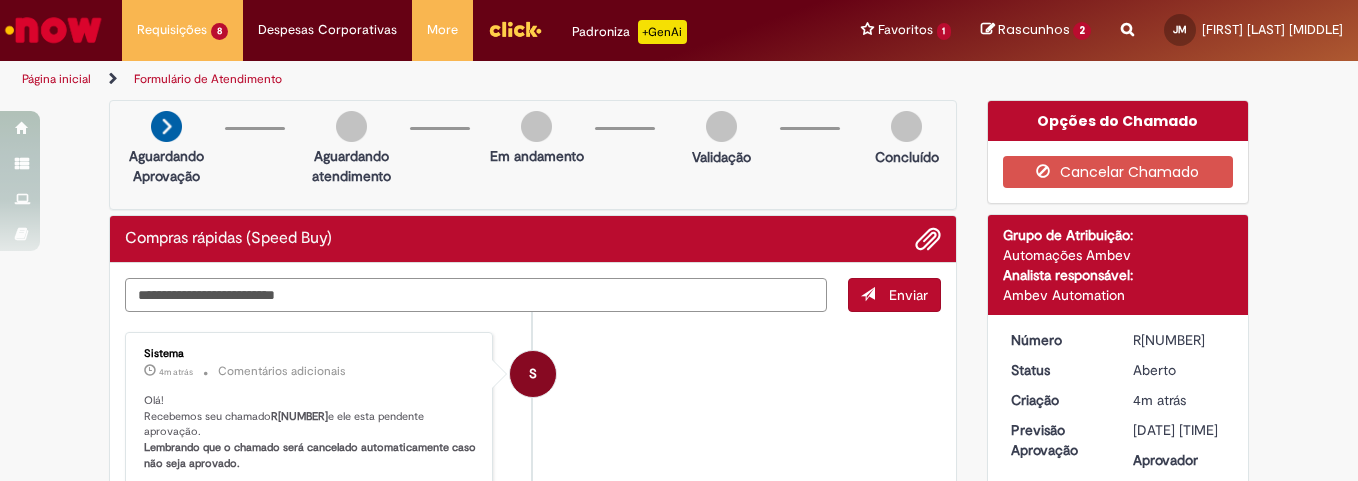 click at bounding box center (476, 295) 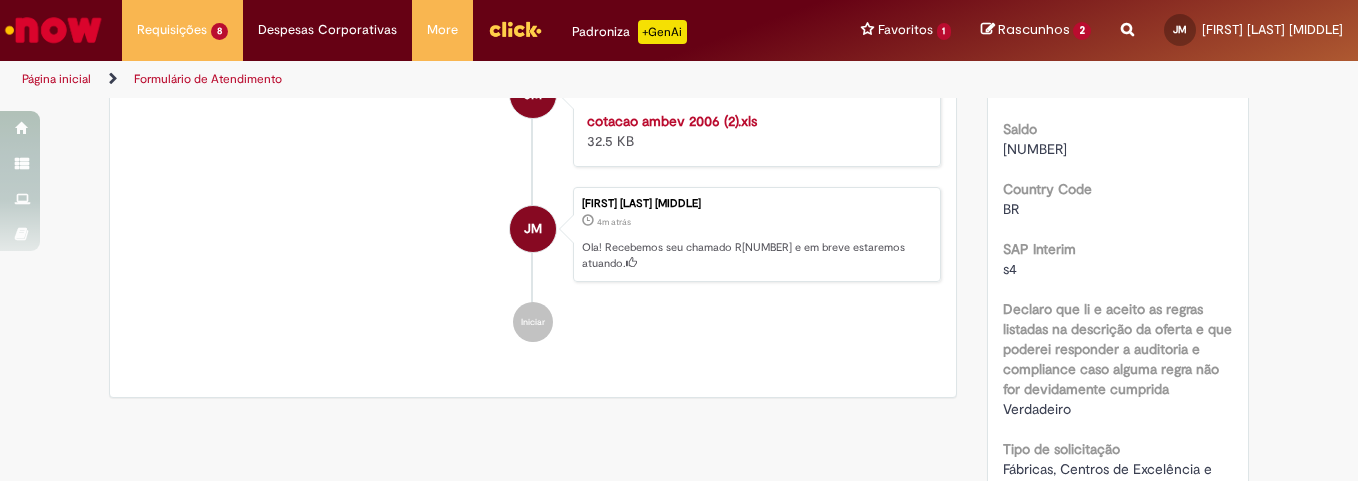 scroll, scrollTop: 165, scrollLeft: 0, axis: vertical 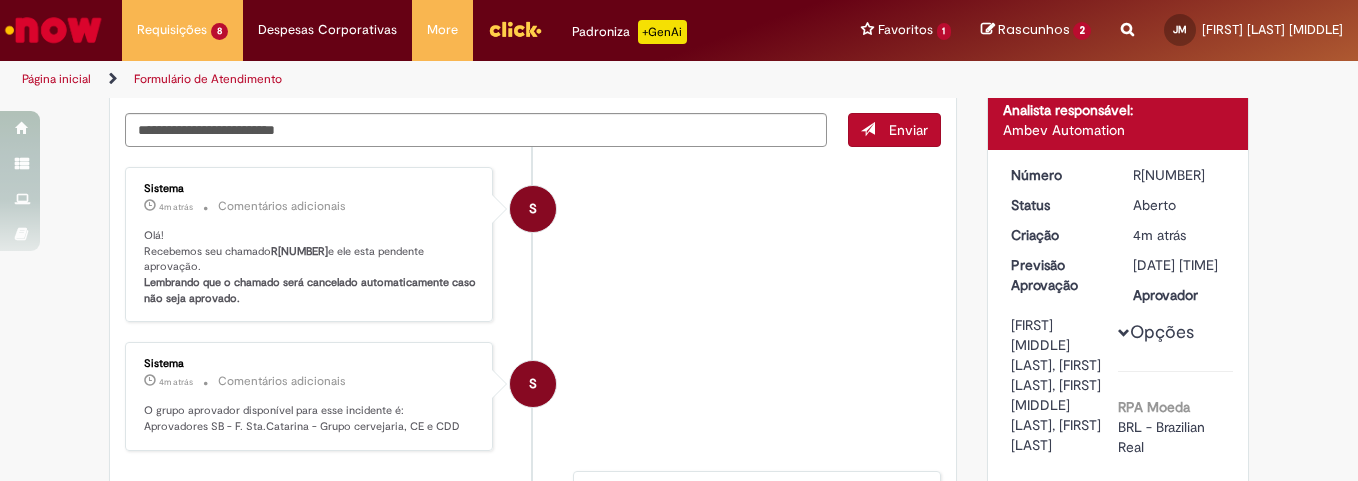 click on "S
Sistema
4m atrás 4 minutos atrás     Comentários adicionais
Olá!  Recebemos seu chamado  R[NUMBER]  e ele esta pendente aprovação.  Lembrando que o chamado será cancelado automaticamente caso não seja aprovado.
S" at bounding box center (533, 245) 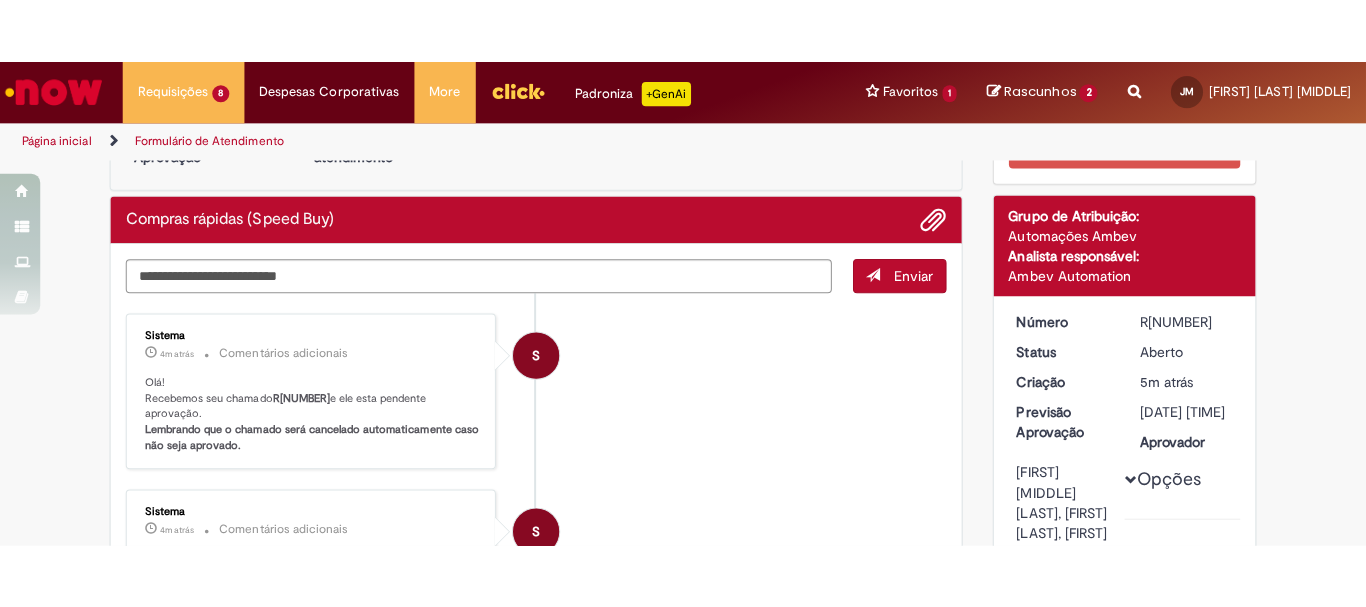 scroll, scrollTop: 0, scrollLeft: 0, axis: both 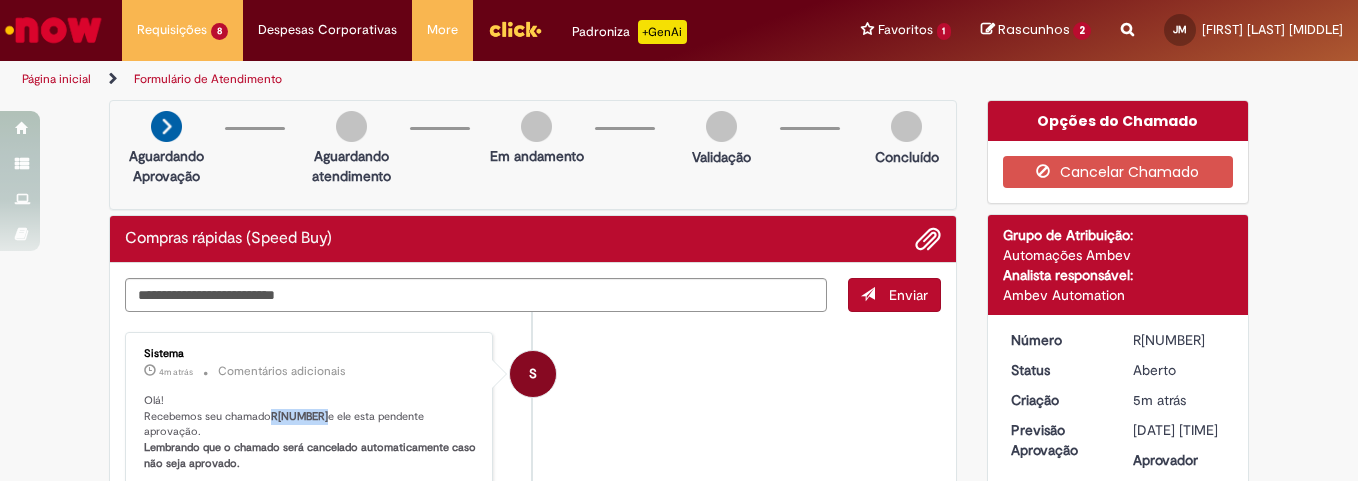drag, startPoint x: 267, startPoint y: 413, endPoint x: 318, endPoint y: 418, distance: 51.24451 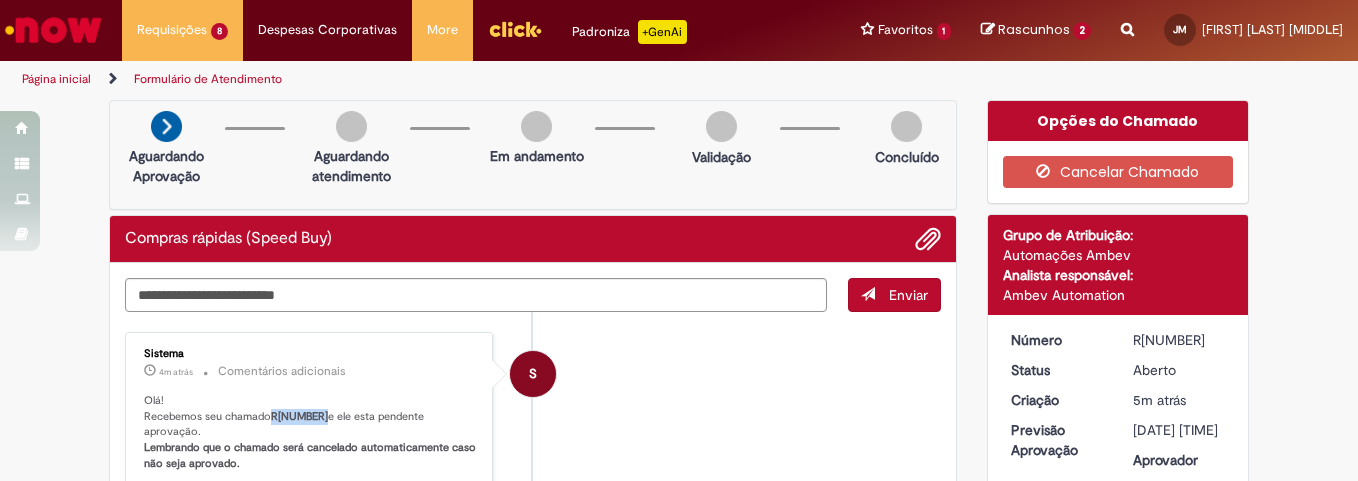 copy on "R[NUMBER]" 